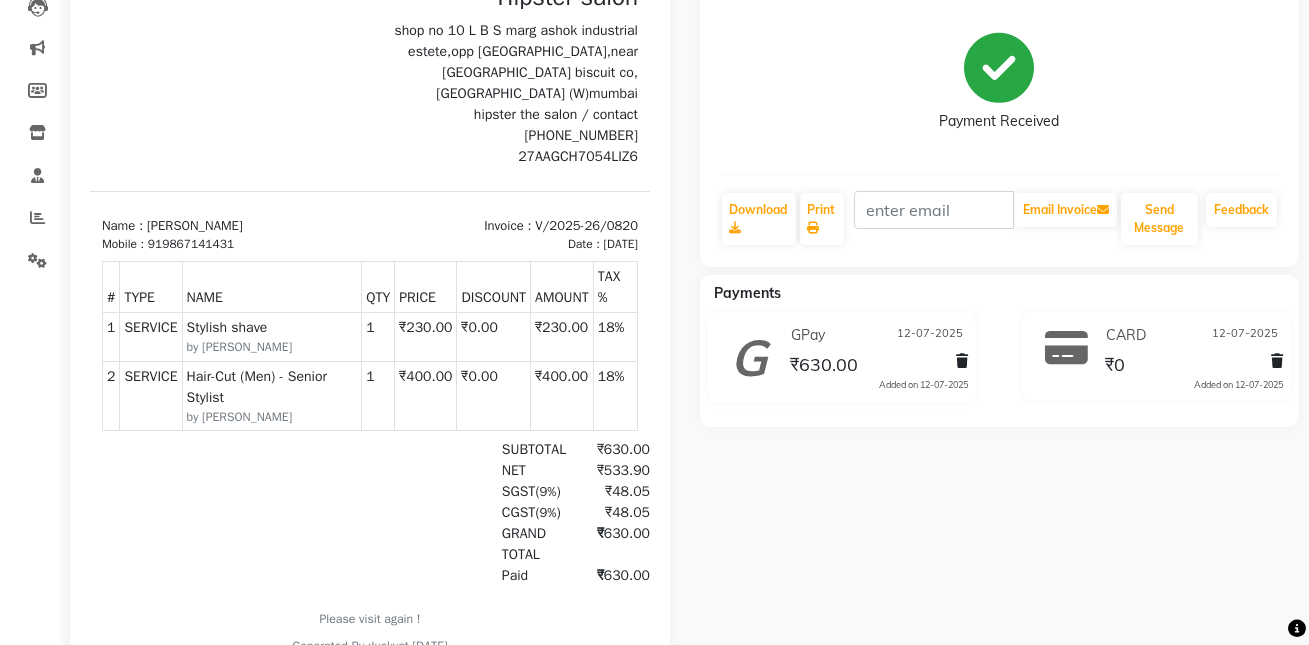 scroll, scrollTop: 281, scrollLeft: 0, axis: vertical 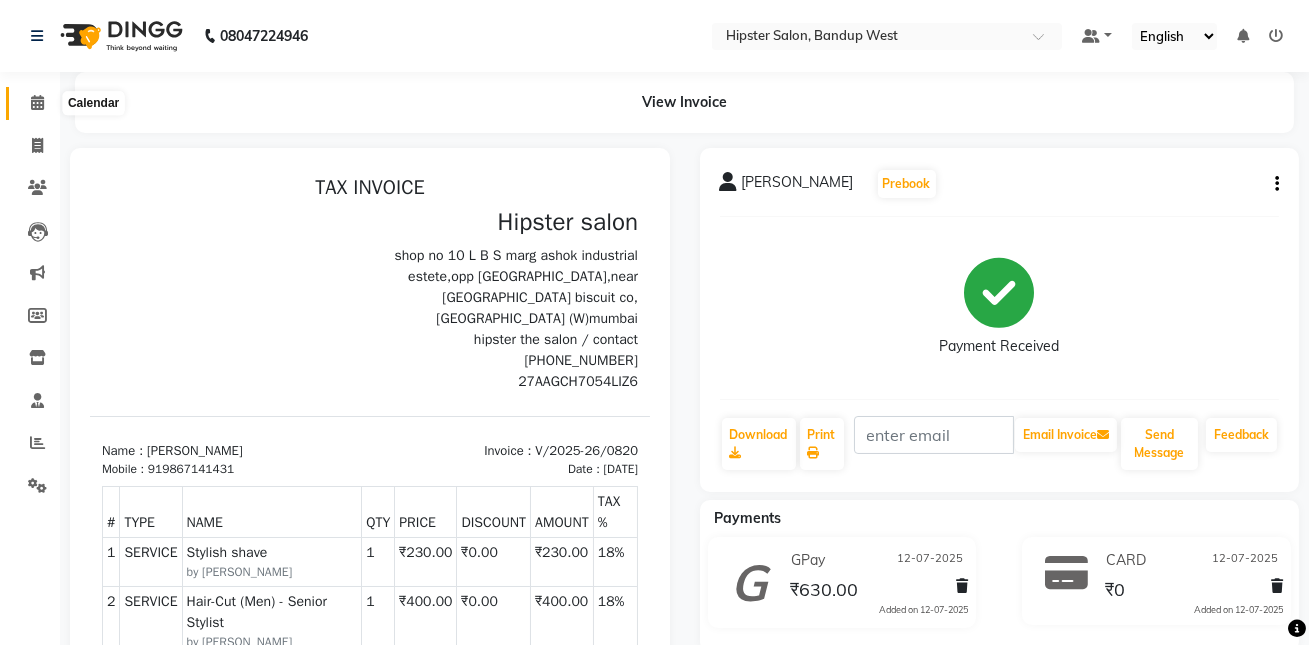 click 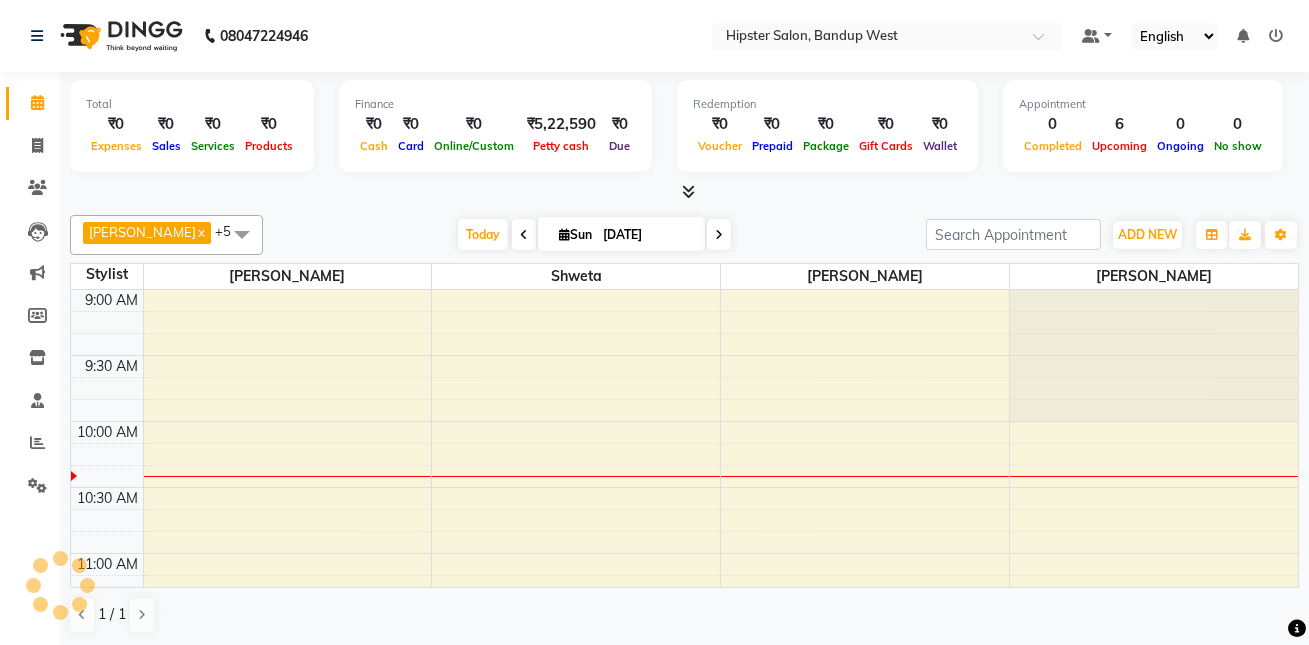 scroll, scrollTop: 0, scrollLeft: 0, axis: both 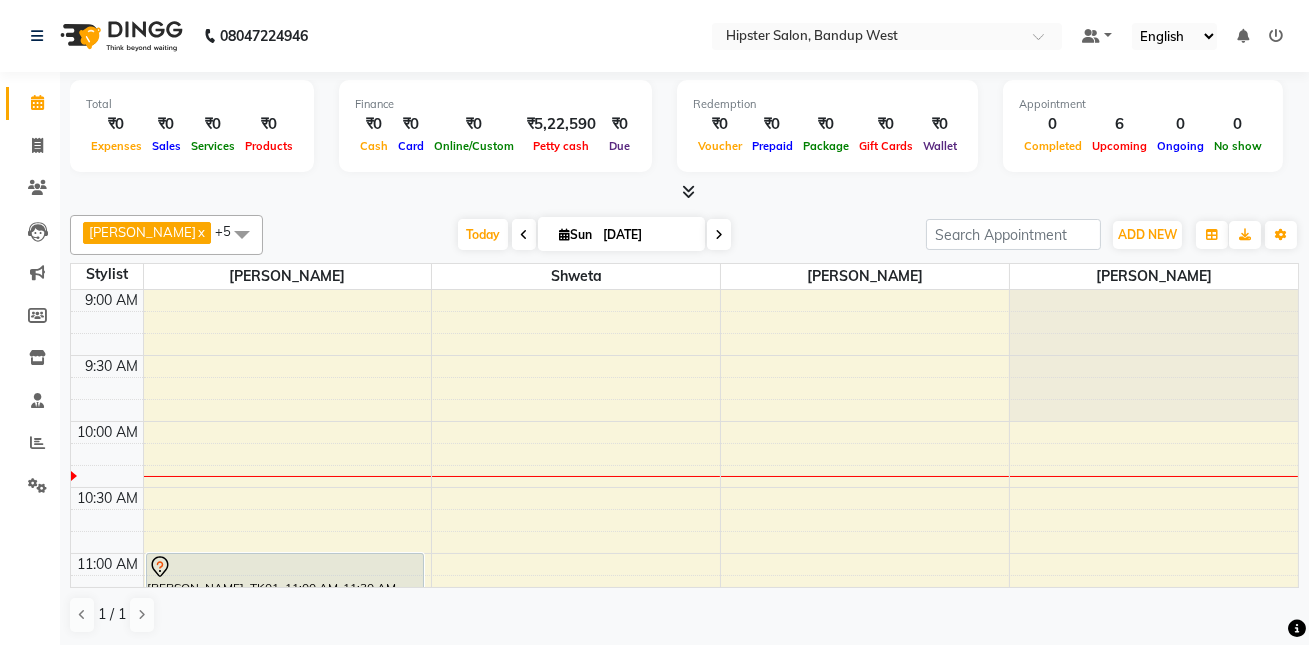 click at bounding box center (524, 234) 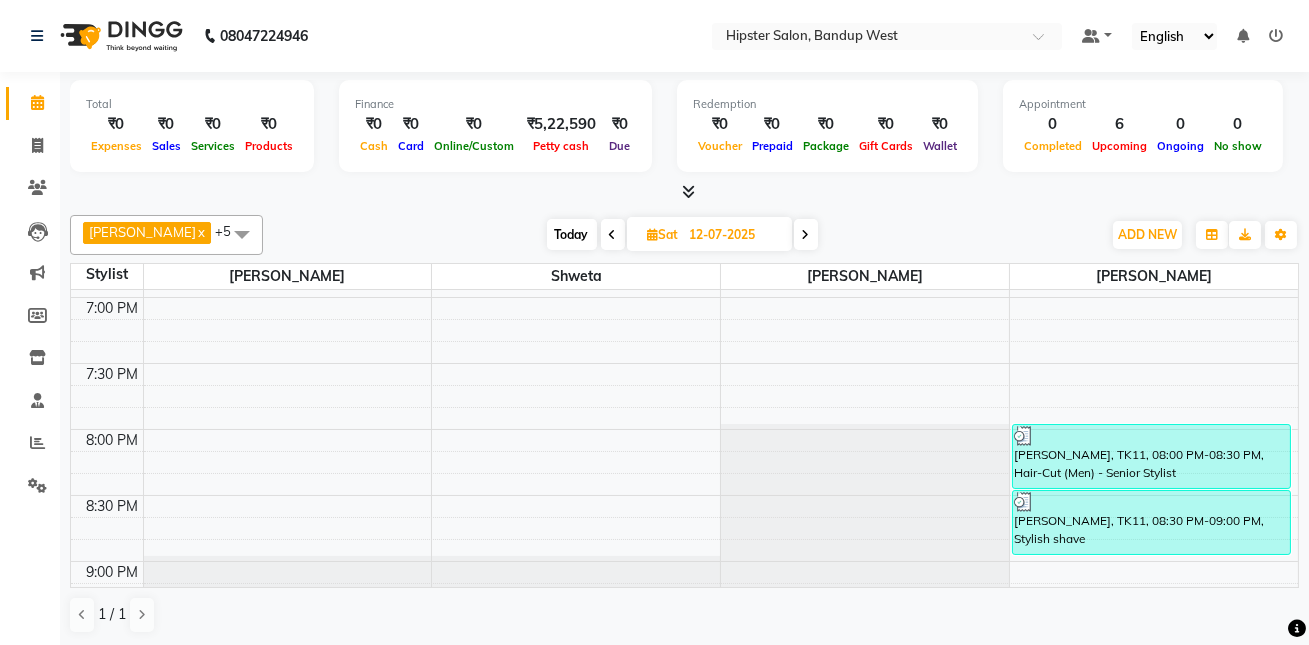 scroll, scrollTop: 1310, scrollLeft: 0, axis: vertical 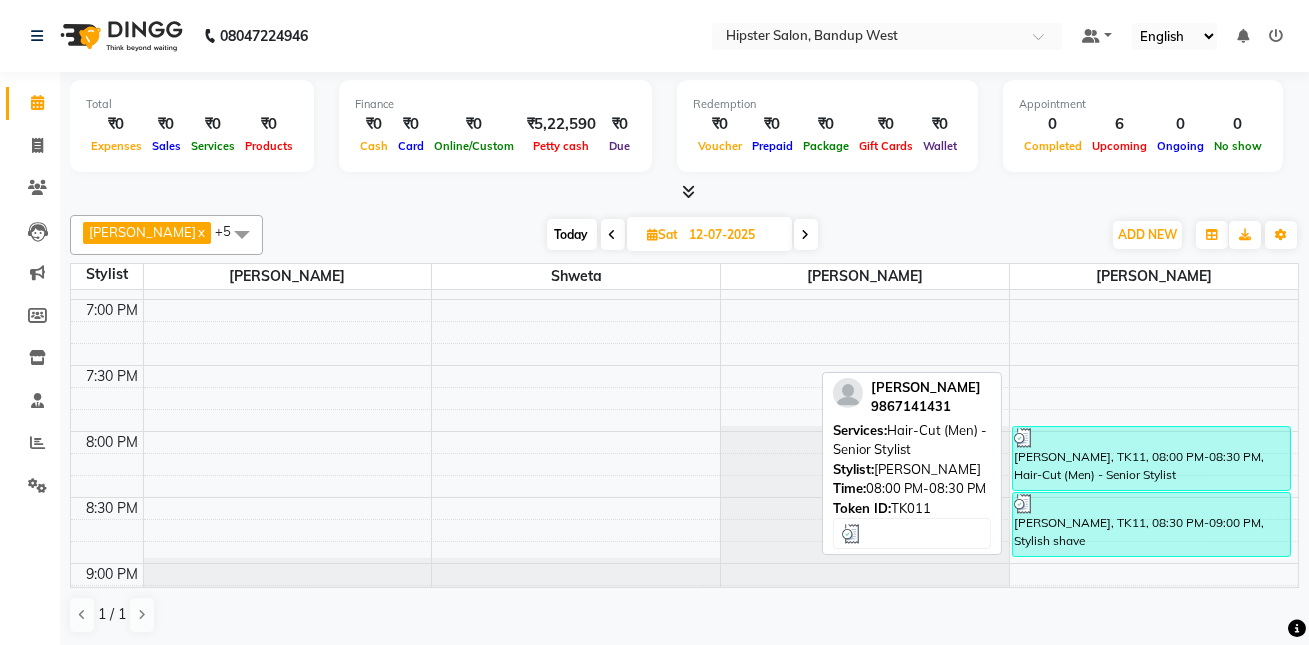 click on "[PERSON_NAME], TK11, 08:00 PM-08:30 PM, Hair-Cut (Men) - Senior Stylist" at bounding box center (1151, 458) 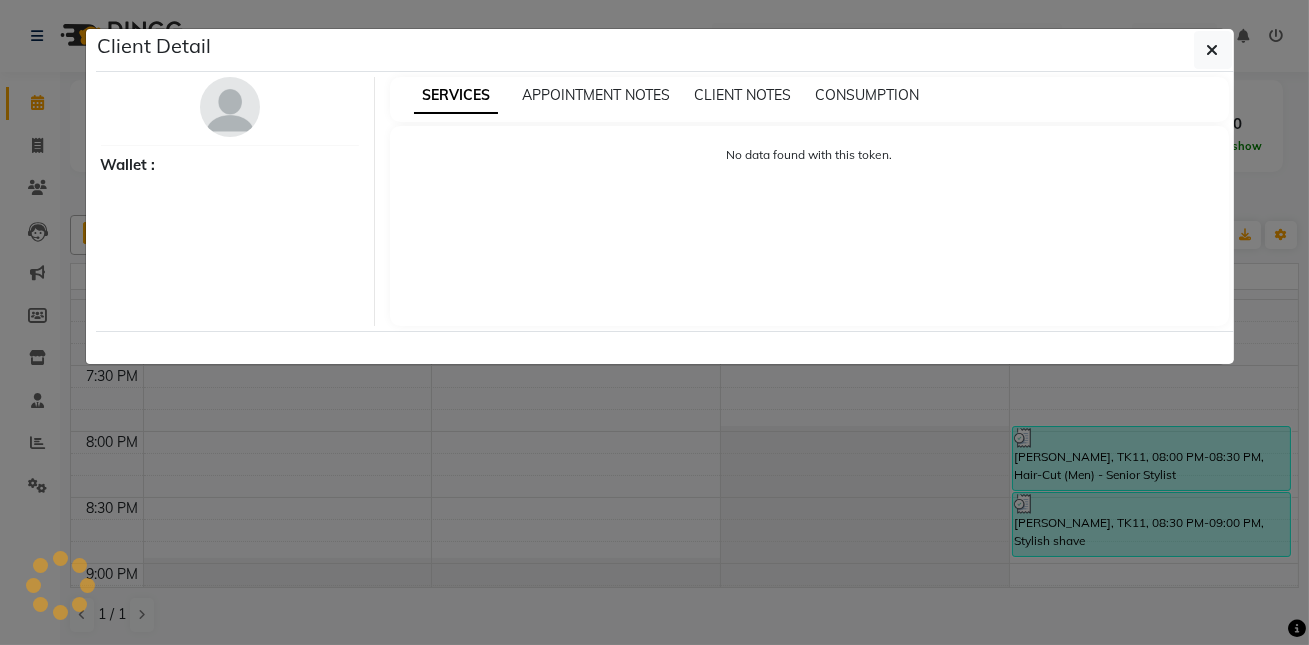 select on "3" 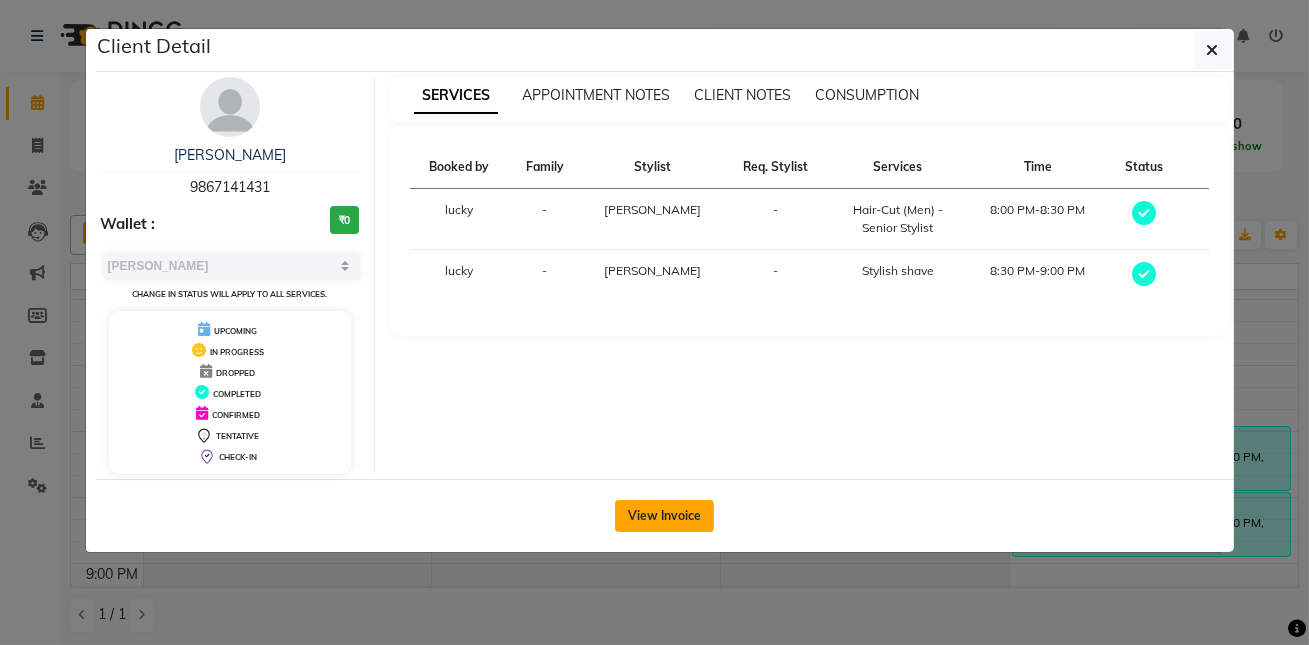 click on "View Invoice" 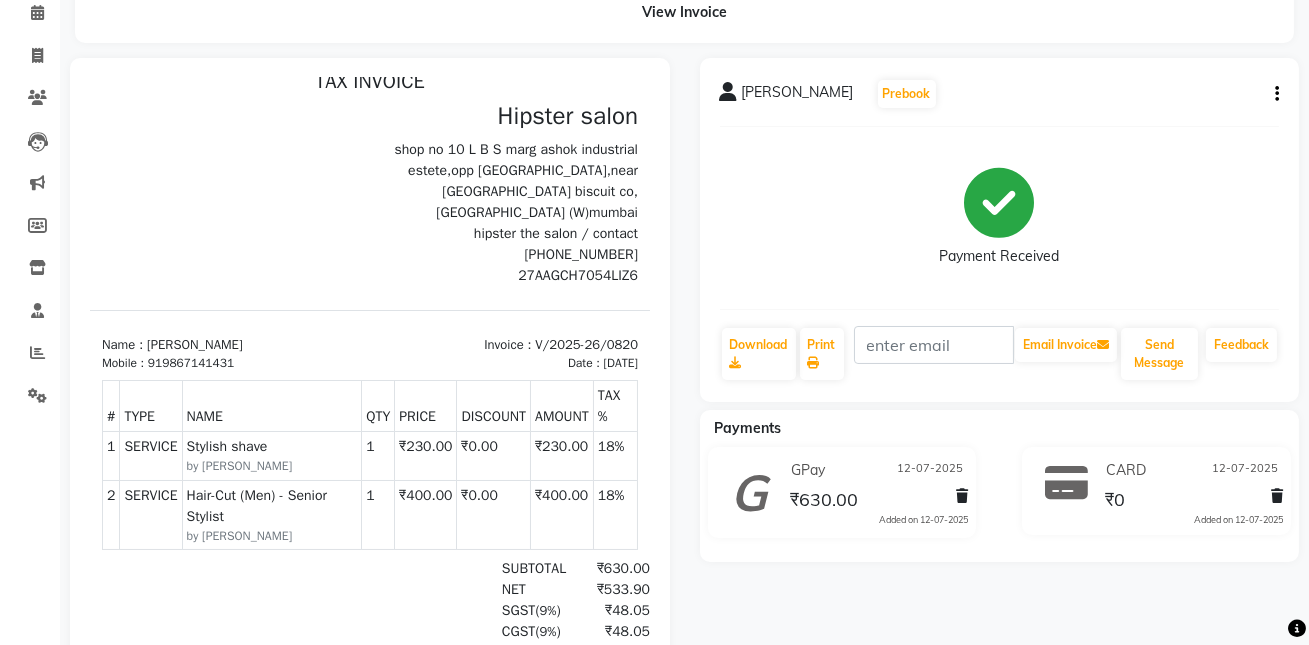 scroll, scrollTop: 0, scrollLeft: 0, axis: both 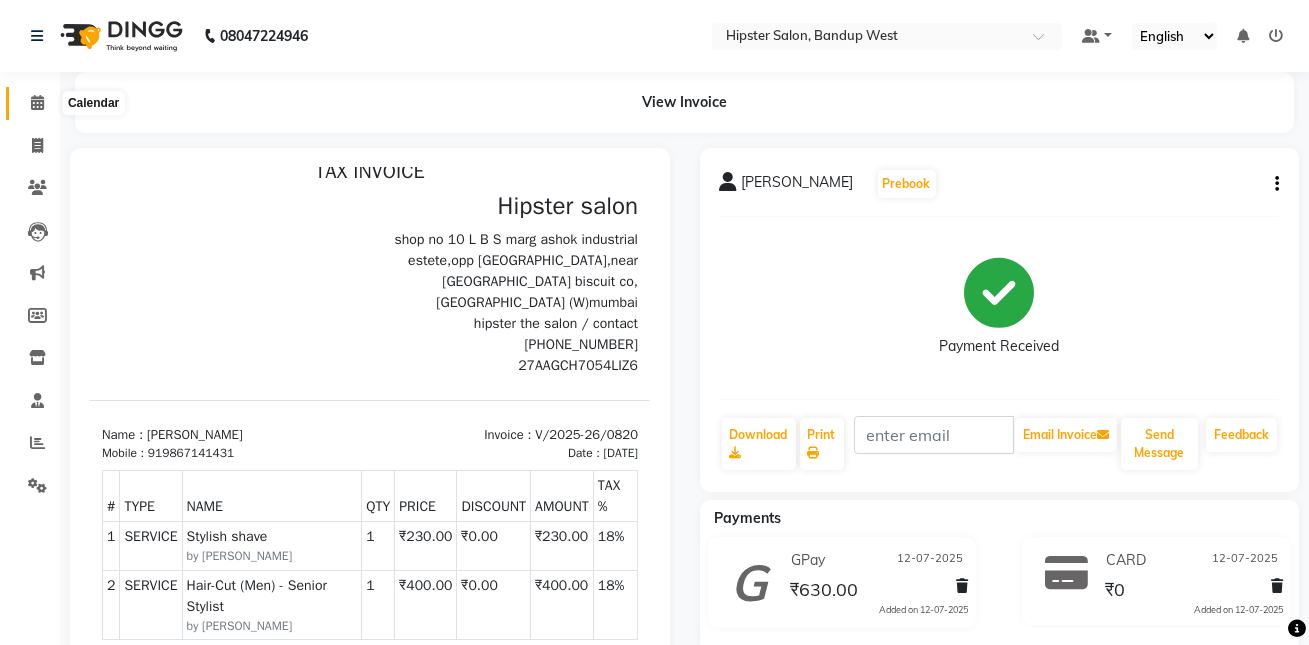 click 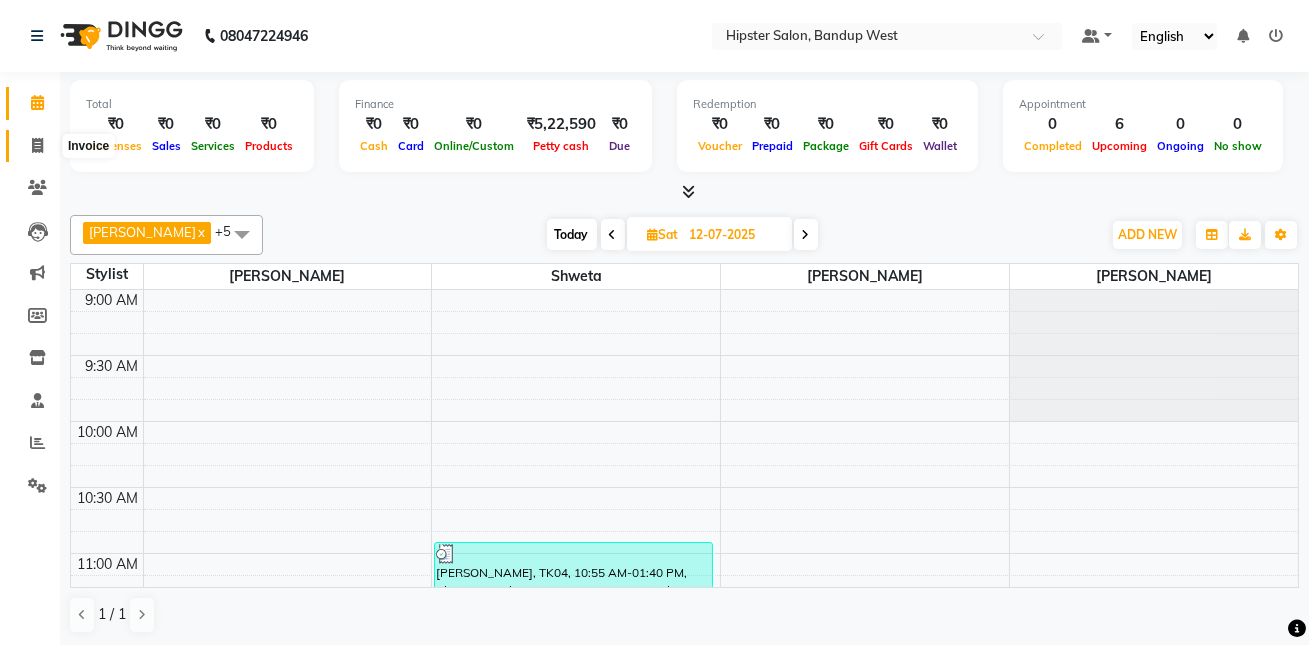 click 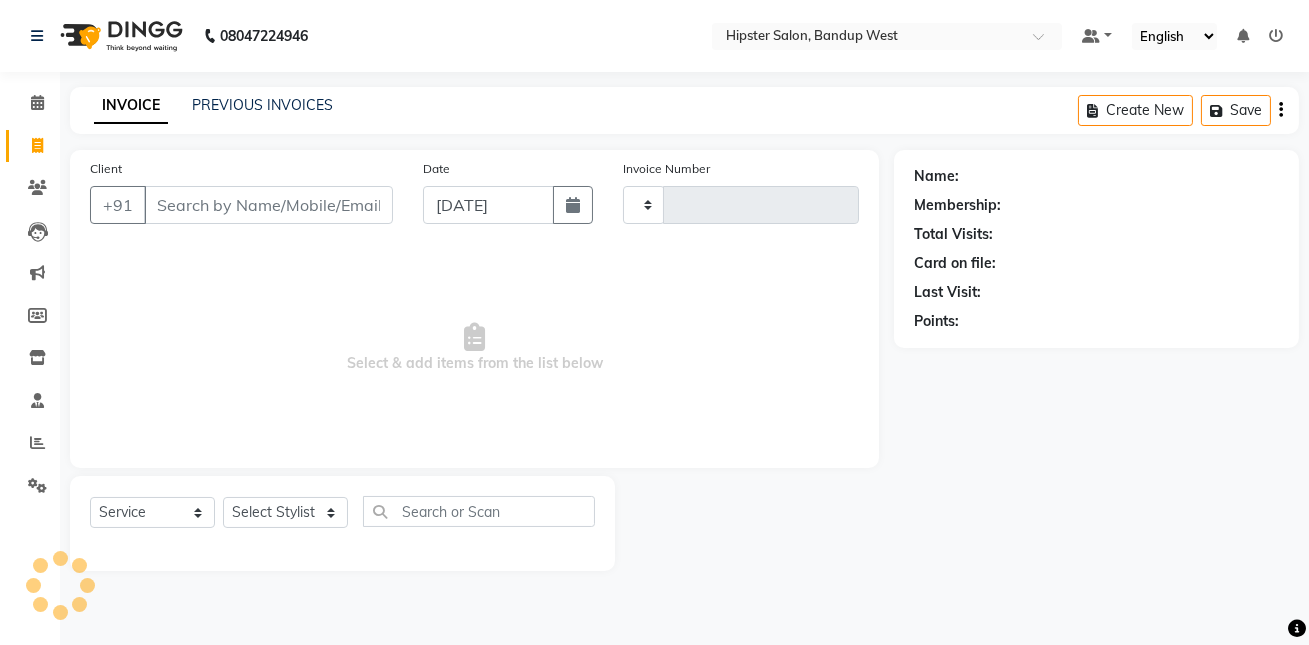type on "0821" 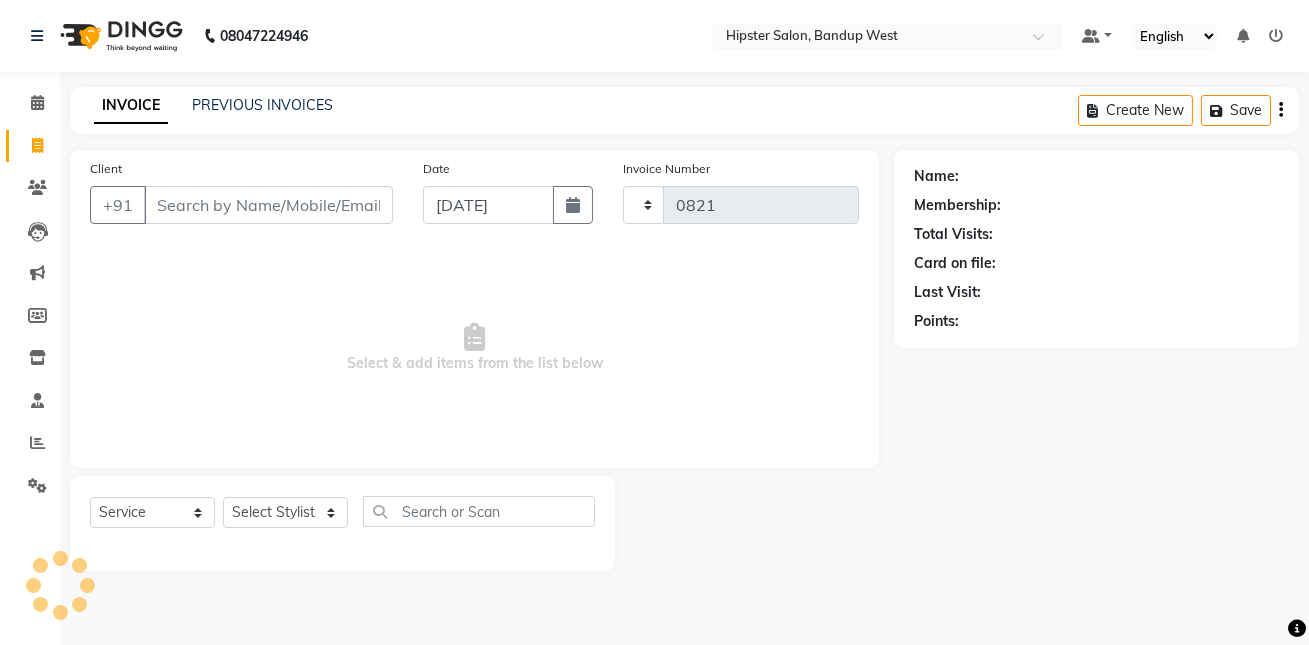 select on "6746" 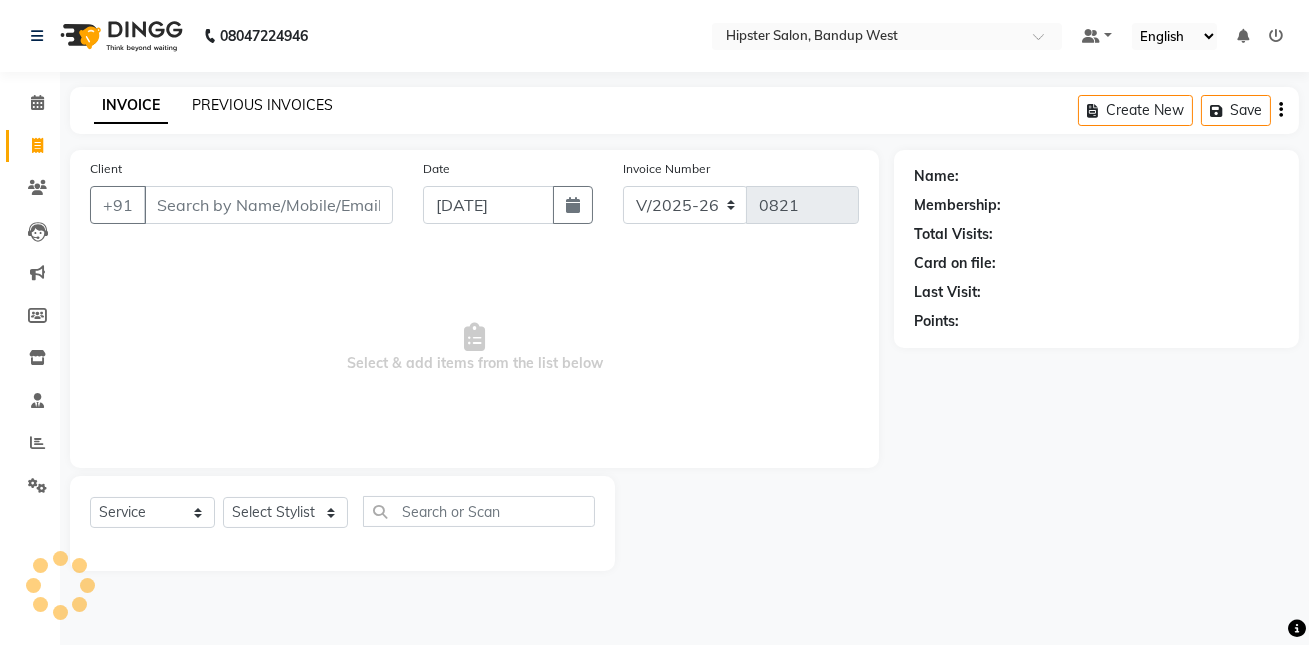 click on "PREVIOUS INVOICES" 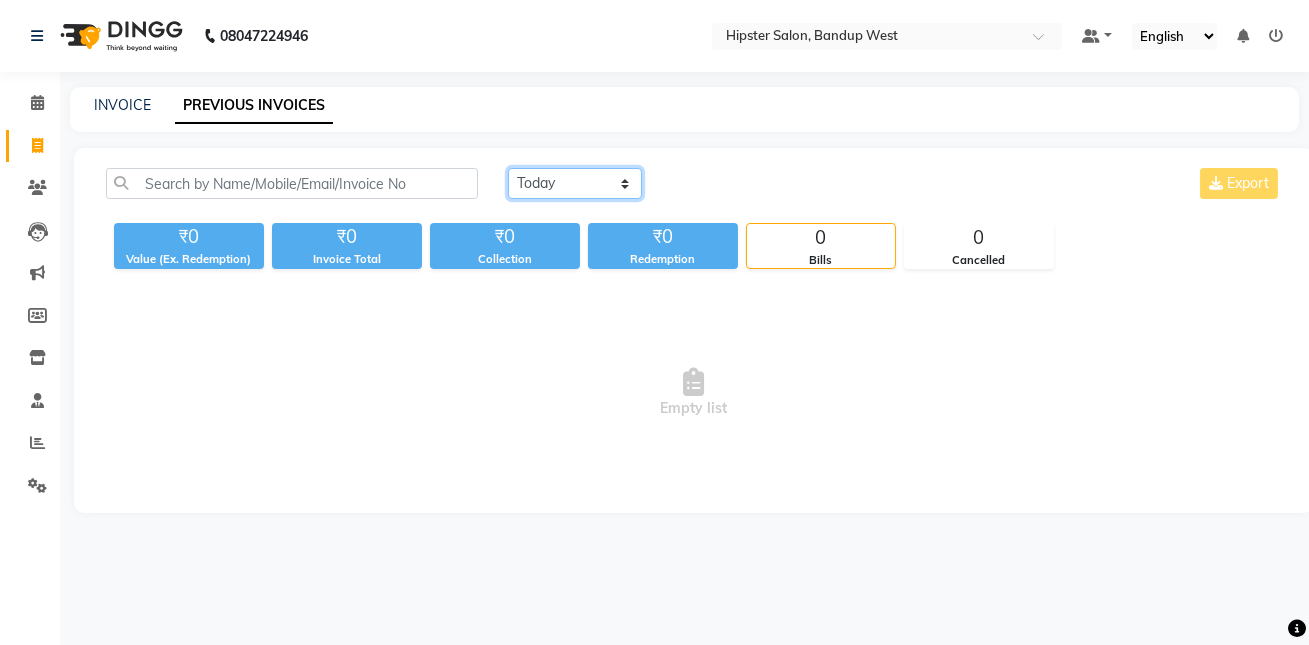 click on "[DATE] [DATE] Custom Range" 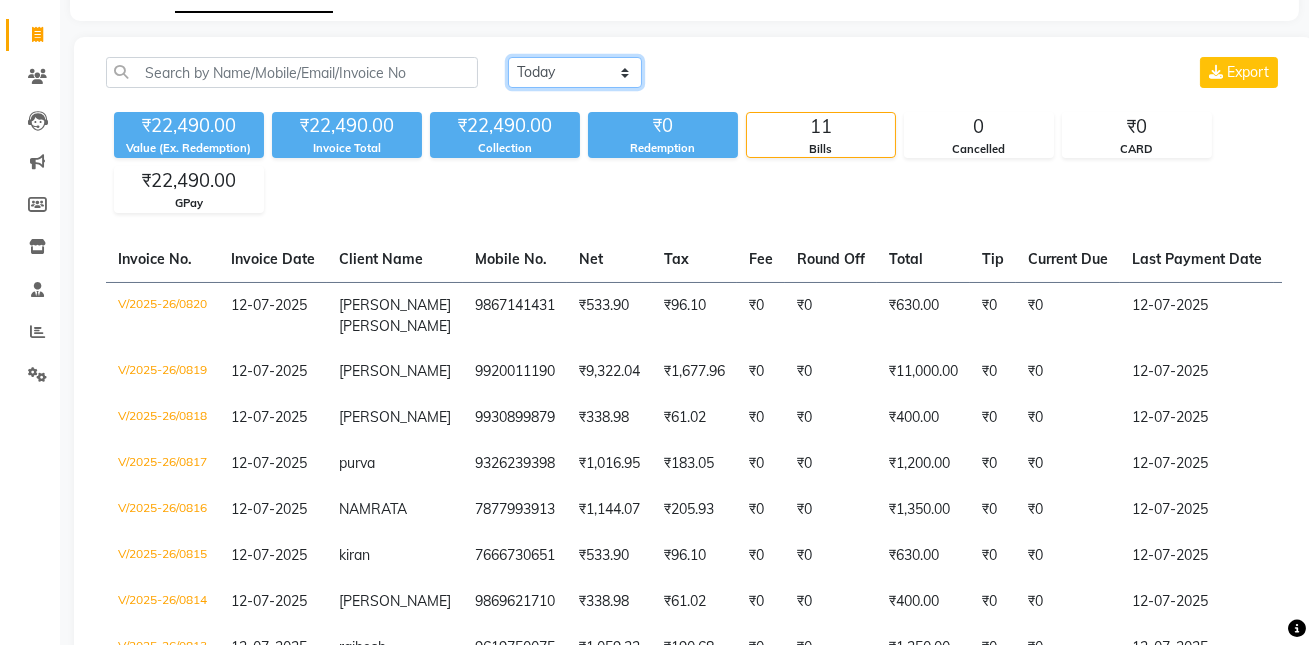 scroll, scrollTop: 0, scrollLeft: 0, axis: both 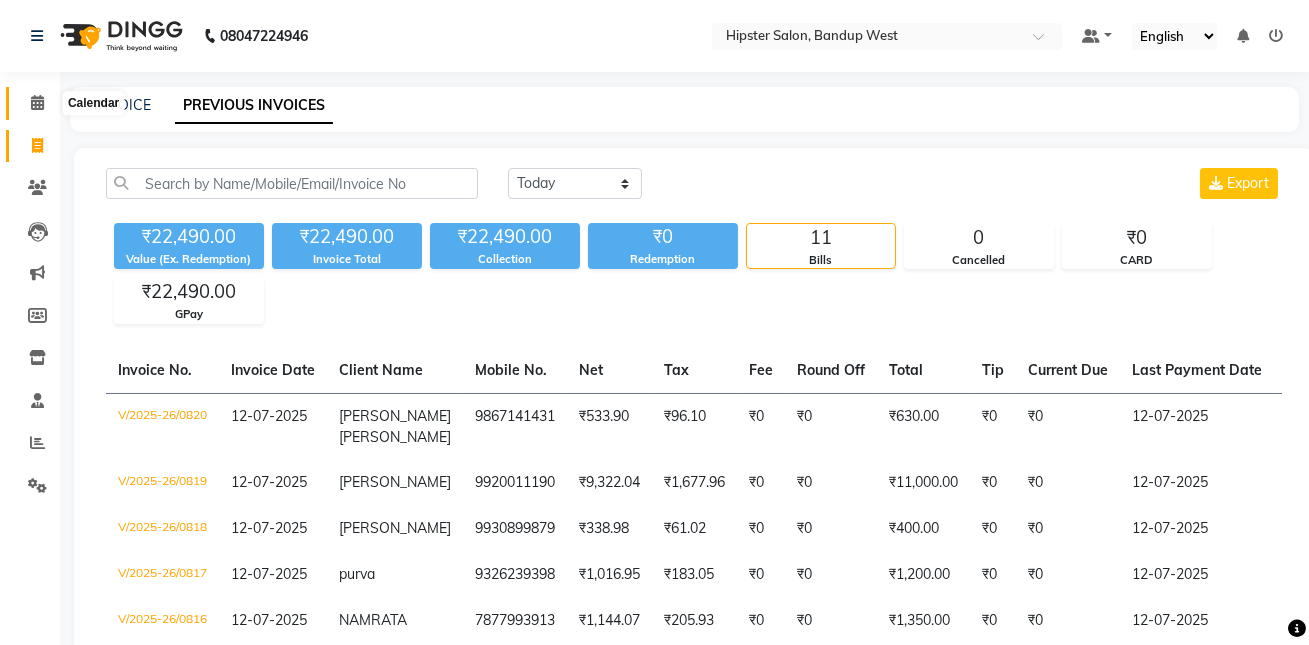 click 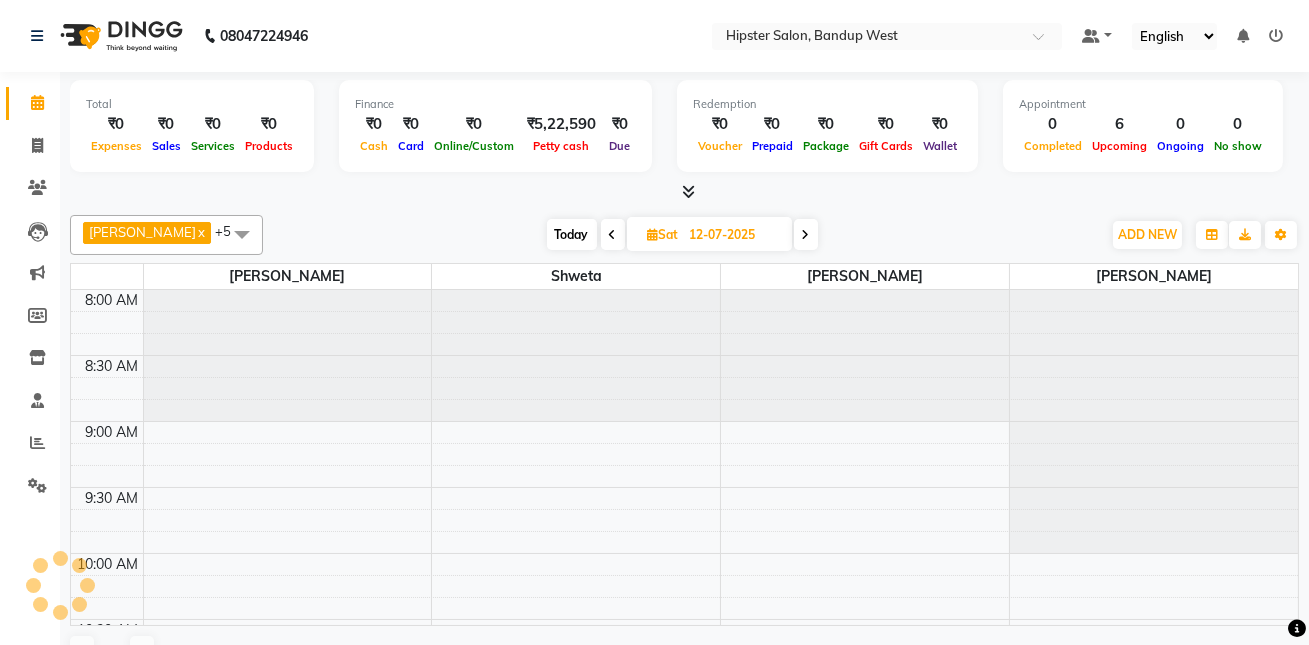 click 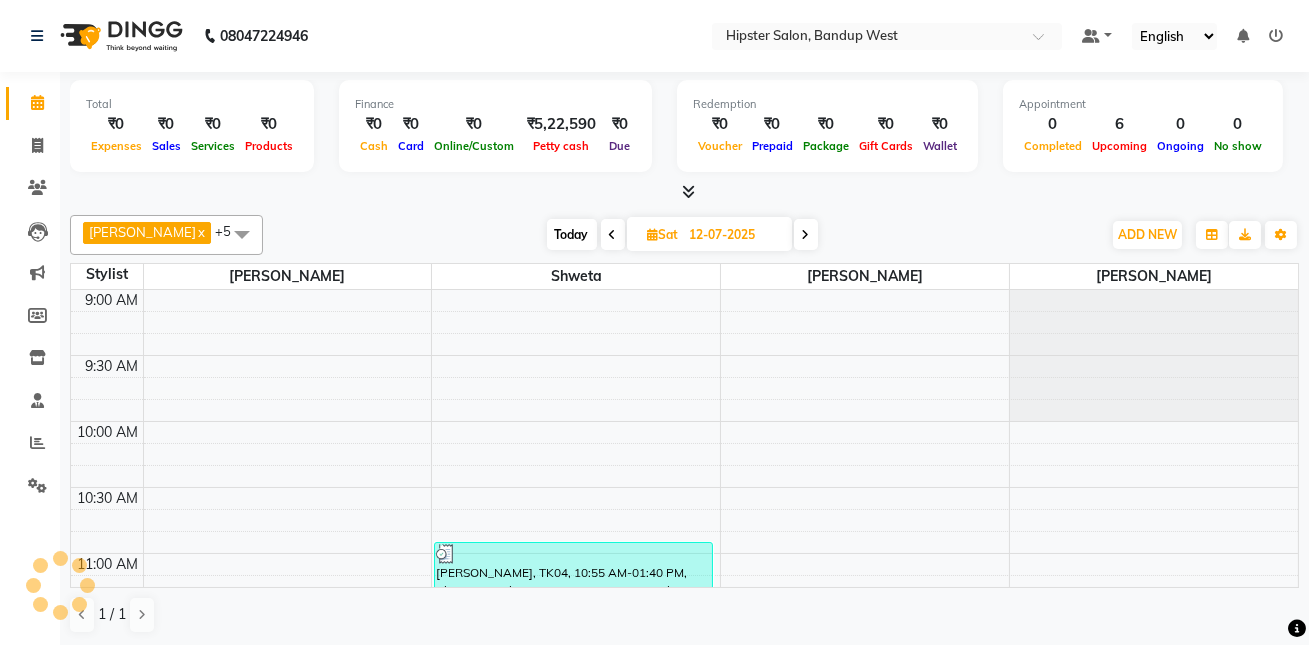 scroll, scrollTop: 132, scrollLeft: 0, axis: vertical 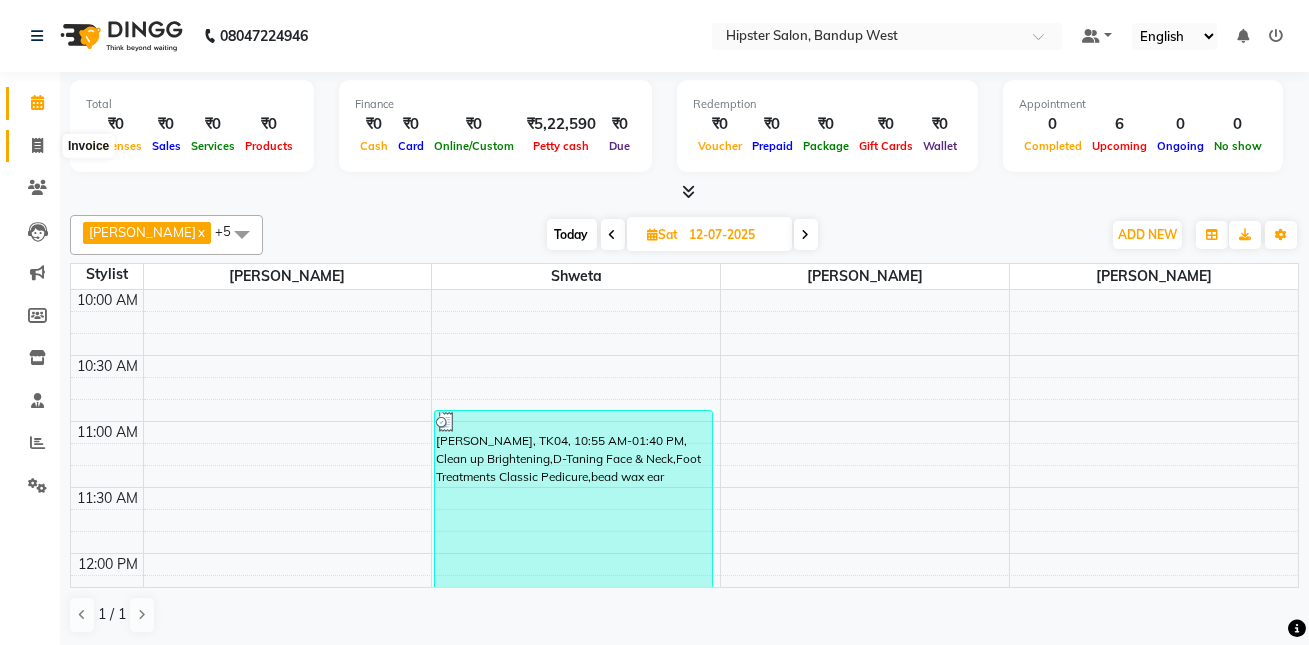 click 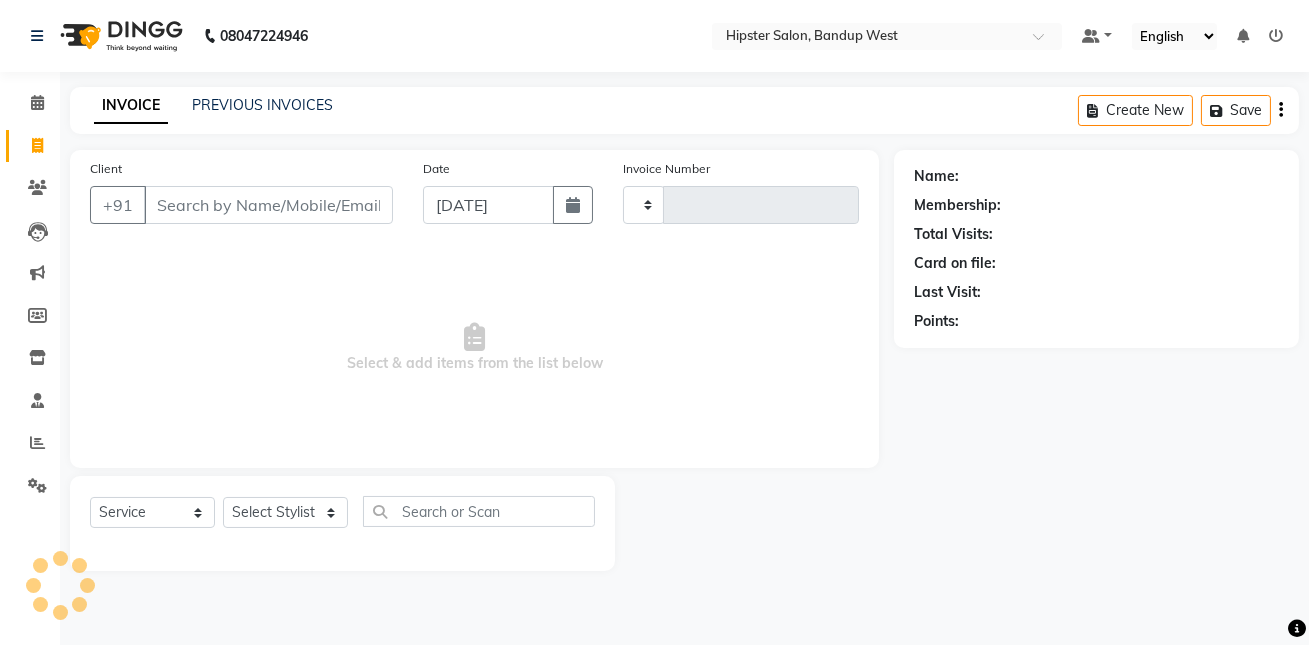 type on "0821" 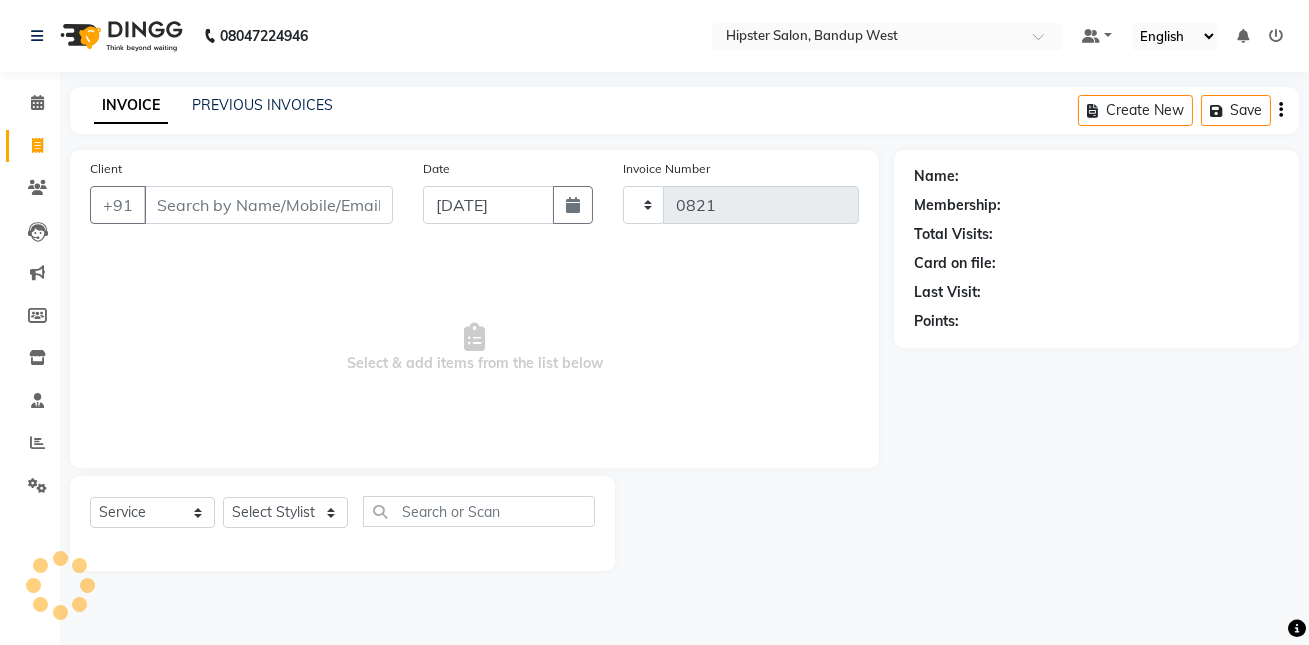 select on "6746" 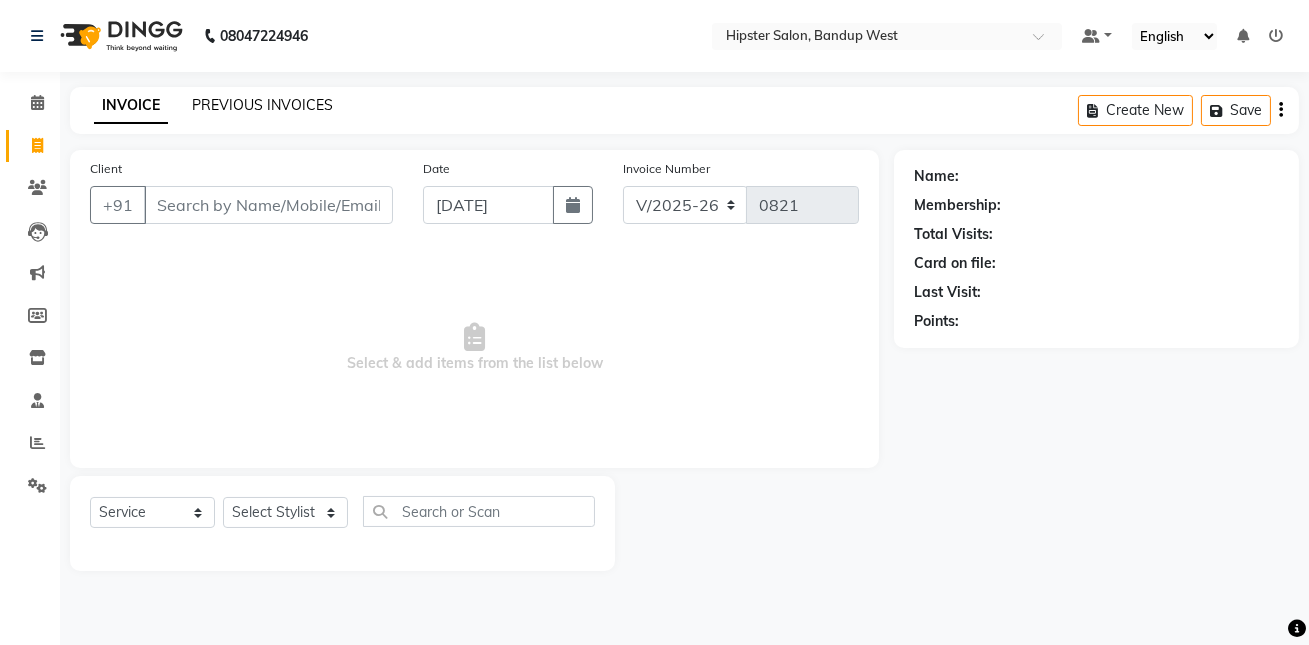 click on "PREVIOUS INVOICES" 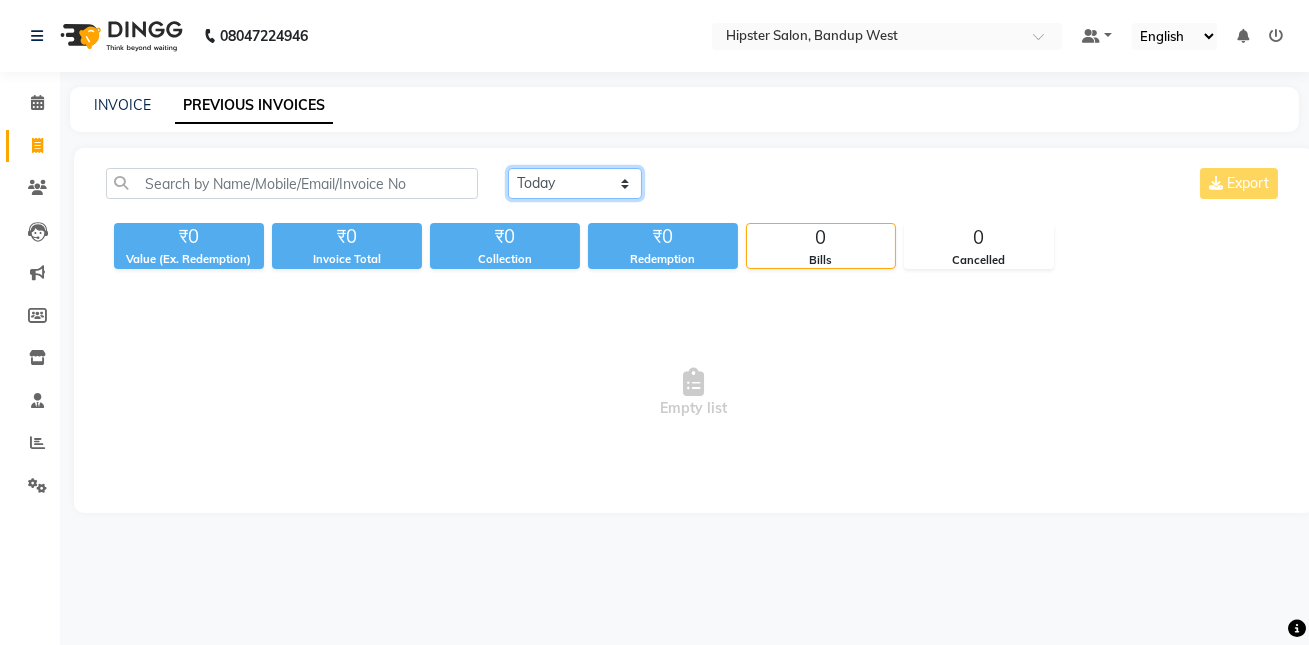 click on "[DATE] [DATE] Custom Range" 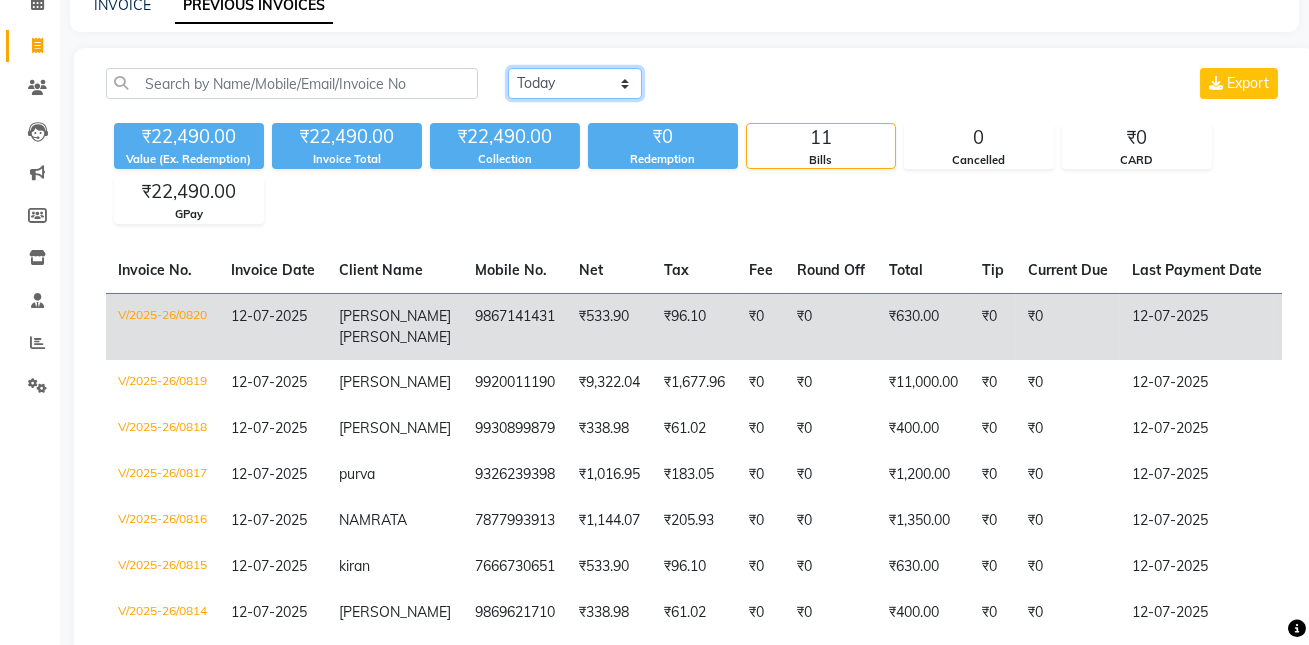 scroll, scrollTop: 103, scrollLeft: 0, axis: vertical 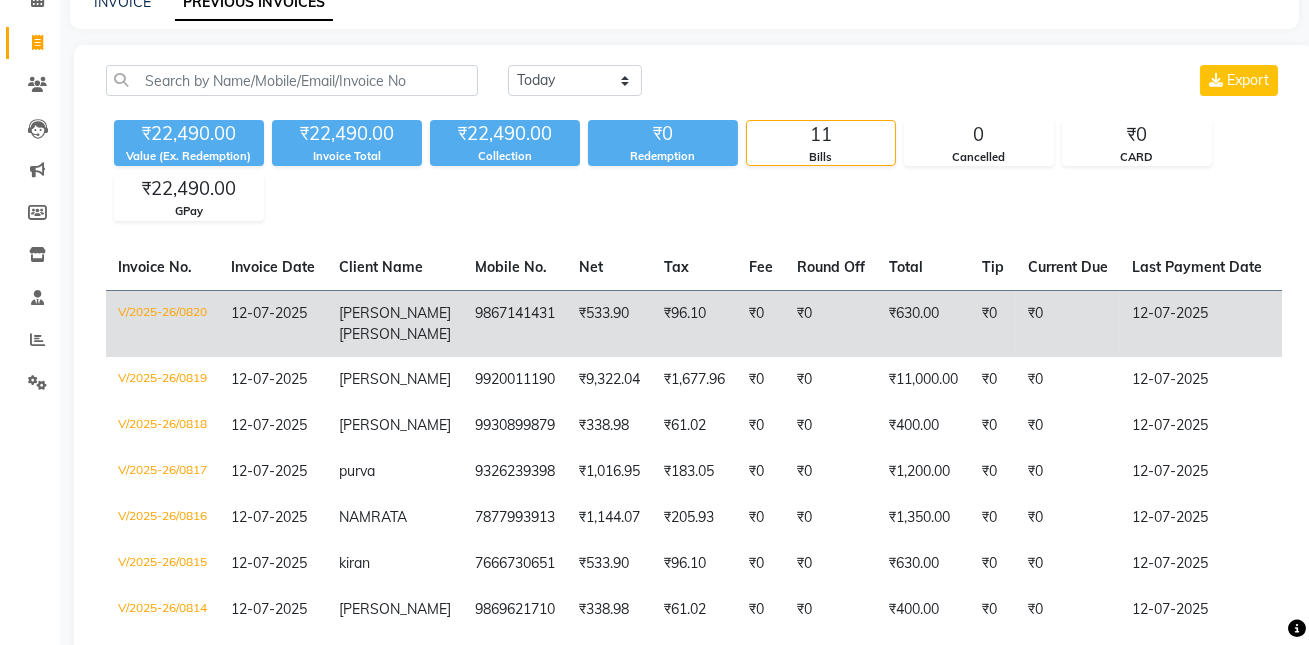 click on "9867141431" 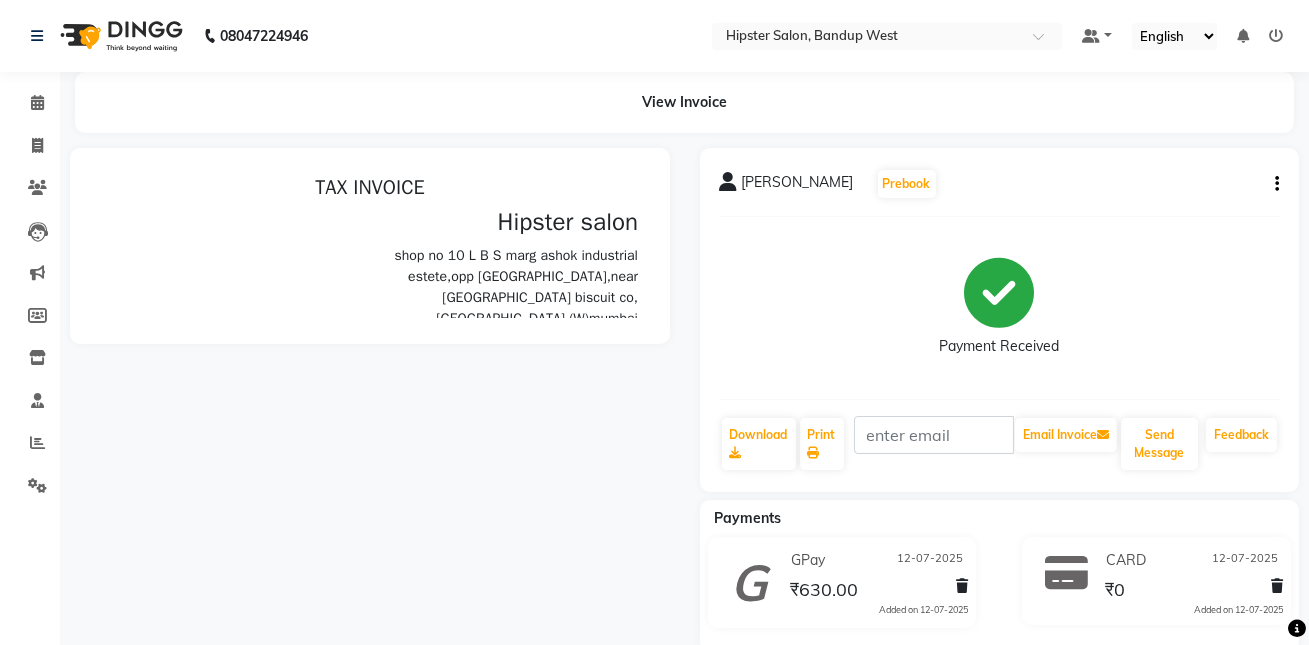 scroll, scrollTop: 0, scrollLeft: 0, axis: both 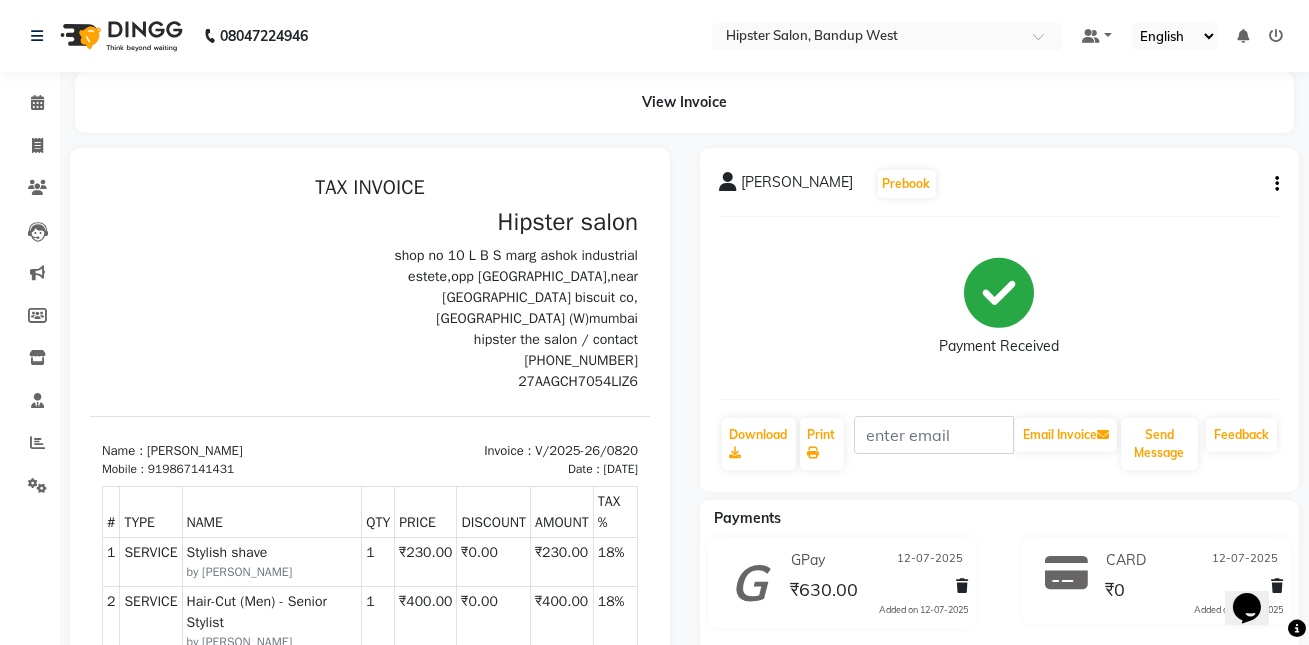 click on "GPay" 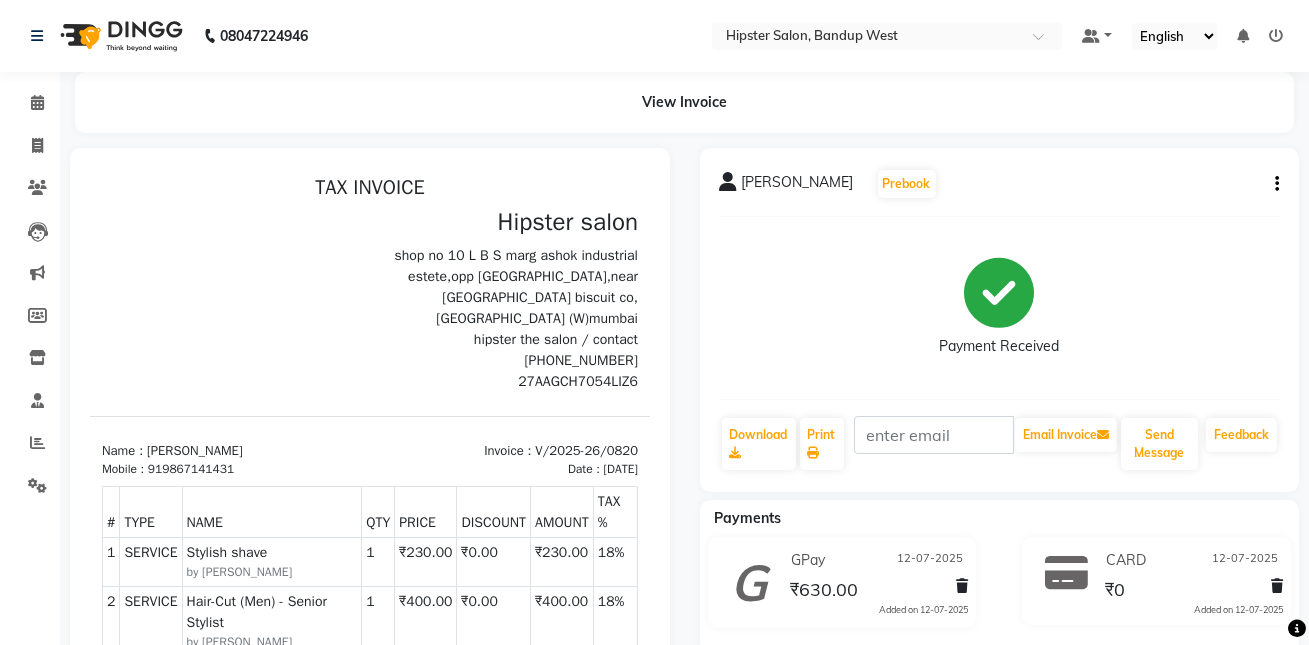 click on "₹630.00" 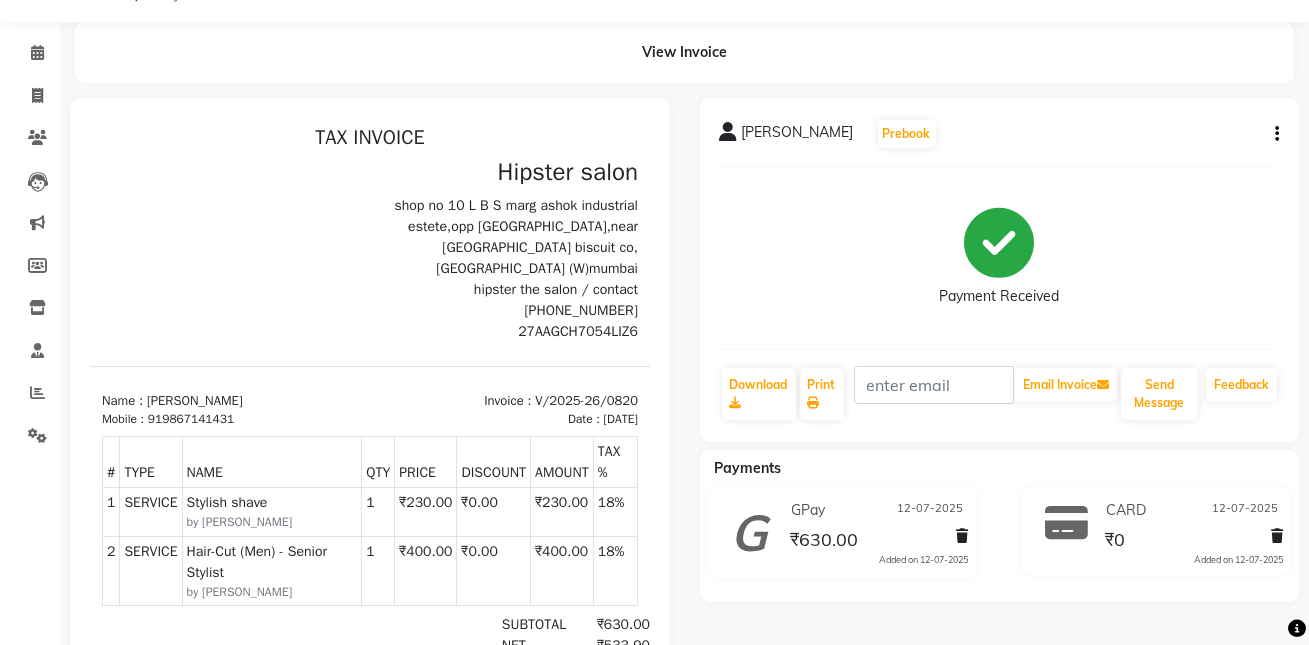 scroll, scrollTop: 51, scrollLeft: 0, axis: vertical 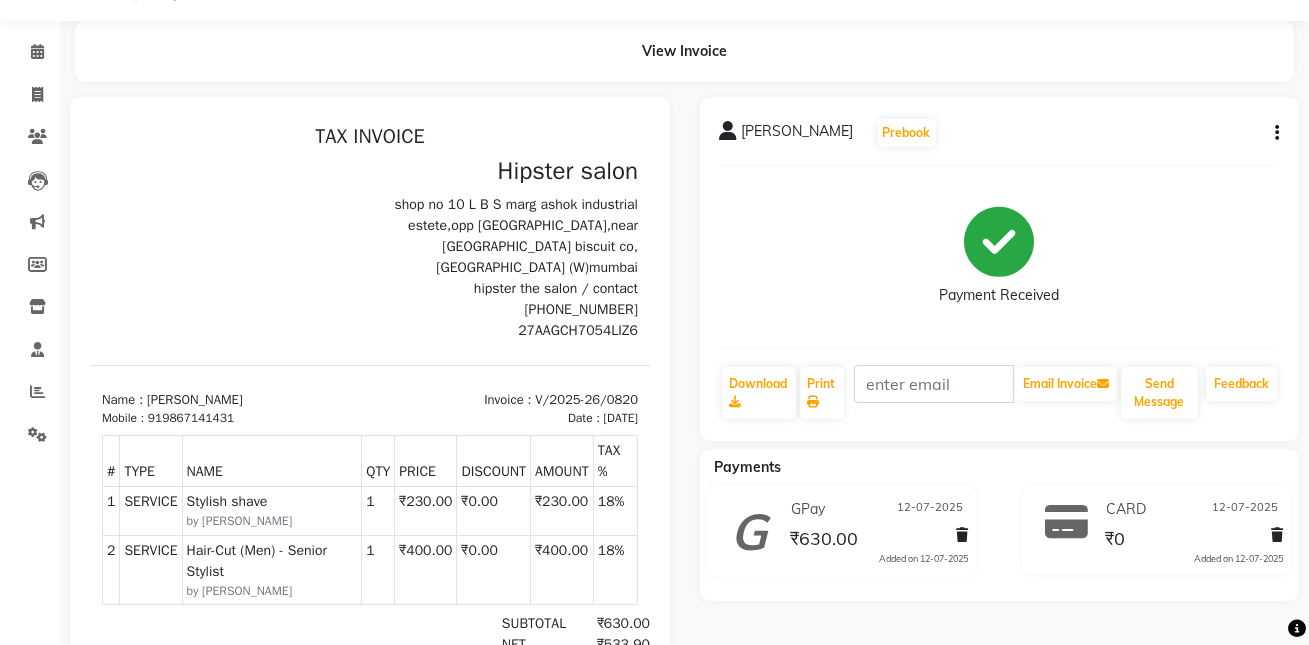click 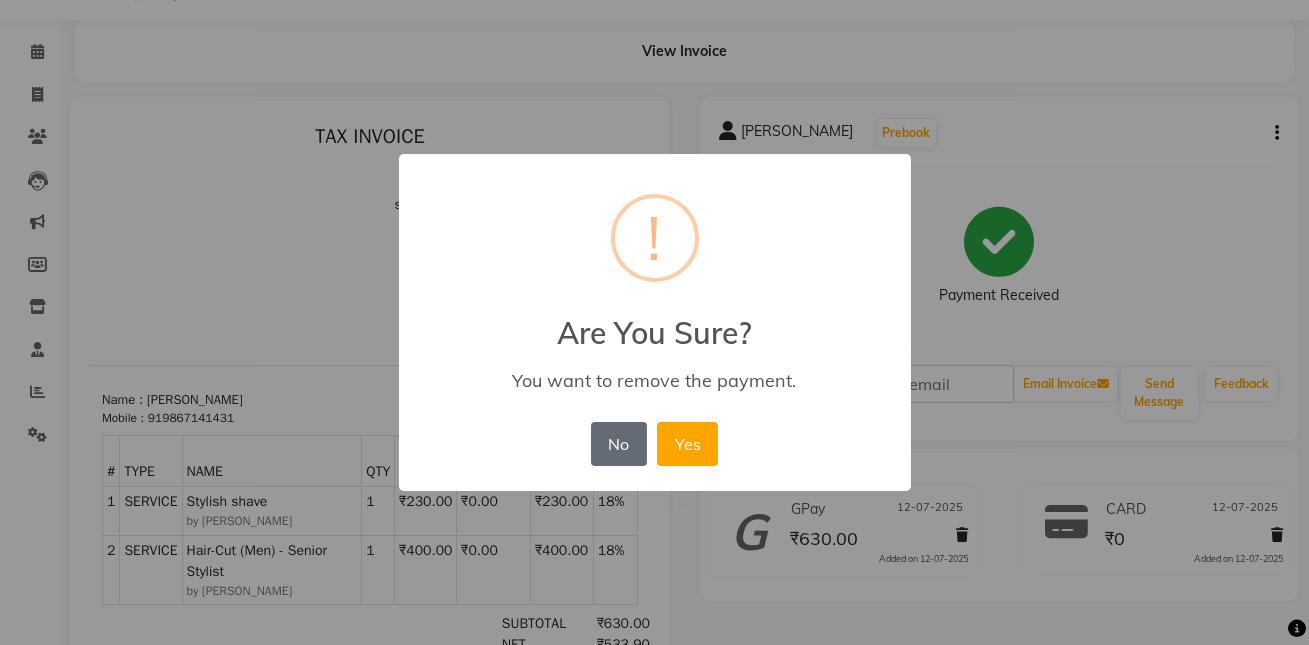 click on "No" at bounding box center (619, 444) 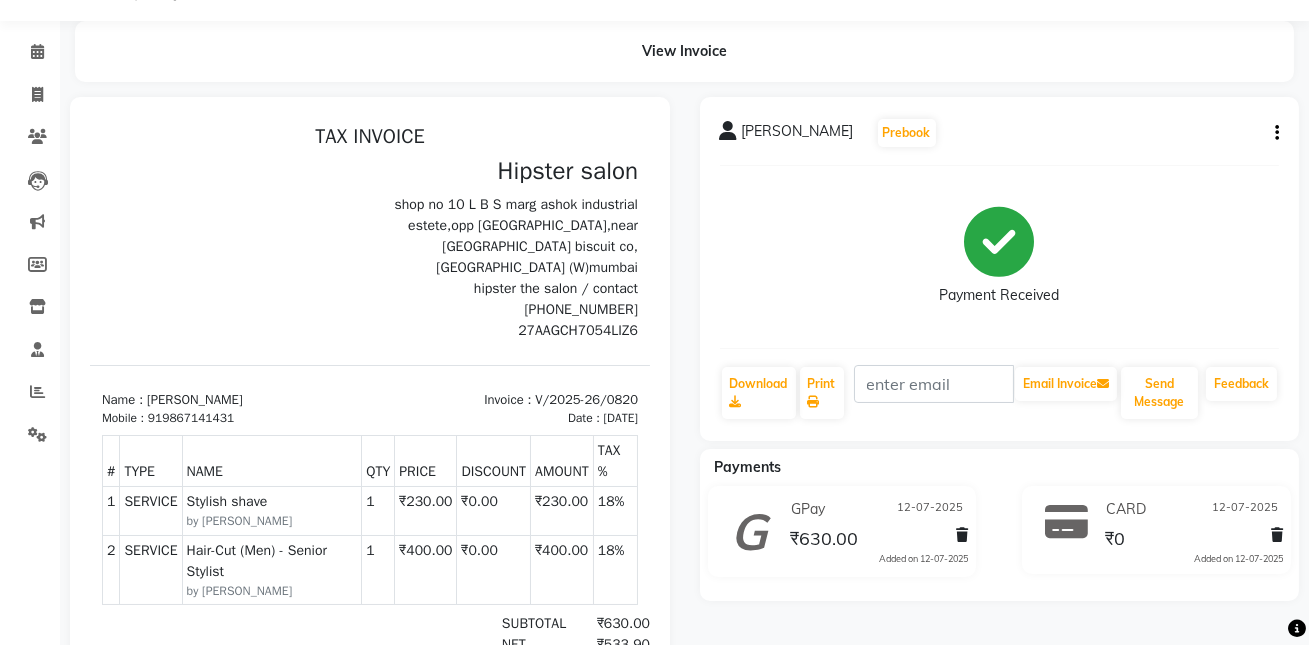 click on "CARD [DATE] ₹0  Added on [DATE]" 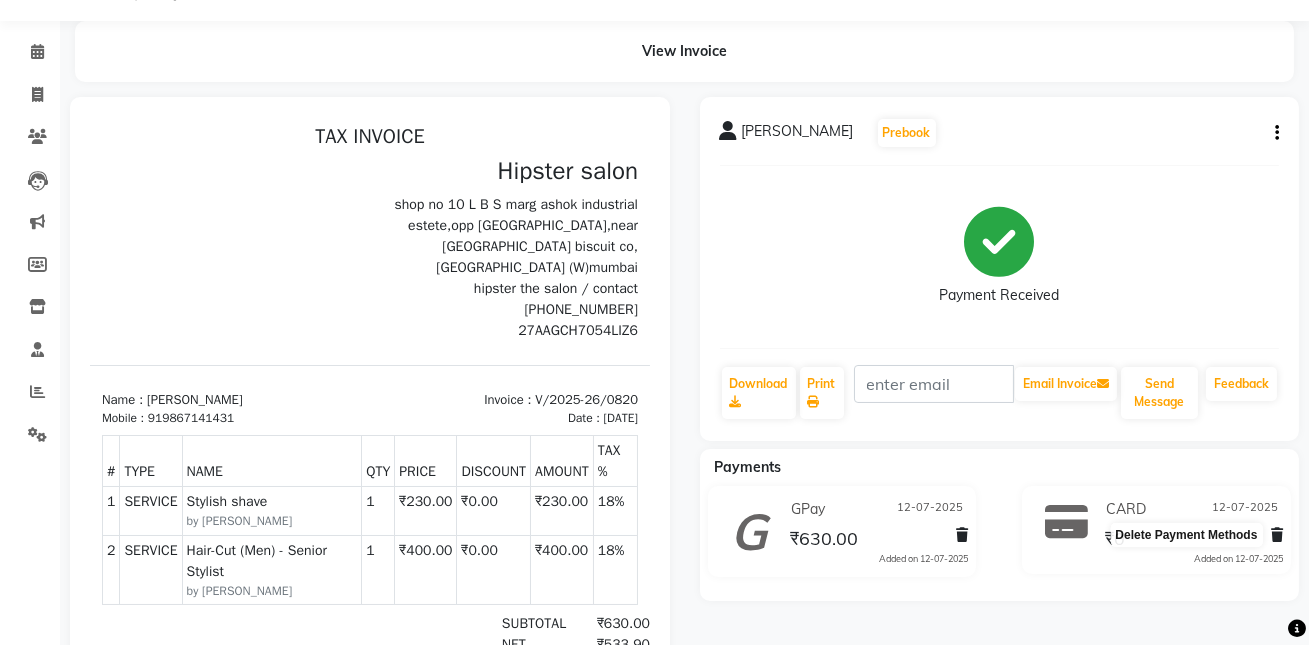click 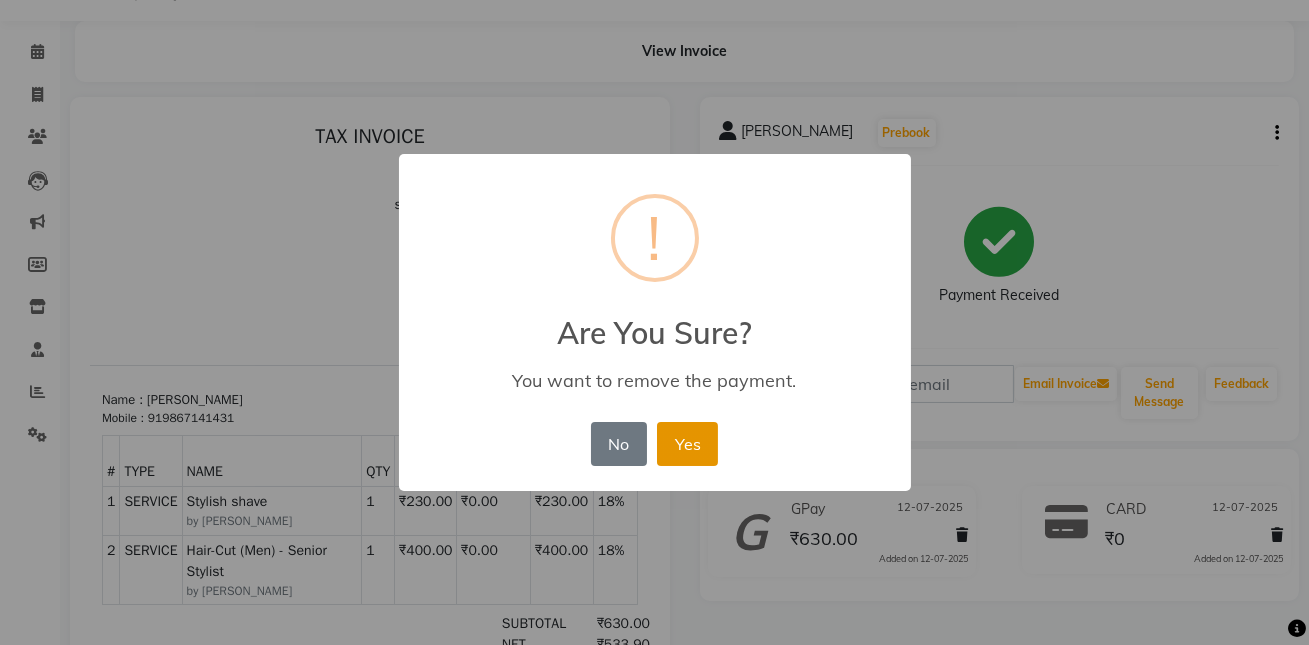click on "Yes" at bounding box center (687, 444) 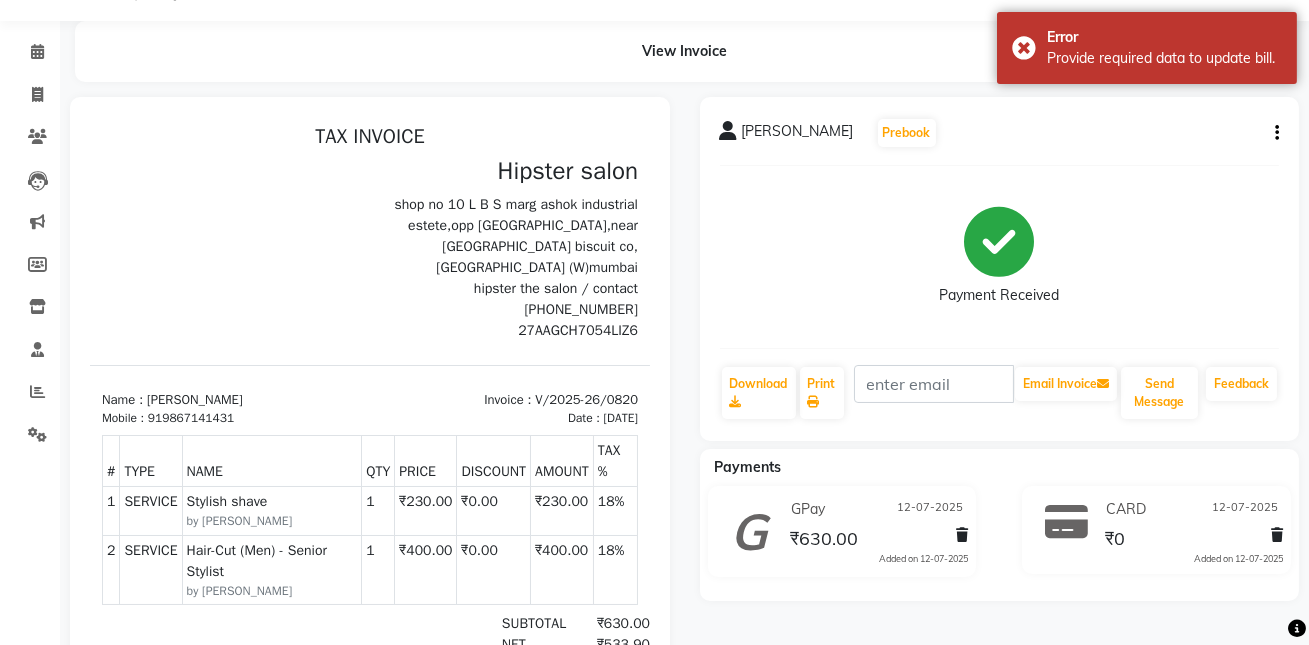 scroll, scrollTop: 0, scrollLeft: 0, axis: both 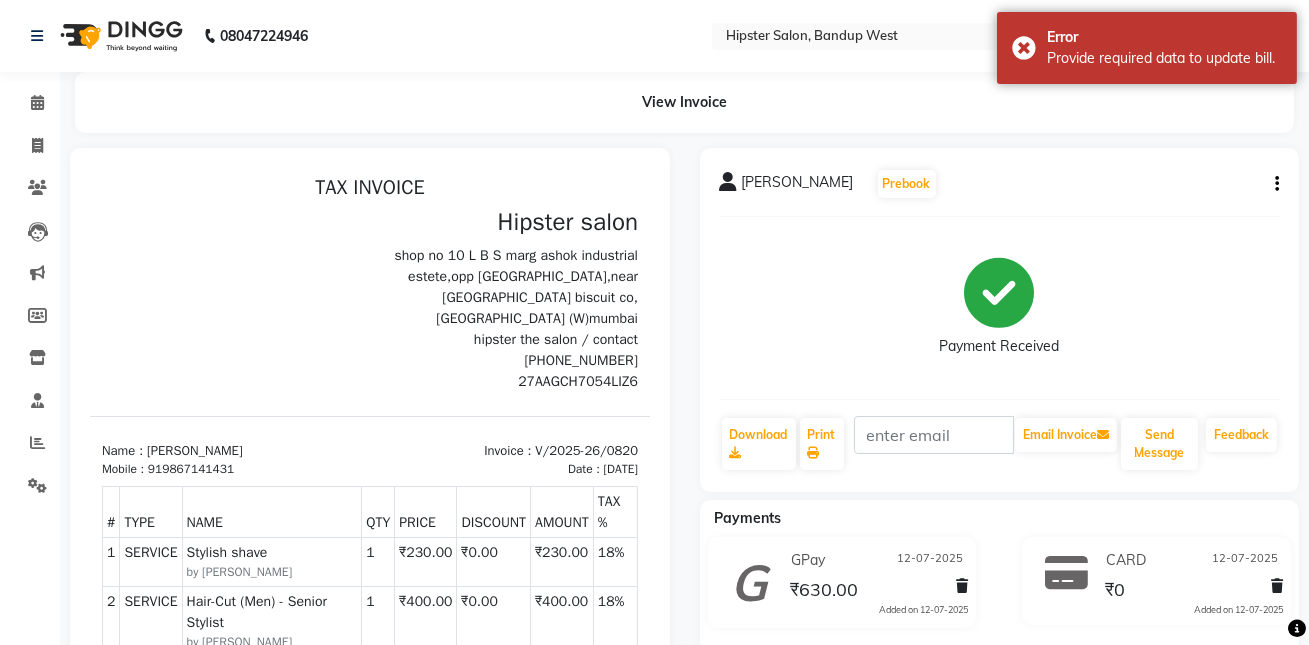 click 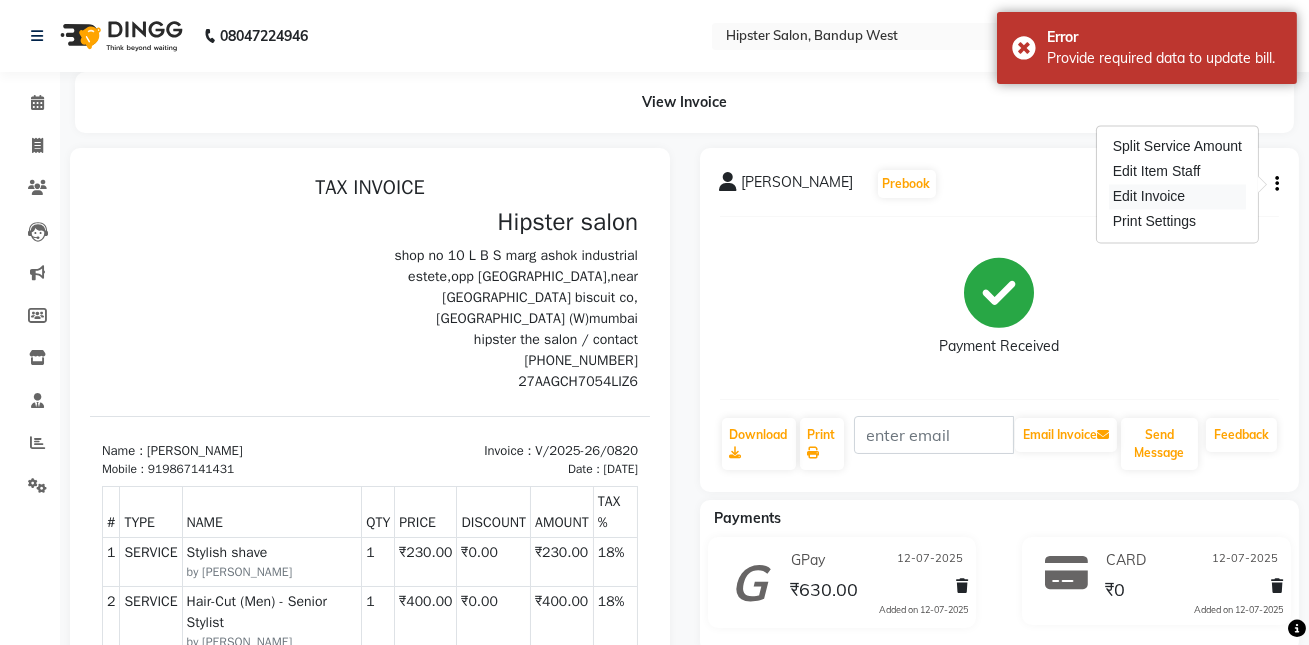 click on "Edit Invoice" at bounding box center [1177, 196] 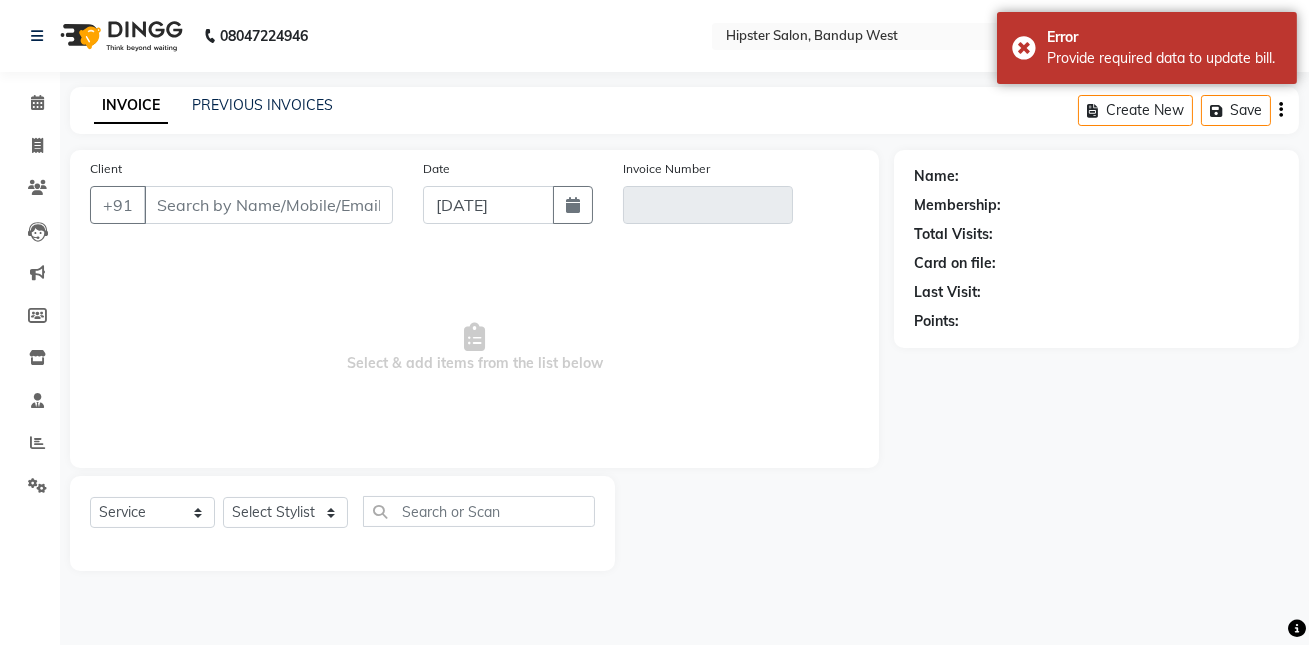 type on "9867141431" 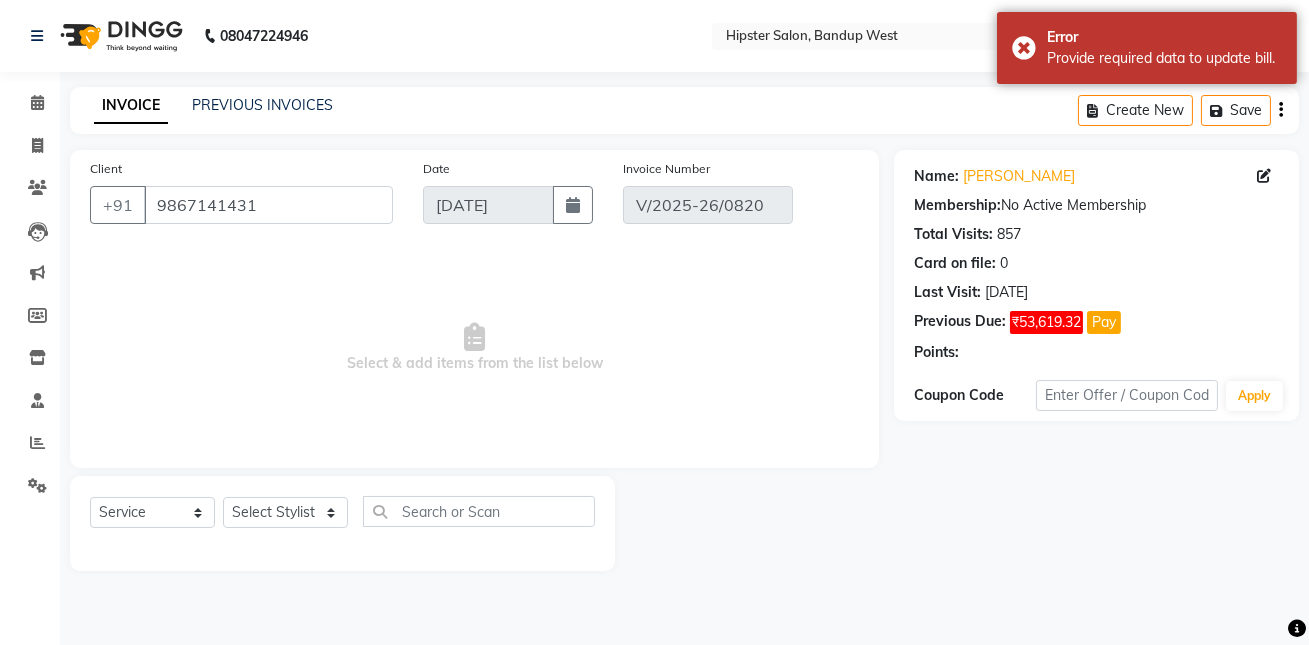 type on "12-07-2025" 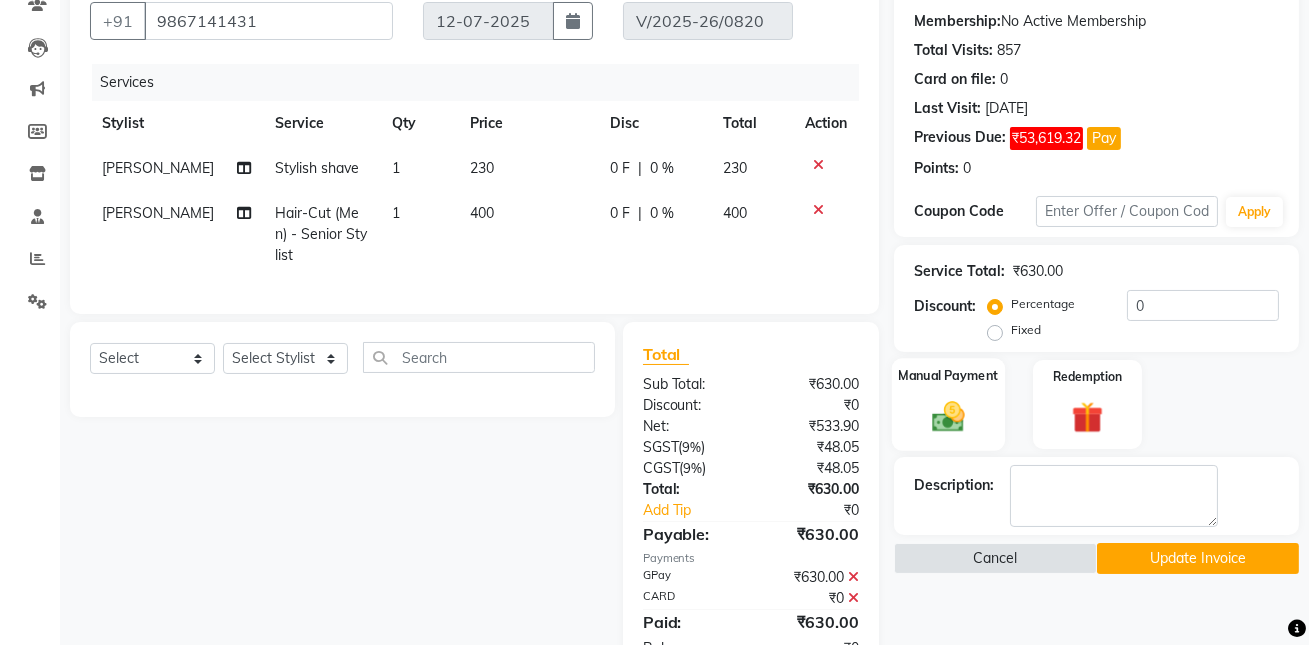 scroll, scrollTop: 185, scrollLeft: 0, axis: vertical 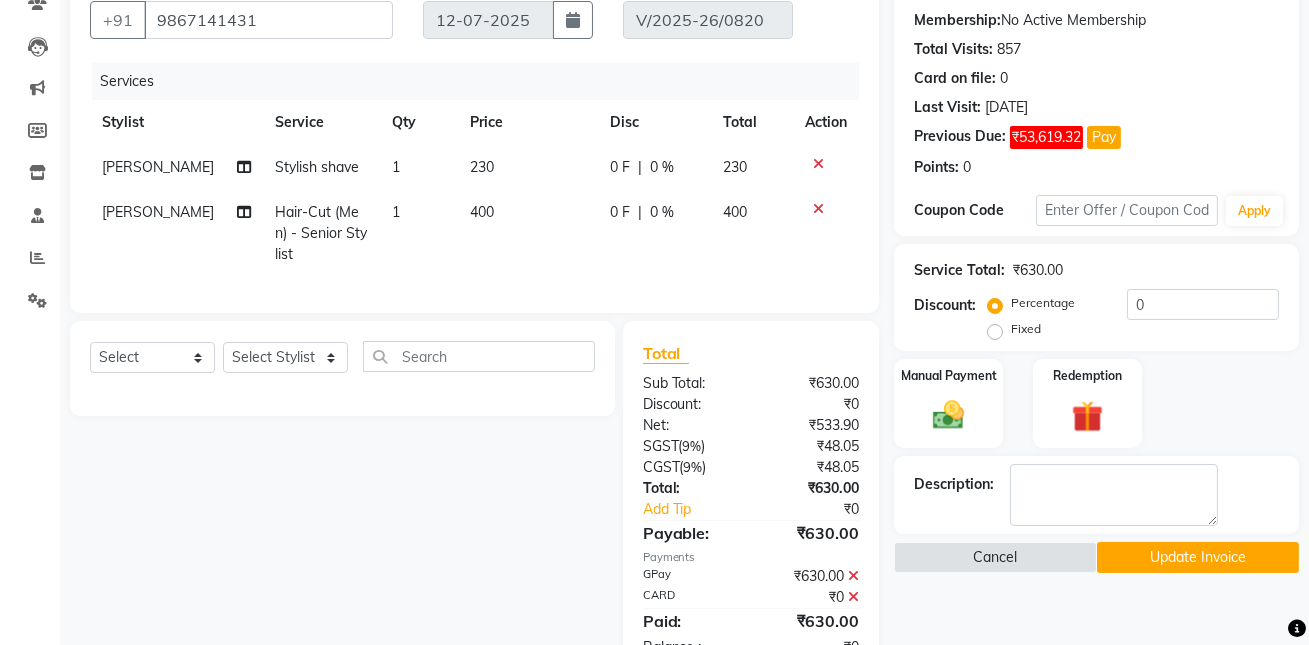 click 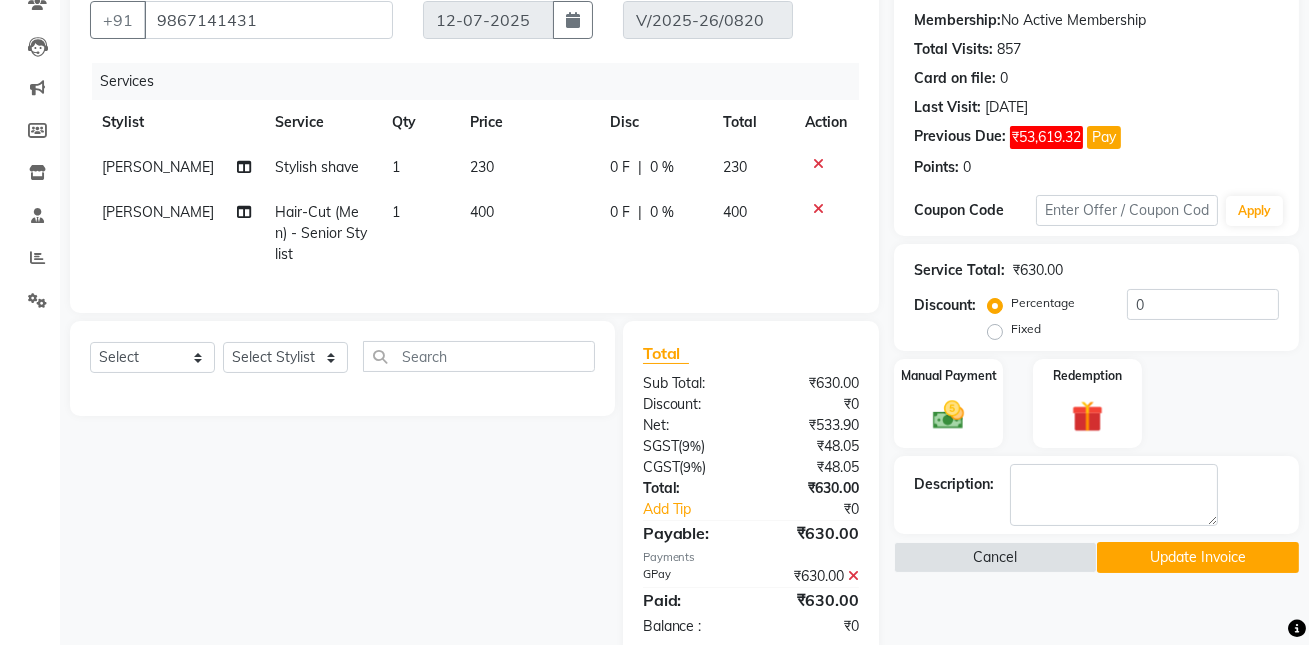 click 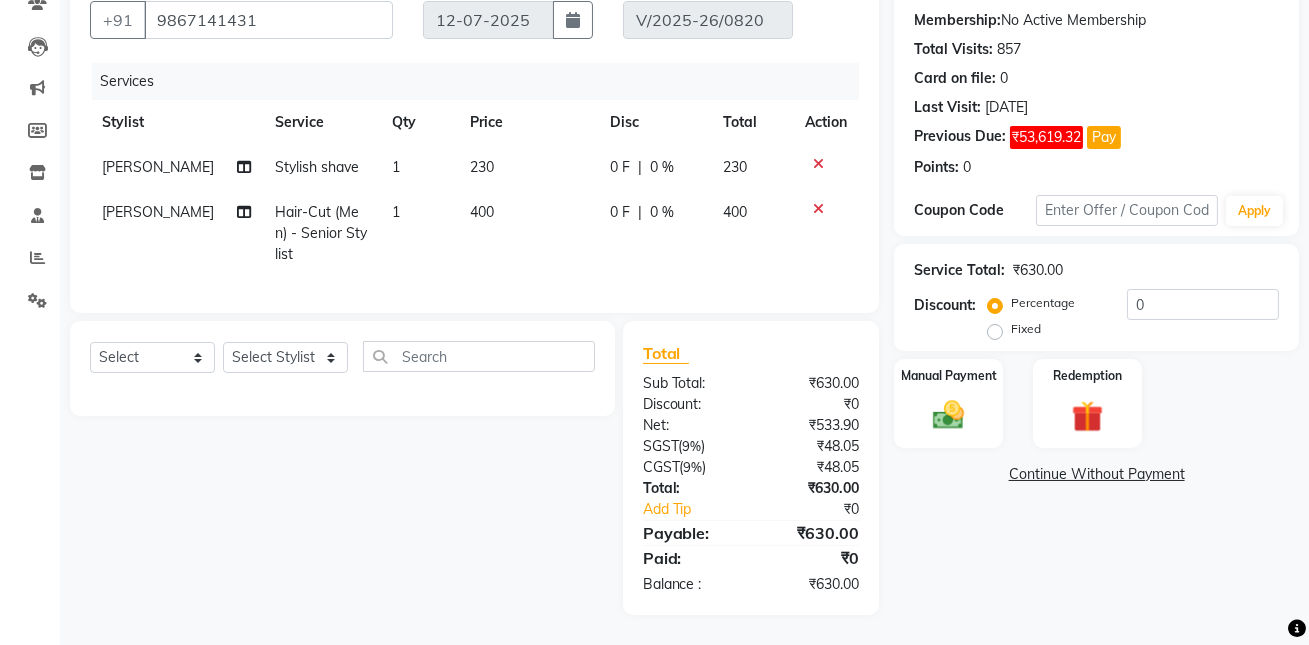 scroll, scrollTop: 164, scrollLeft: 0, axis: vertical 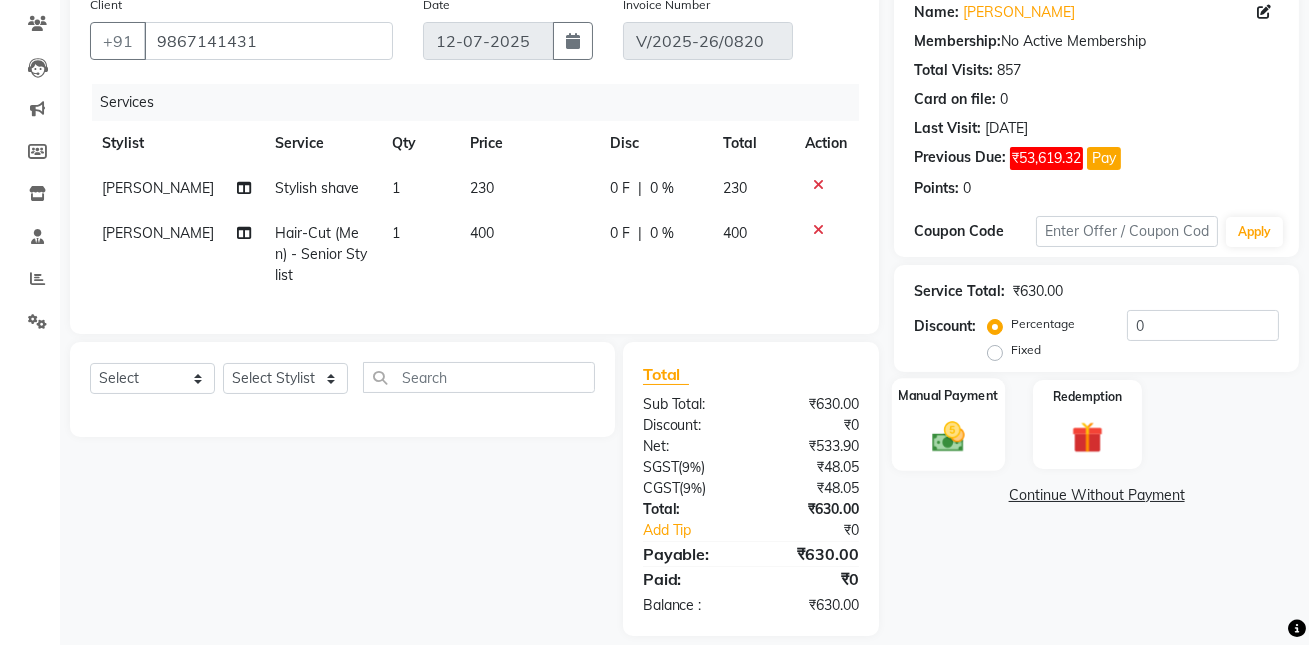 click on "Manual Payment" 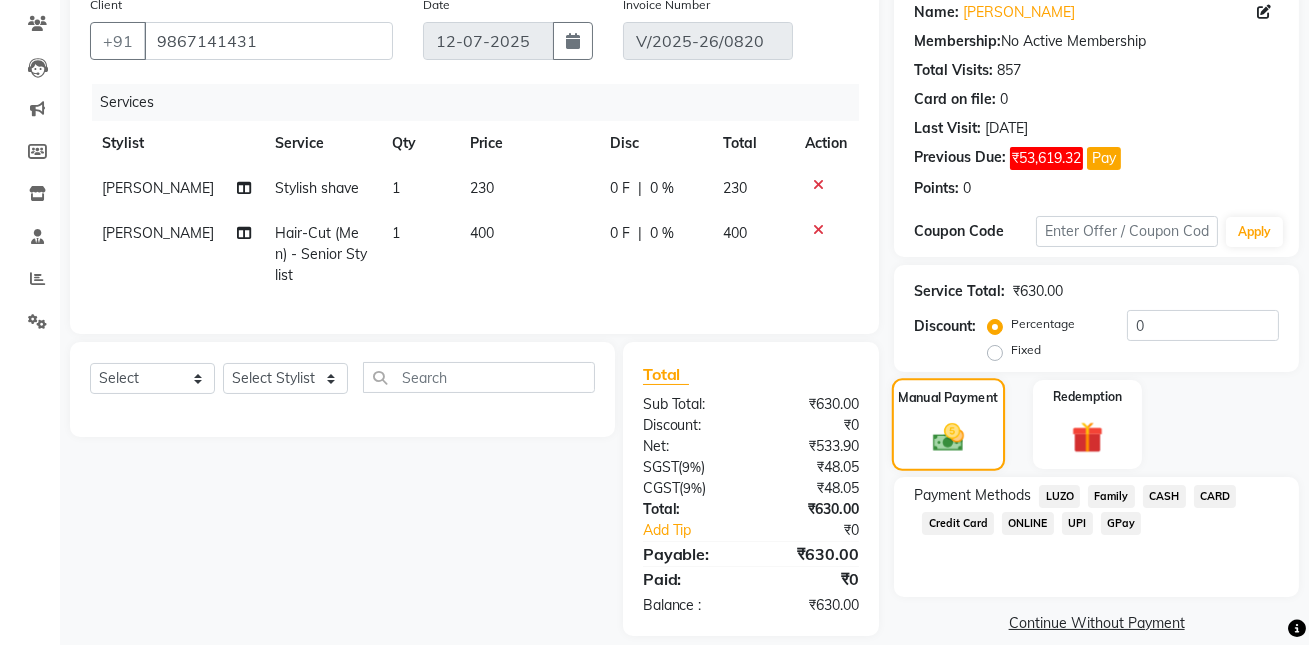 scroll, scrollTop: 185, scrollLeft: 0, axis: vertical 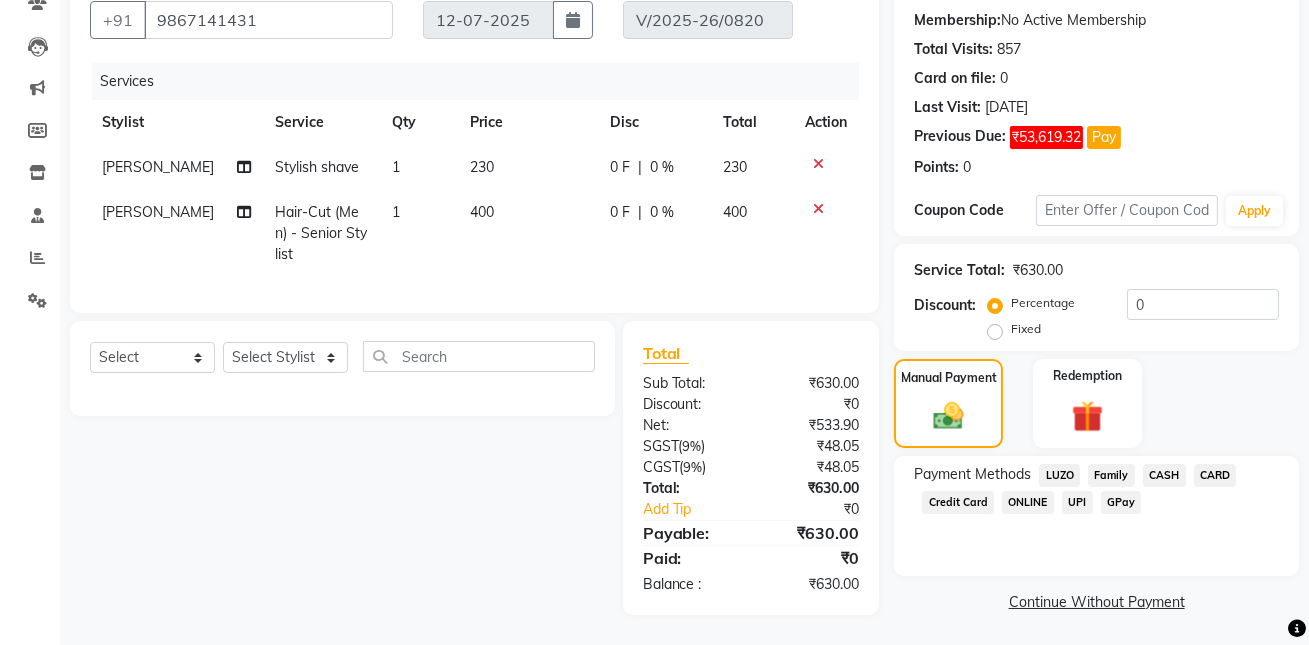 click on "CARD" 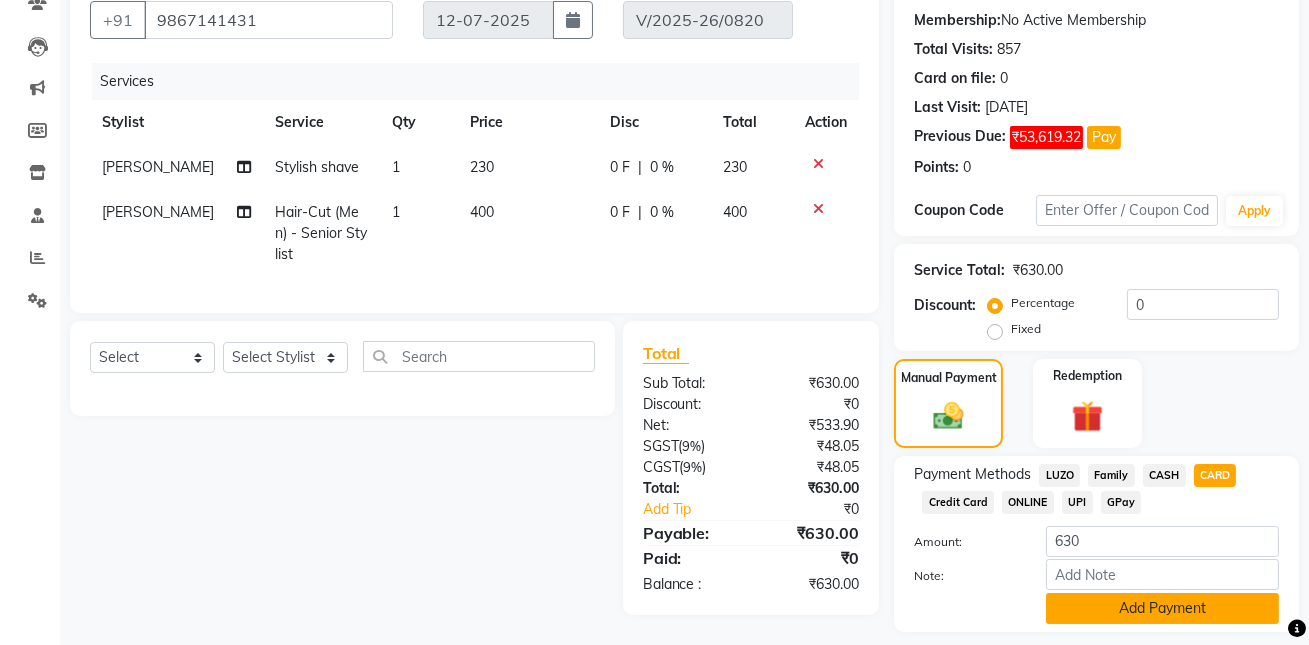 click on "Add Payment" 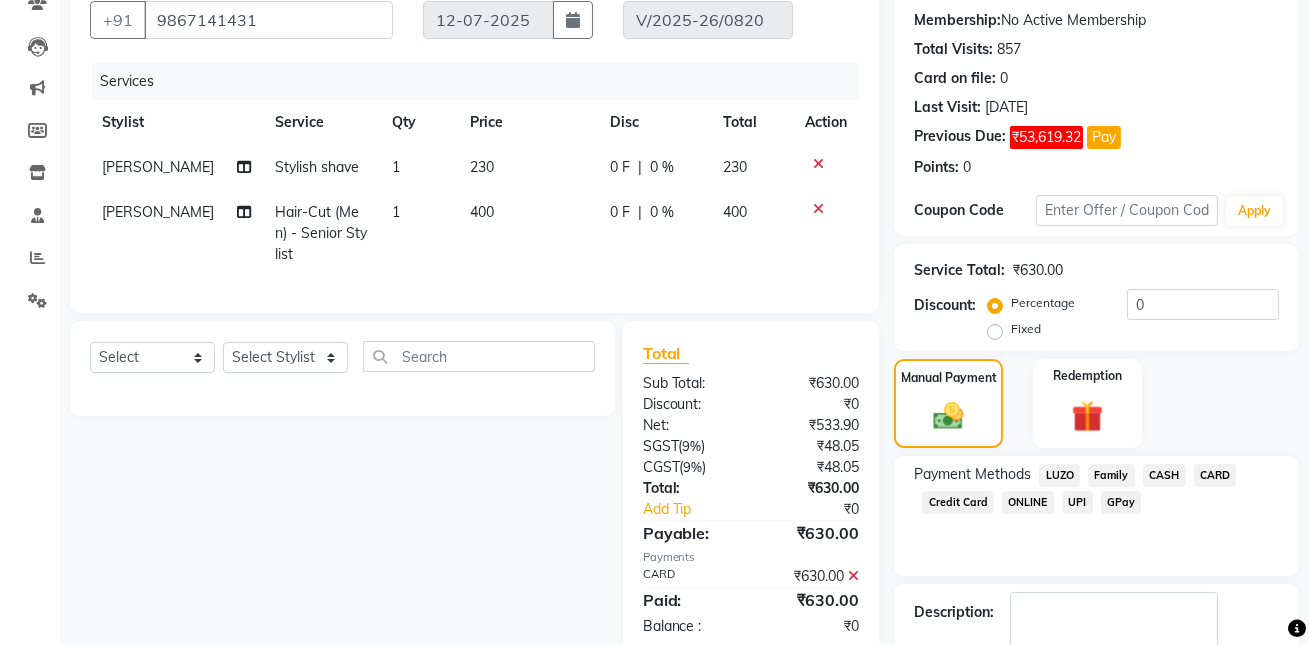 scroll, scrollTop: 270, scrollLeft: 0, axis: vertical 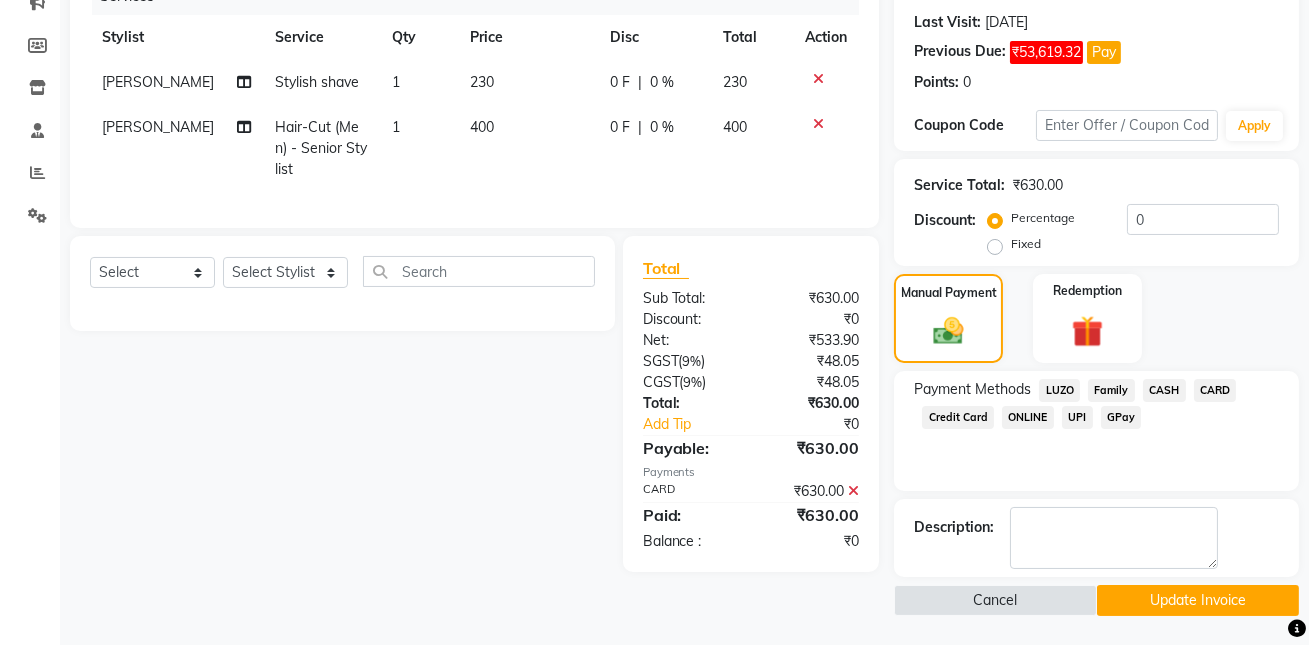 click on "Update Invoice" 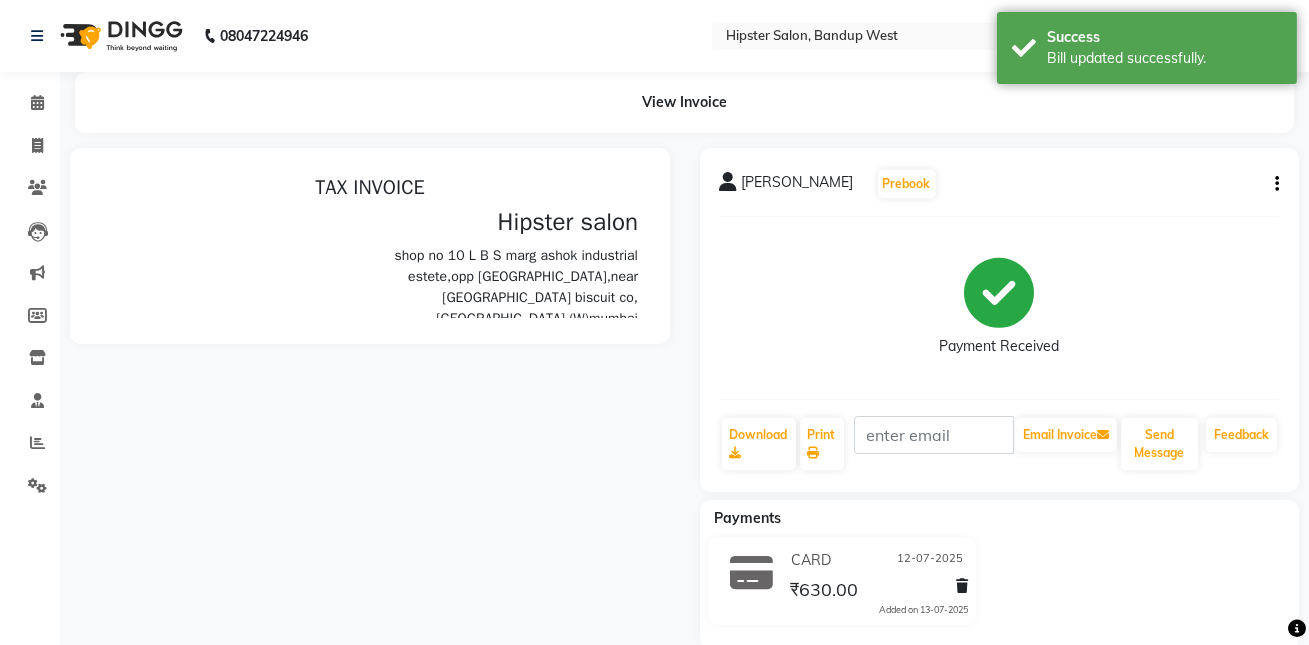 scroll, scrollTop: 0, scrollLeft: 0, axis: both 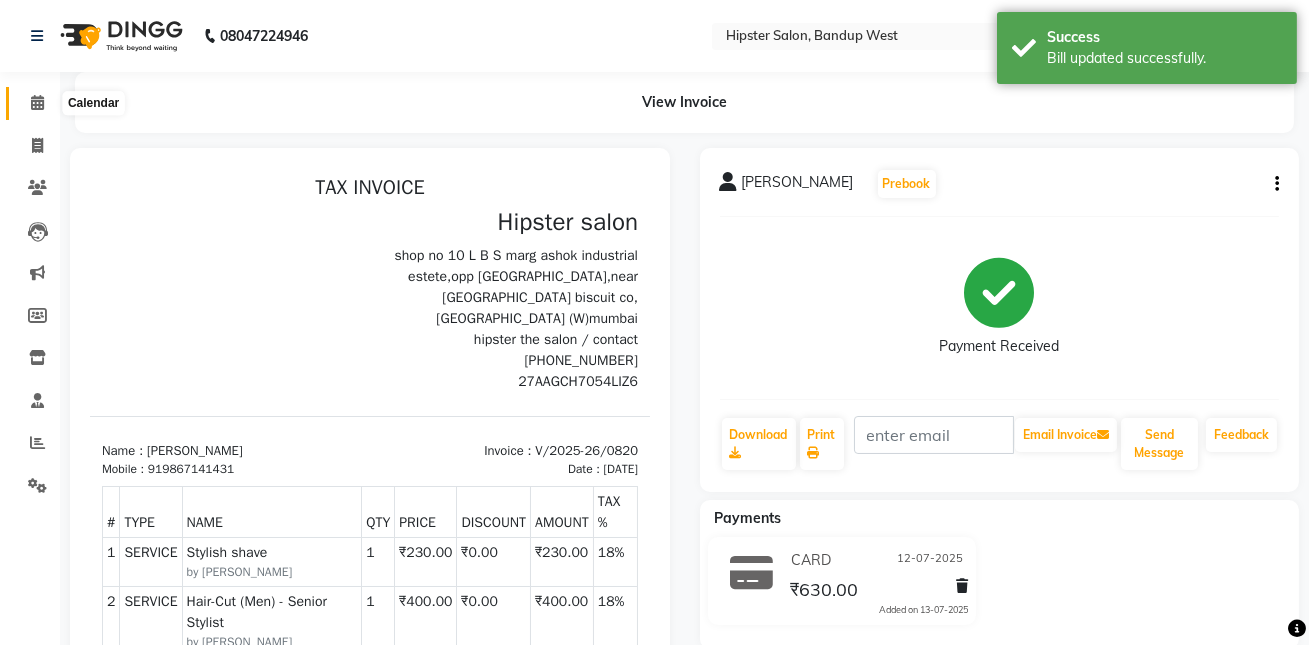 click 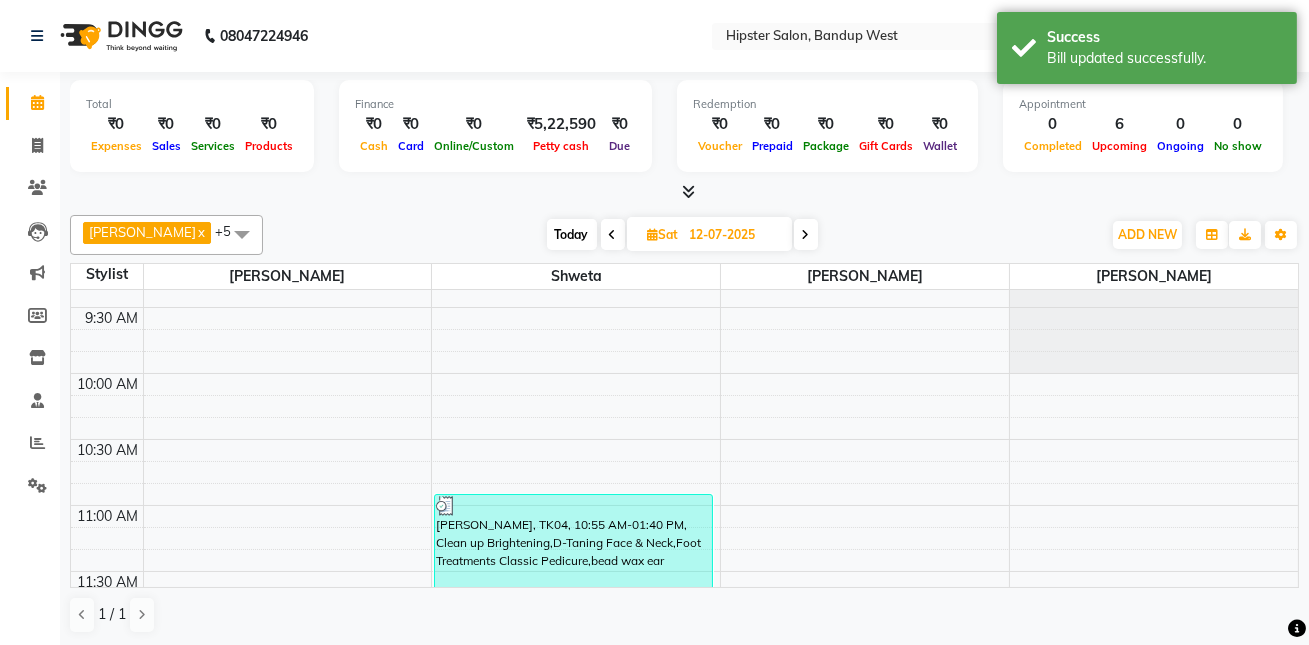 scroll, scrollTop: 50, scrollLeft: 0, axis: vertical 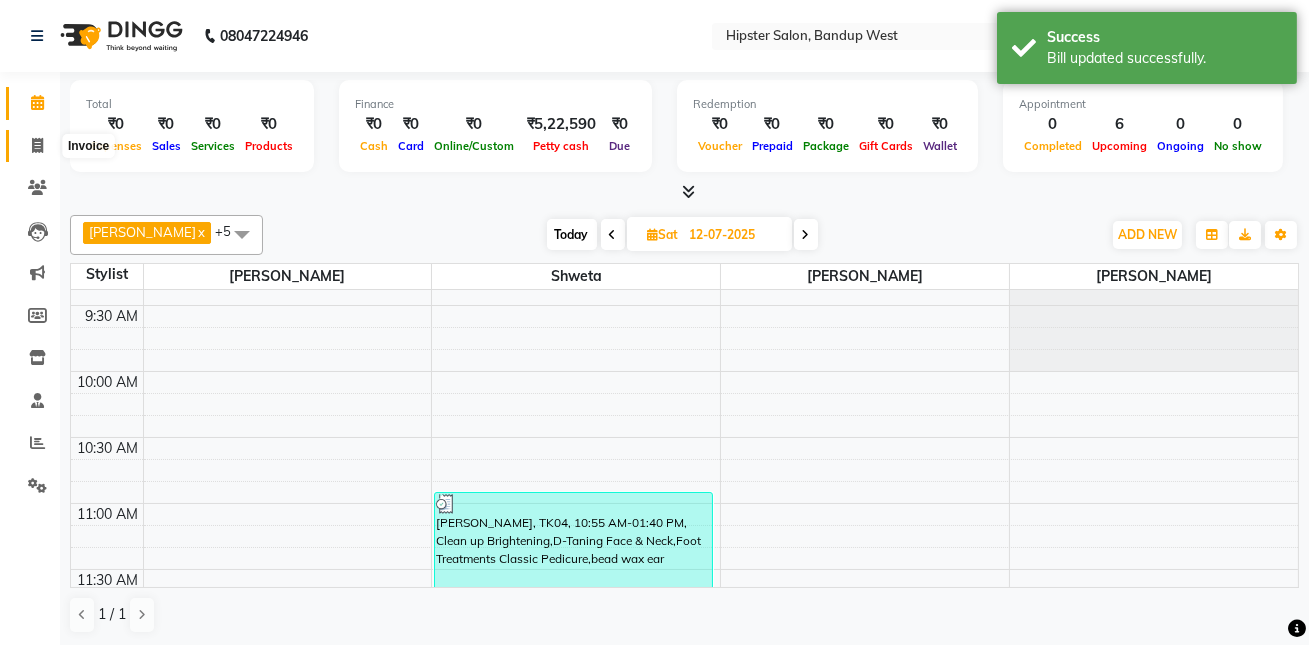 click 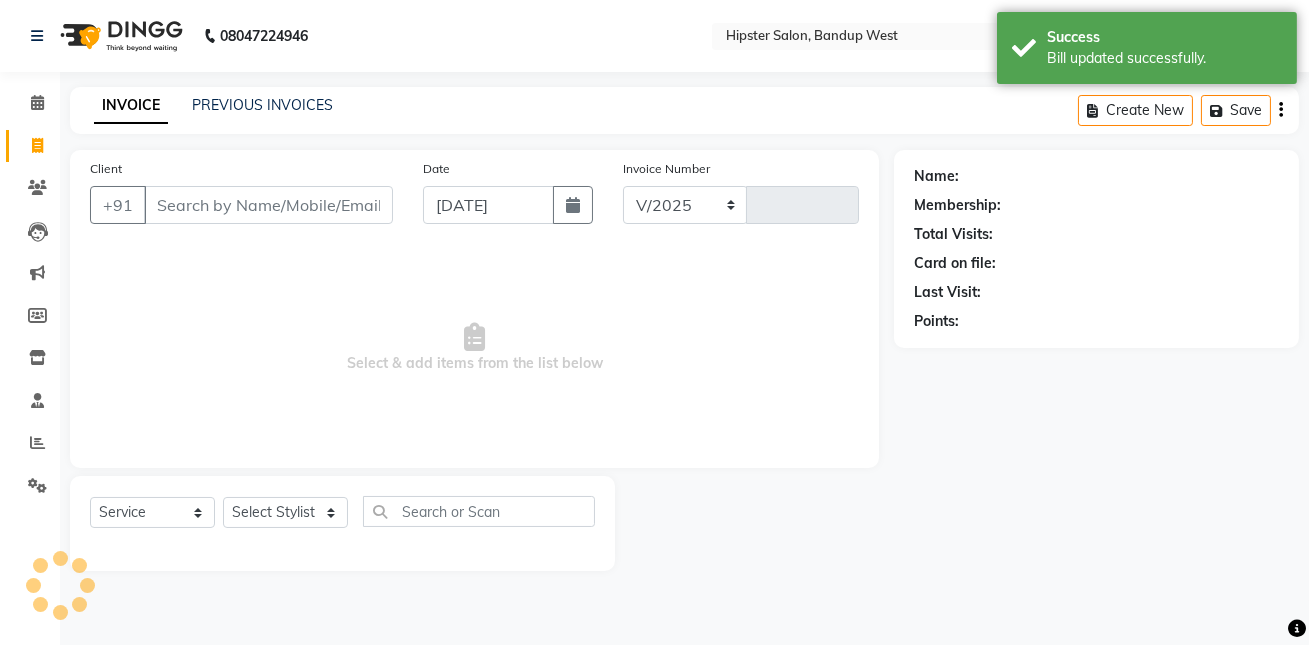 select on "6746" 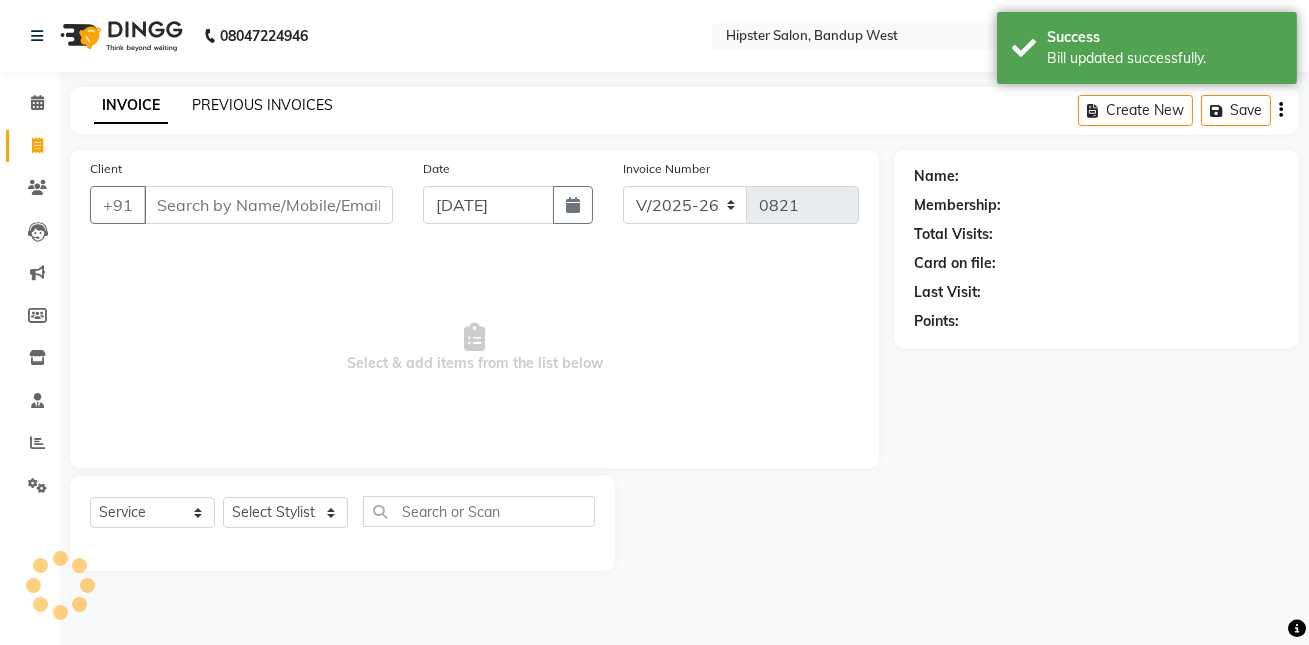 click on "PREVIOUS INVOICES" 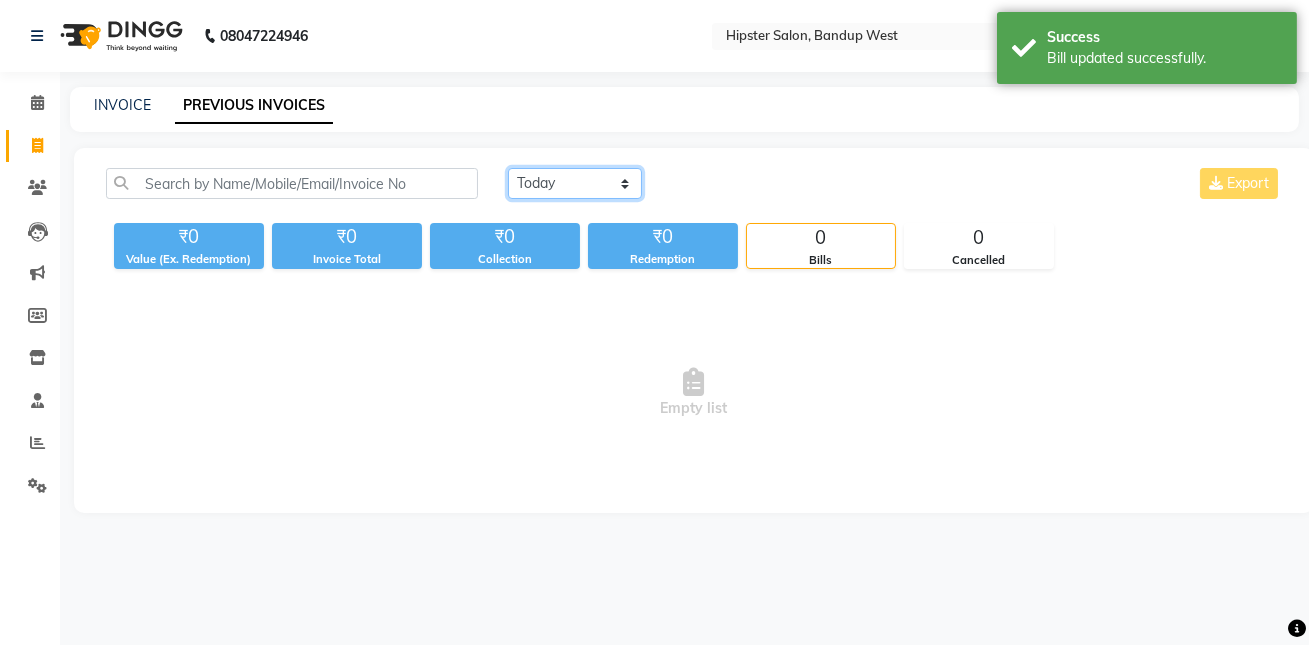 click on "[DATE] [DATE] Custom Range" 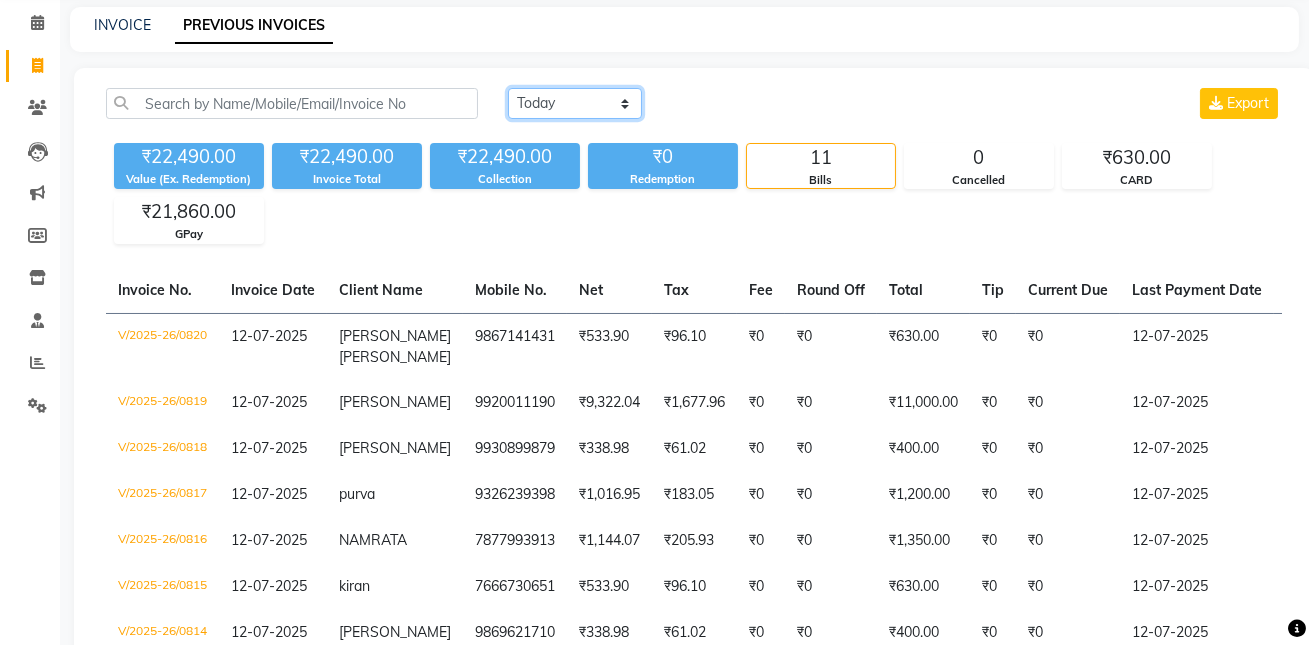 scroll, scrollTop: 83, scrollLeft: 0, axis: vertical 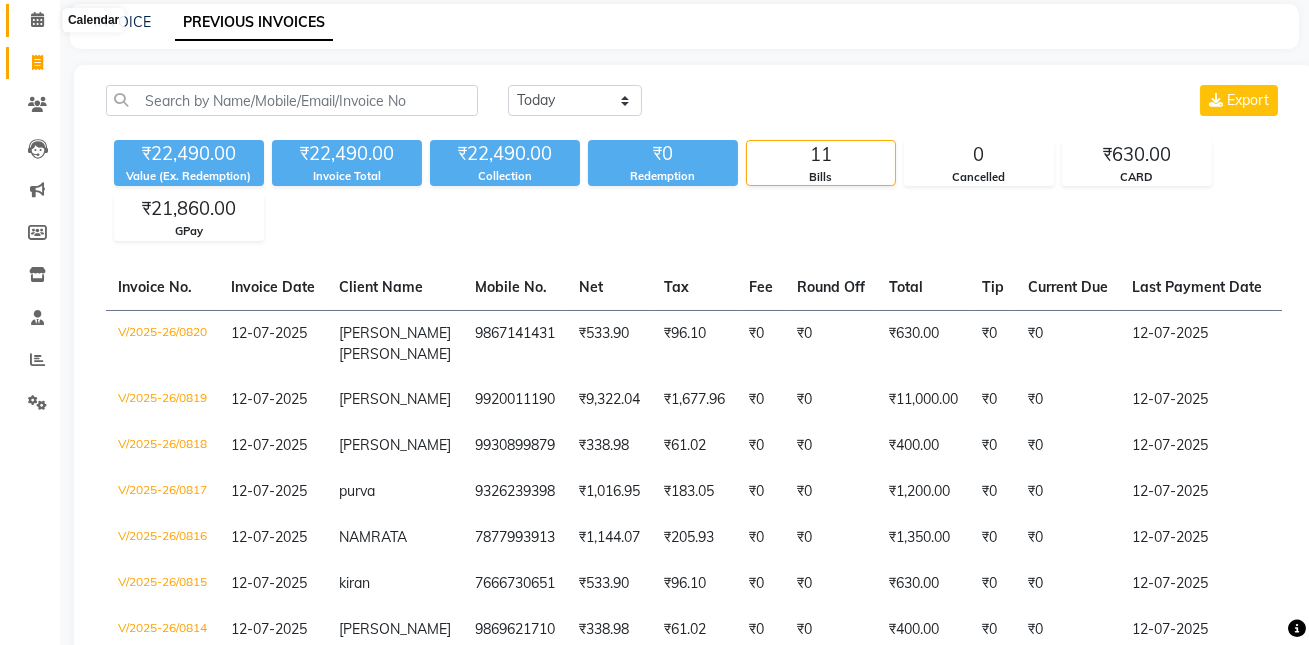 click 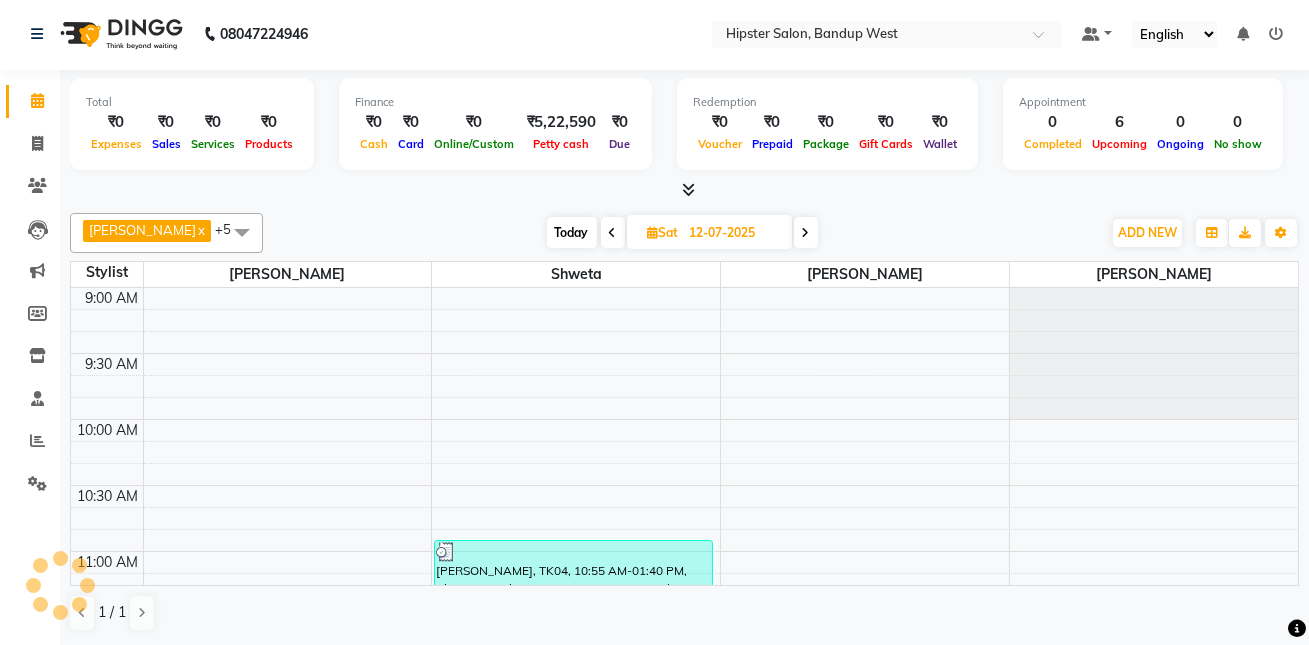 scroll, scrollTop: 0, scrollLeft: 0, axis: both 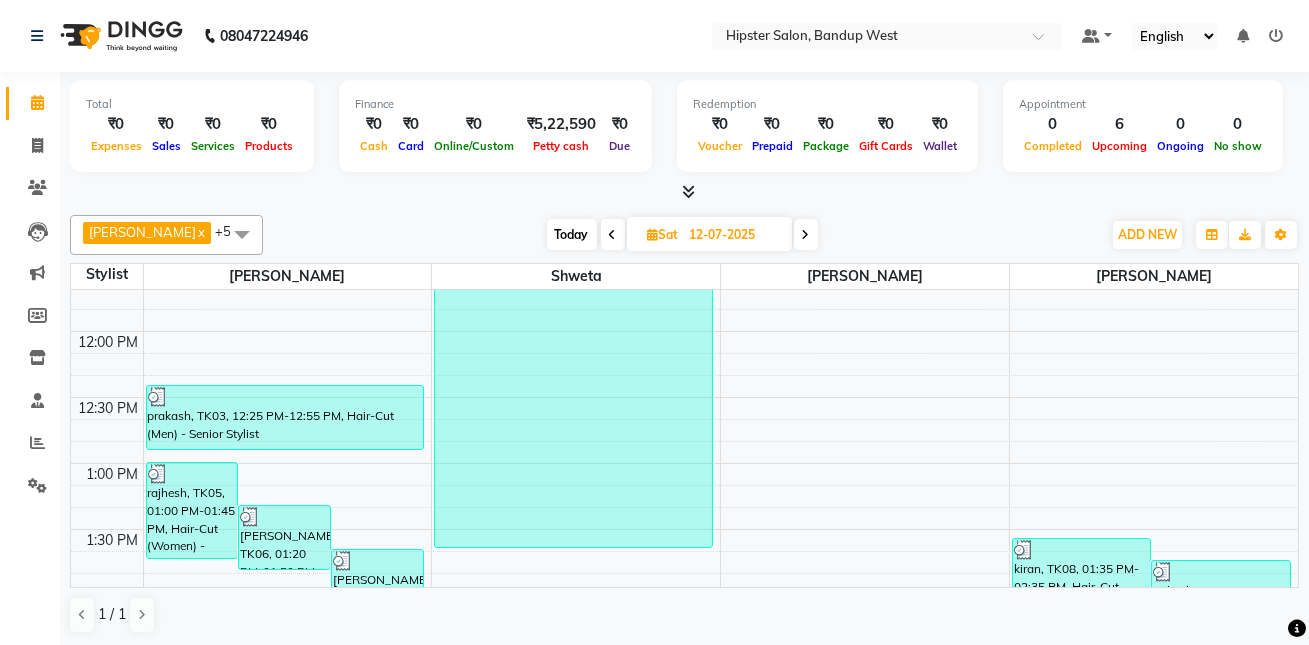 click on "Today" at bounding box center (572, 234) 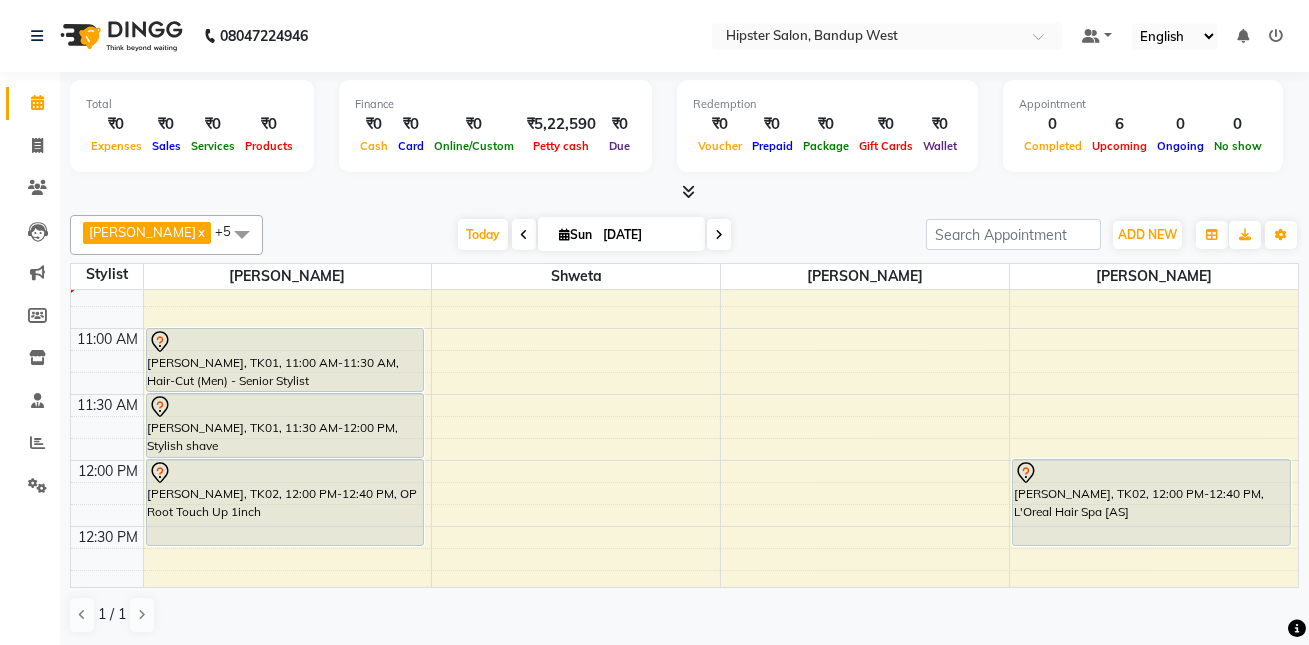 scroll, scrollTop: 223, scrollLeft: 0, axis: vertical 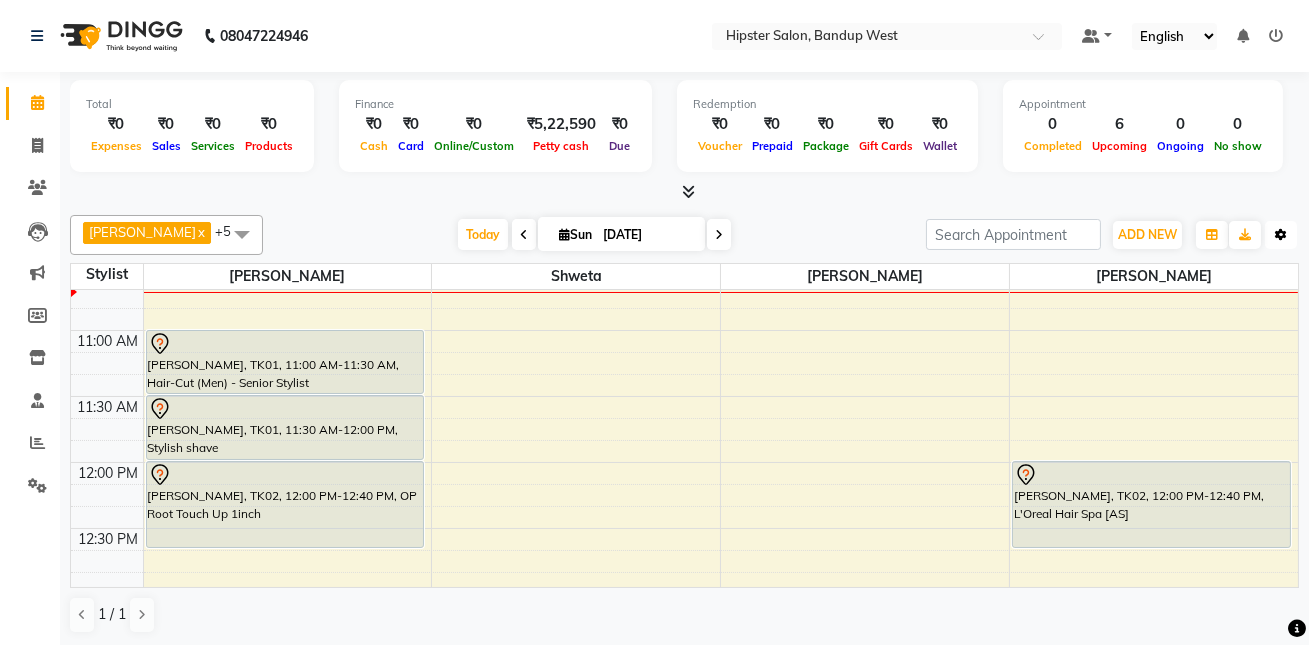 click at bounding box center [1281, 235] 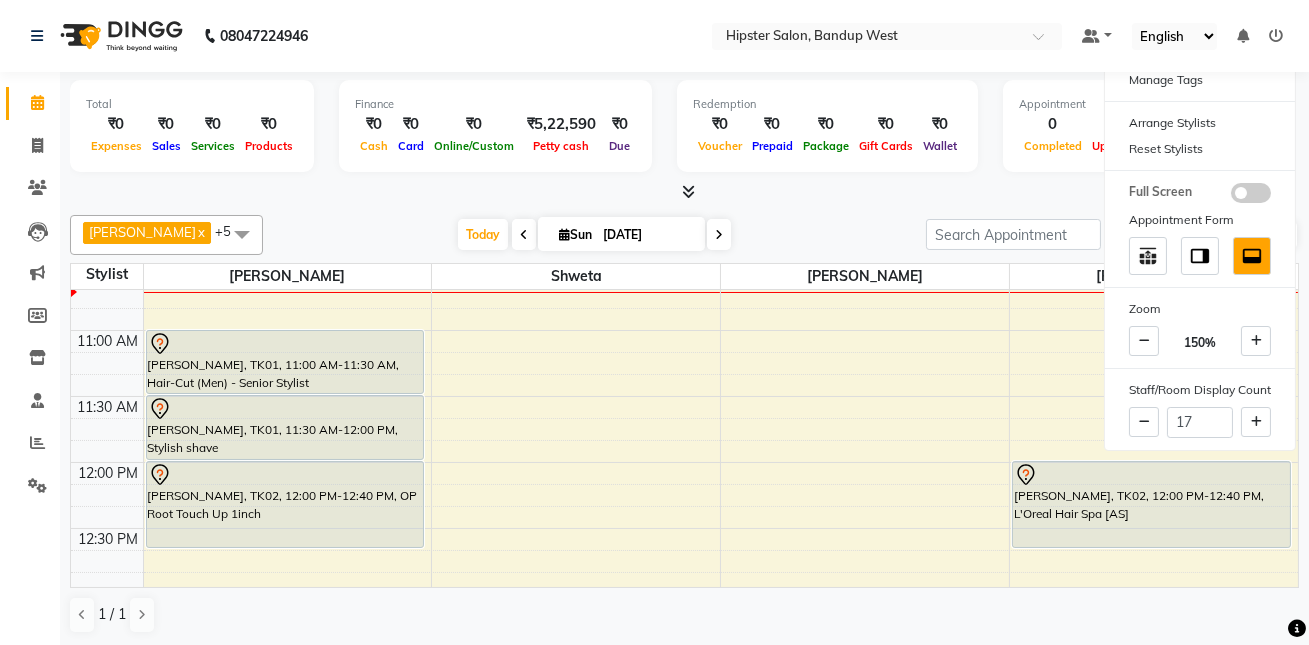 click on "Total  ₹0  Expenses ₹0  Sales ₹0  Services ₹0  Products Finance  ₹0  Cash ₹0  Card ₹0  Online/Custom ₹5,22,590 [PERSON_NAME] cash ₹0 Due  Redemption  ₹0 Voucher ₹0 Prepaid ₹0 Package ₹0  Gift Cards ₹0  Wallet  Appointment  0 Completed 6 Upcoming 0 Ongoing 0 No show  Other sales  ₹0  Packages ₹0  Memberships ₹0  Vouchers ₹0  Prepaids ₹0  Gift Cards" at bounding box center [684, 129] 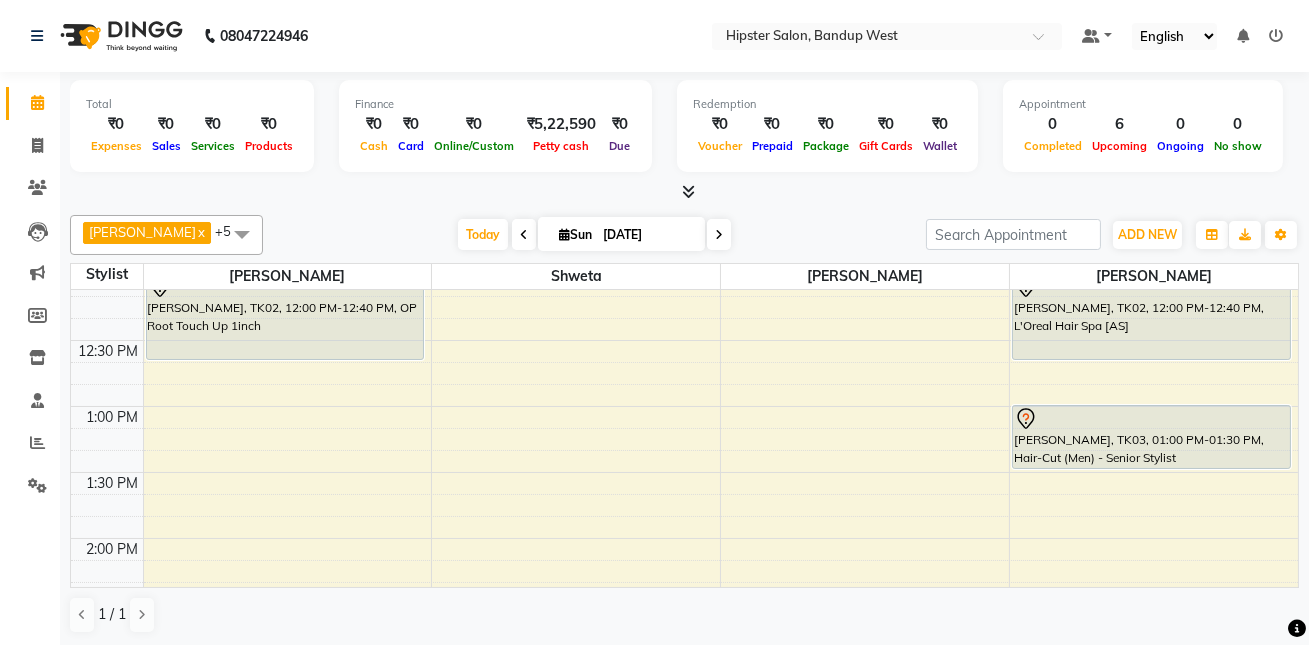 scroll, scrollTop: 494, scrollLeft: 0, axis: vertical 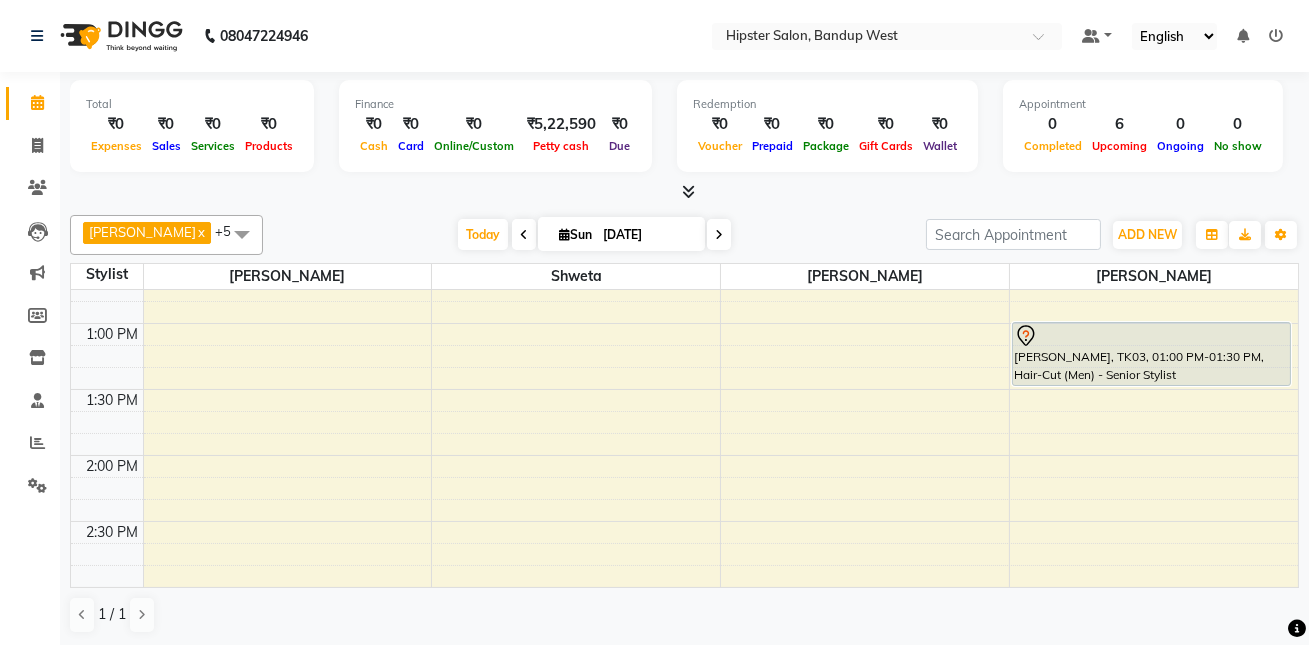 click on "[DATE]" at bounding box center [647, 235] 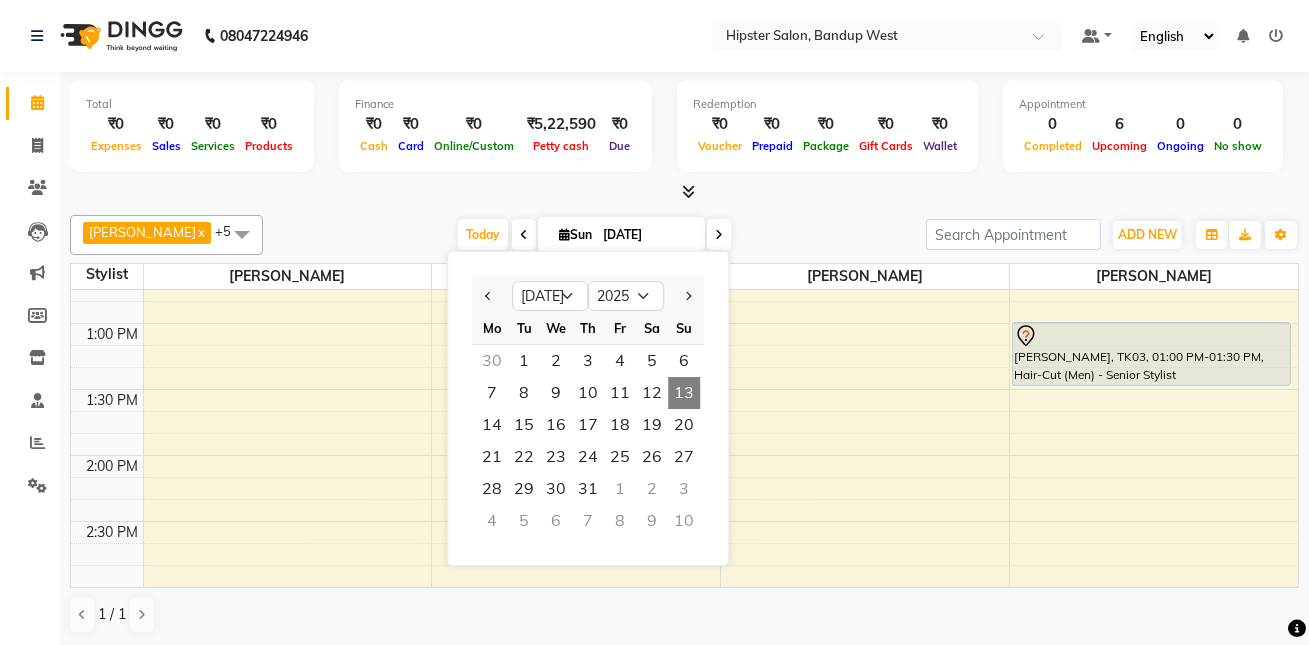 click on "13" at bounding box center [684, 393] 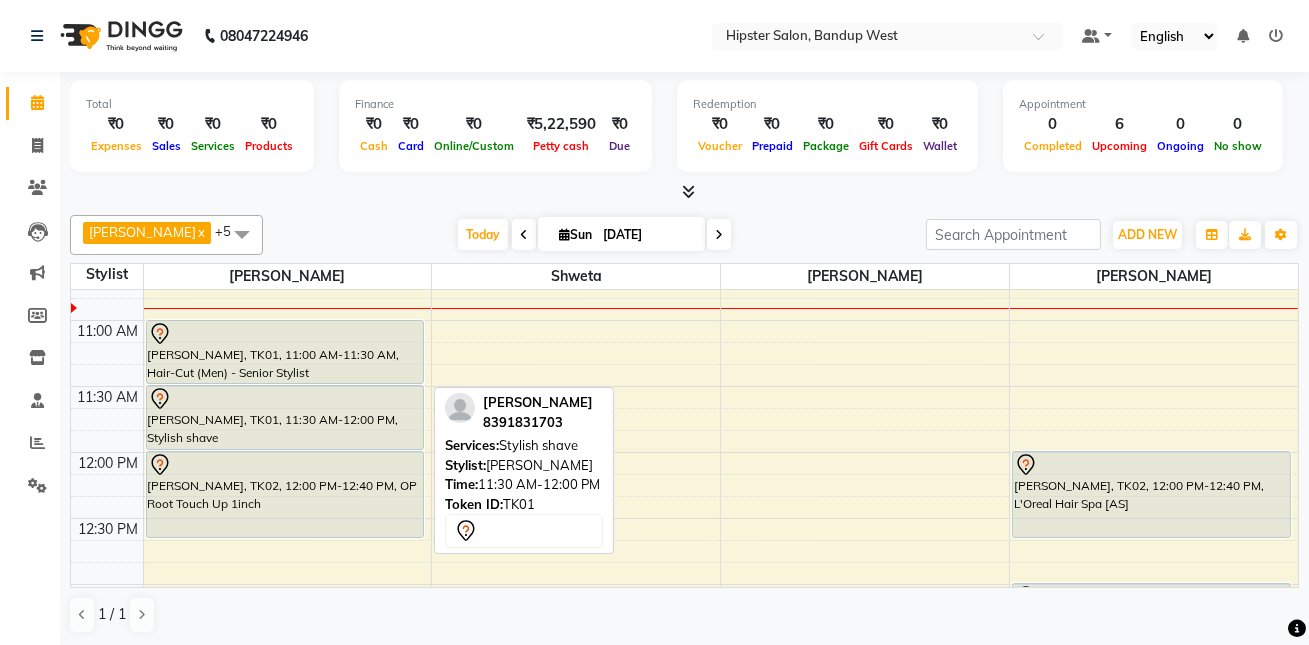 scroll, scrollTop: 202, scrollLeft: 0, axis: vertical 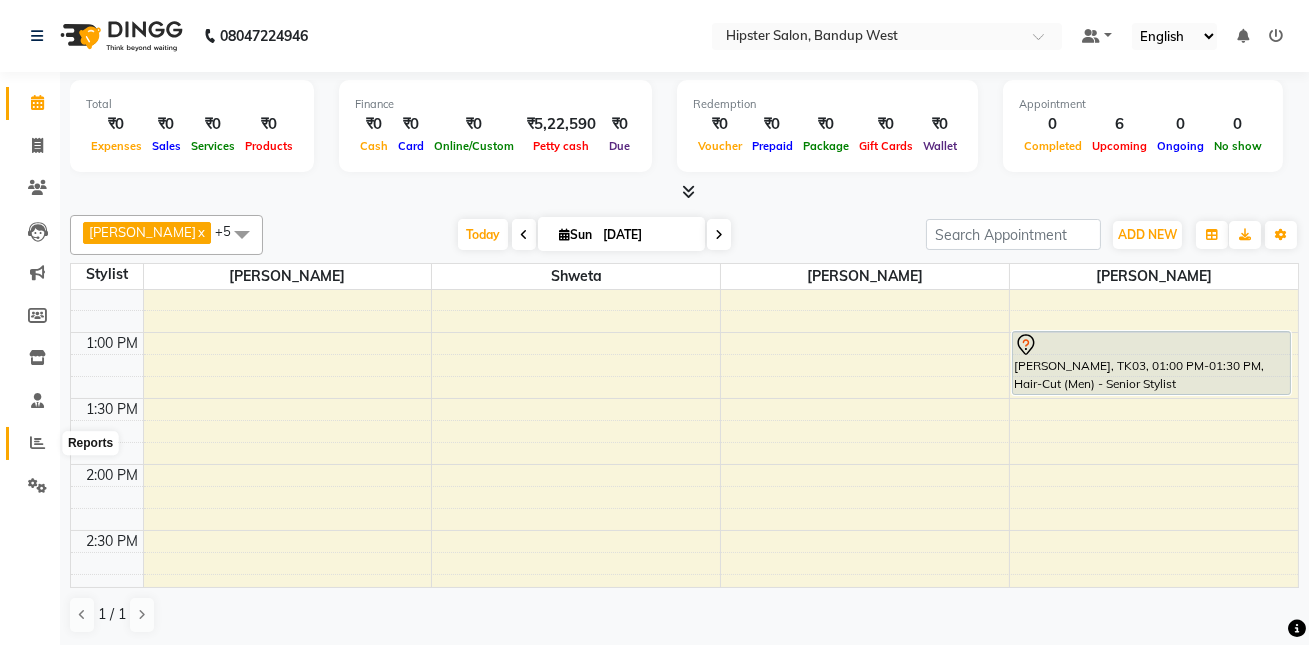 click 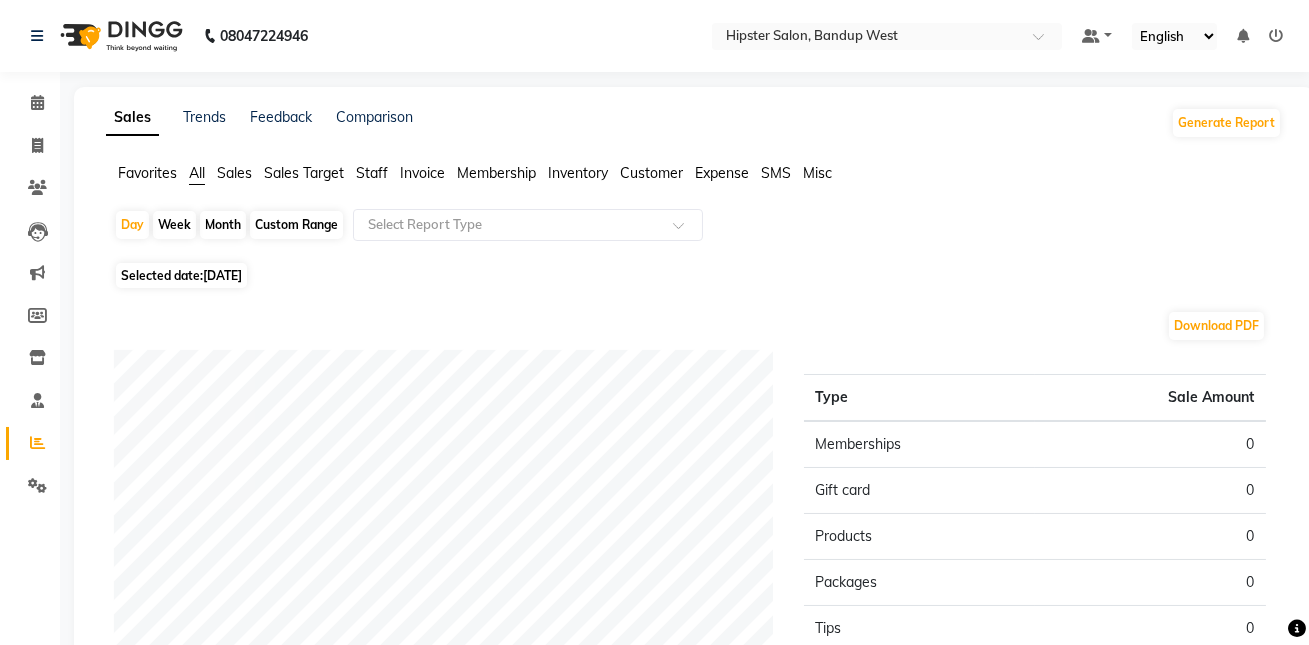 click on "Custom Range" 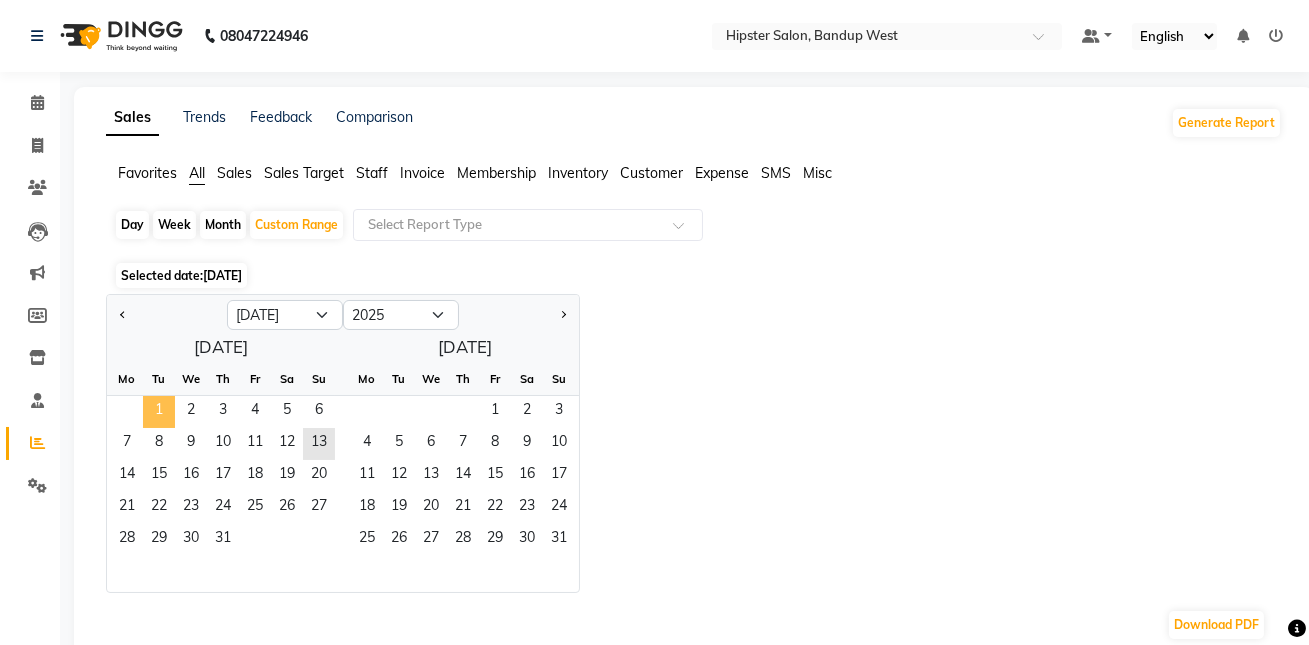 click on "1" 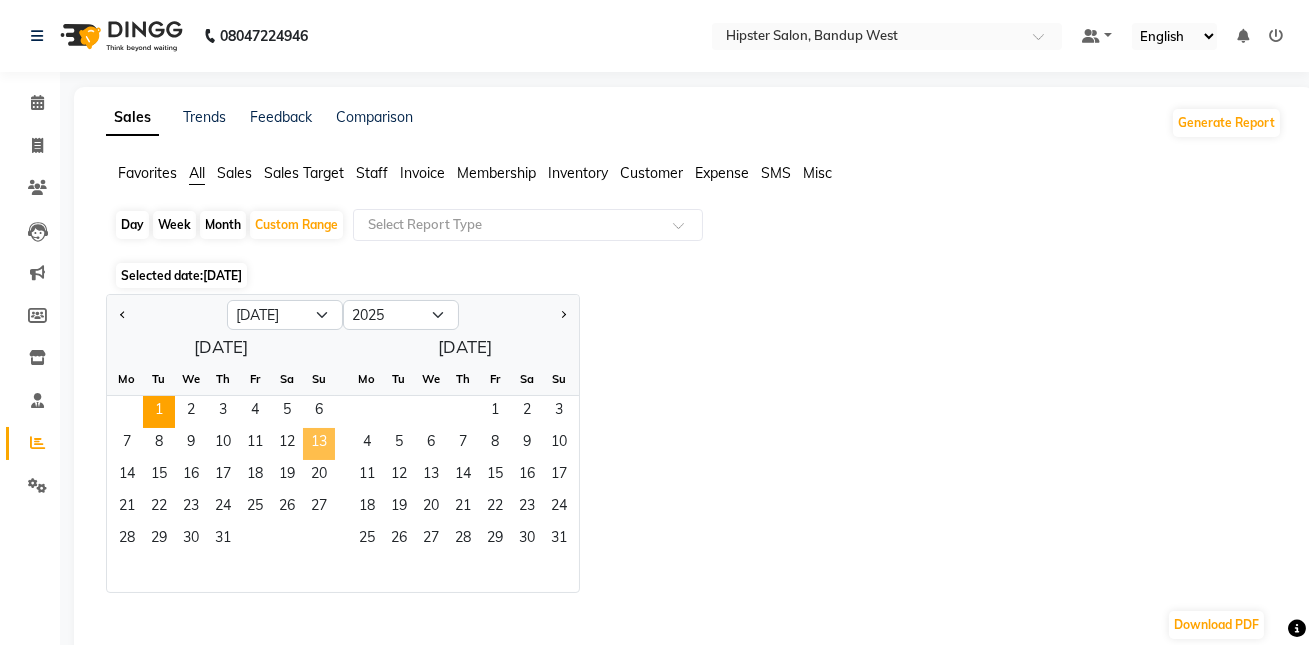 click on "13" 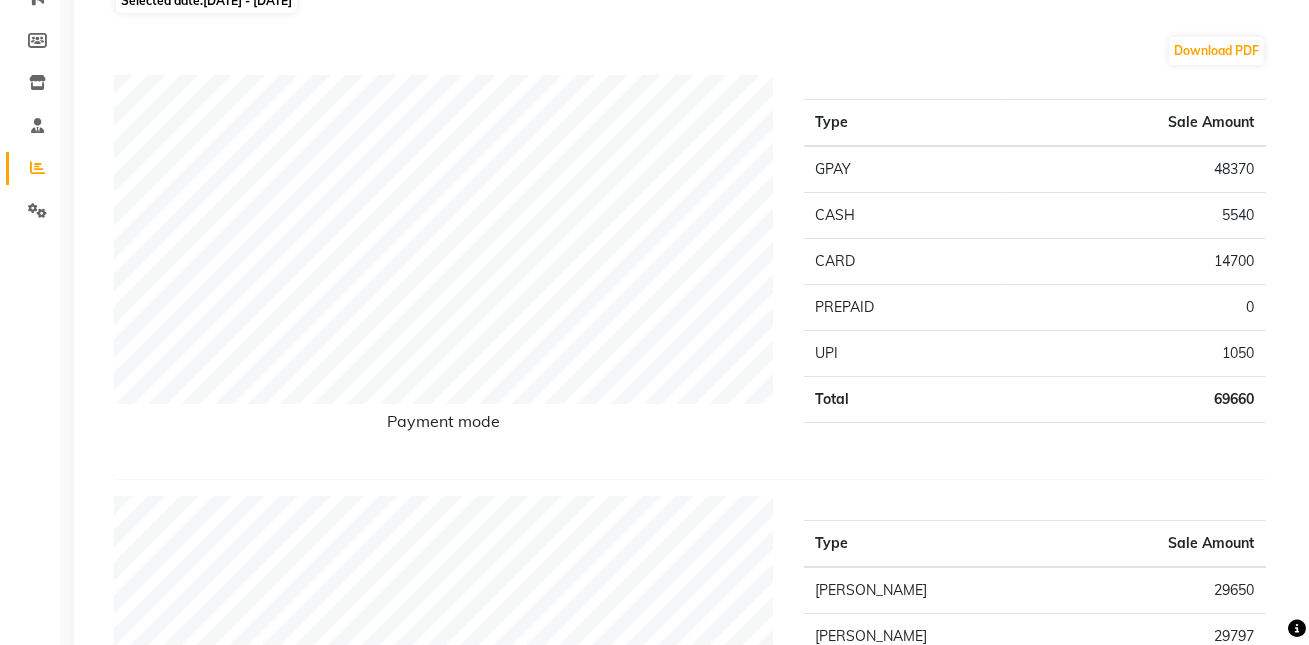 scroll, scrollTop: 0, scrollLeft: 0, axis: both 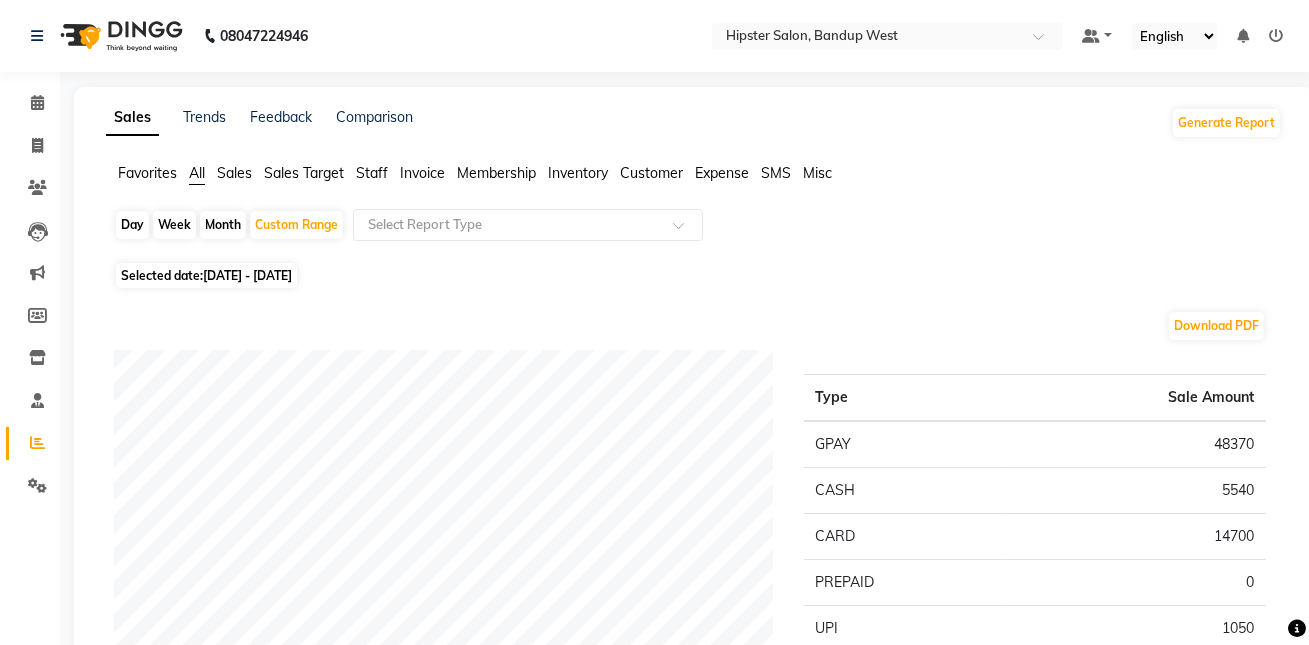 click on "Staff" 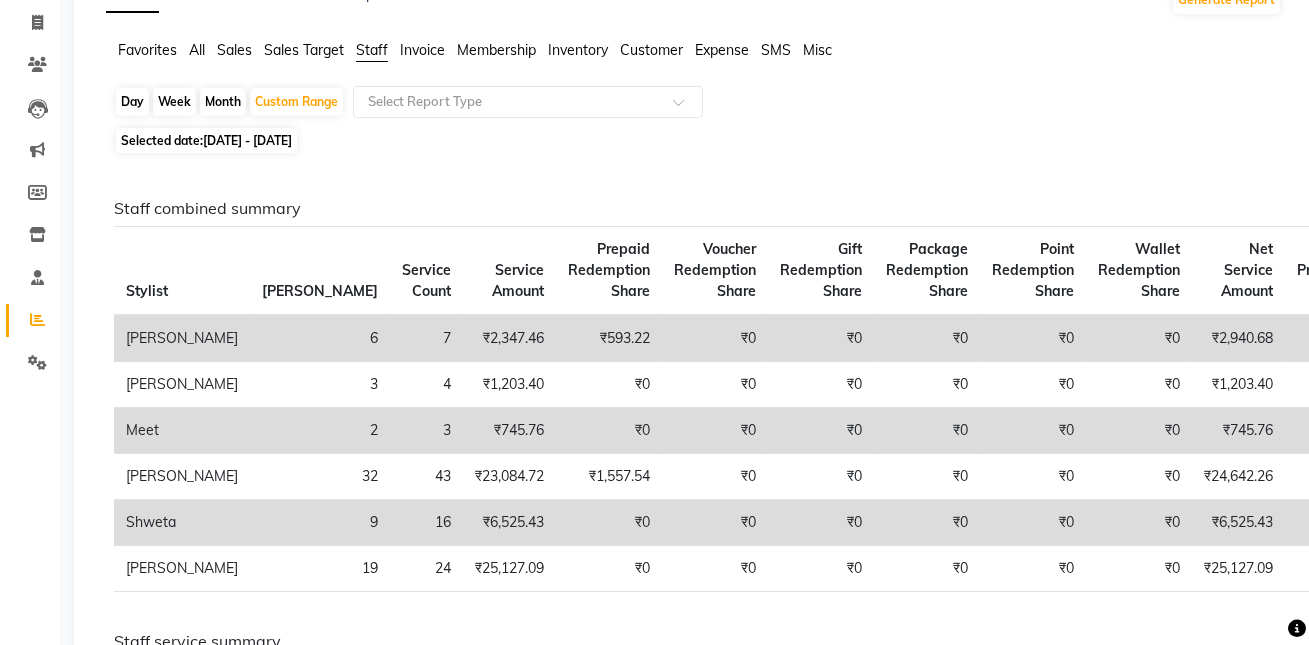 scroll, scrollTop: 0, scrollLeft: 0, axis: both 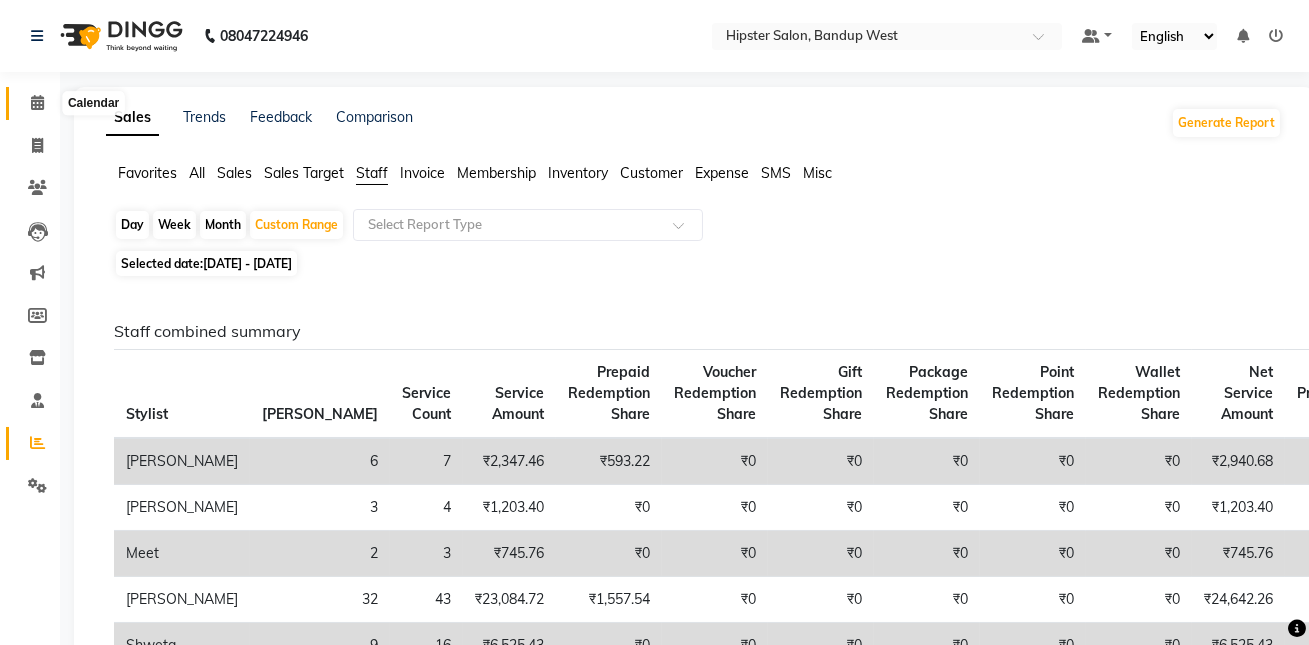 click 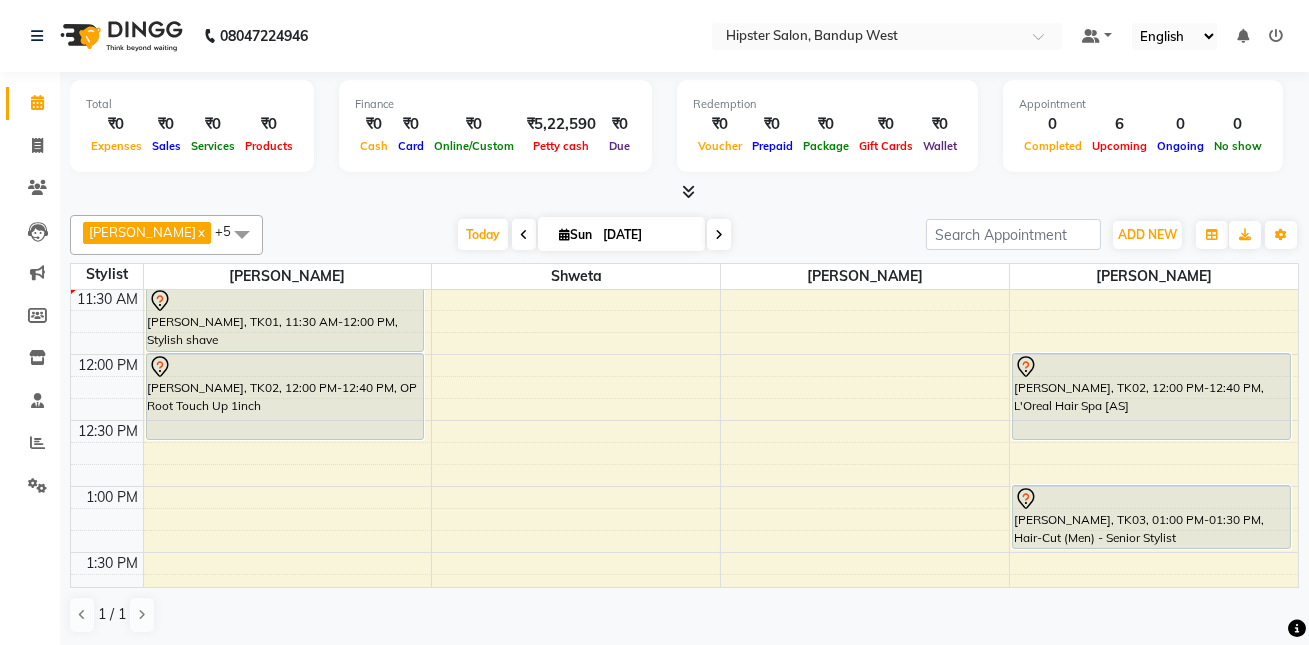 scroll, scrollTop: 329, scrollLeft: 0, axis: vertical 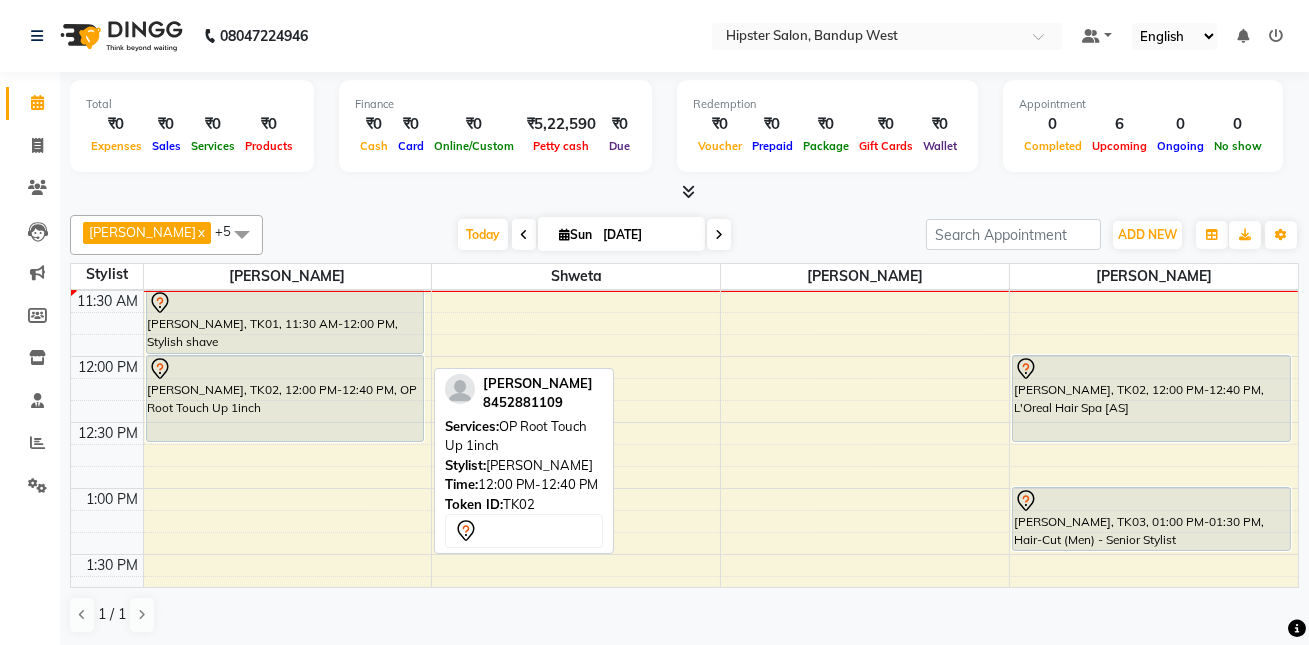 click on "[PERSON_NAME], TK02, 12:00 PM-12:40 PM, OP Root Touch Up 1inch" at bounding box center (285, 398) 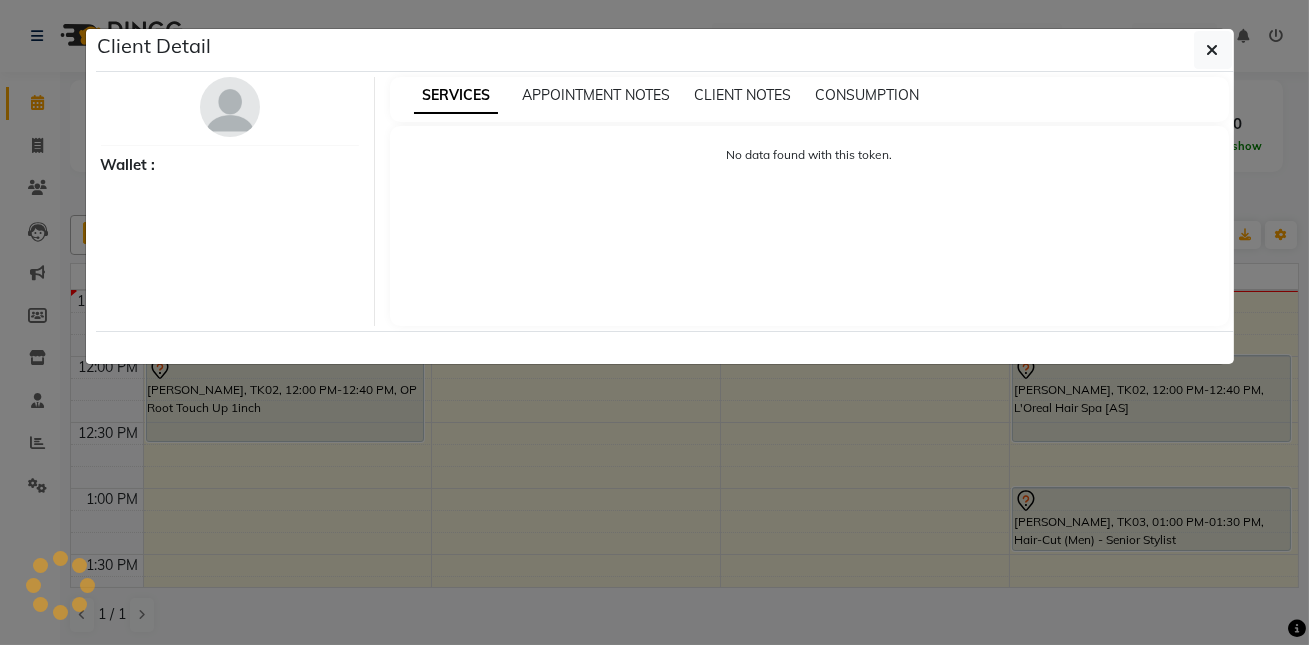 select on "7" 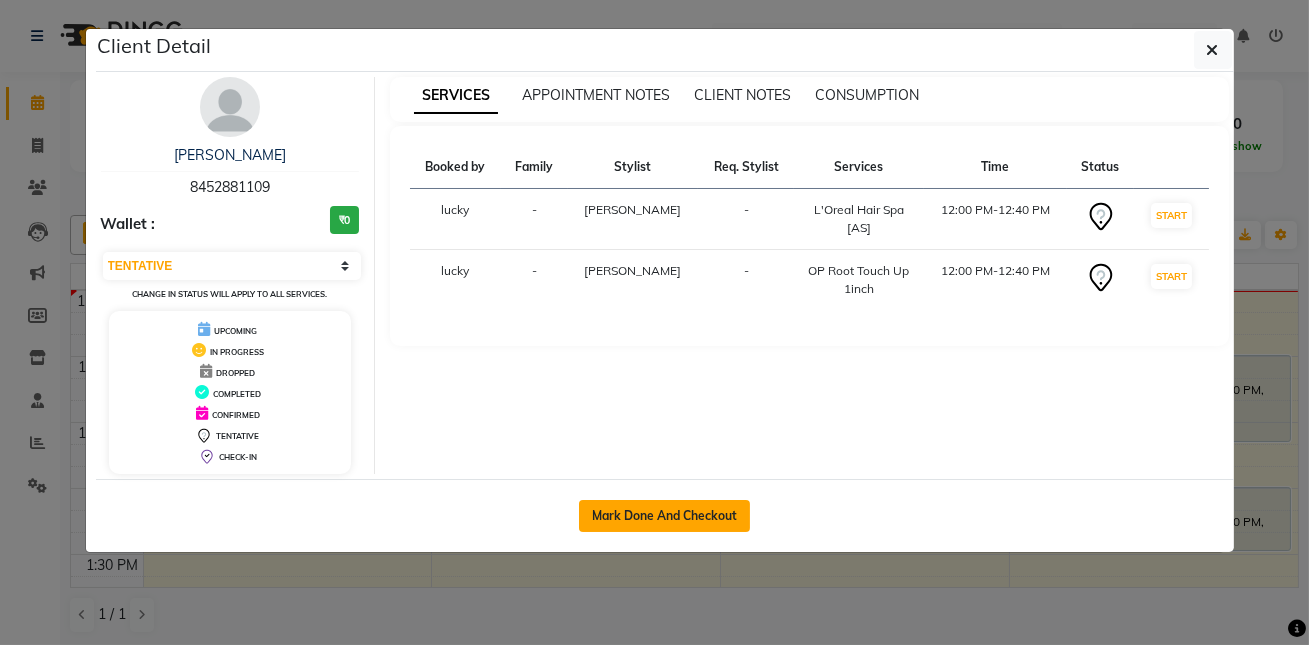 click on "Mark Done And Checkout" 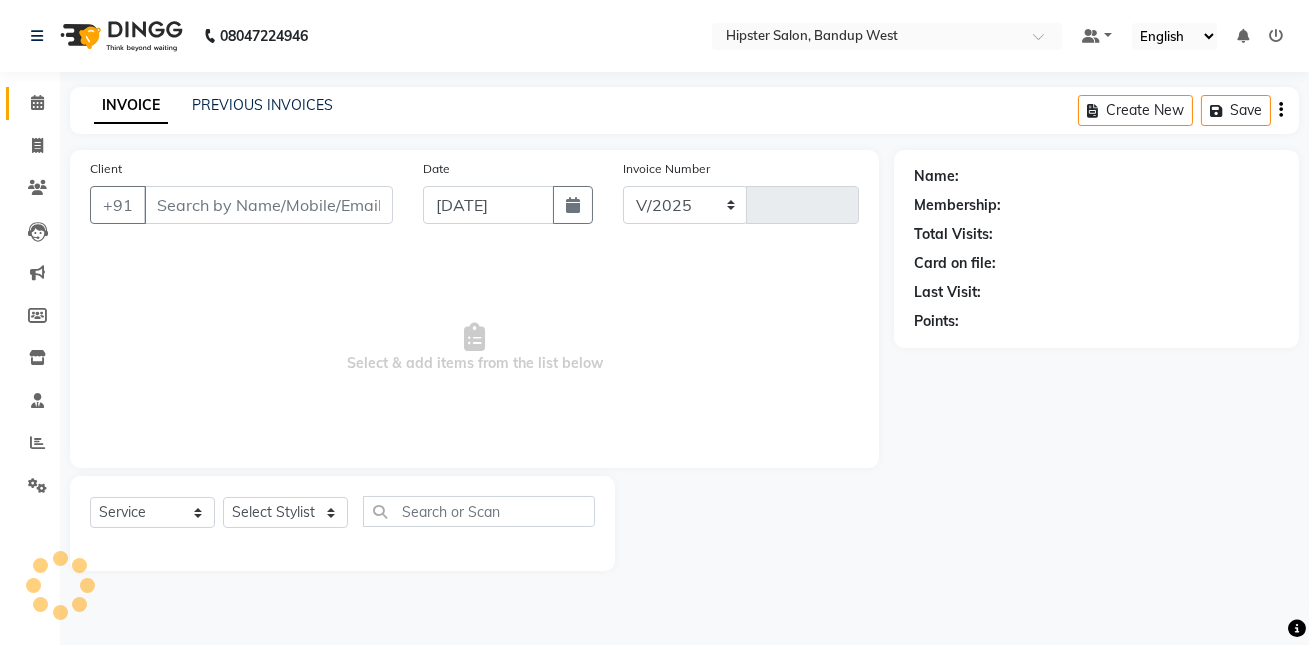 select on "6746" 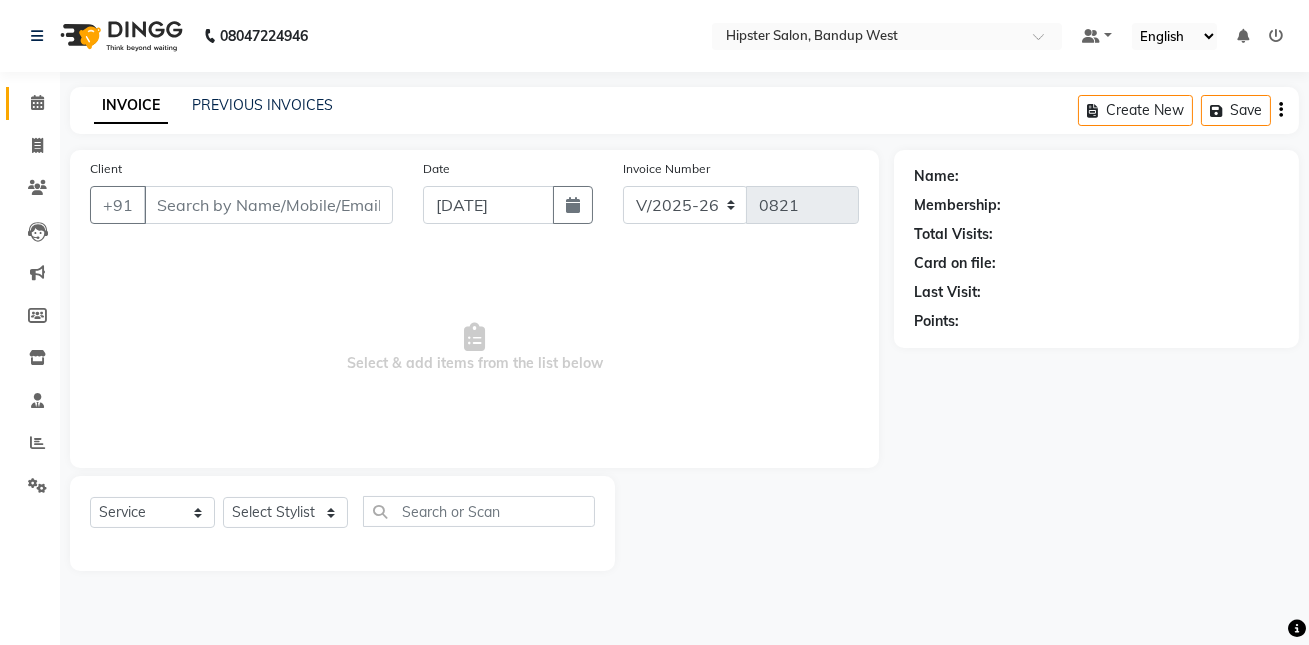 type on "8452881109" 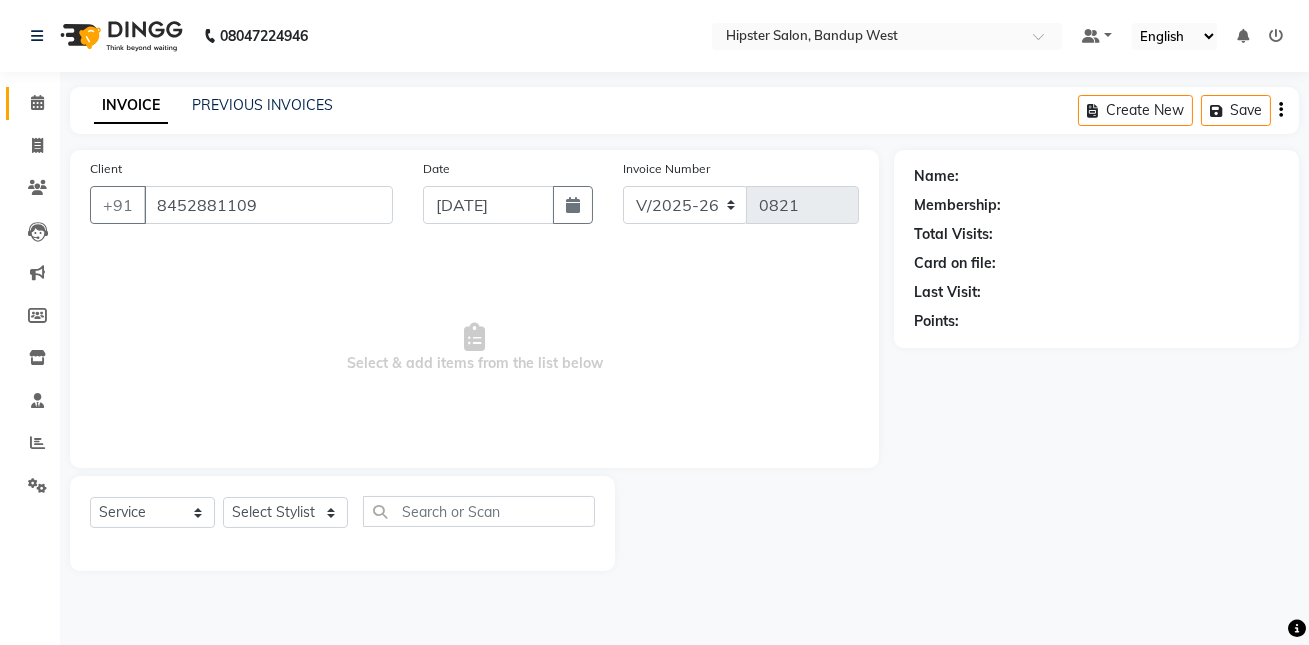 select on "77786" 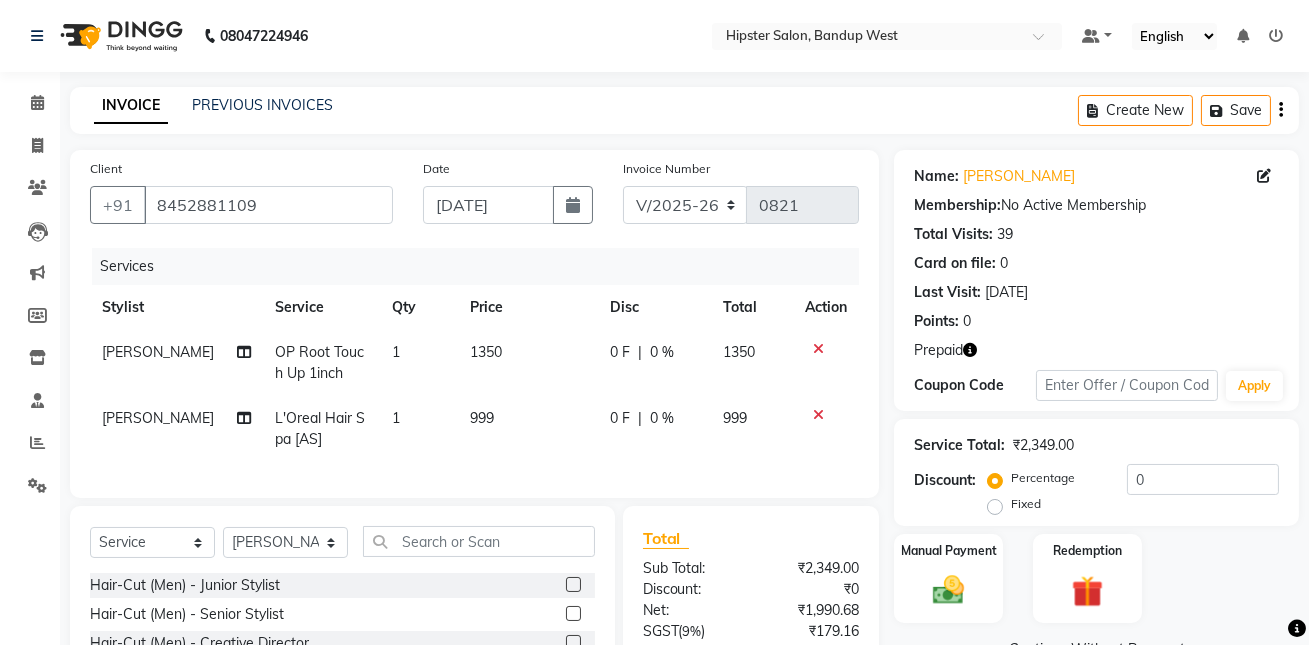 click 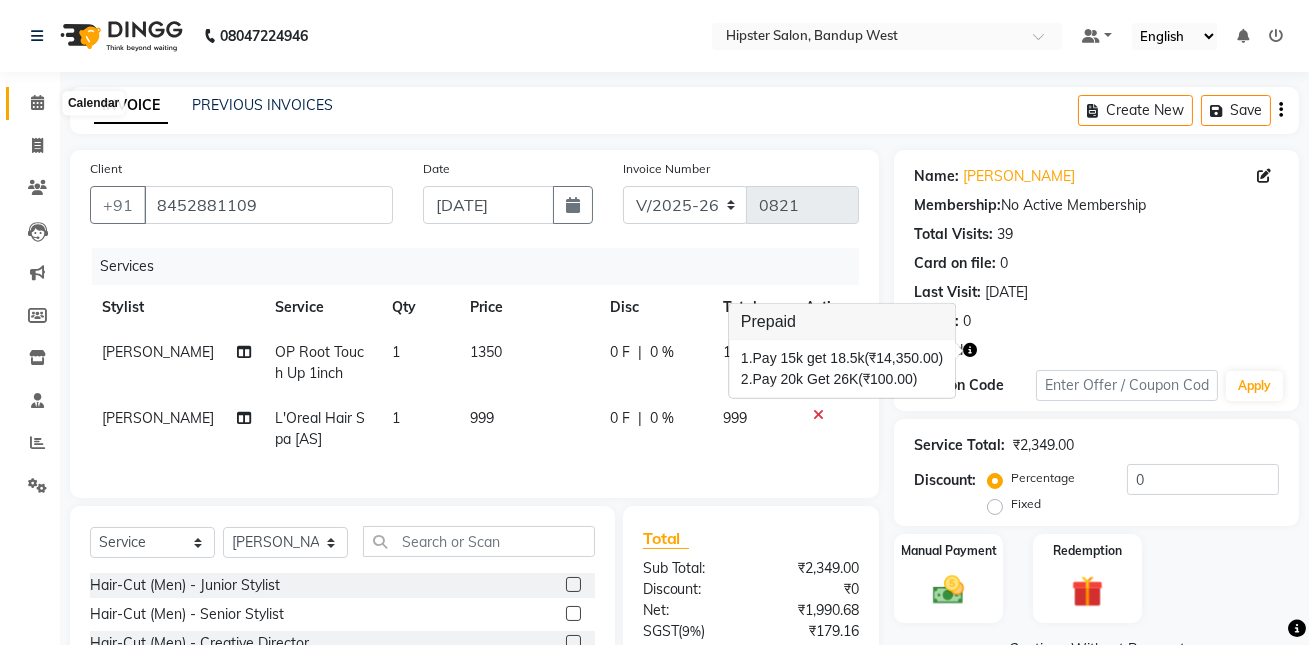 click 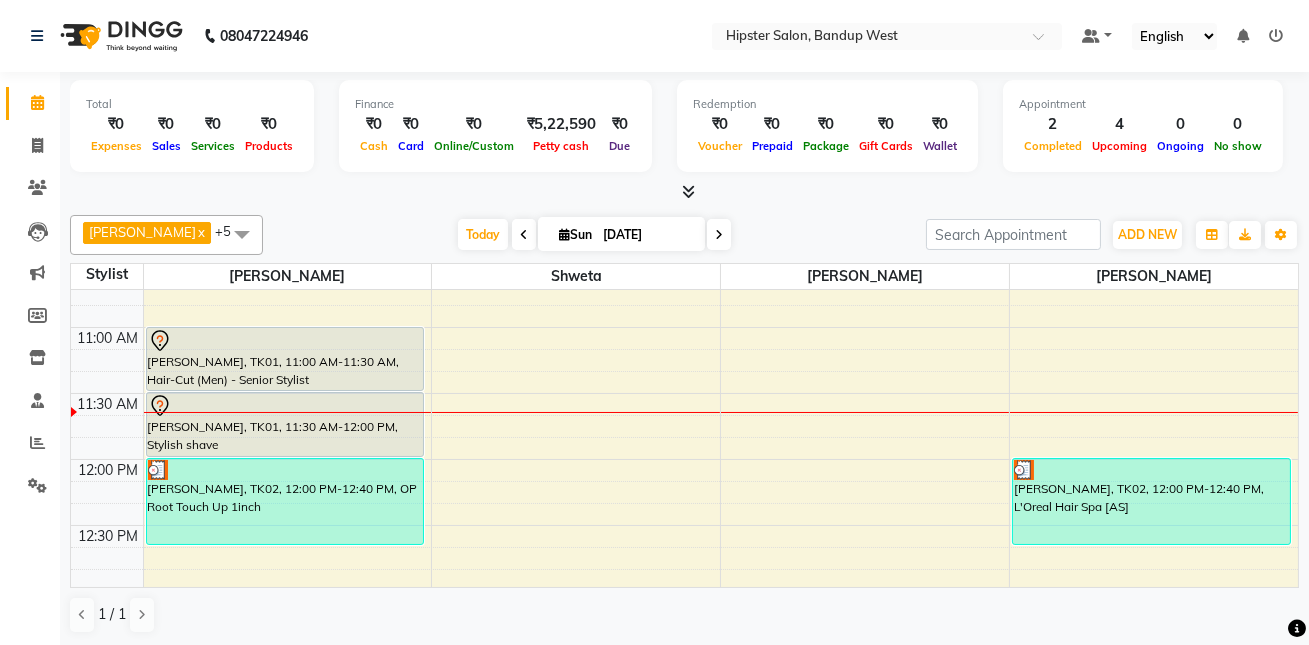 scroll, scrollTop: 216, scrollLeft: 0, axis: vertical 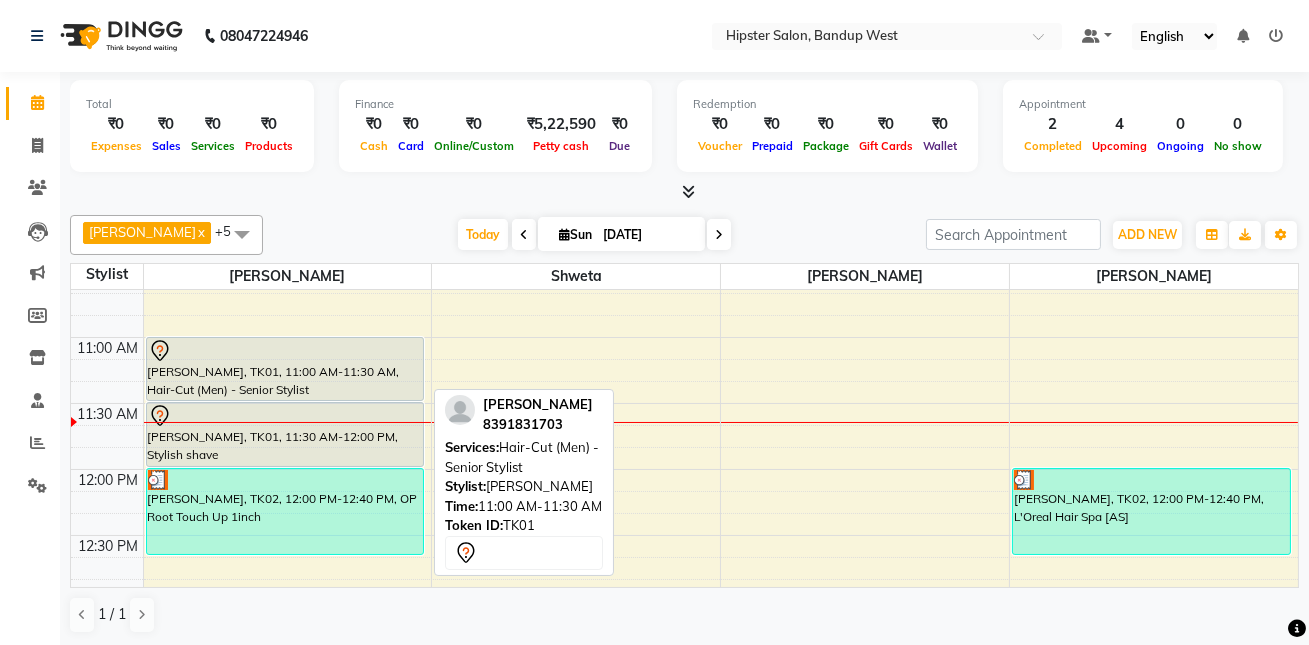 click at bounding box center (285, 400) 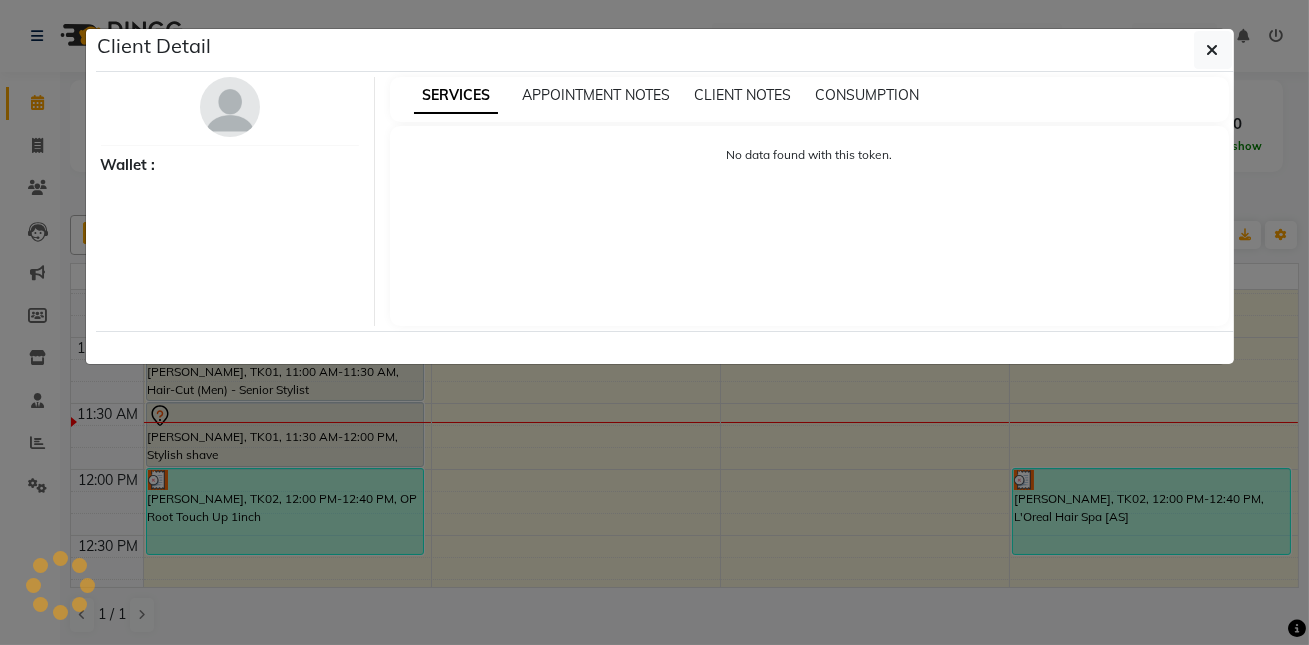 select on "7" 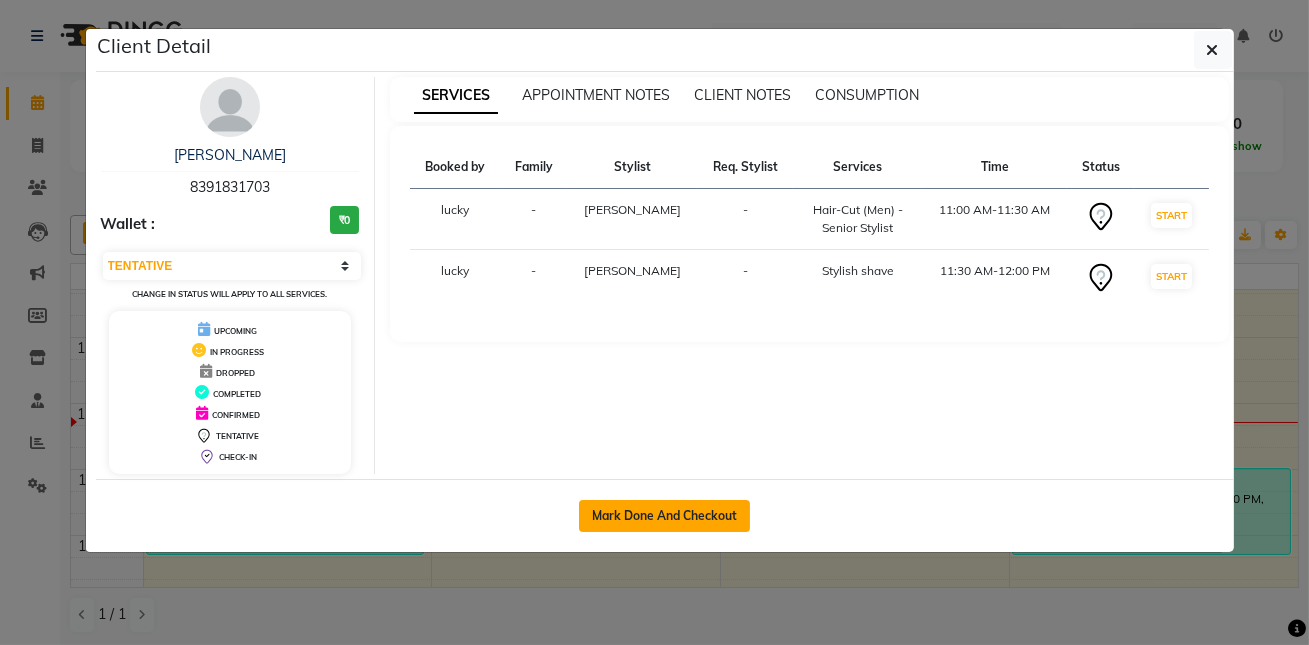 click on "Mark Done And Checkout" 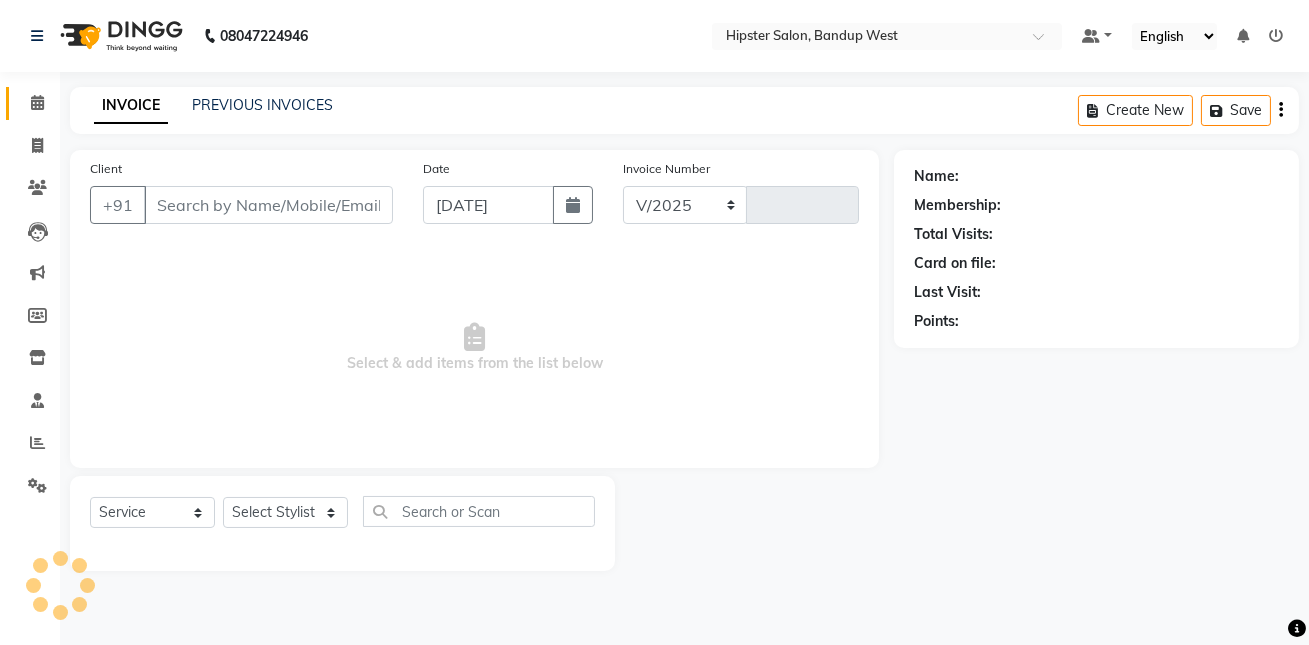 select on "6746" 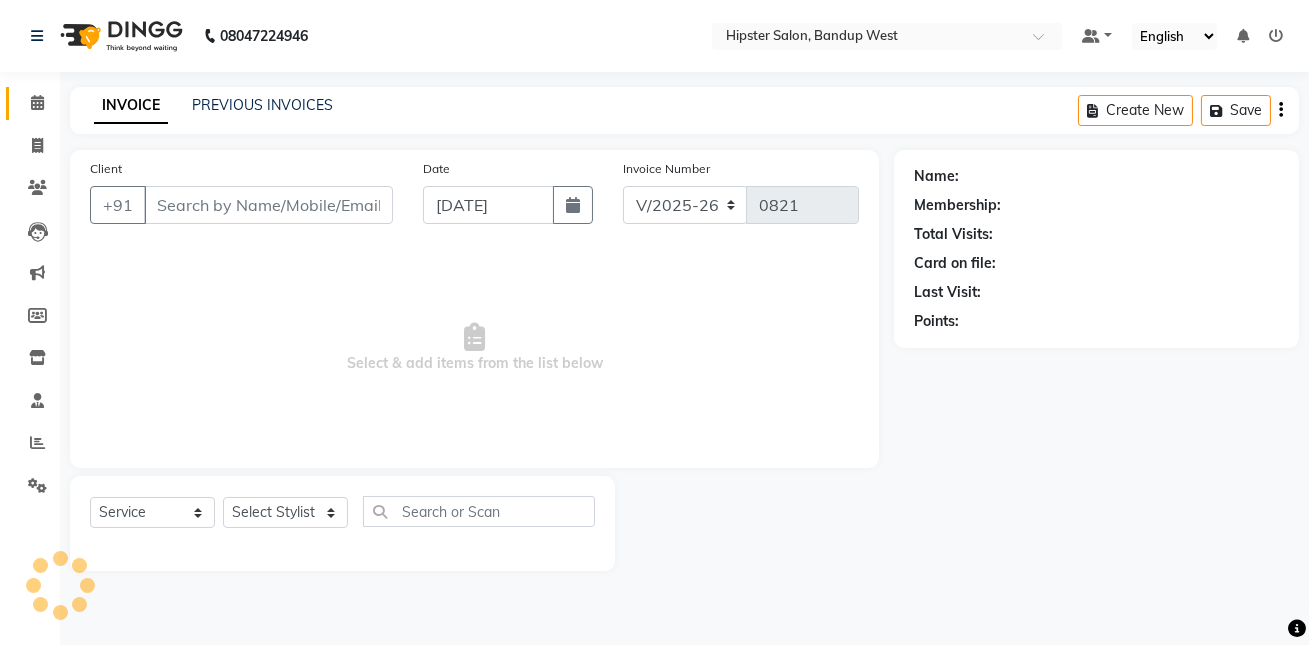 type on "8391831703" 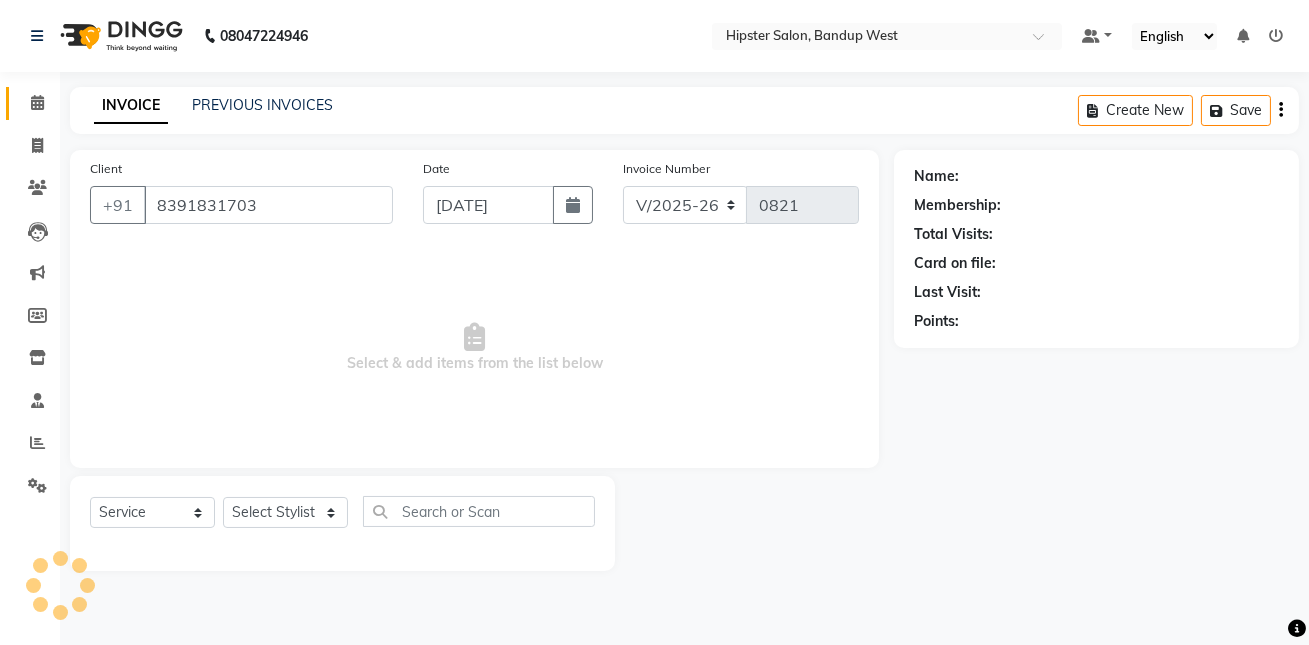 select on "52835" 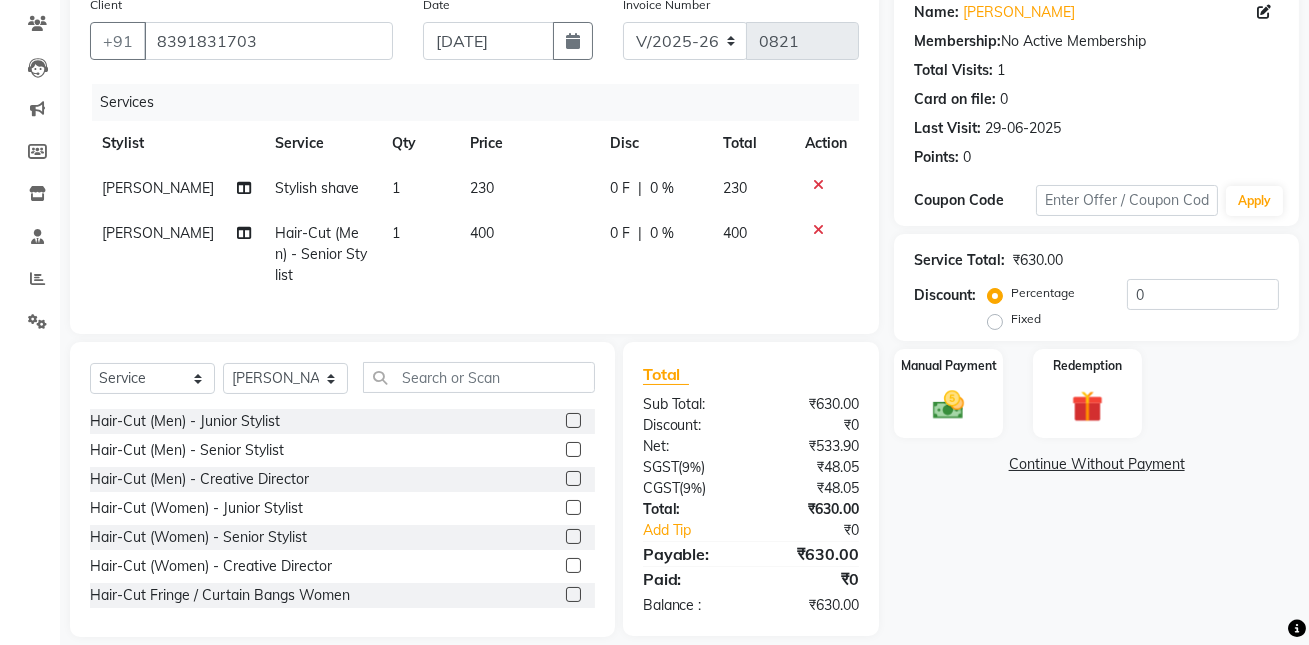 scroll, scrollTop: 0, scrollLeft: 0, axis: both 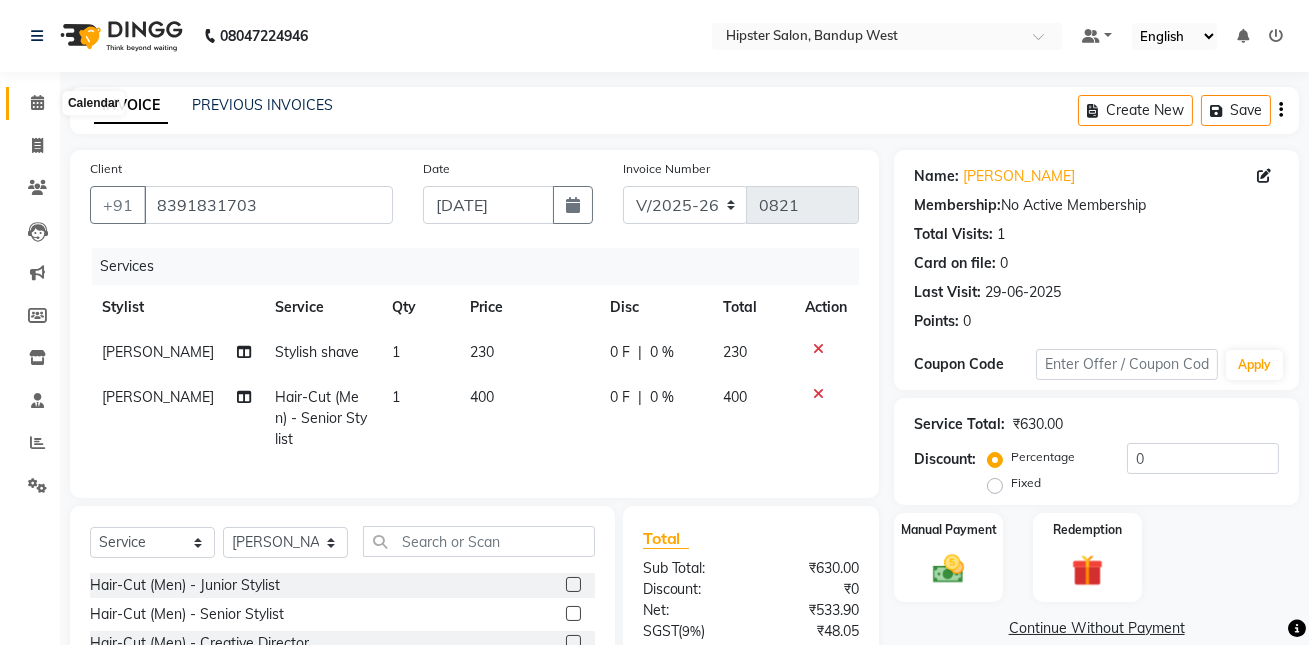click 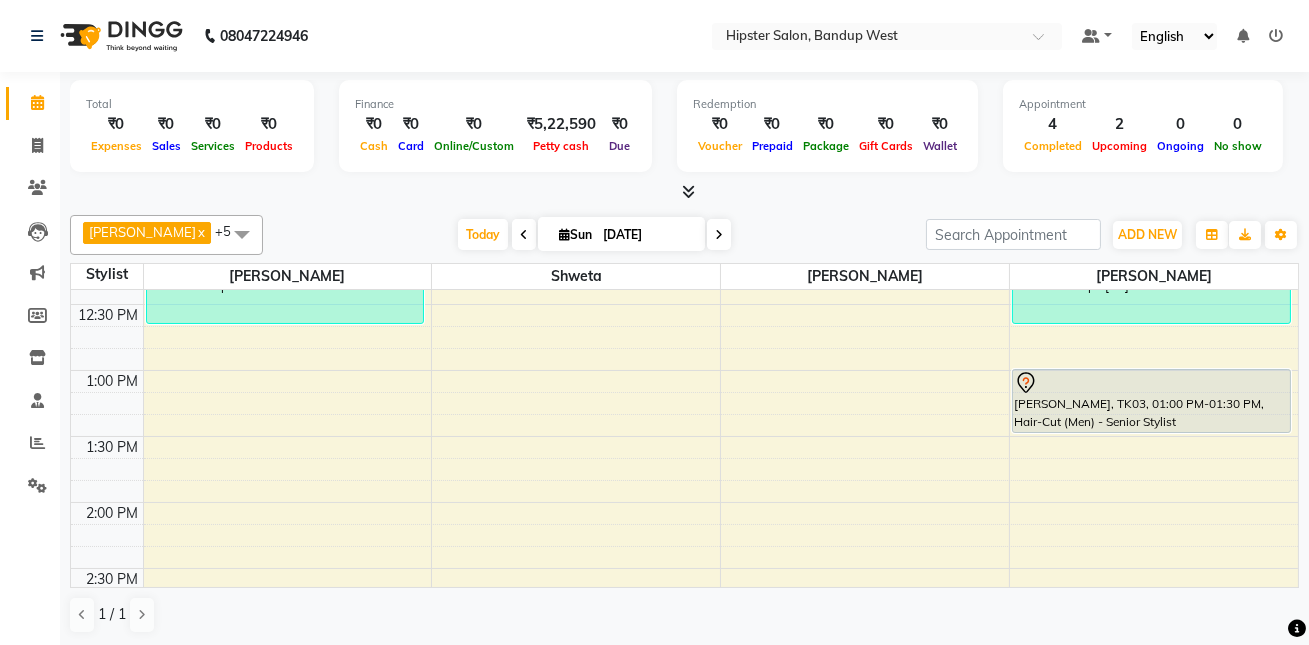 scroll, scrollTop: 468, scrollLeft: 0, axis: vertical 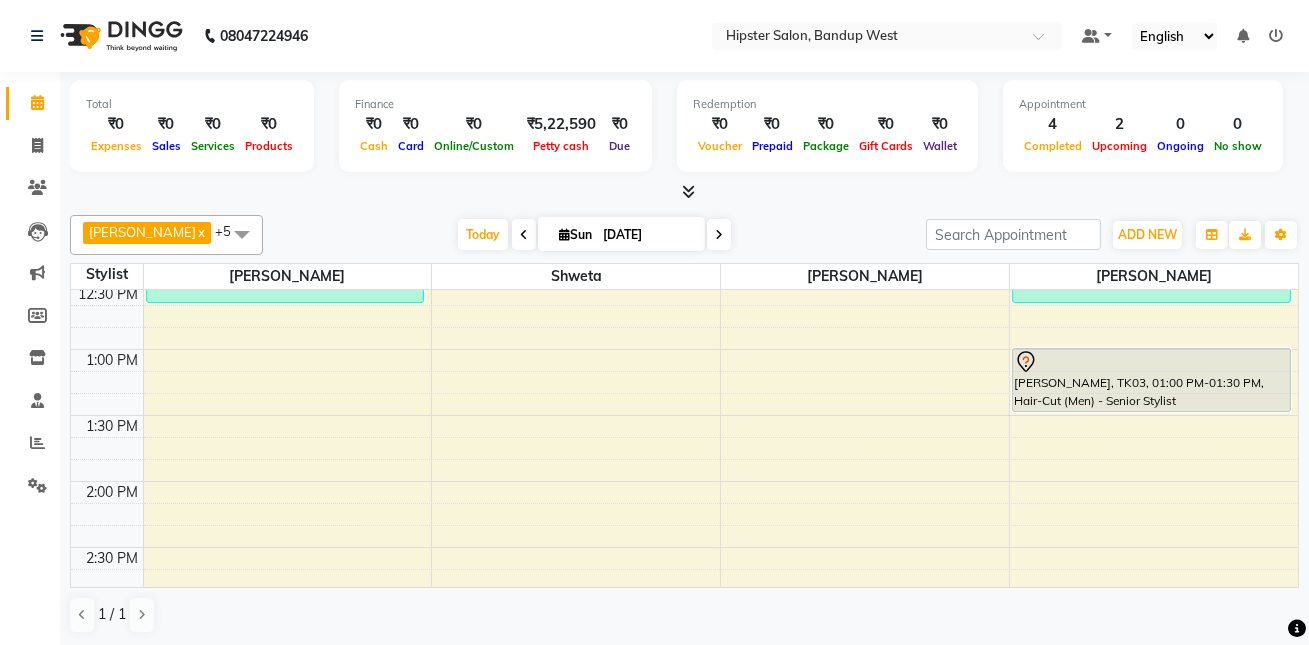 click on "9:00 AM 9:30 AM 10:00 AM 10:30 AM 11:00 AM 11:30 AM 12:00 PM 12:30 PM 1:00 PM 1:30 PM 2:00 PM 2:30 PM 3:00 PM 3:30 PM 4:00 PM 4:30 PM 5:00 PM 5:30 PM 6:00 PM 6:30 PM 7:00 PM 7:30 PM 8:00 PM 8:30 PM 9:00 PM 9:30 PM 10:00 PM 10:30 PM 11:00 PM 11:30 PM     [PERSON_NAME], TK01, 11:00 AM-11:30 AM, Hair-Cut (Men) - Senior Stylist     [PERSON_NAME], TK01, 11:30 AM-12:00 PM, Stylish shave     [PERSON_NAME], TK02, 12:00 PM-12:40 PM, OP Root Touch Up 1inch             ajay, TK04, 07:00 PM-07:30 PM, Hair-Cut (Men) - Senior Stylist     [PERSON_NAME], TK02, 12:00 PM-12:40 PM, L'Oreal Hair Spa [AS]             [PERSON_NAME], TK03, 01:00 PM-01:30 PM, Hair-Cut (Men) - Senior Stylist" at bounding box center (684, 811) 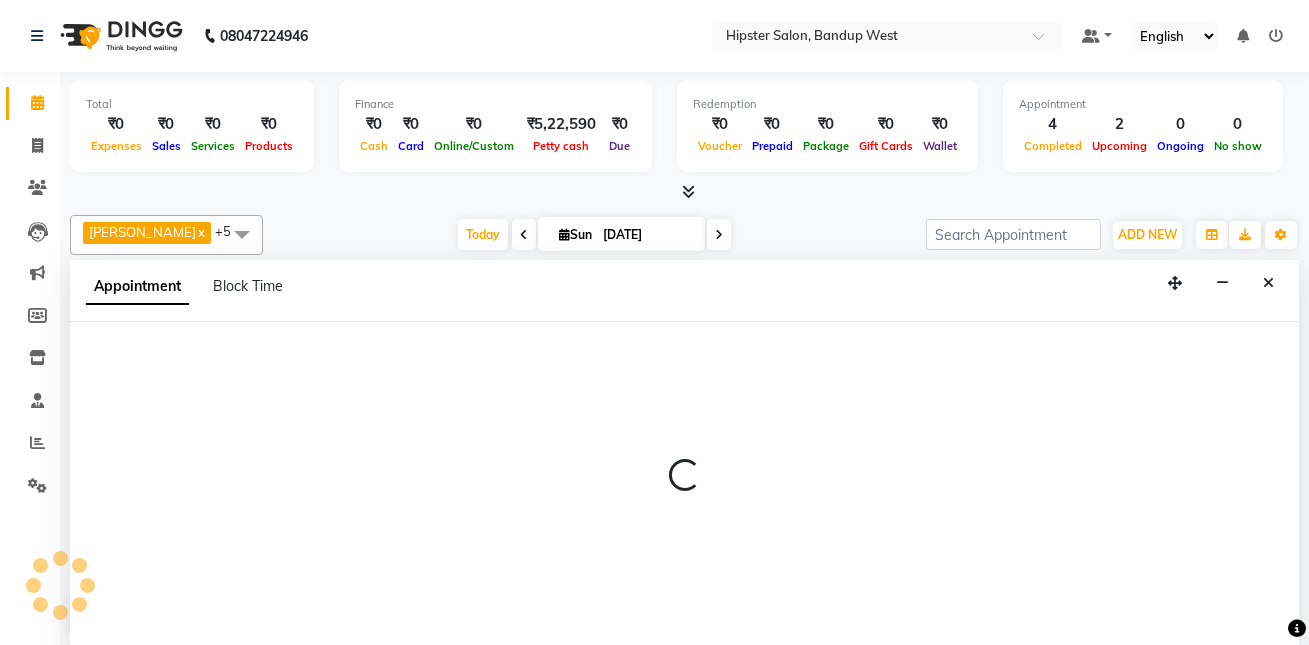 scroll, scrollTop: 0, scrollLeft: 0, axis: both 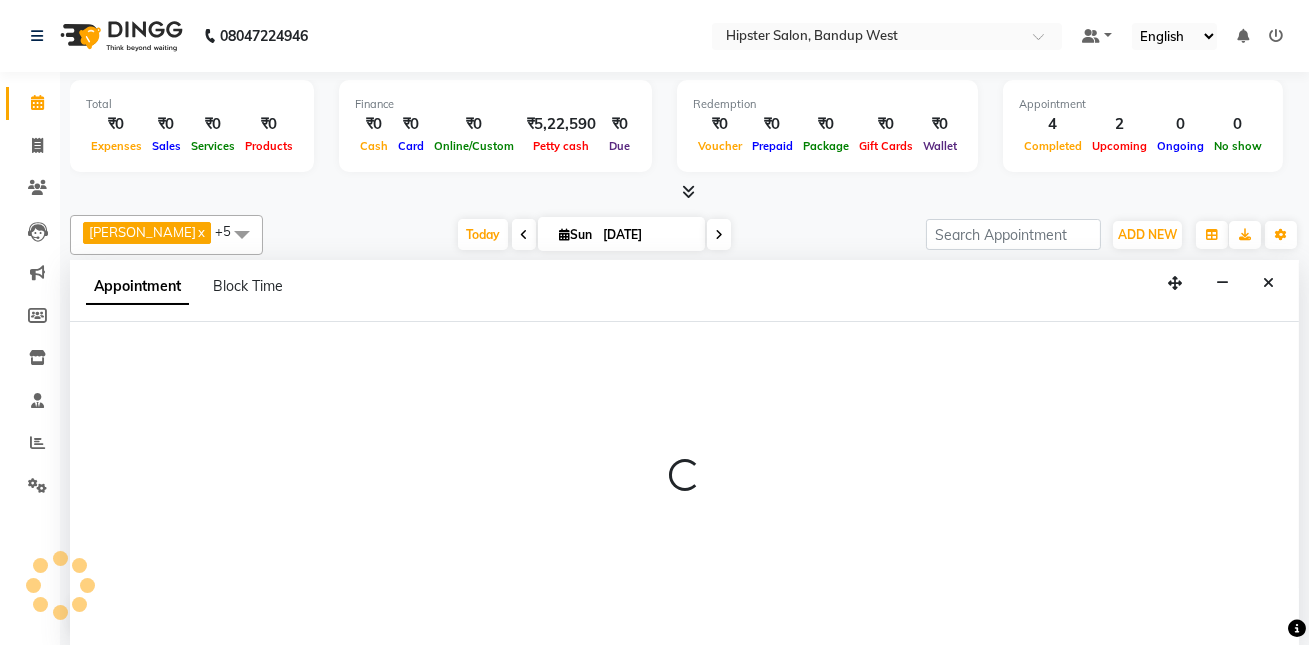 select on "52835" 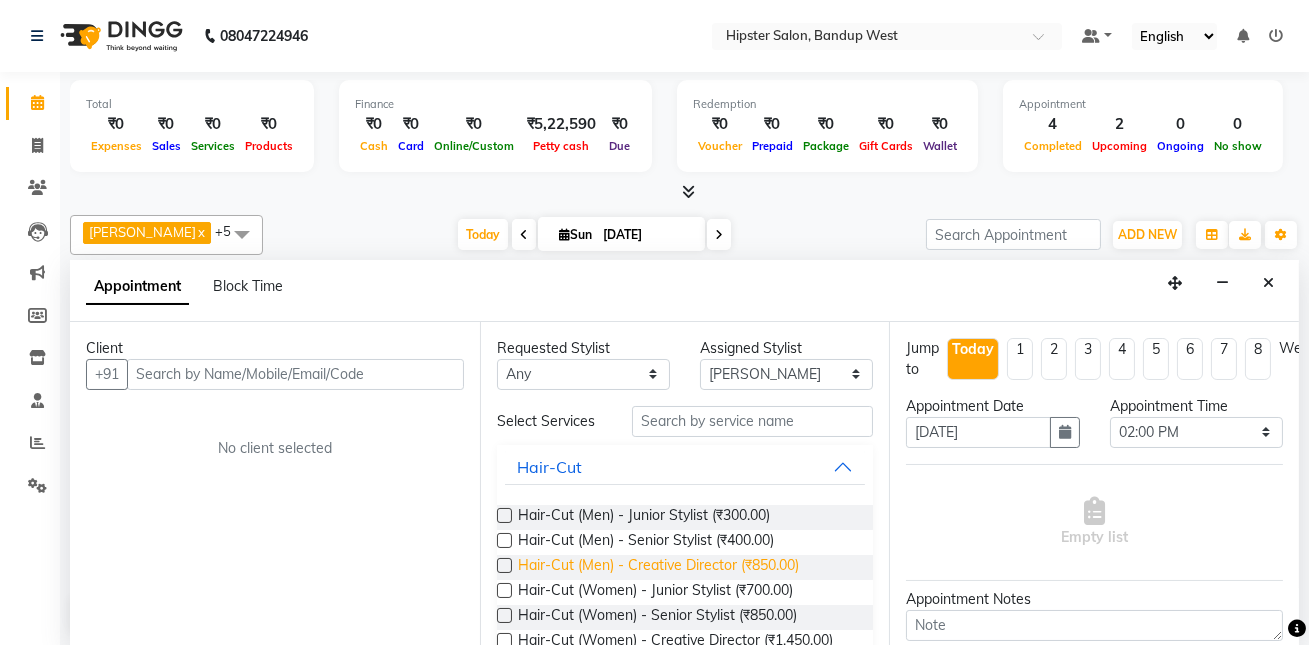 click on "Hair-Cut (Men) - Creative Director (₹850.00)" at bounding box center (658, 567) 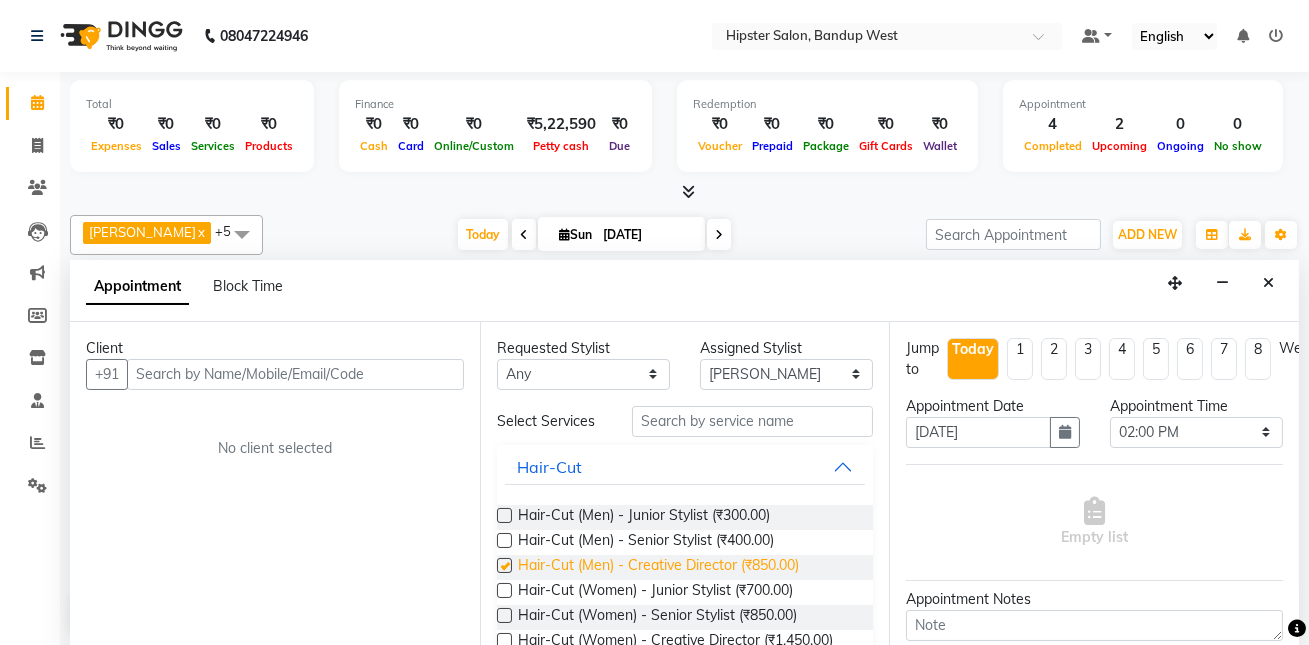 checkbox on "false" 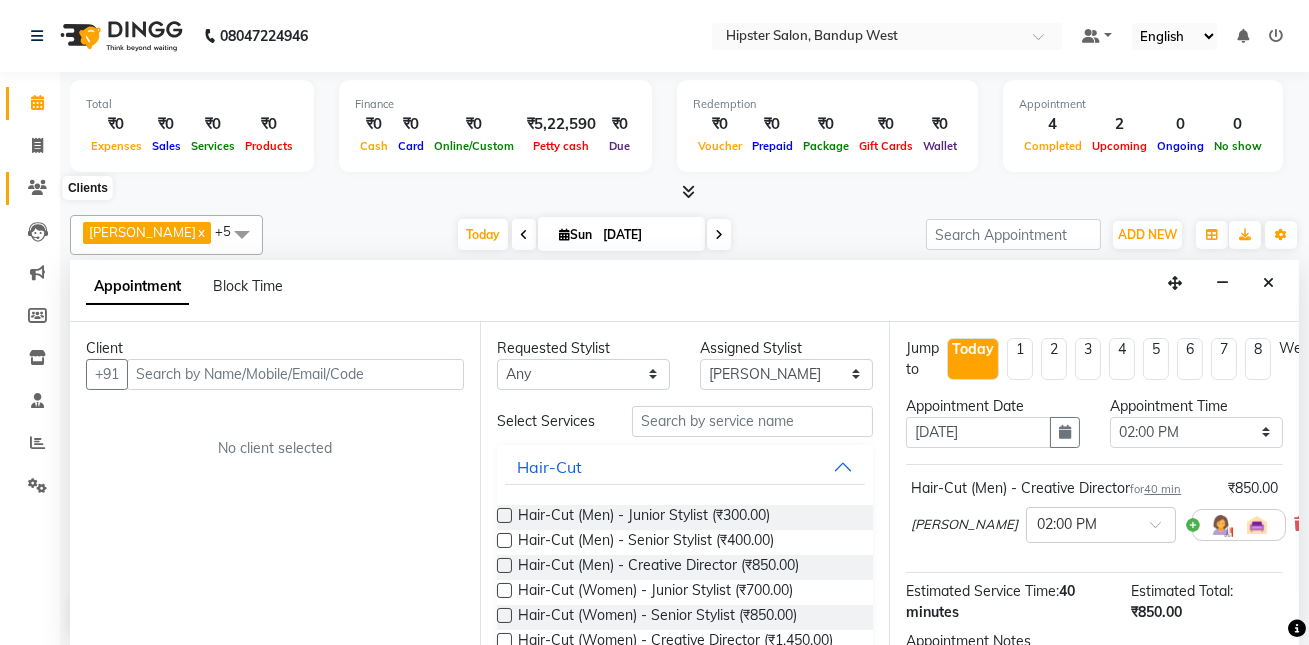 click 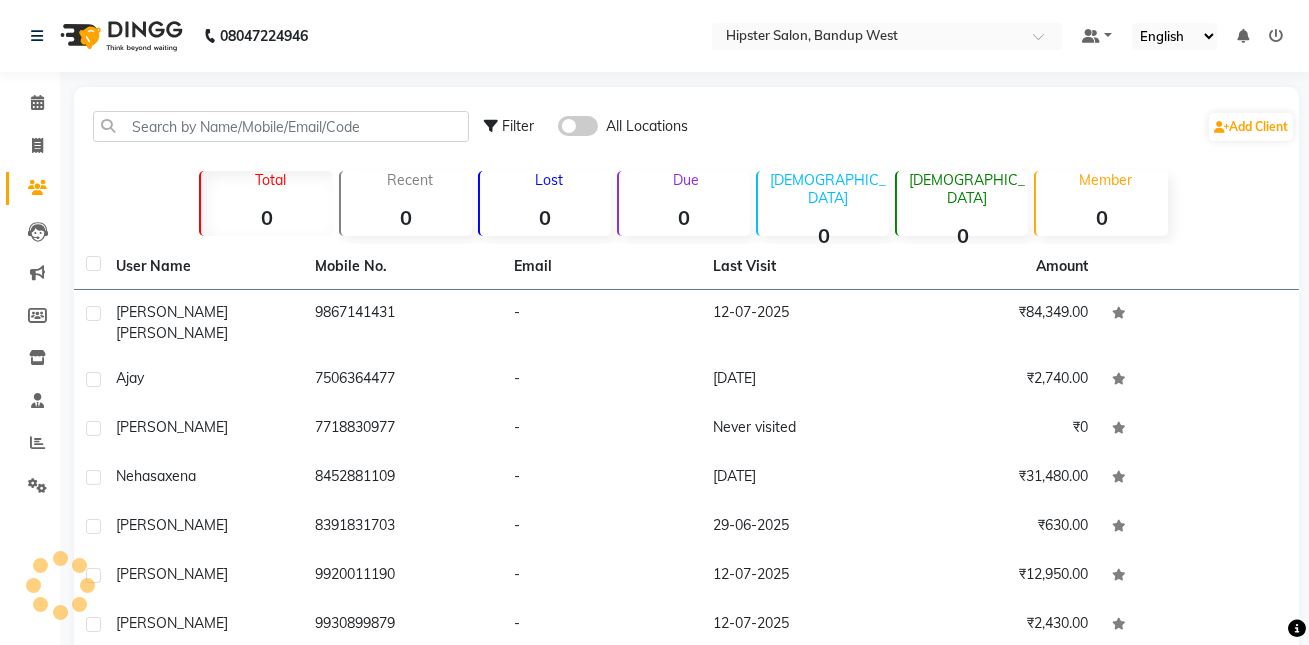 scroll, scrollTop: 0, scrollLeft: 0, axis: both 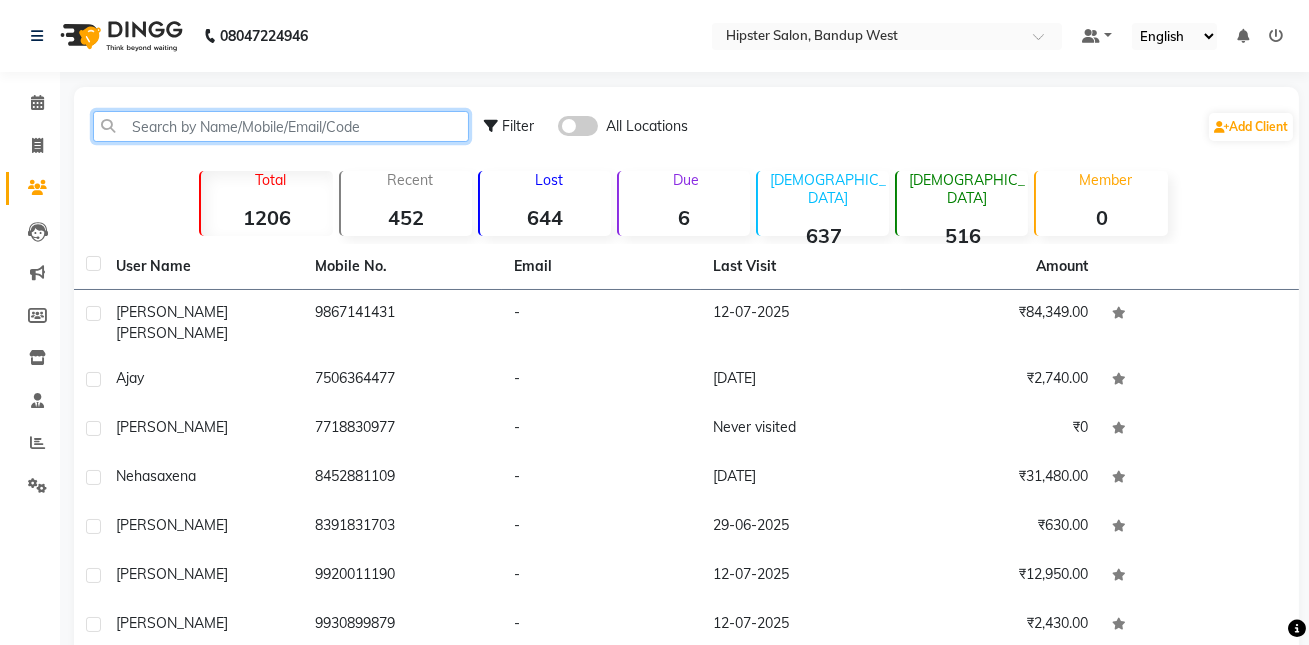 click 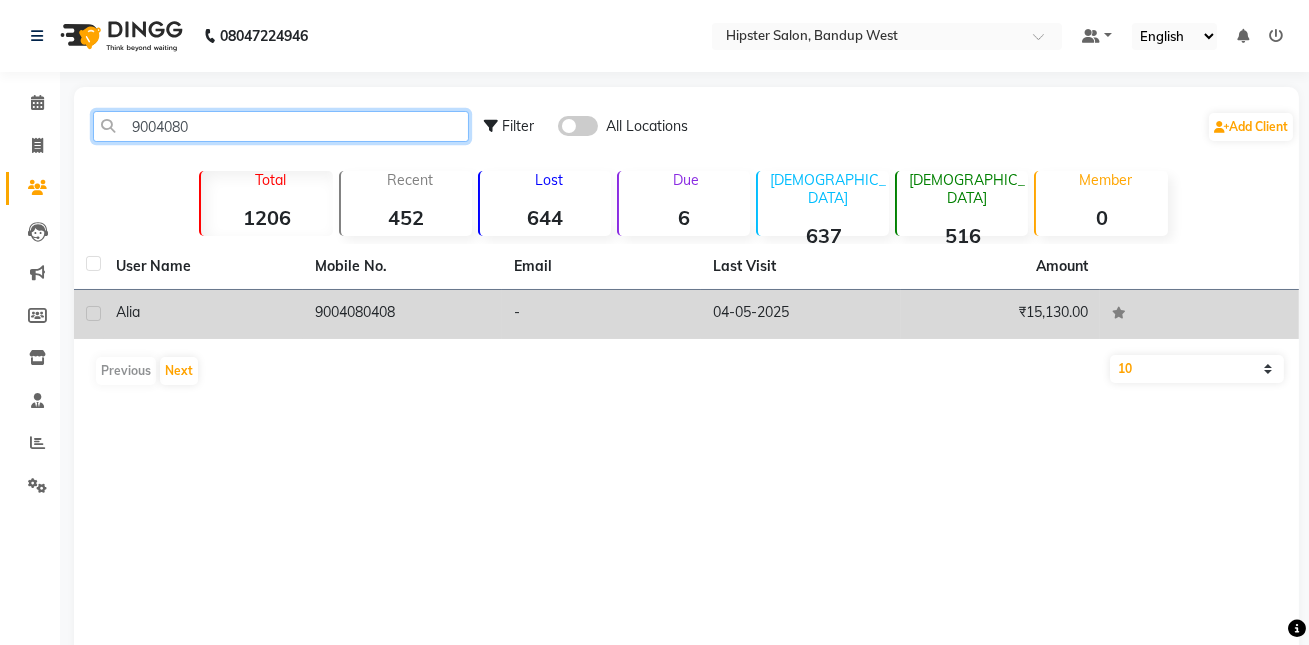 type on "9004080" 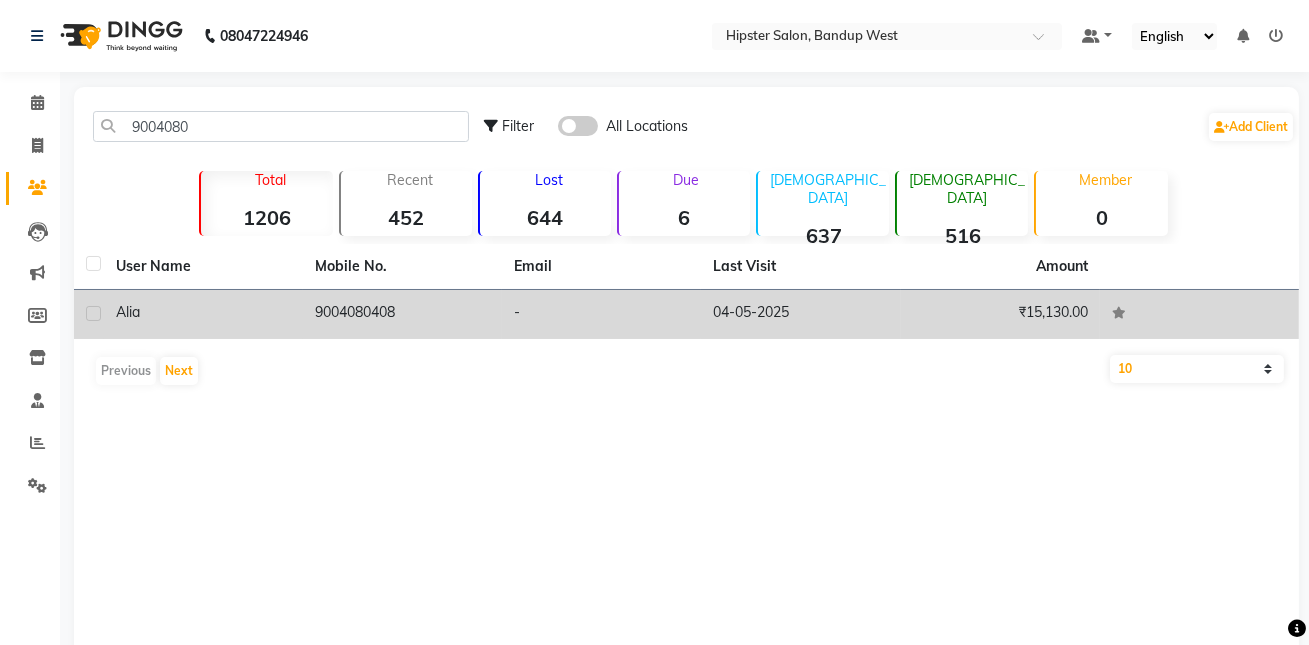 click on "9004080408" 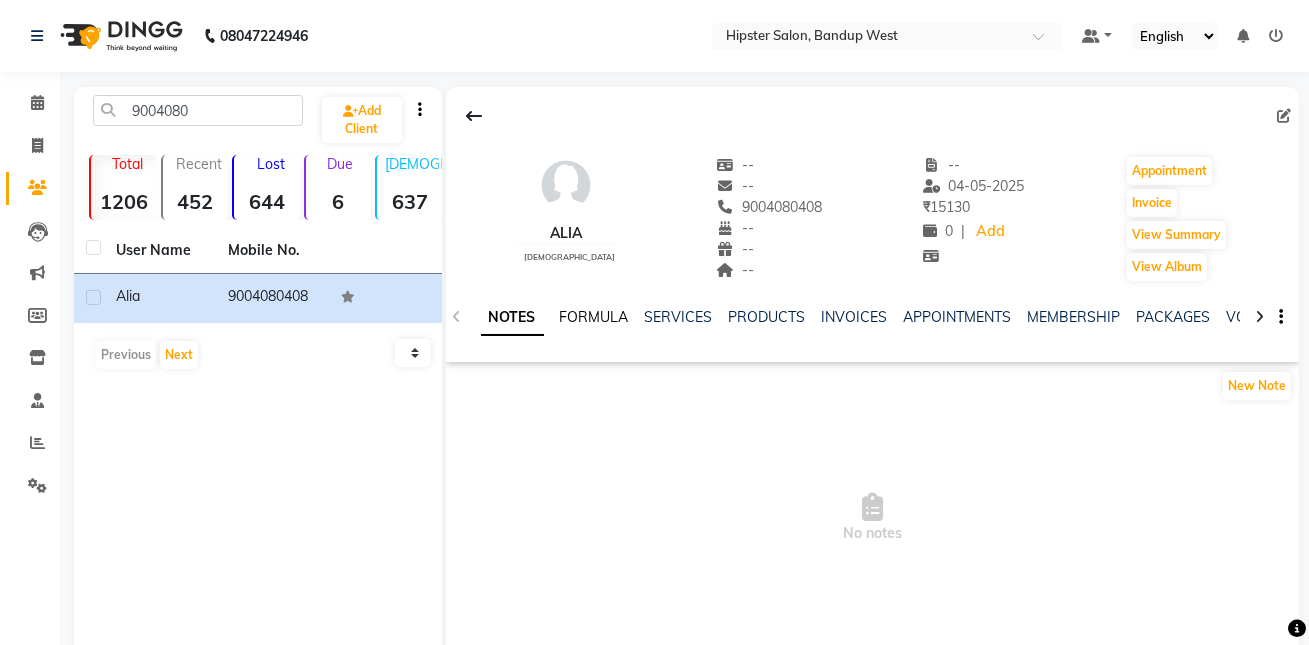 click on "FORMULA" 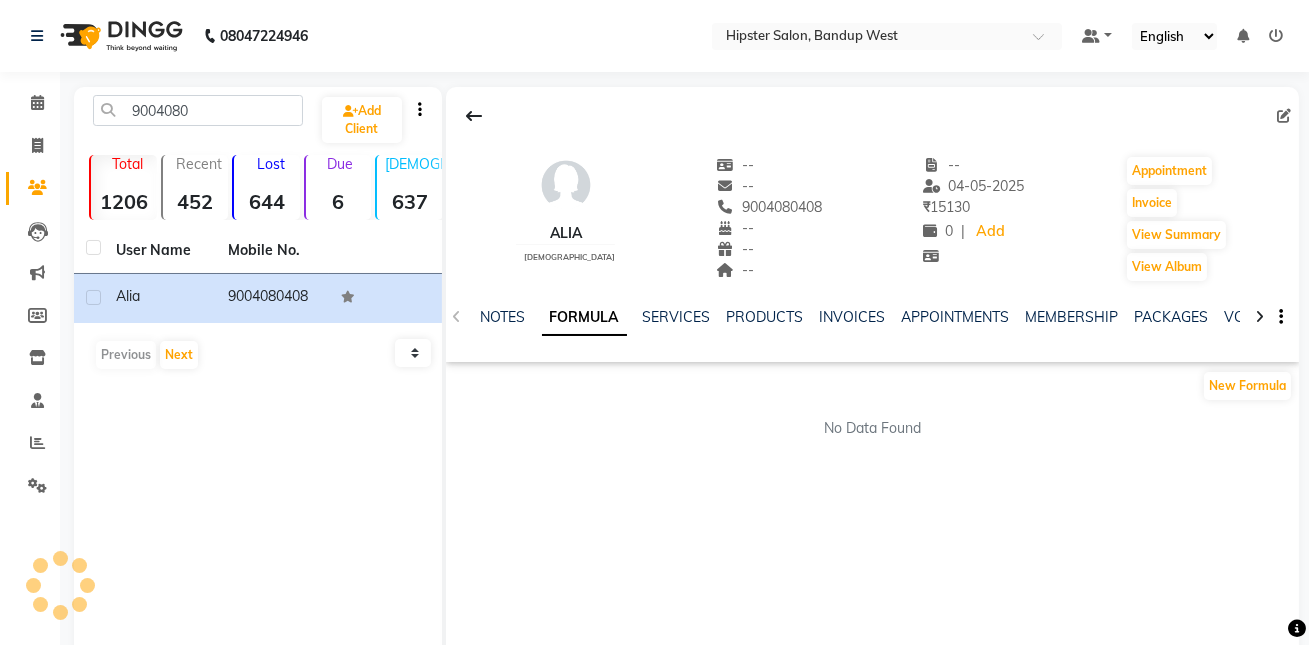scroll, scrollTop: 71, scrollLeft: 0, axis: vertical 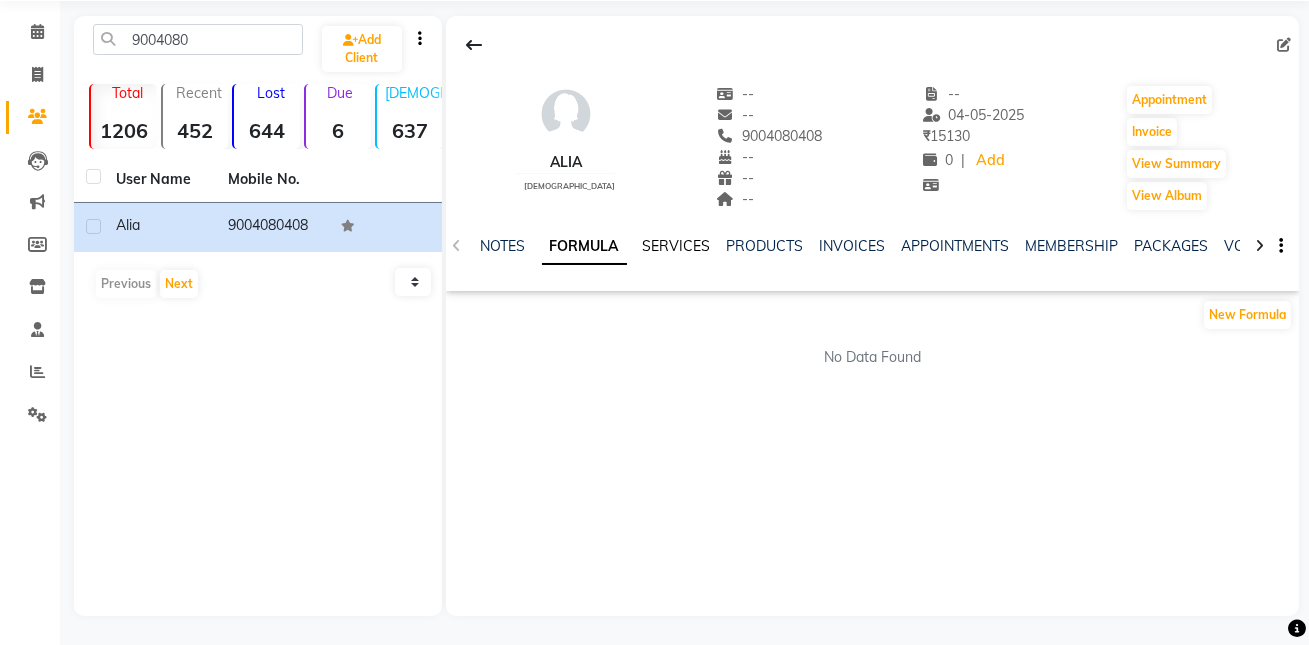 click on "SERVICES" 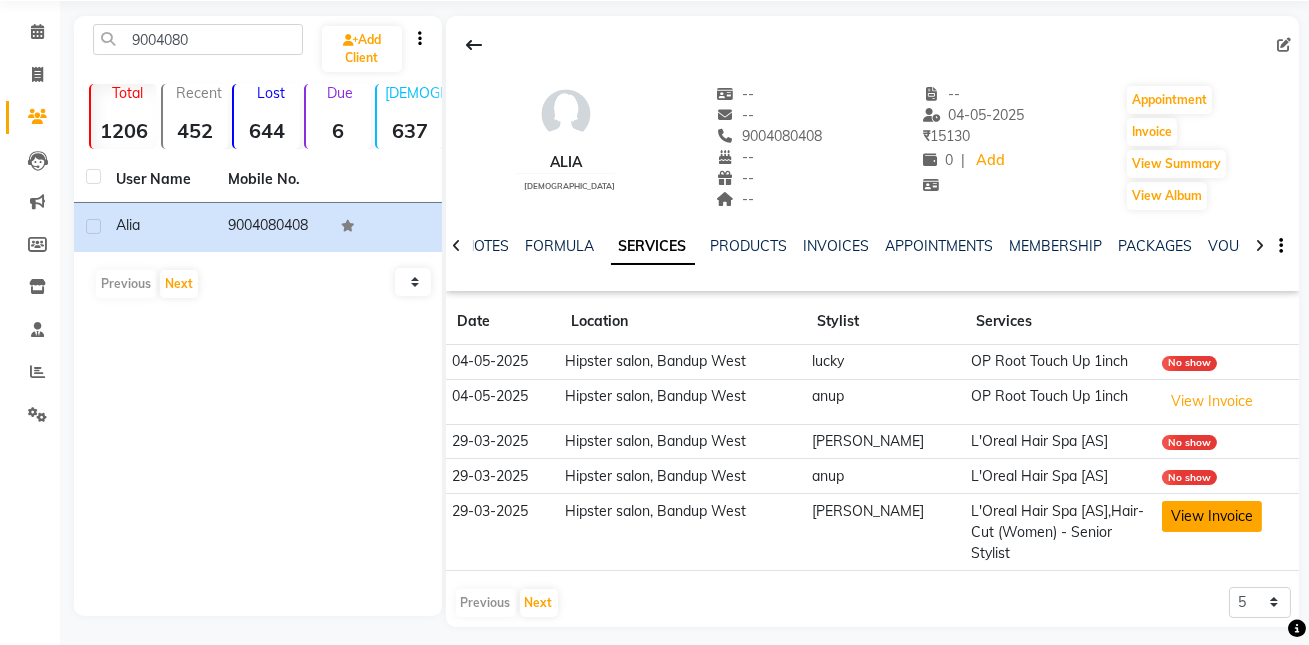 click on "View Invoice" 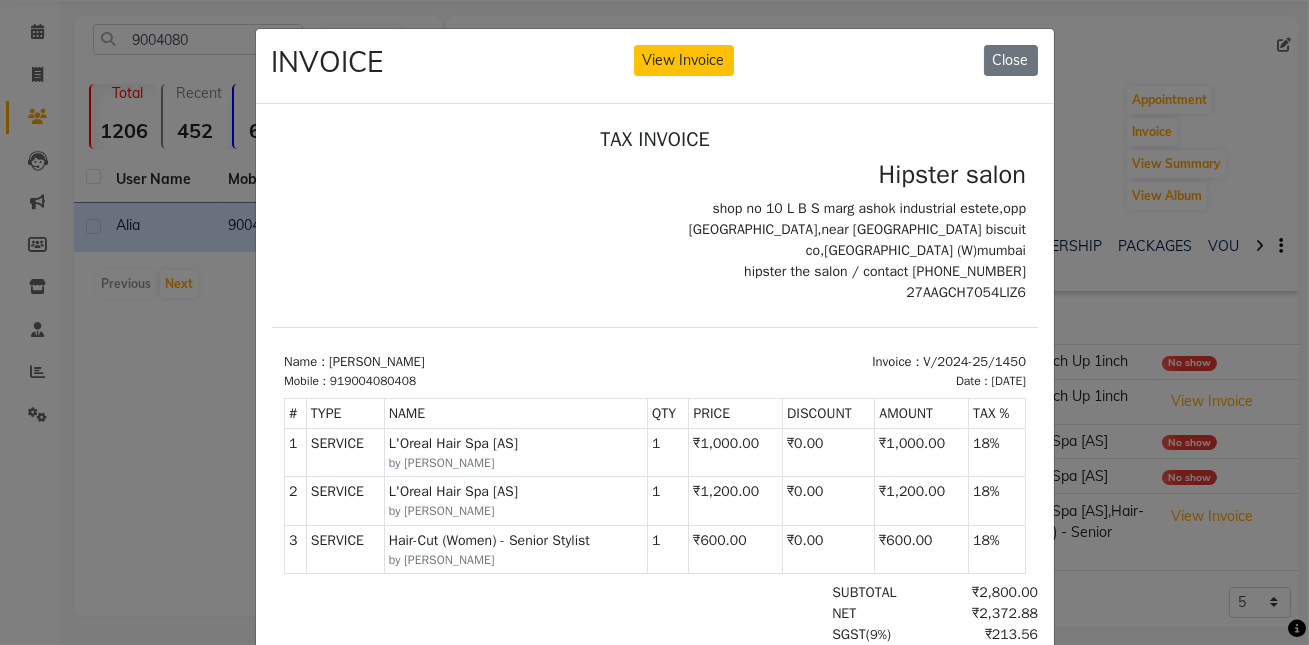 scroll, scrollTop: 16, scrollLeft: 0, axis: vertical 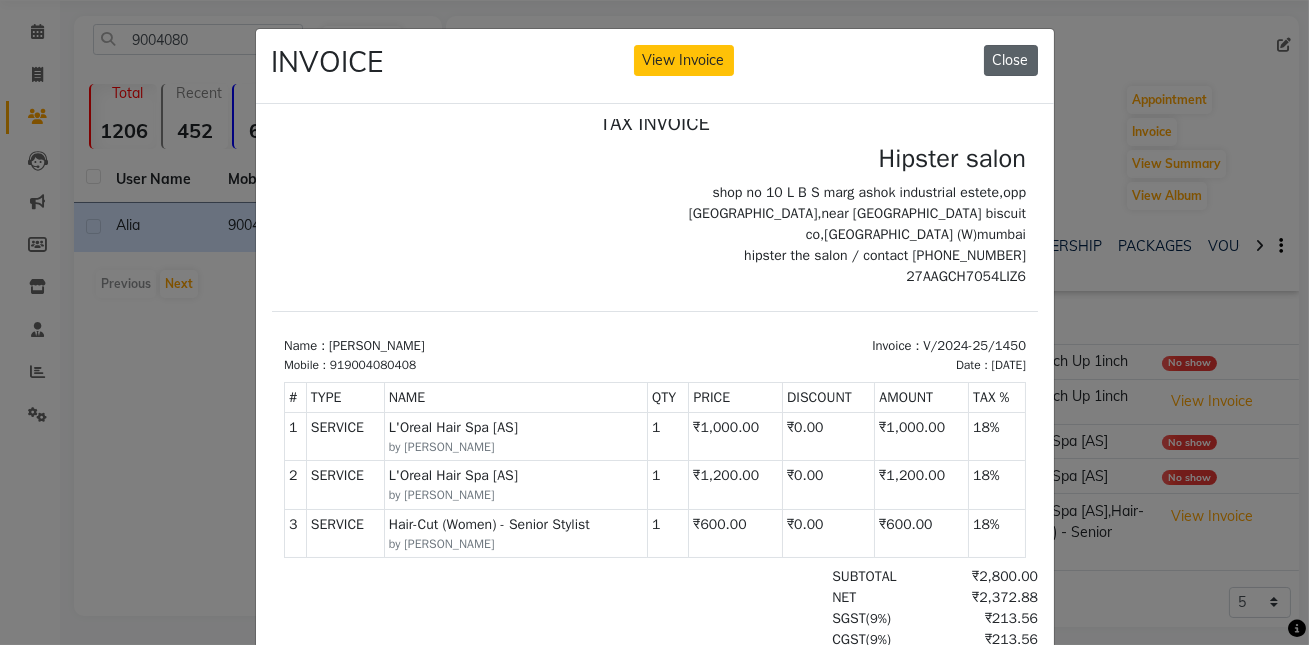 click on "Close" 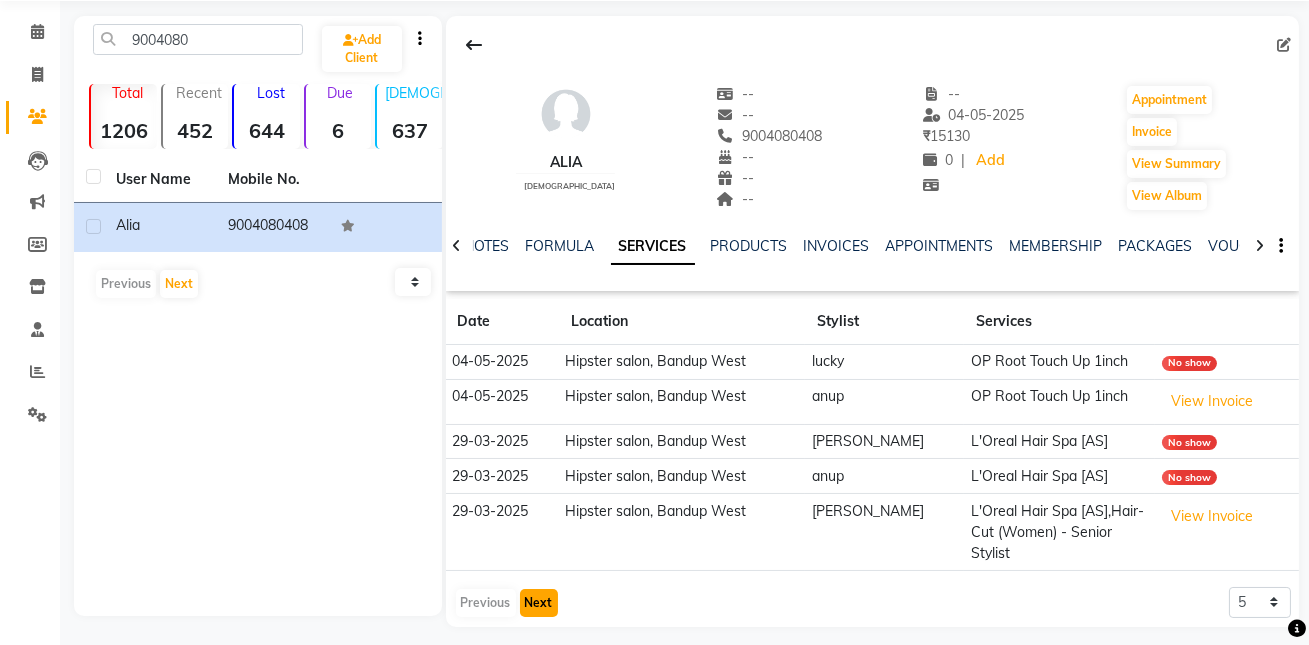 click on "Next" 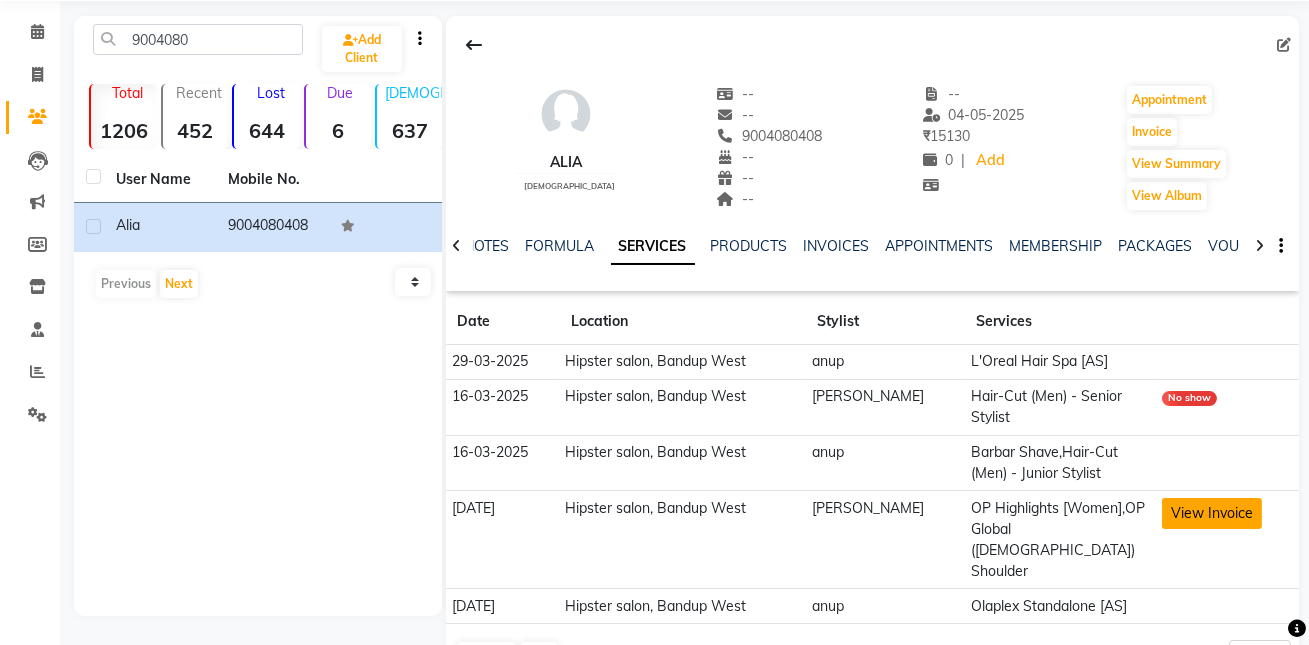 click on "View Invoice" 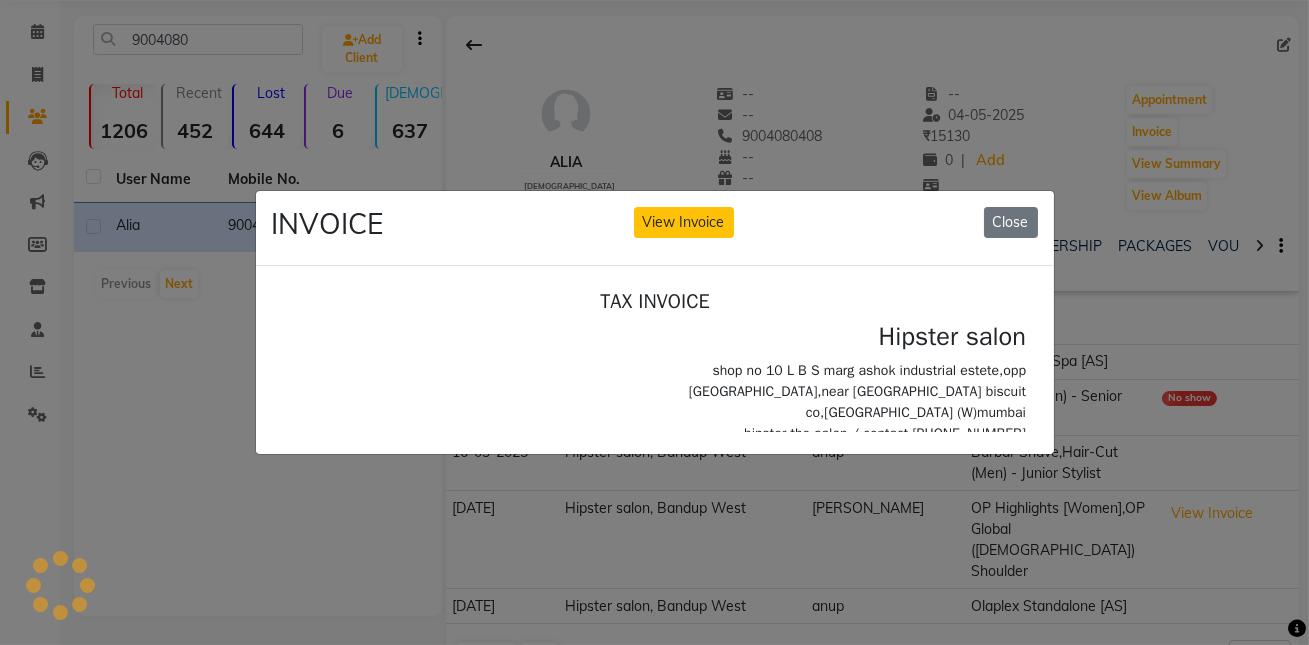 scroll, scrollTop: 0, scrollLeft: 0, axis: both 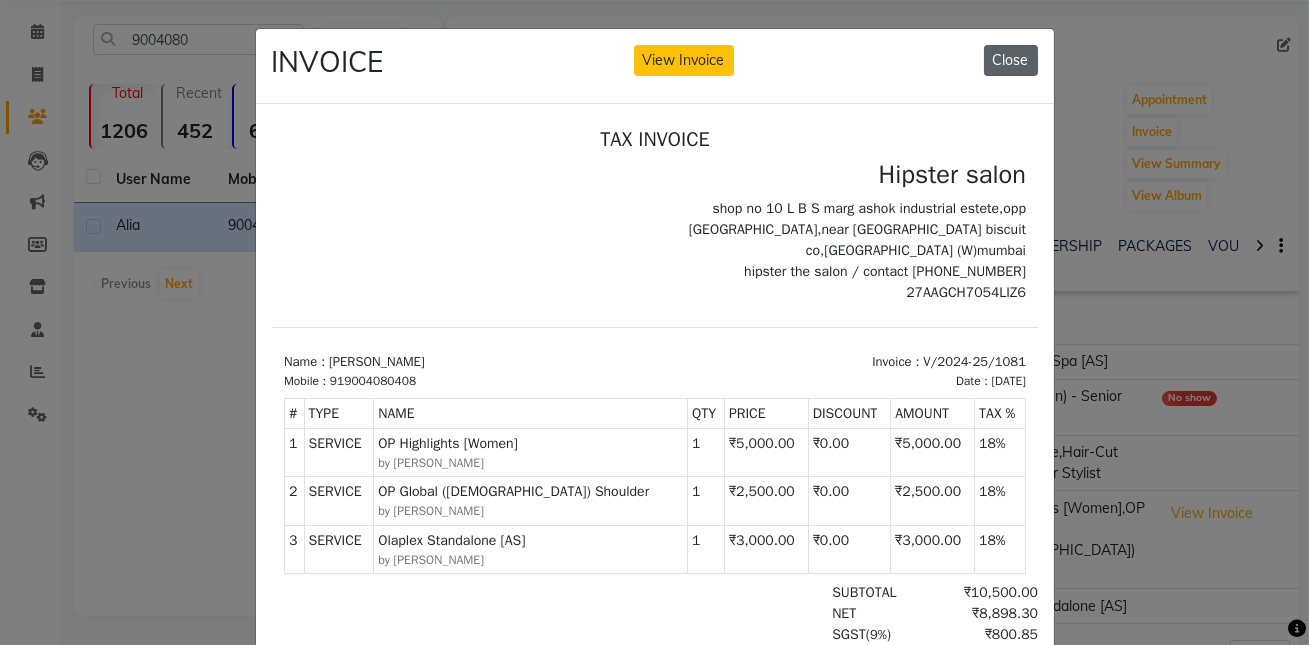 click on "Close" 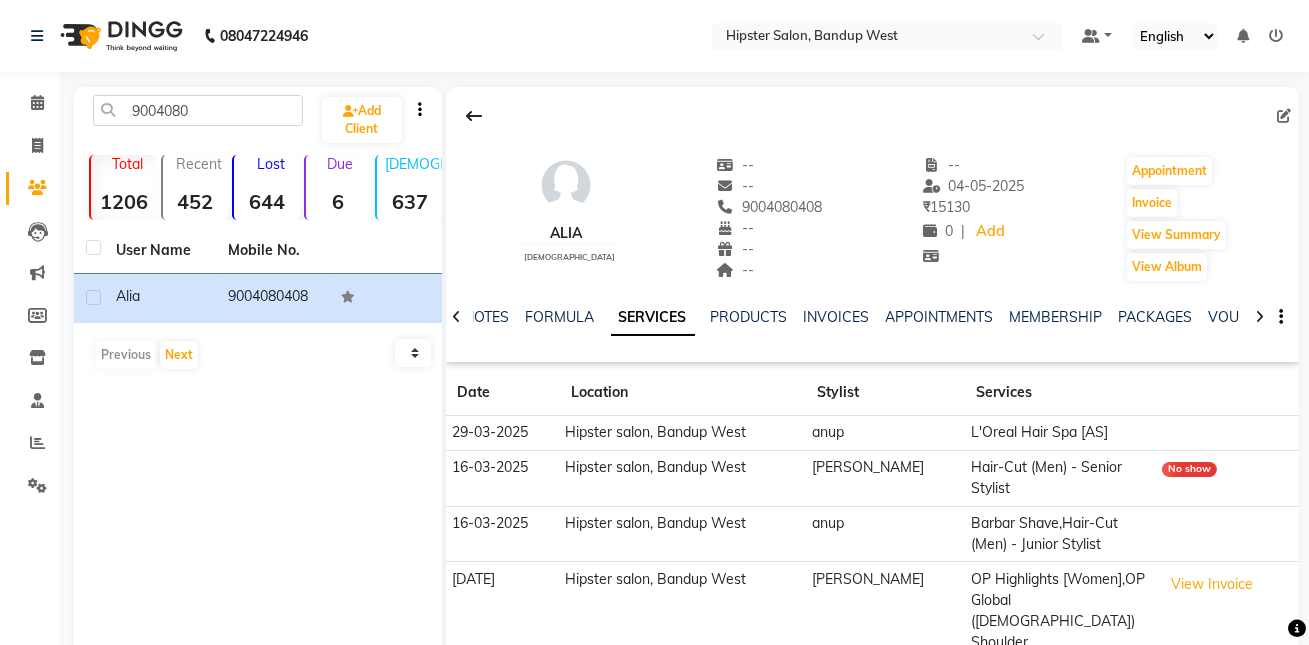 scroll, scrollTop: 71, scrollLeft: 0, axis: vertical 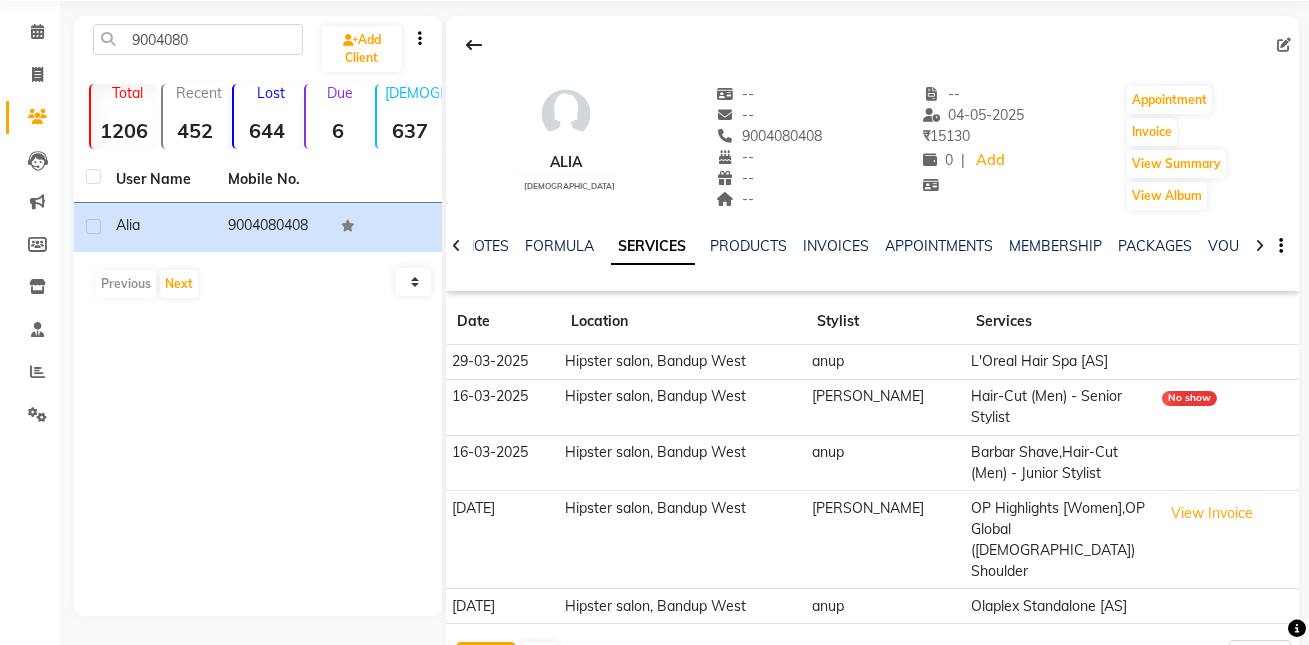 click on "Previous" 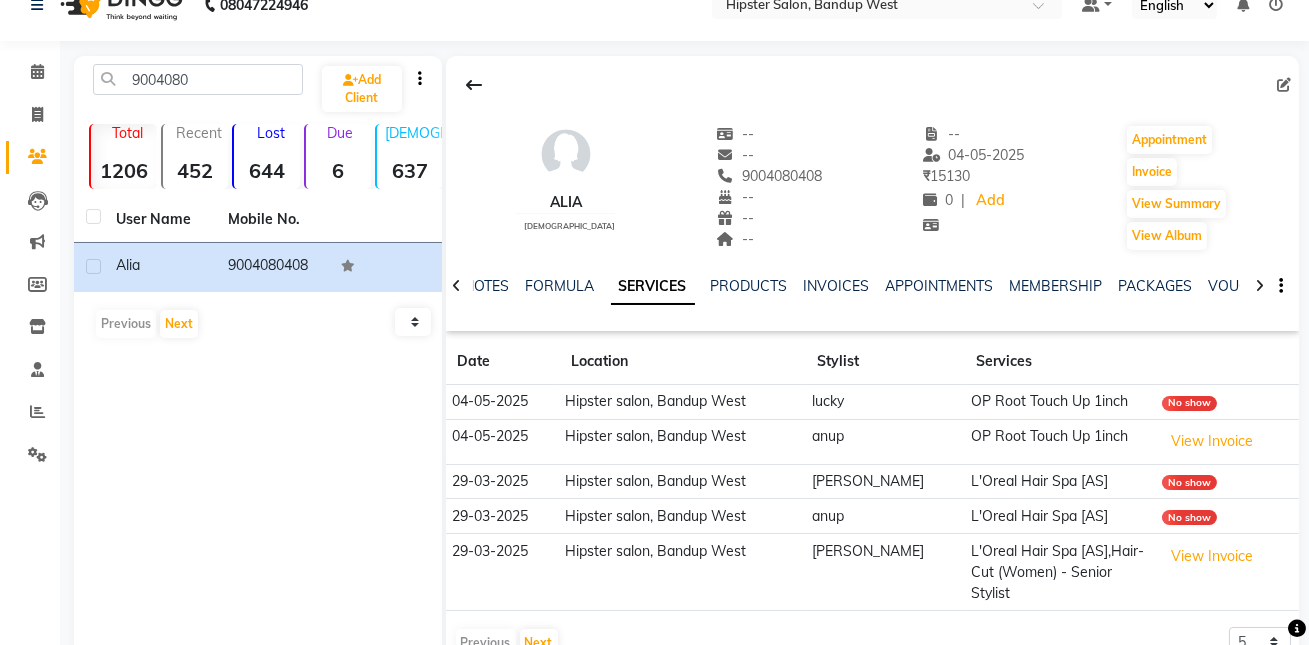 scroll, scrollTop: 71, scrollLeft: 0, axis: vertical 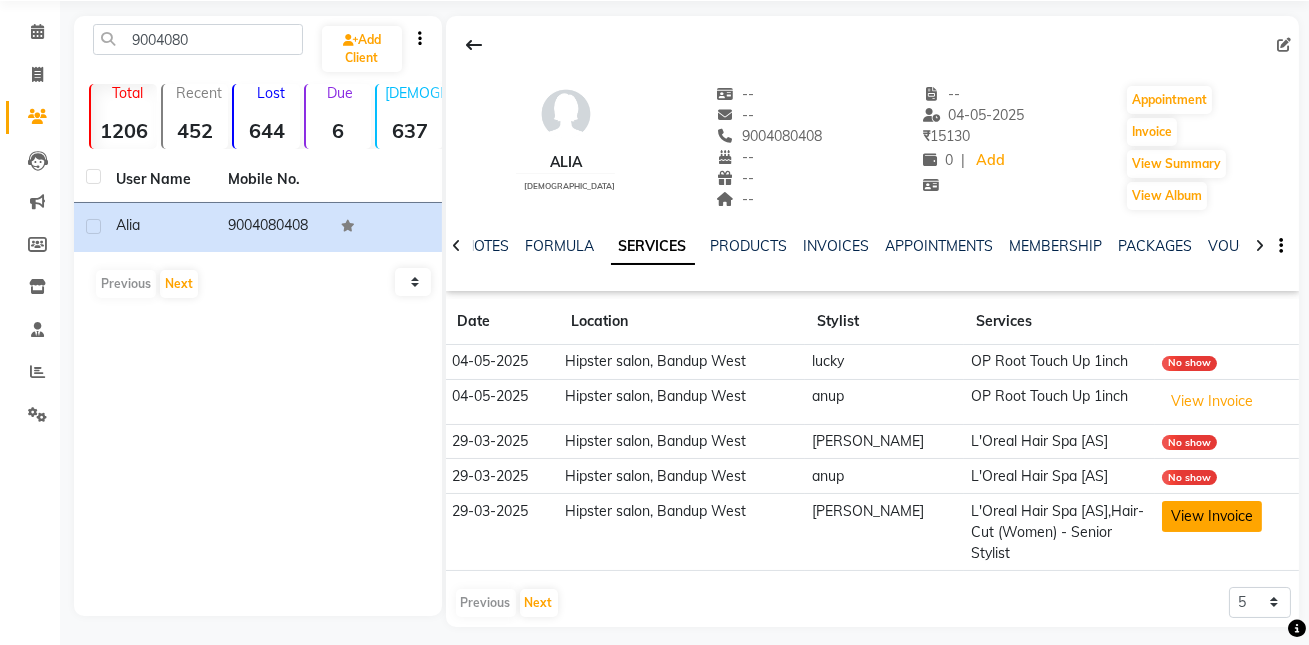 click on "View Invoice" 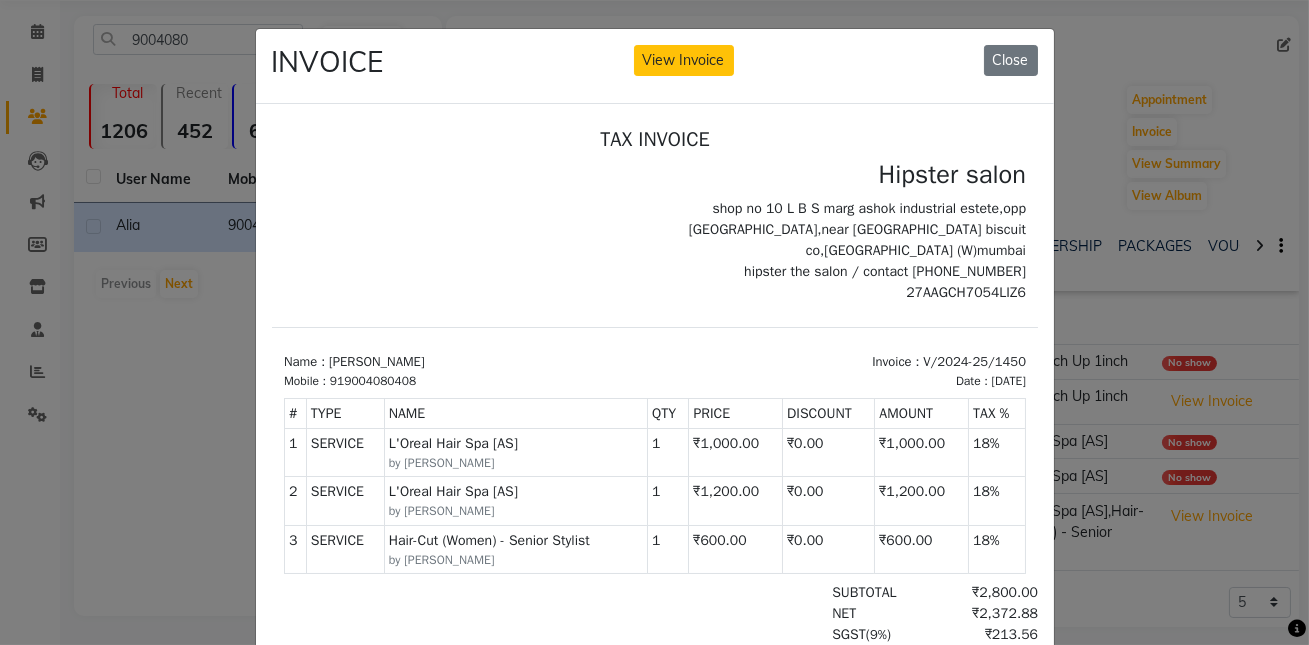 scroll, scrollTop: 16, scrollLeft: 0, axis: vertical 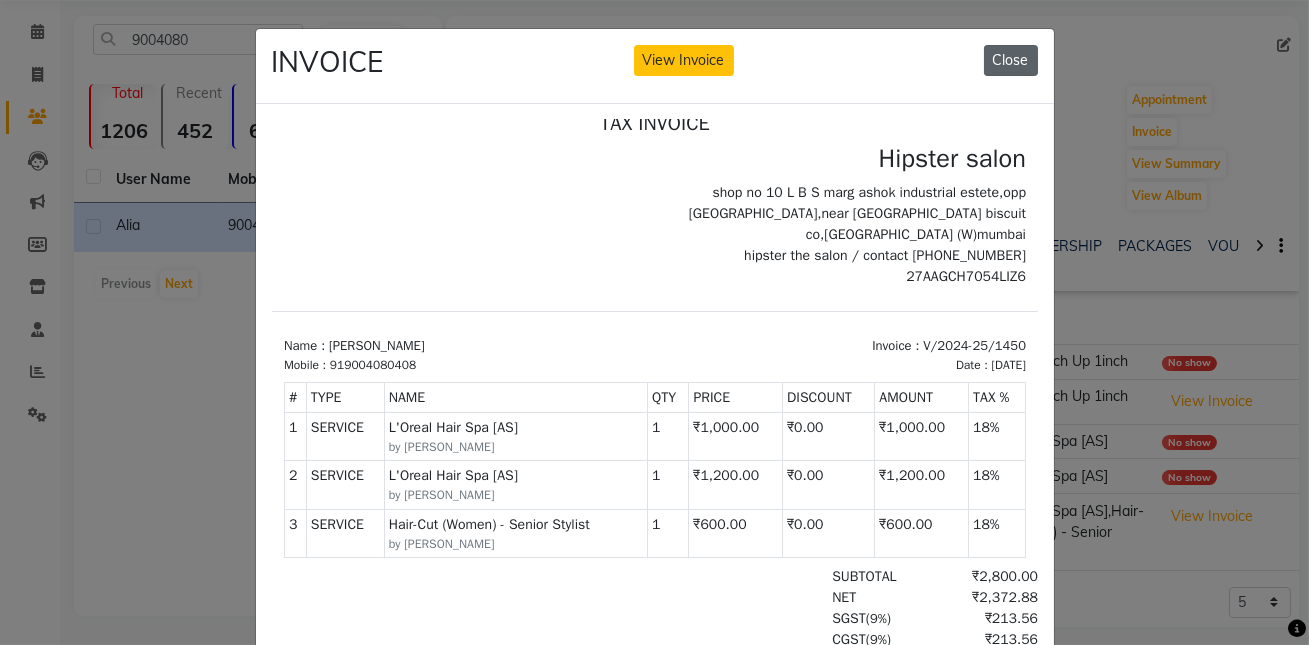 click on "Close" 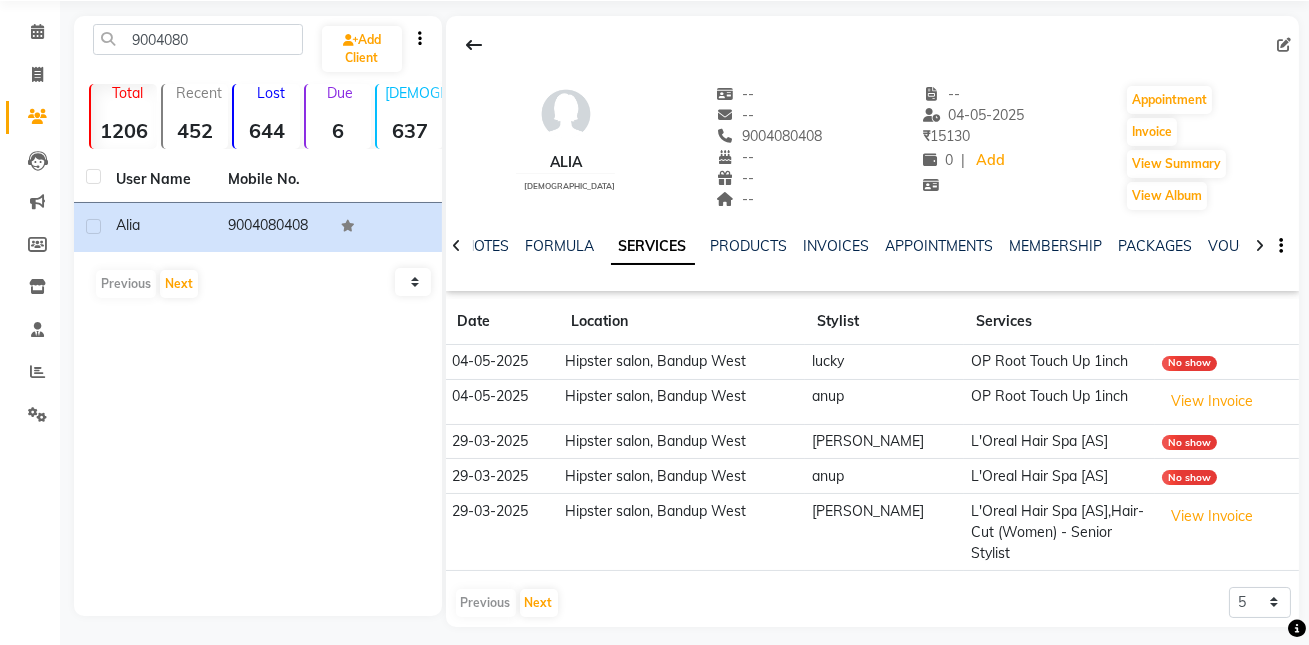 scroll, scrollTop: 70, scrollLeft: 0, axis: vertical 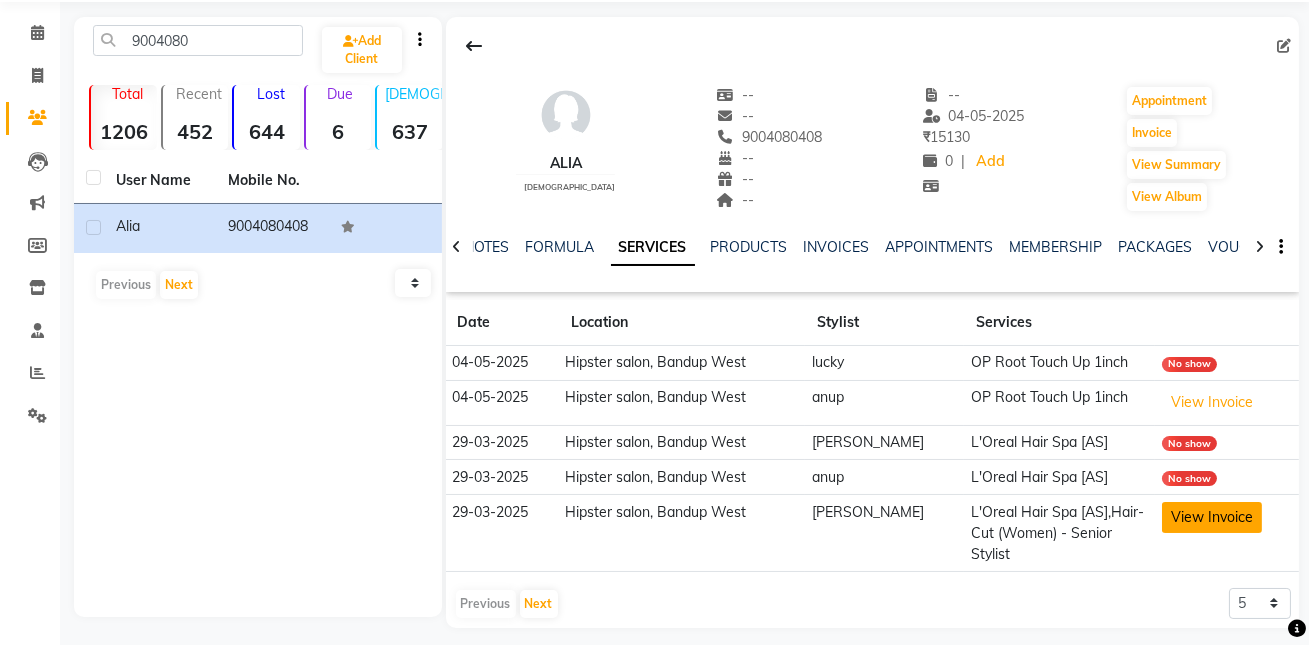 click on "View Invoice" 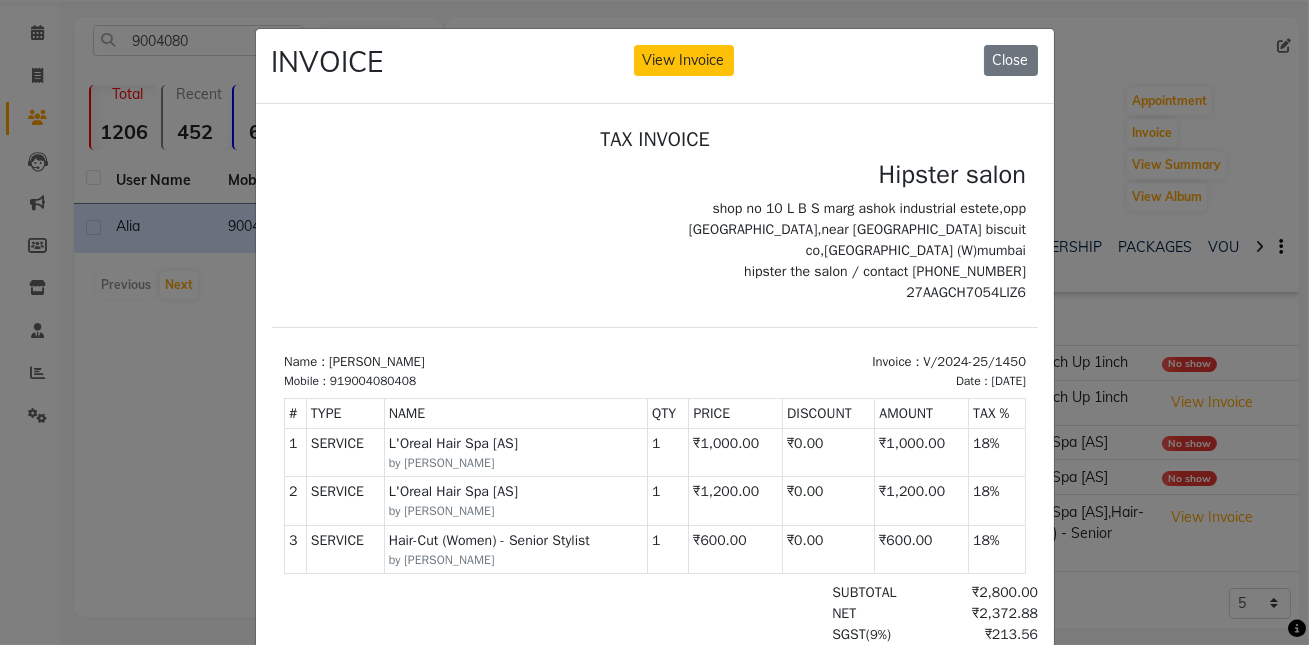 scroll, scrollTop: 16, scrollLeft: 0, axis: vertical 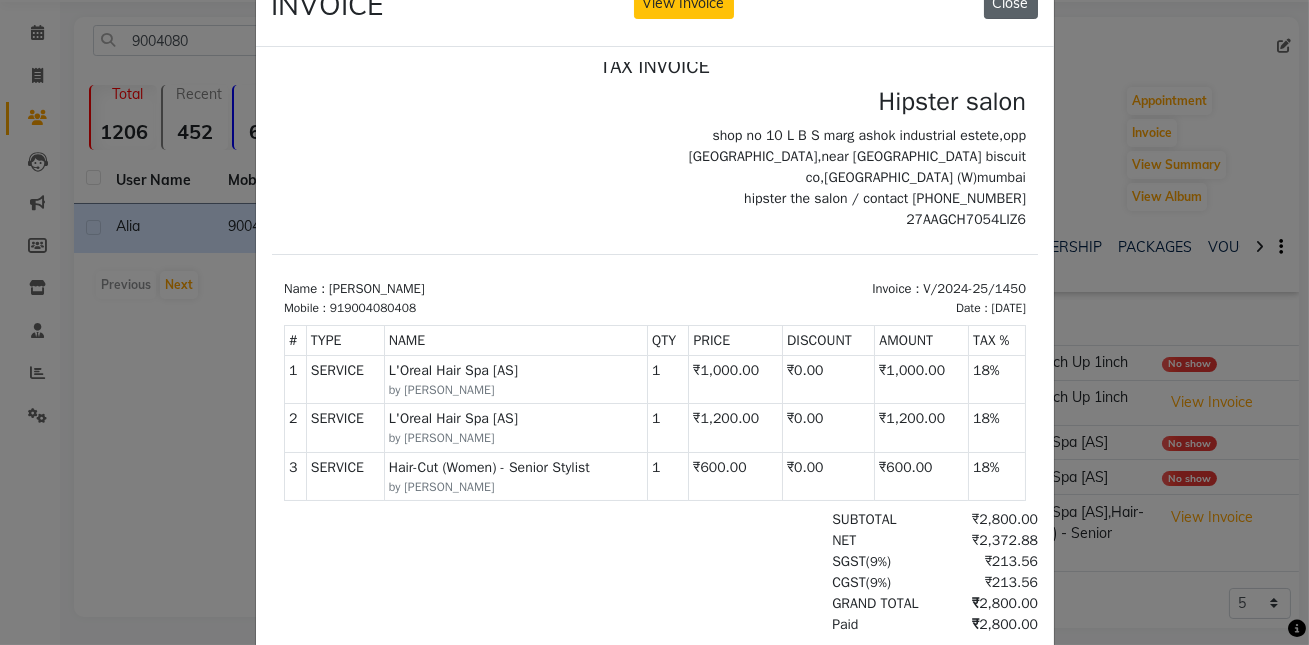 click on "Close" 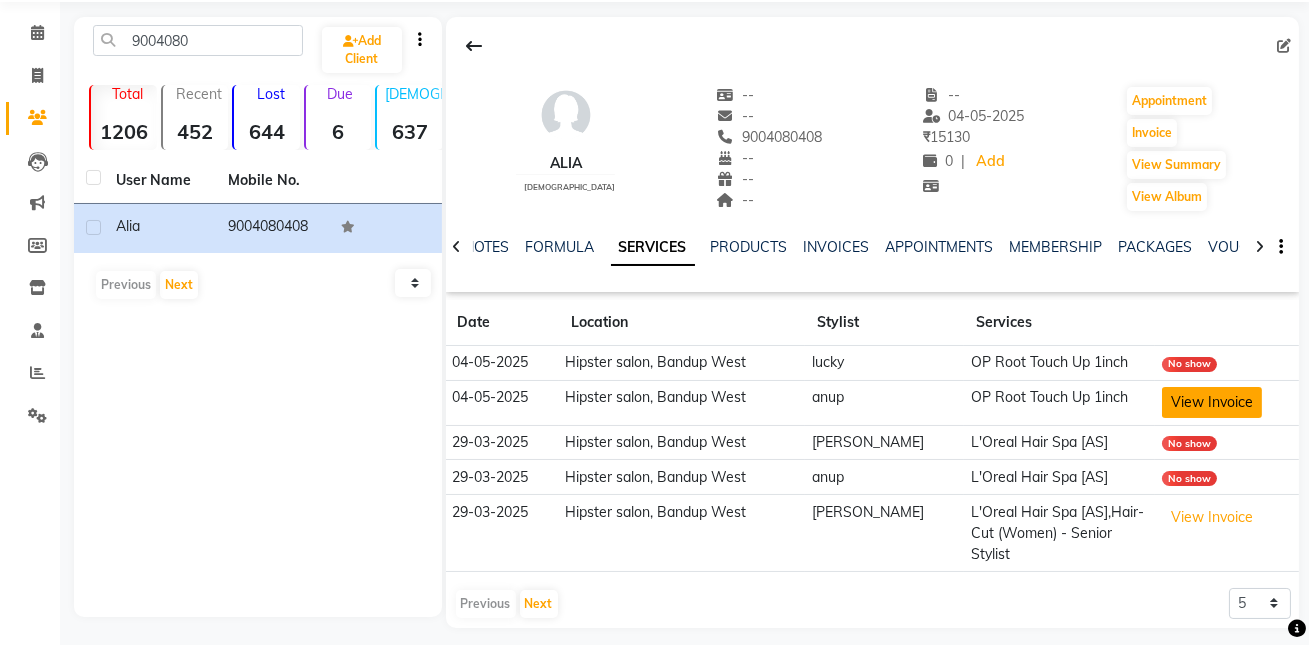 scroll, scrollTop: 71, scrollLeft: 0, axis: vertical 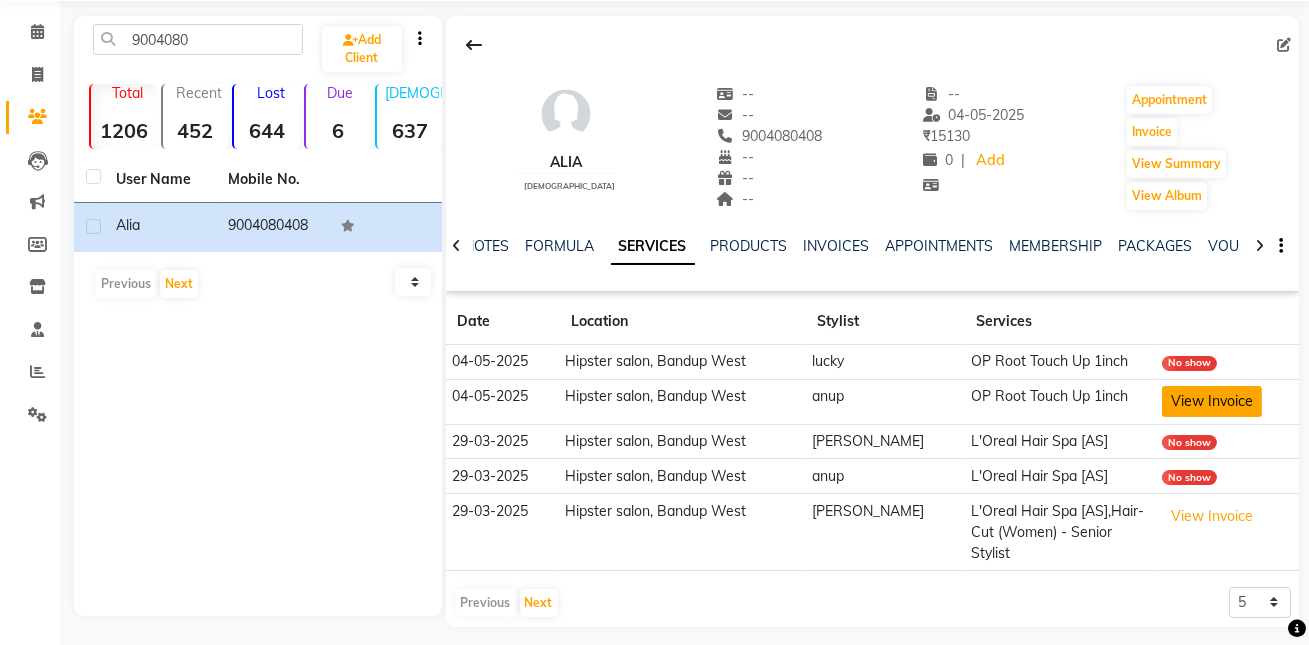 click on "View Invoice" 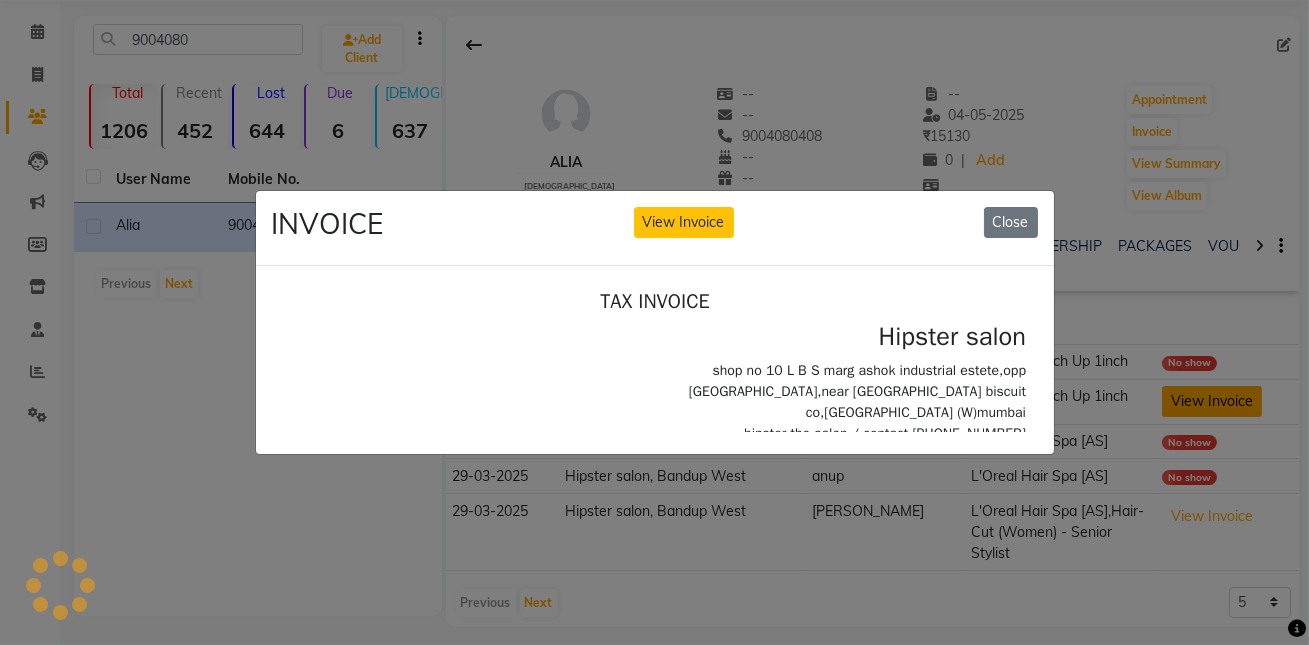 scroll, scrollTop: 0, scrollLeft: 0, axis: both 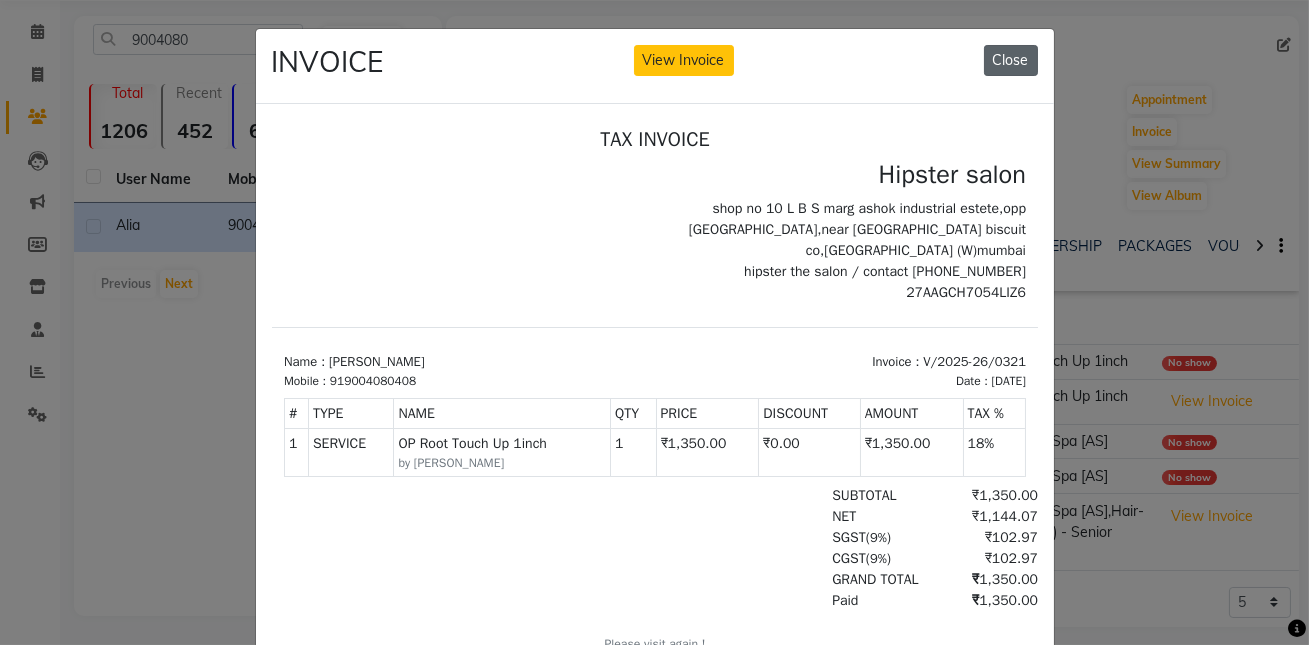 click on "Close" 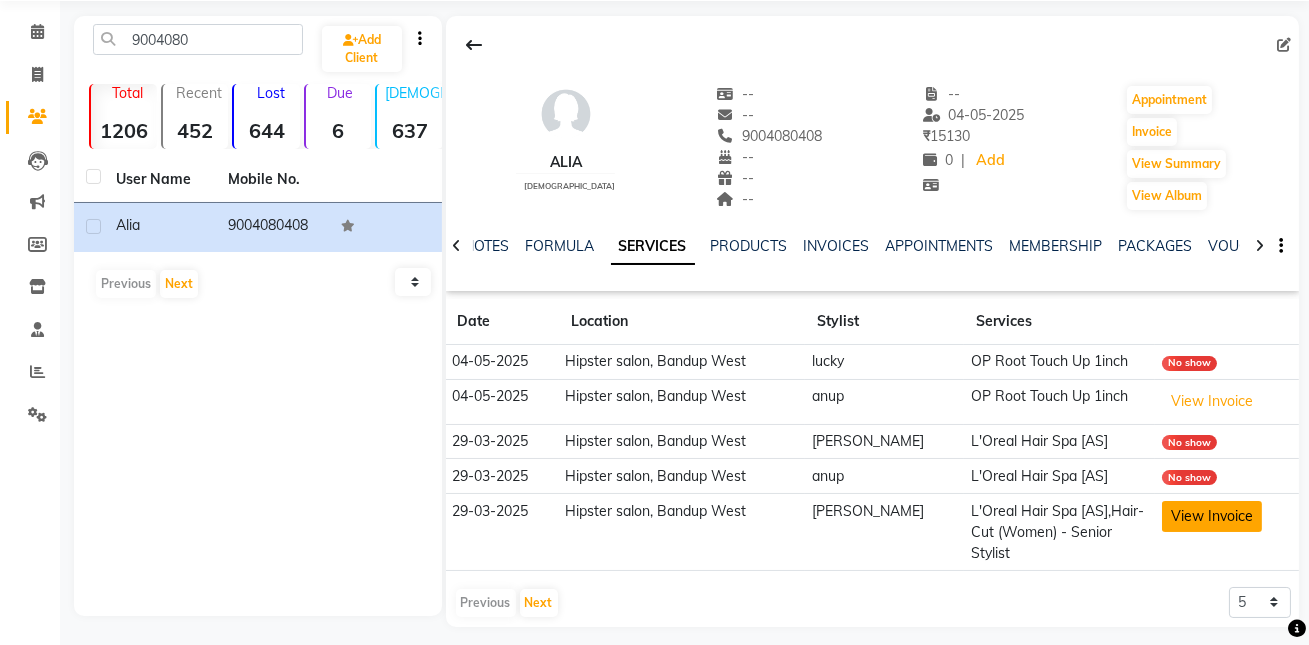 click on "View Invoice" 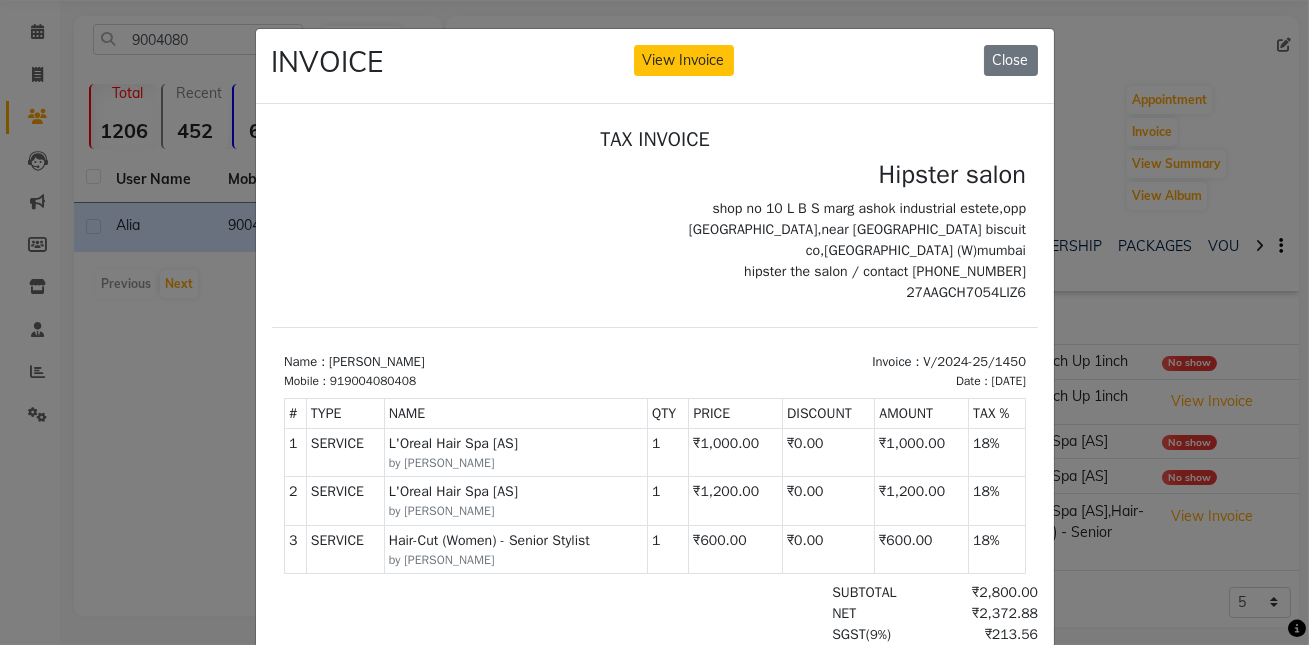 scroll, scrollTop: 16, scrollLeft: 0, axis: vertical 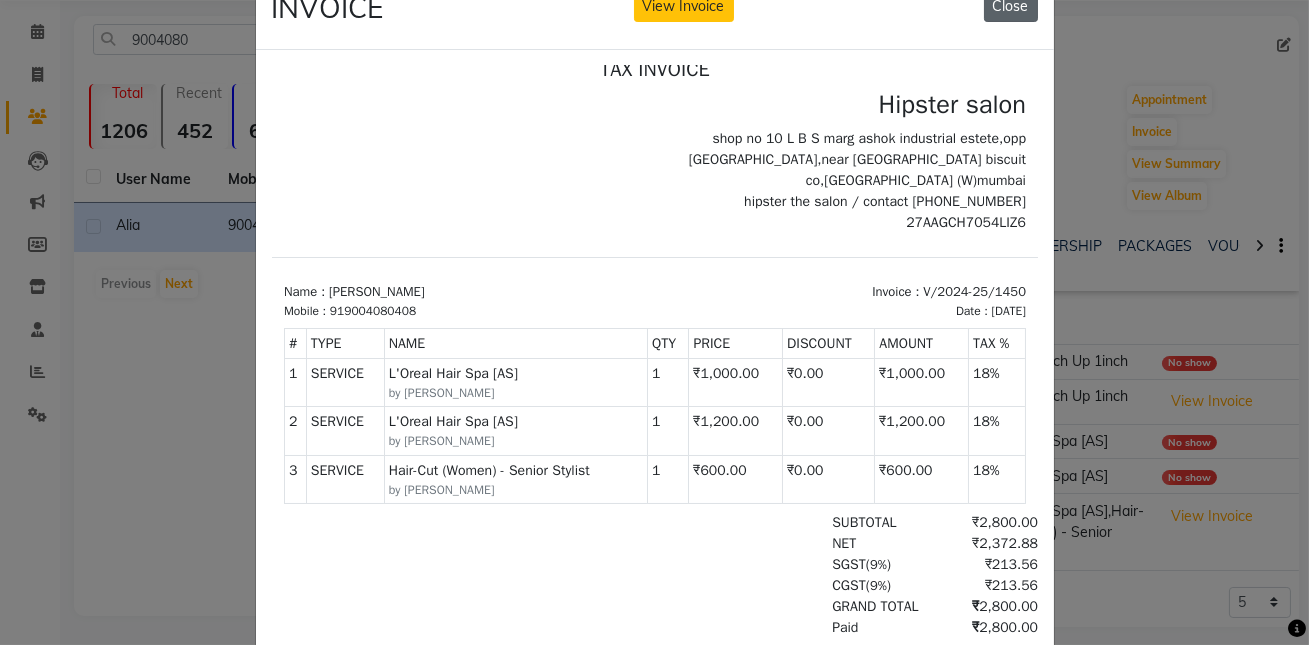click on "Close" 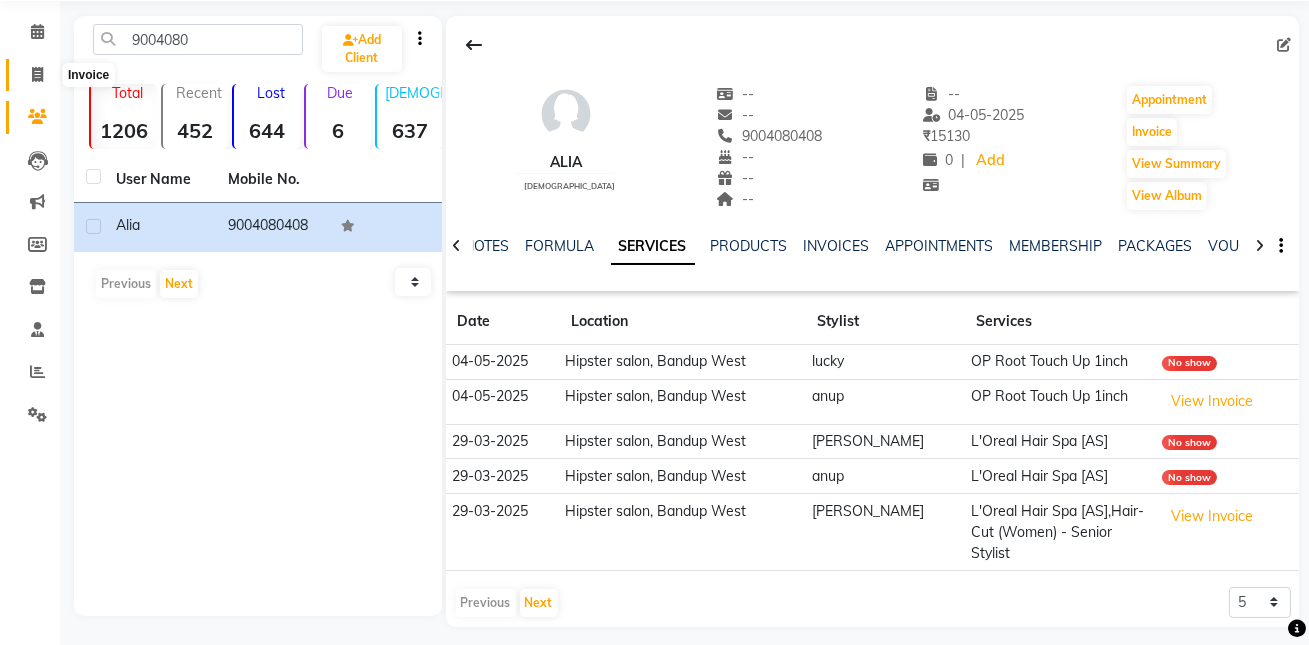 click 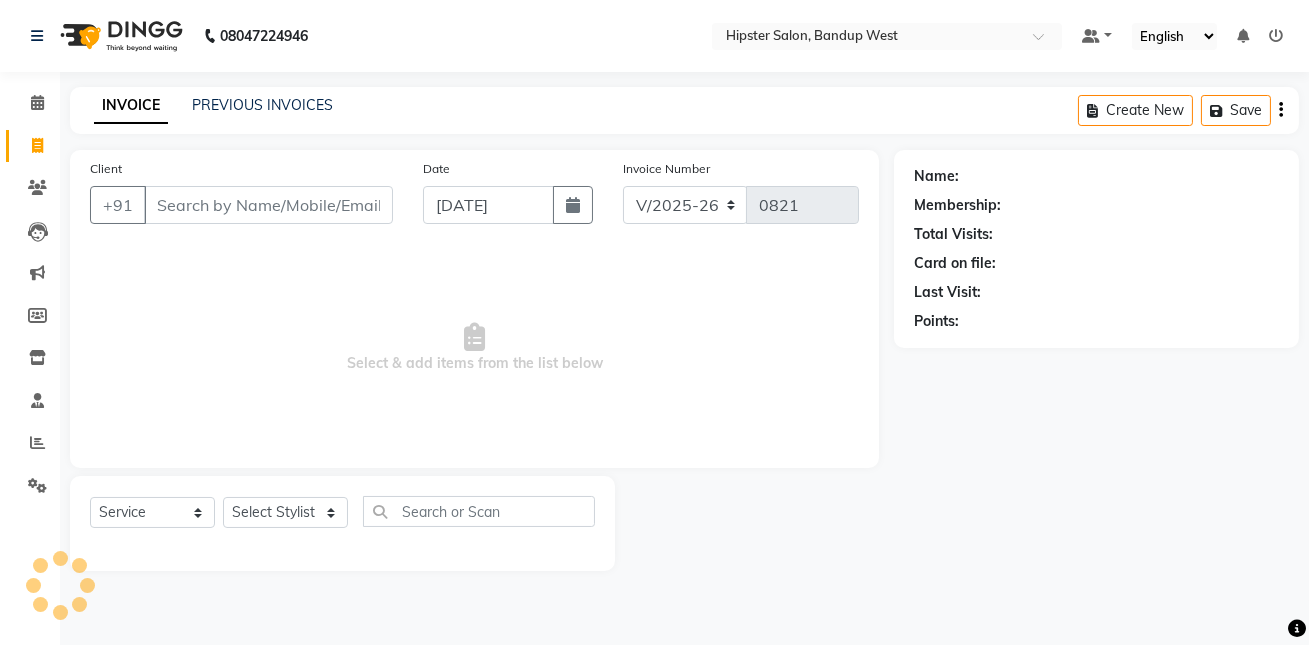 scroll, scrollTop: 0, scrollLeft: 0, axis: both 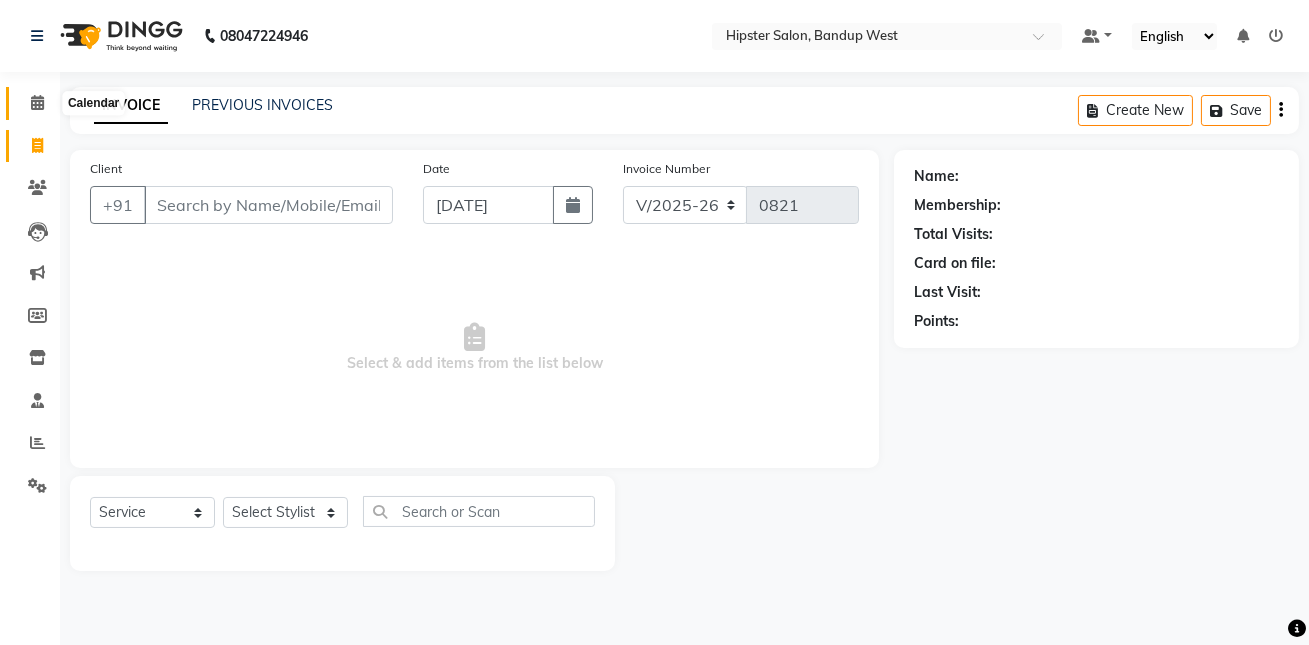 click 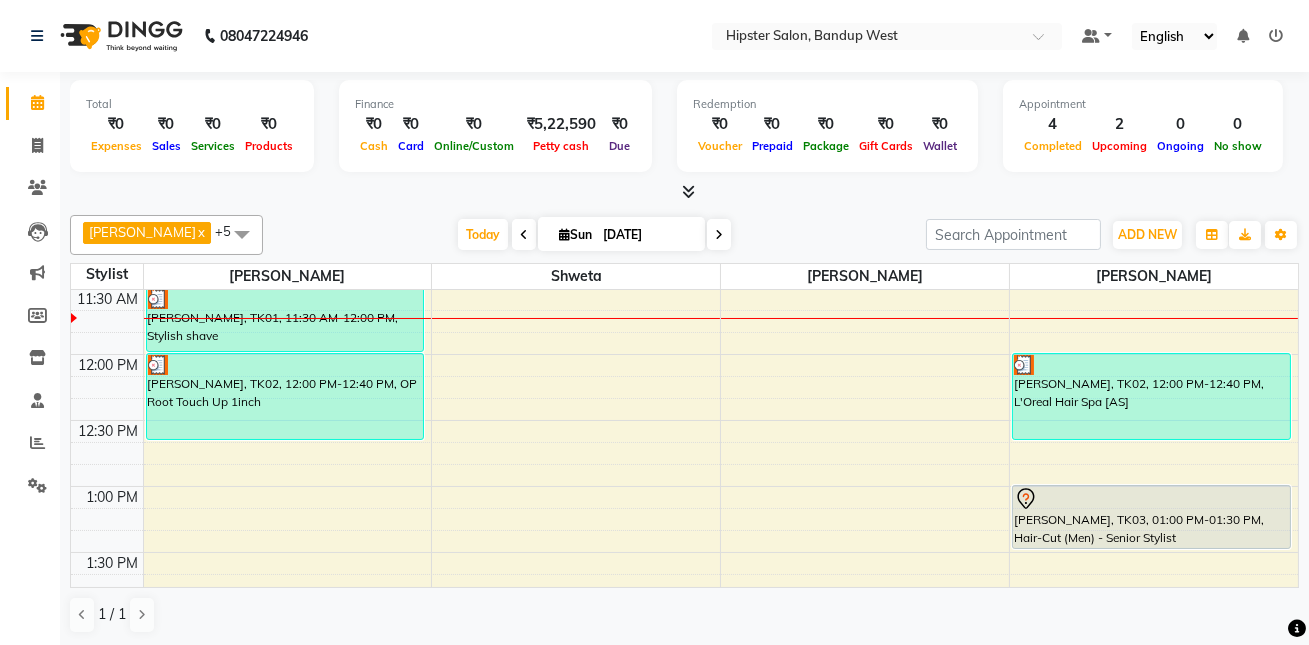 scroll, scrollTop: 430, scrollLeft: 0, axis: vertical 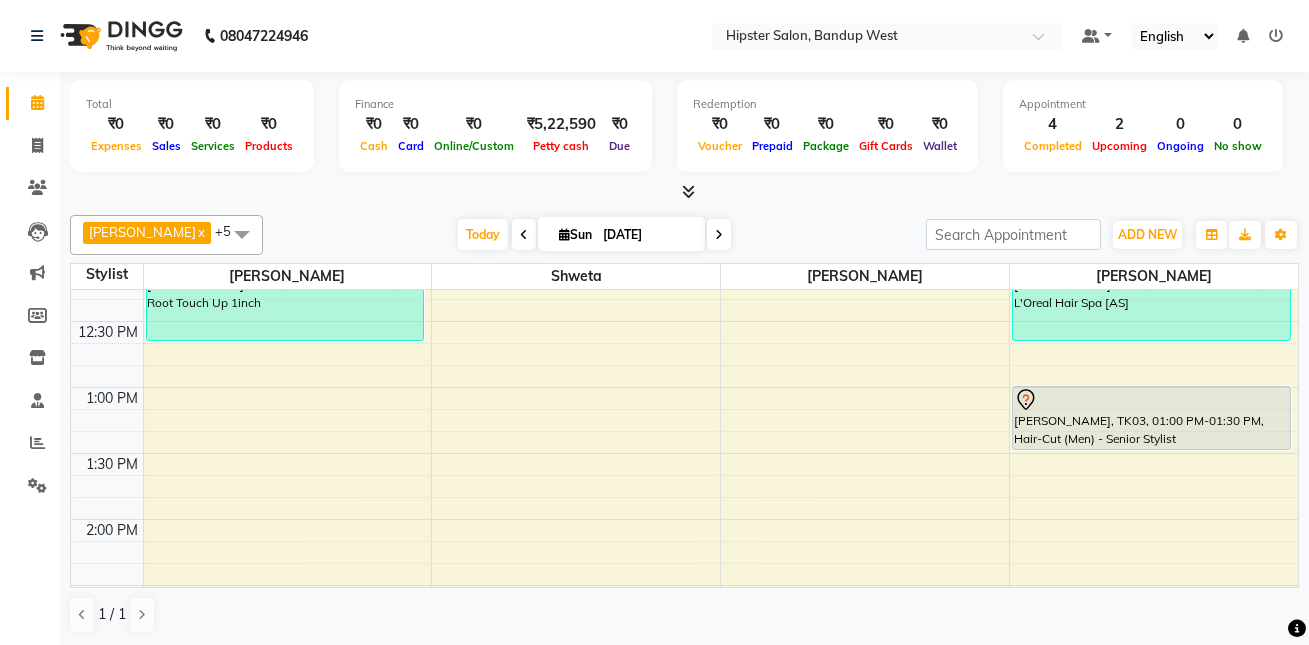 click on "9:00 AM 9:30 AM 10:00 AM 10:30 AM 11:00 AM 11:30 AM 12:00 PM 12:30 PM 1:00 PM 1:30 PM 2:00 PM 2:30 PM 3:00 PM 3:30 PM 4:00 PM 4:30 PM 5:00 PM 5:30 PM 6:00 PM 6:30 PM 7:00 PM 7:30 PM 8:00 PM 8:30 PM 9:00 PM 9:30 PM 10:00 PM 10:30 PM 11:00 PM 11:30 PM     [PERSON_NAME], TK01, 11:00 AM-11:30 AM, Hair-Cut (Men) - Senior Stylist     [PERSON_NAME], TK01, 11:30 AM-12:00 PM, Stylish shave     [PERSON_NAME], TK02, 12:00 PM-12:40 PM, OP Root Touch Up 1inch             ajay, TK04, 07:00 PM-07:30 PM, Hair-Cut (Men) - Senior Stylist     [PERSON_NAME], TK02, 12:00 PM-12:40 PM, L'Oreal Hair Spa [AS]             [PERSON_NAME], TK03, 01:00 PM-01:30 PM, Hair-Cut (Men) - Senior Stylist" at bounding box center (684, 849) 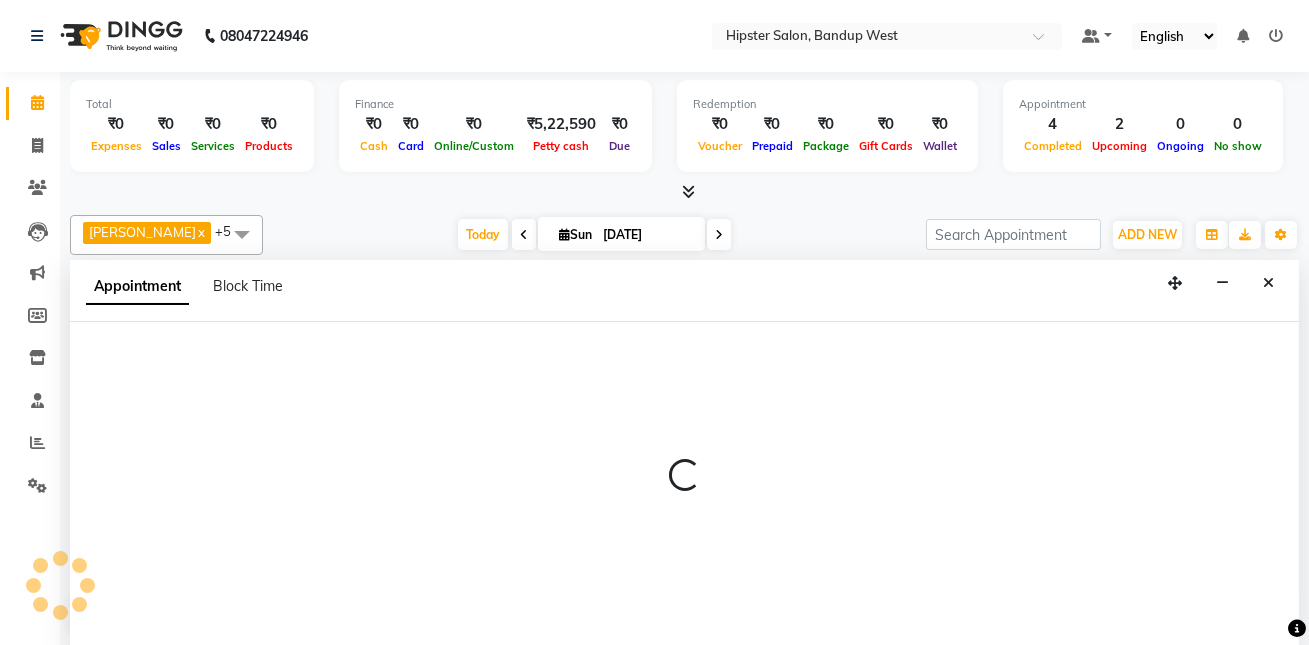 scroll, scrollTop: 0, scrollLeft: 0, axis: both 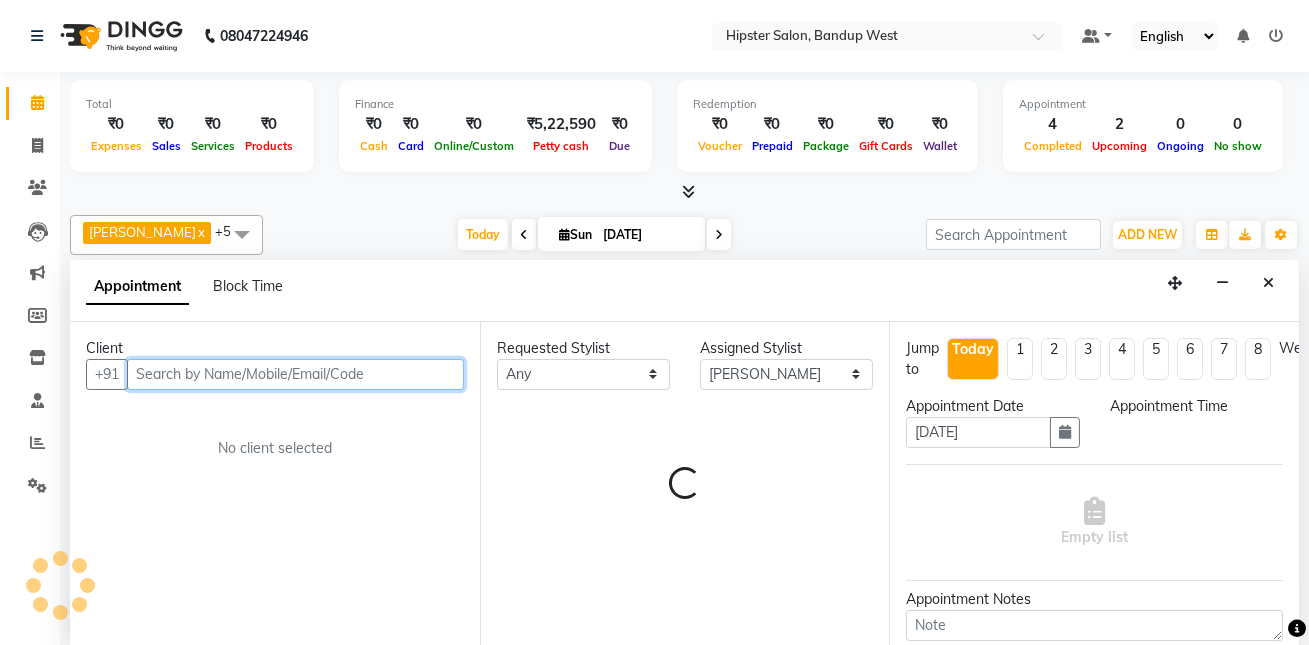 select on "840" 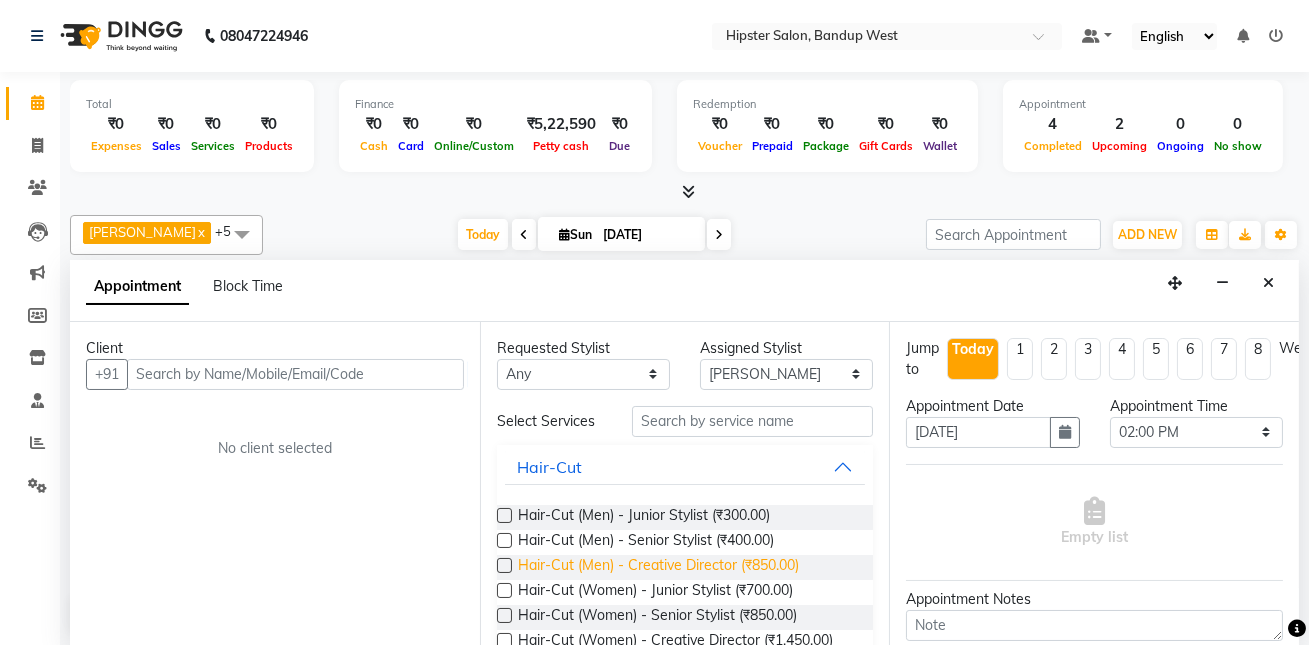 click on "Hair-Cut (Men) - Creative Director (₹850.00)" at bounding box center [658, 567] 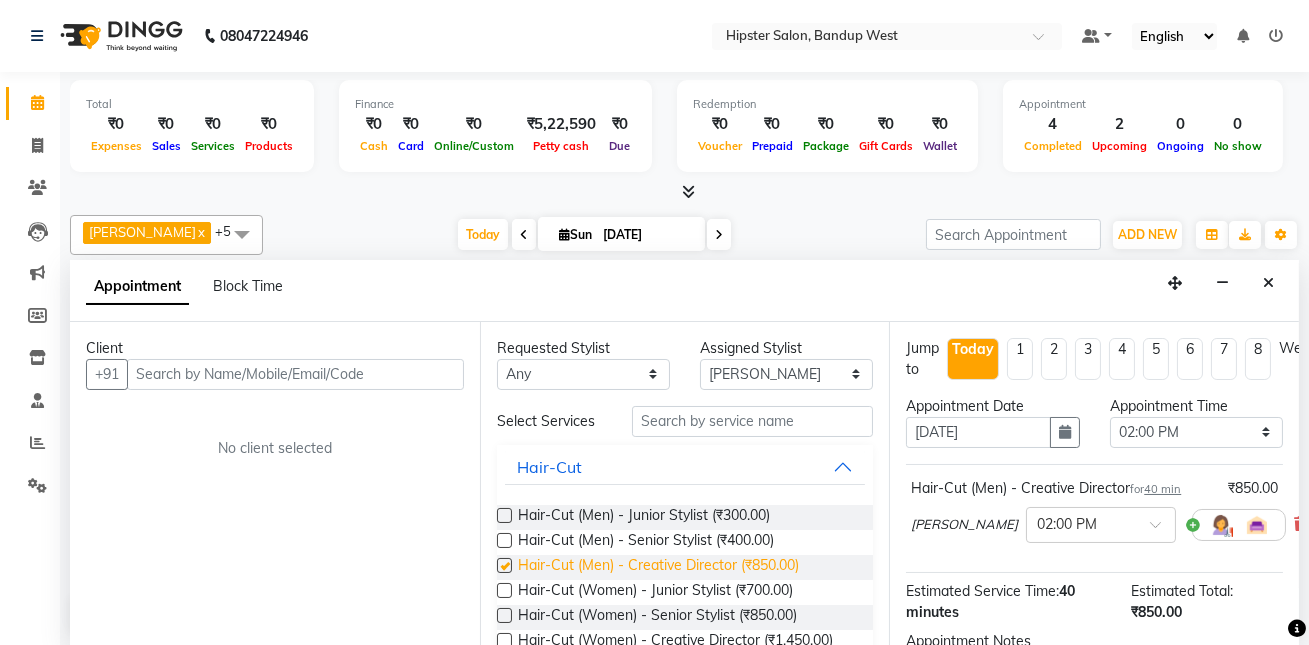 checkbox on "false" 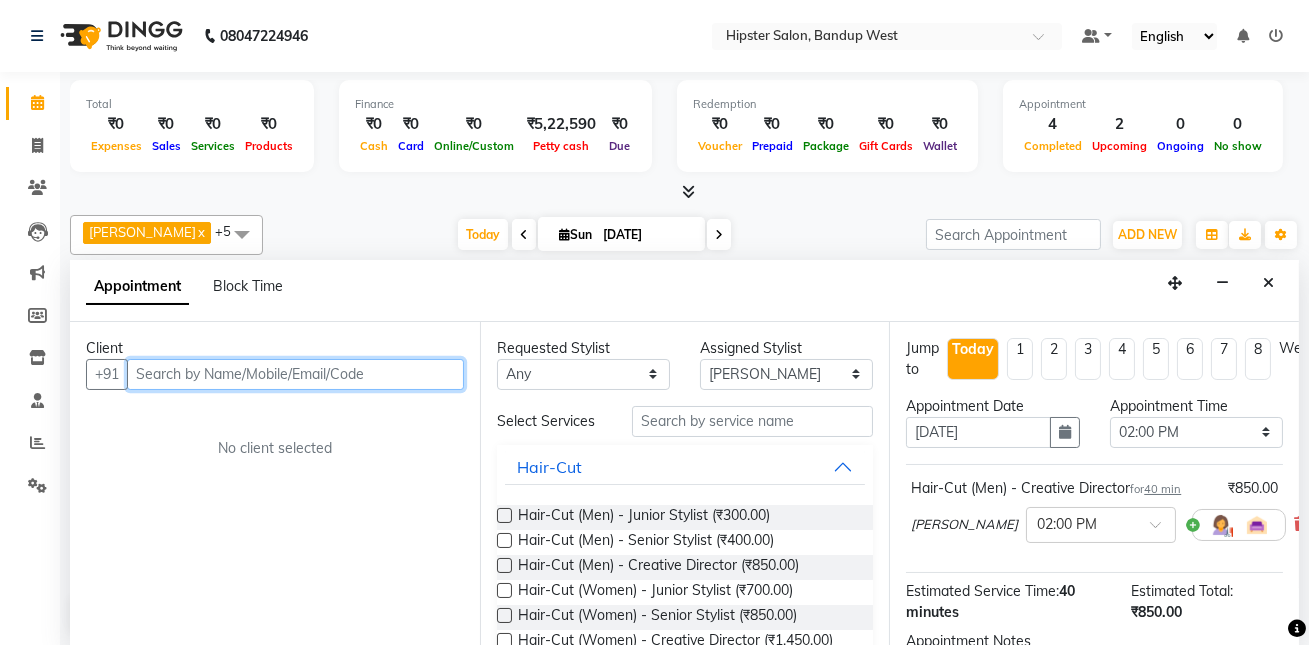 click at bounding box center (295, 374) 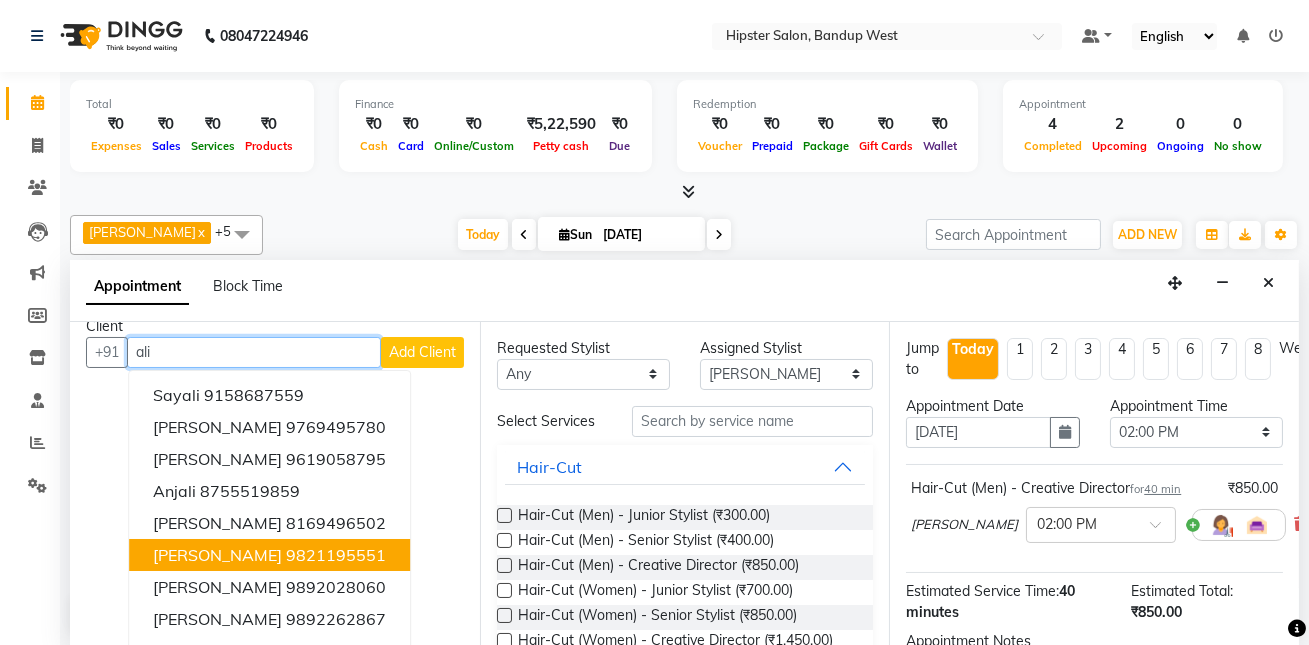 scroll, scrollTop: 0, scrollLeft: 0, axis: both 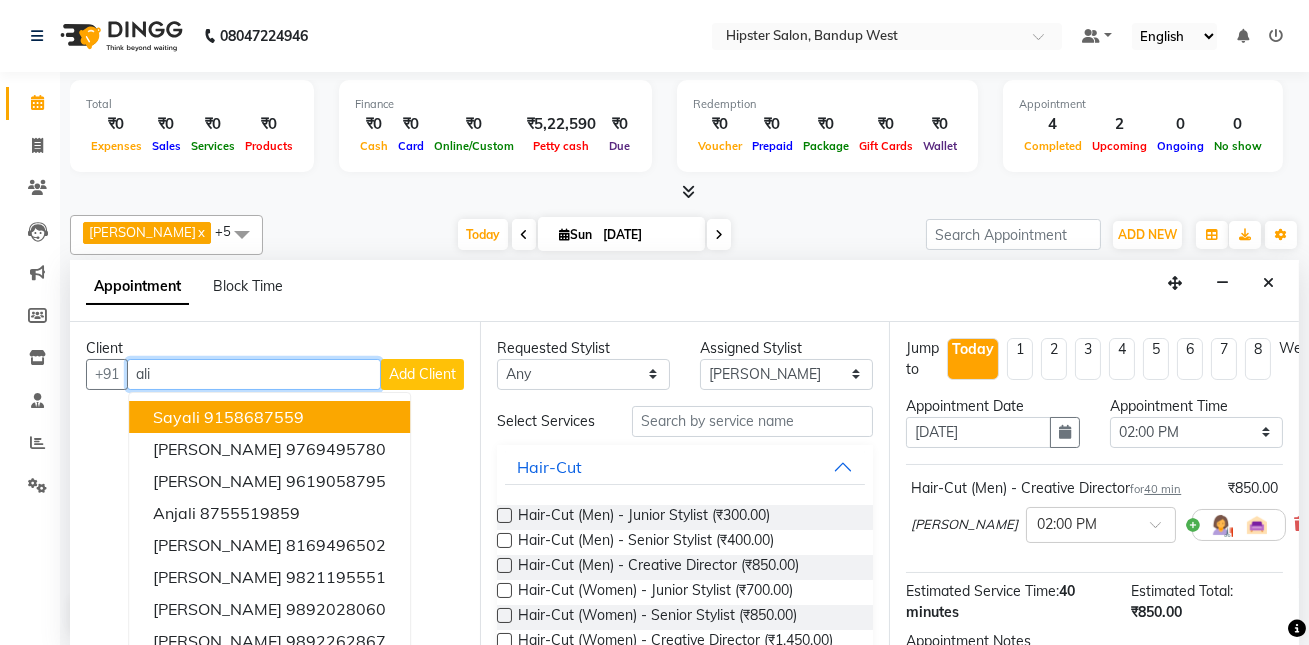 click on "ali" at bounding box center [254, 374] 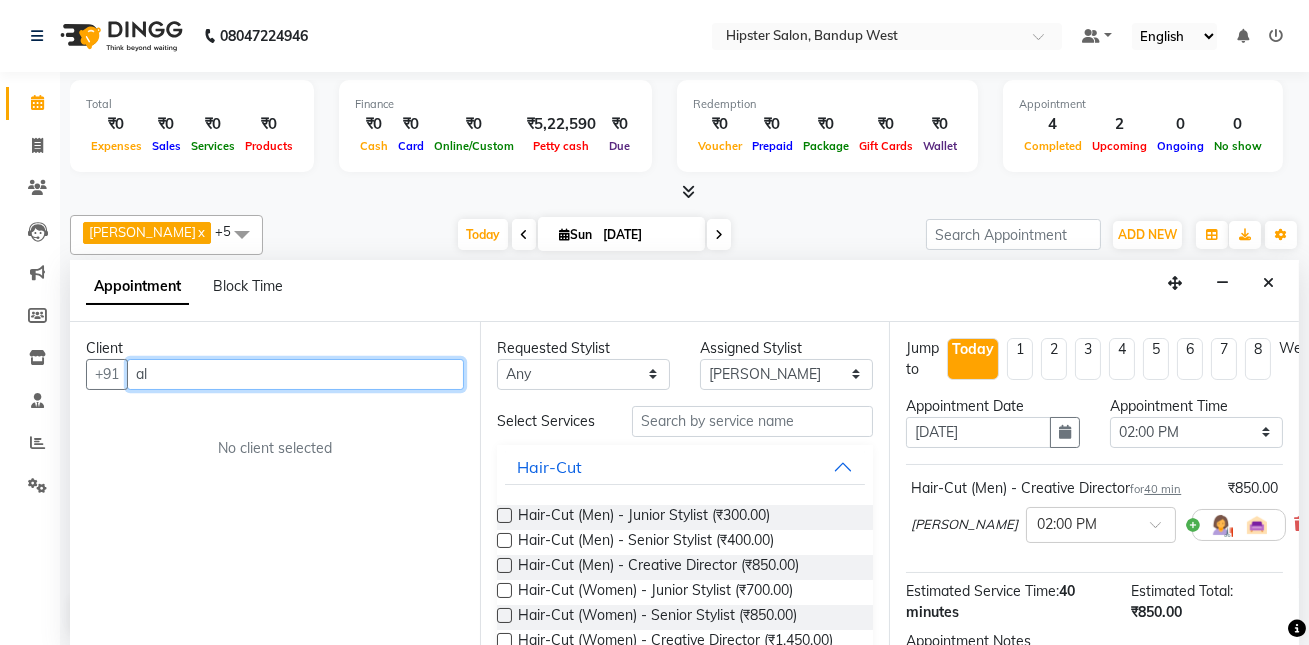 type on "a" 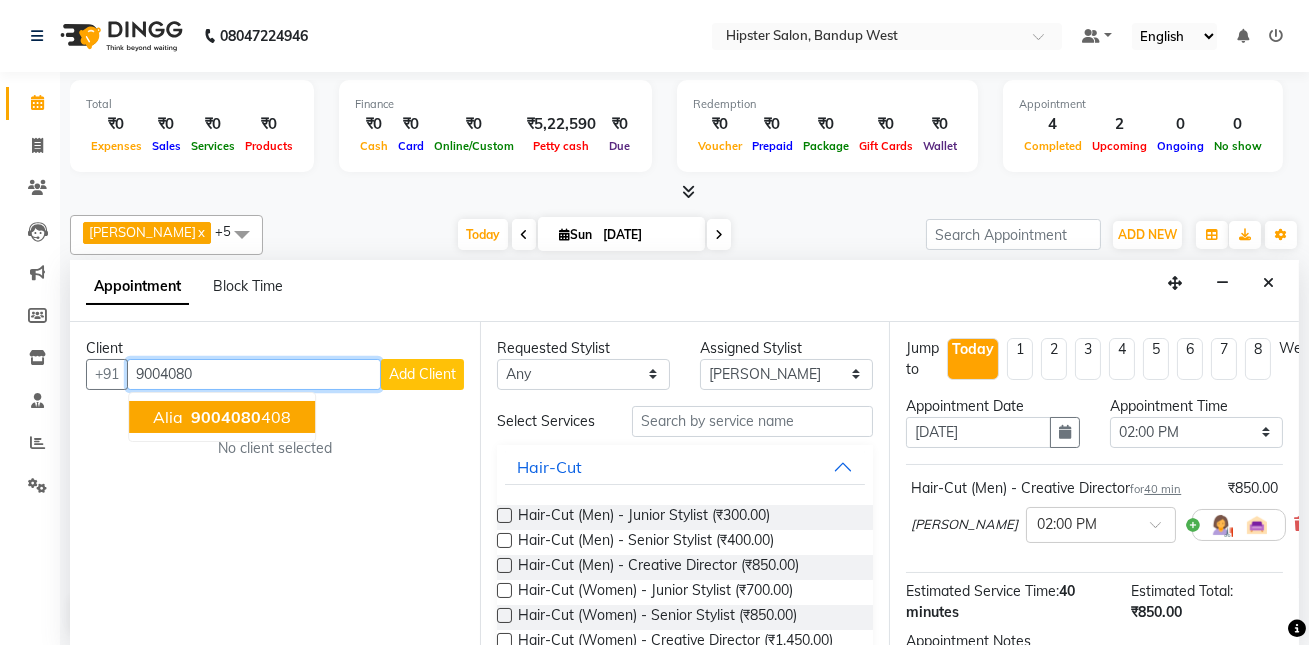 click on "Alia   9004080 408" at bounding box center (222, 417) 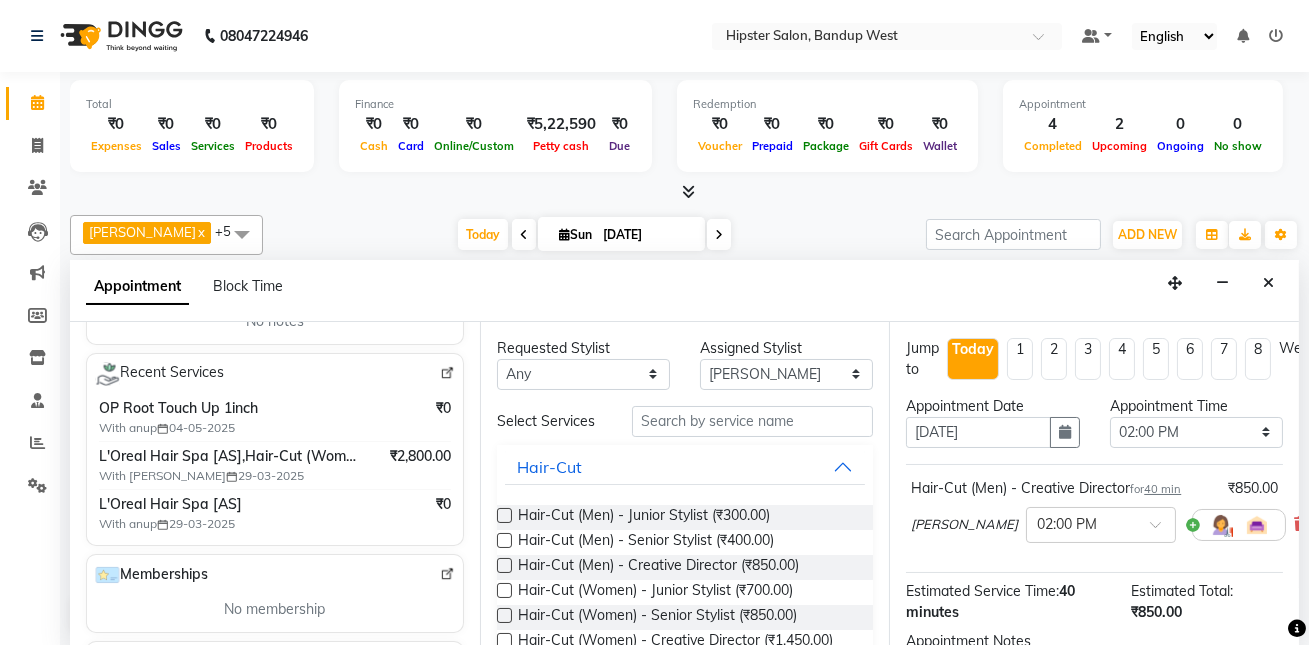 scroll, scrollTop: 341, scrollLeft: 0, axis: vertical 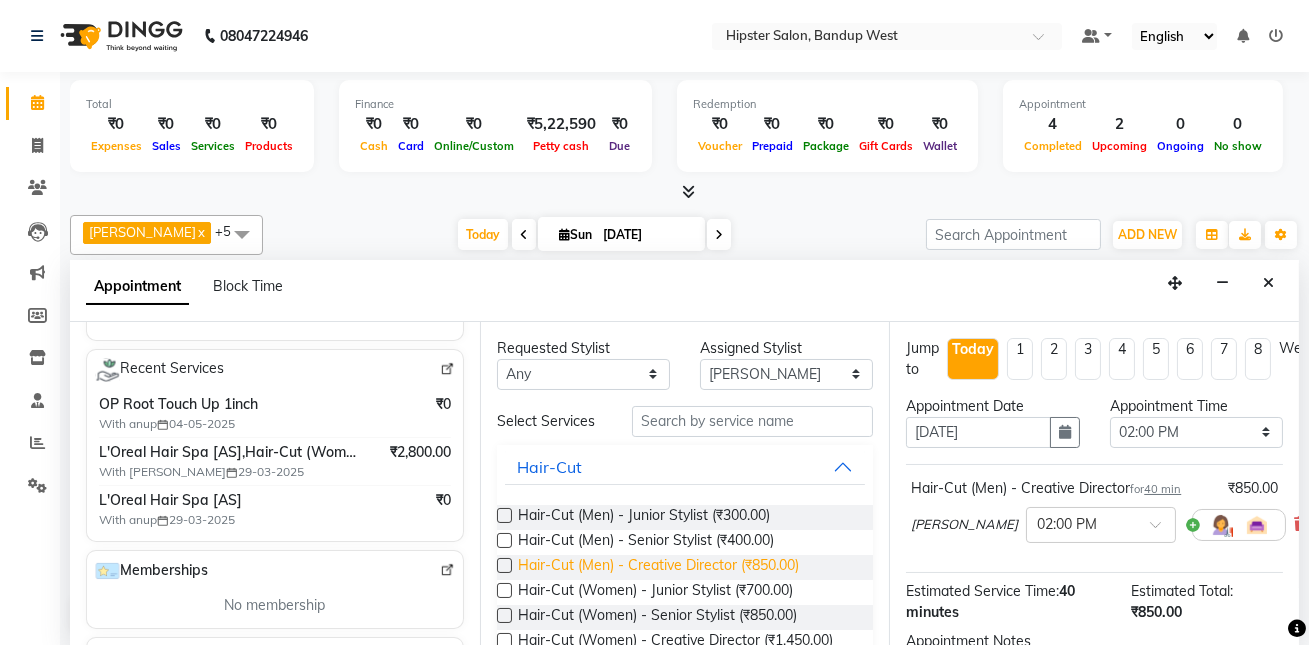 type on "9004080408" 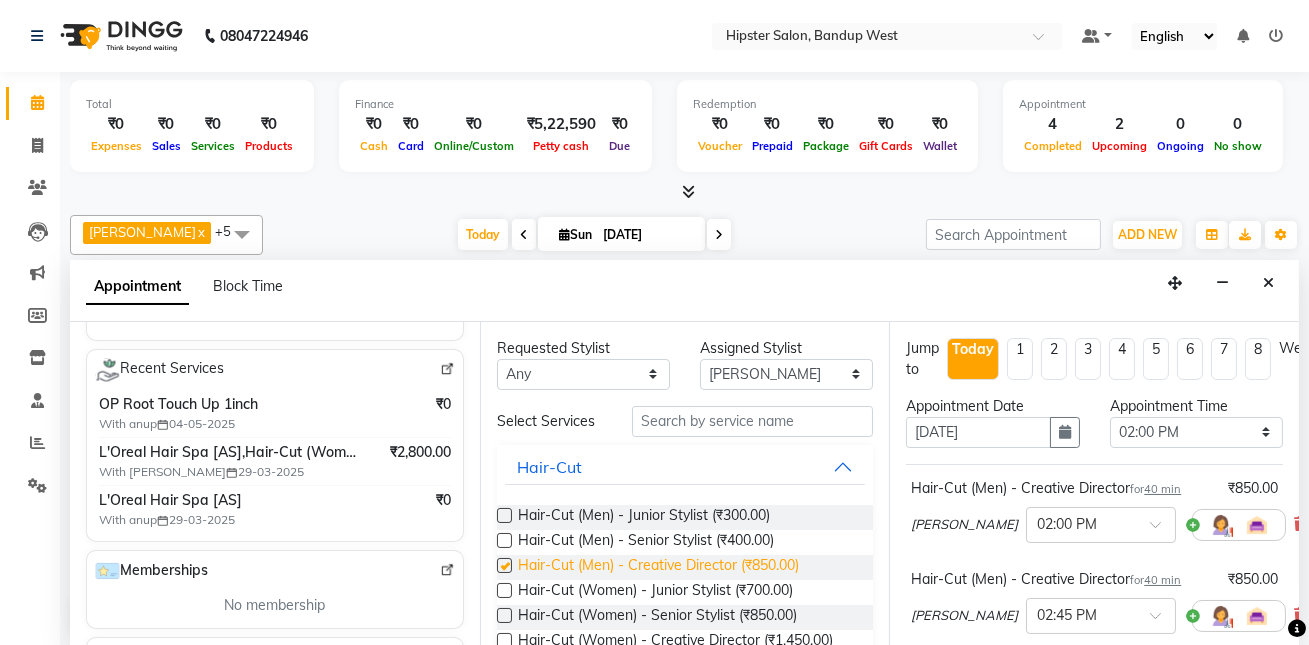 checkbox on "false" 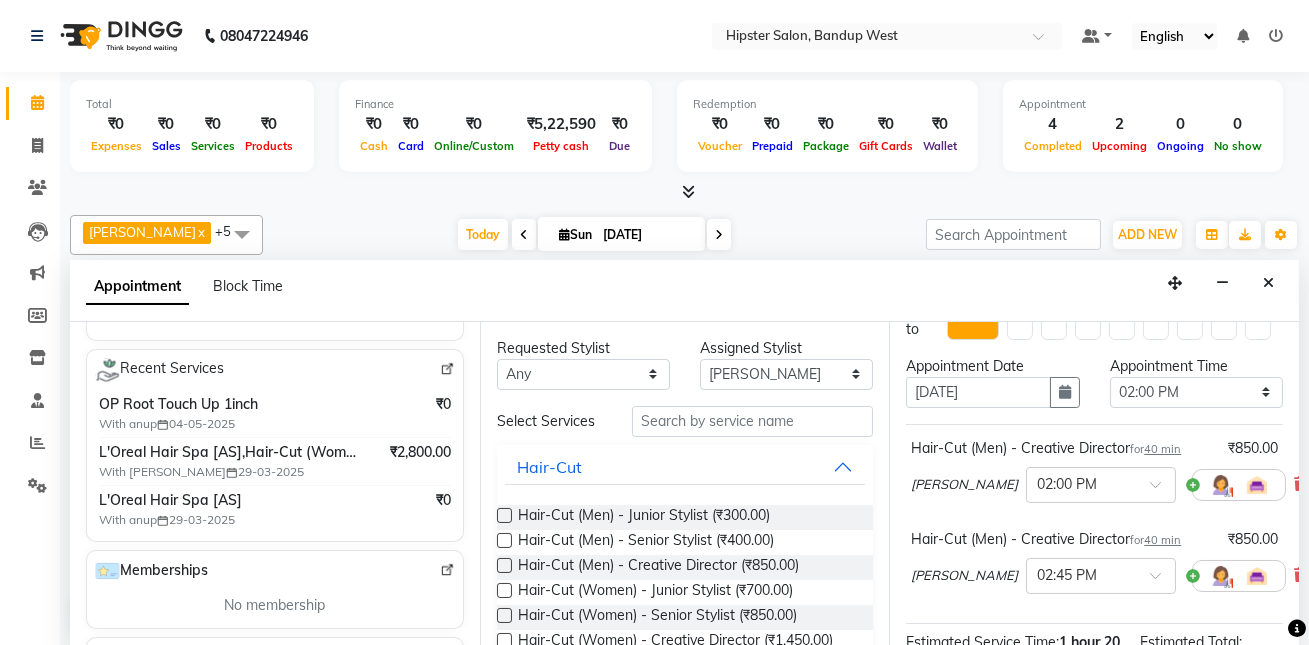 scroll, scrollTop: 38, scrollLeft: 0, axis: vertical 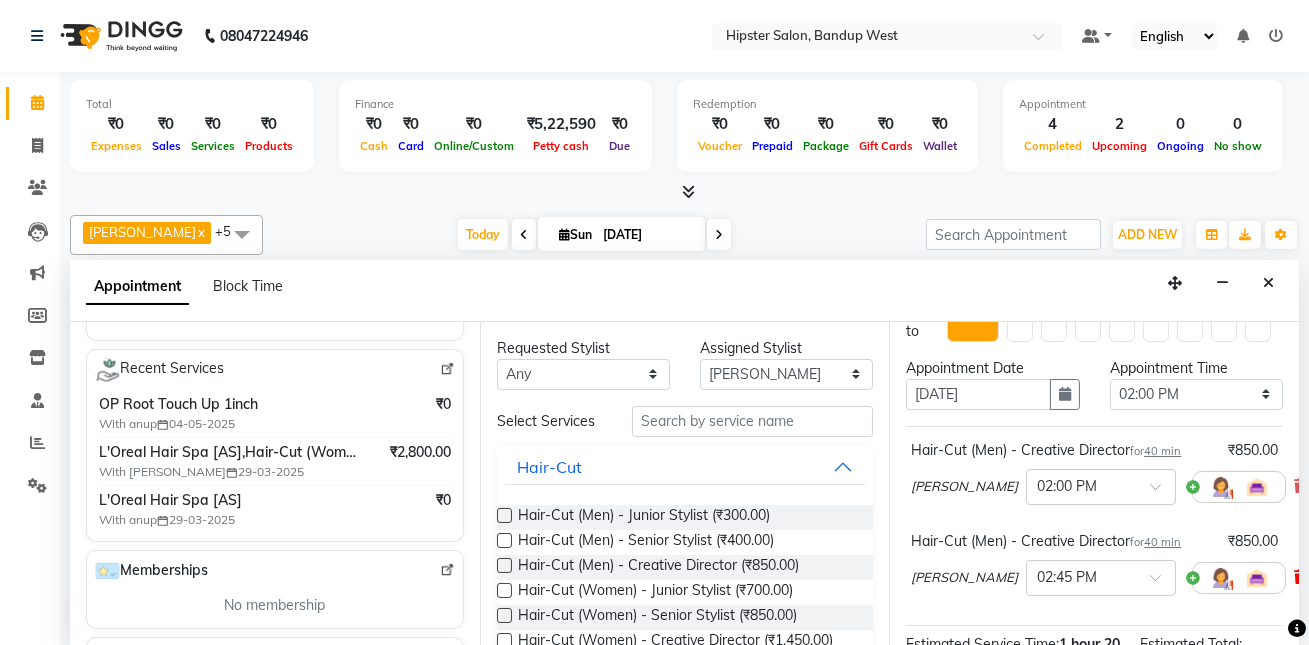 click at bounding box center [1300, 577] 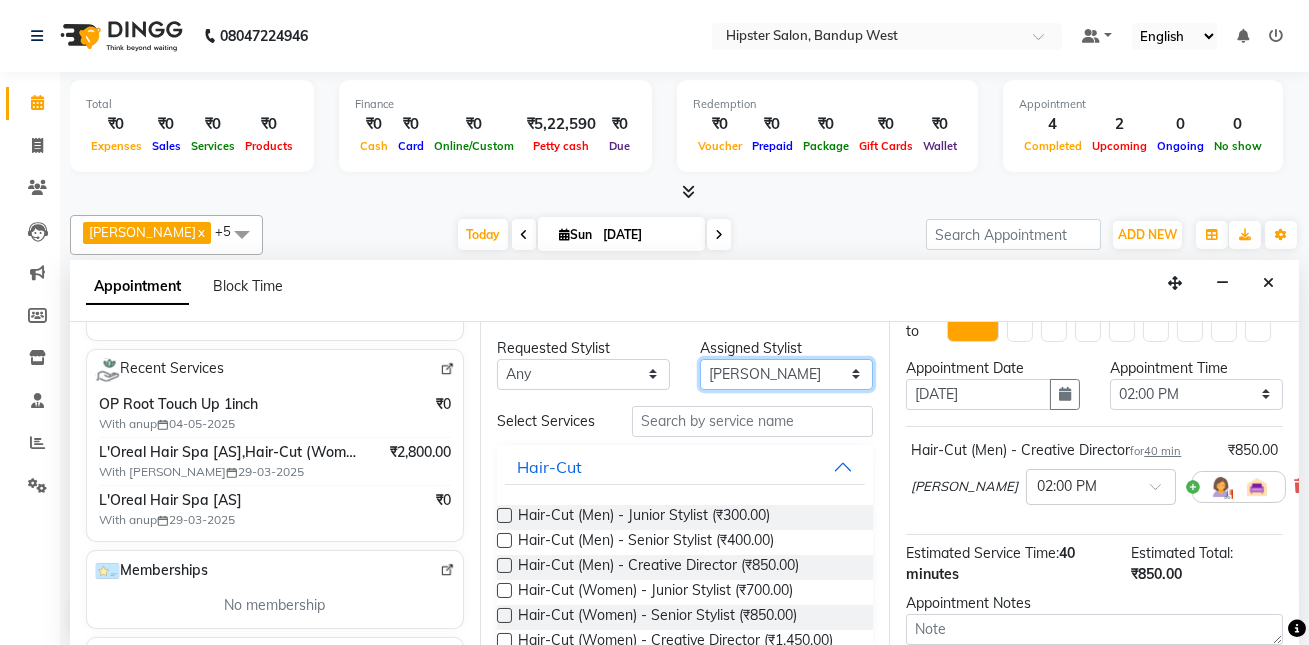 click on "Select aditya [PERSON_NAME] anup [PERSON_NAME] [PERSON_NAME] lucky [PERSON_NAME] meet [PERSON_NAME] [PERSON_NAME] [PERSON_NAME] [PERSON_NAME] Shweta [PERSON_NAME]" at bounding box center (786, 374) 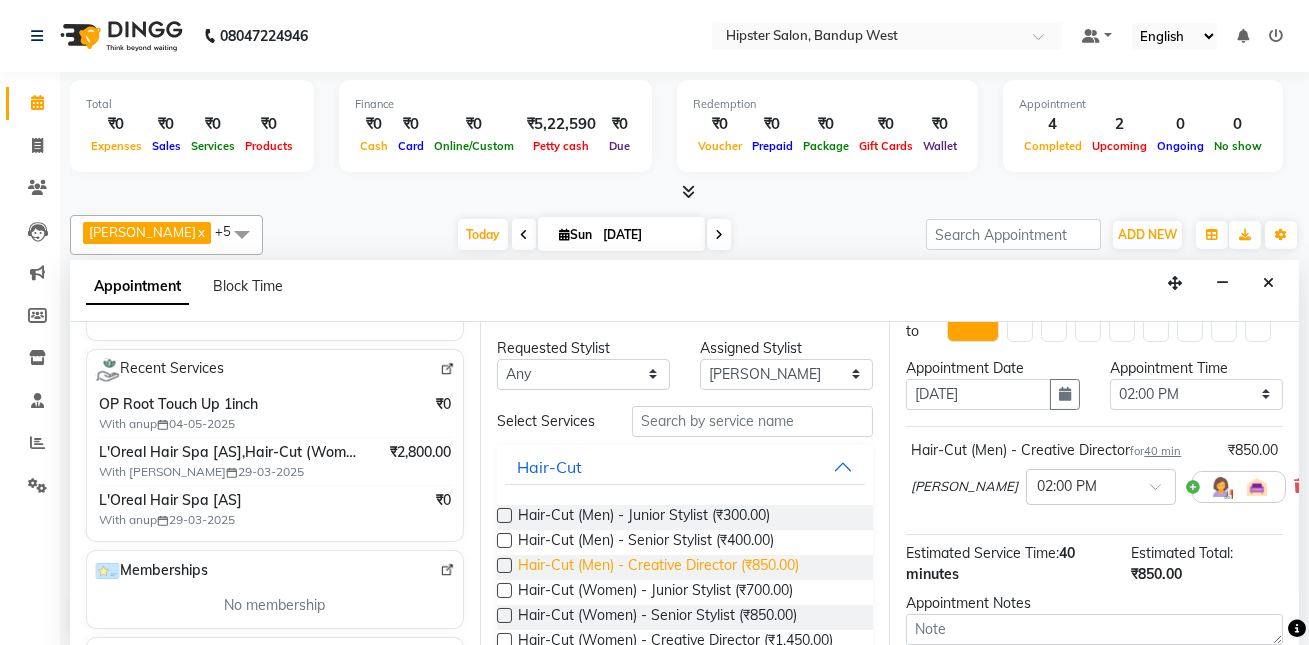 click on "Hair-Cut (Men) - Creative Director (₹850.00)" at bounding box center [658, 567] 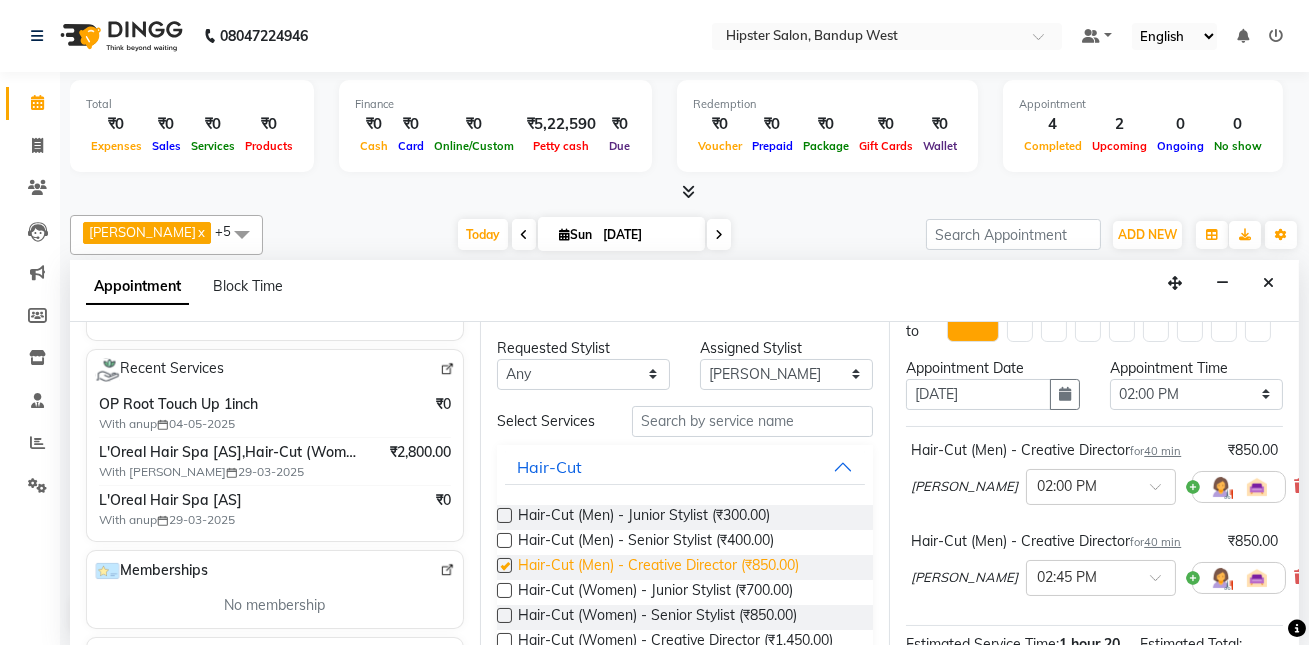 checkbox on "false" 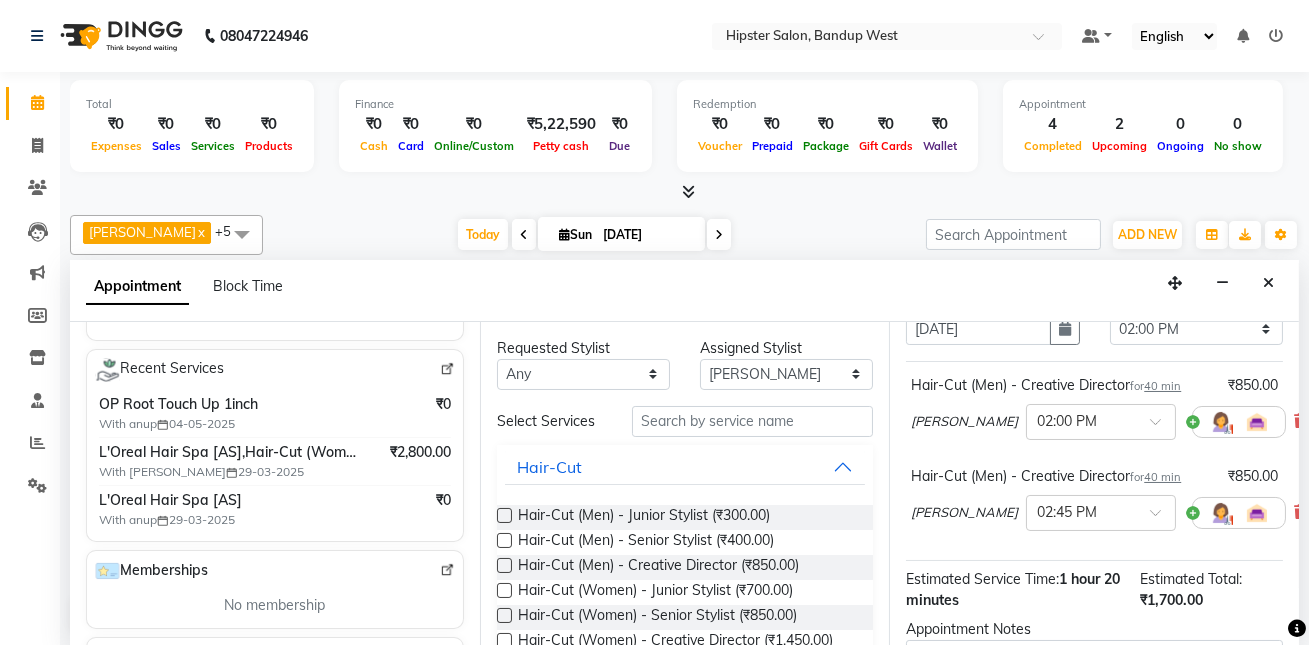 scroll, scrollTop: 106, scrollLeft: 0, axis: vertical 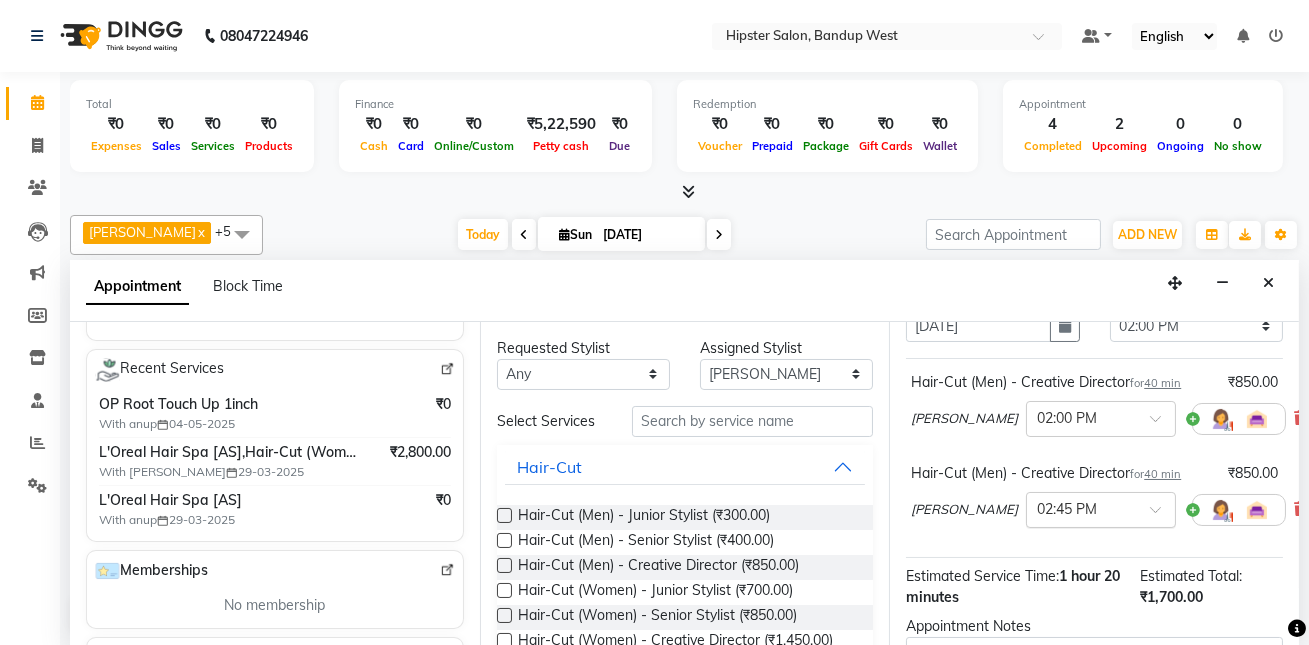 click at bounding box center (1081, 508) 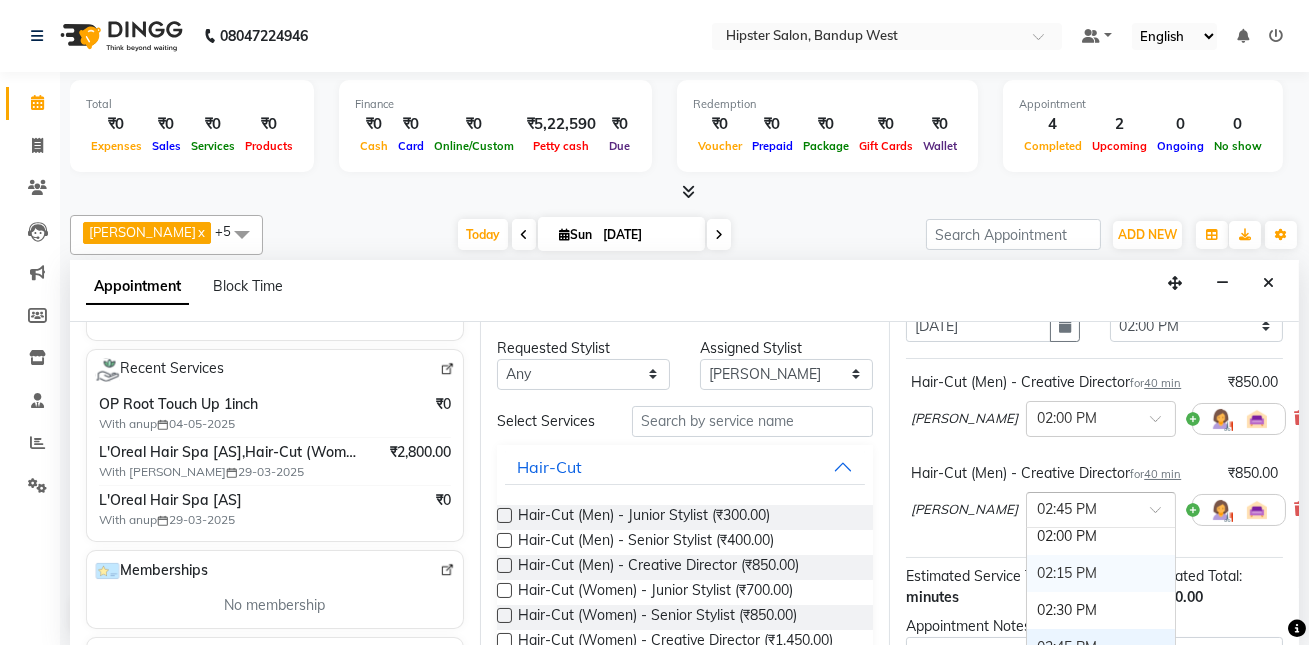 scroll, scrollTop: 614, scrollLeft: 0, axis: vertical 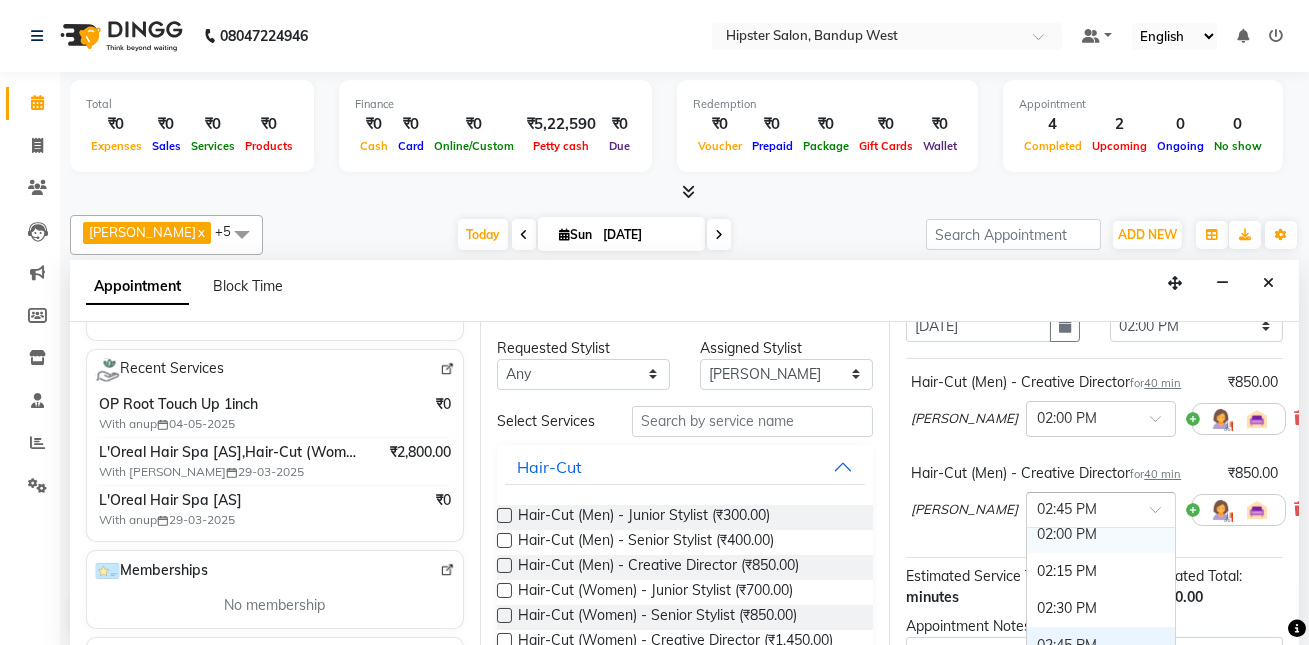 click on "02:00 PM" at bounding box center [1101, 534] 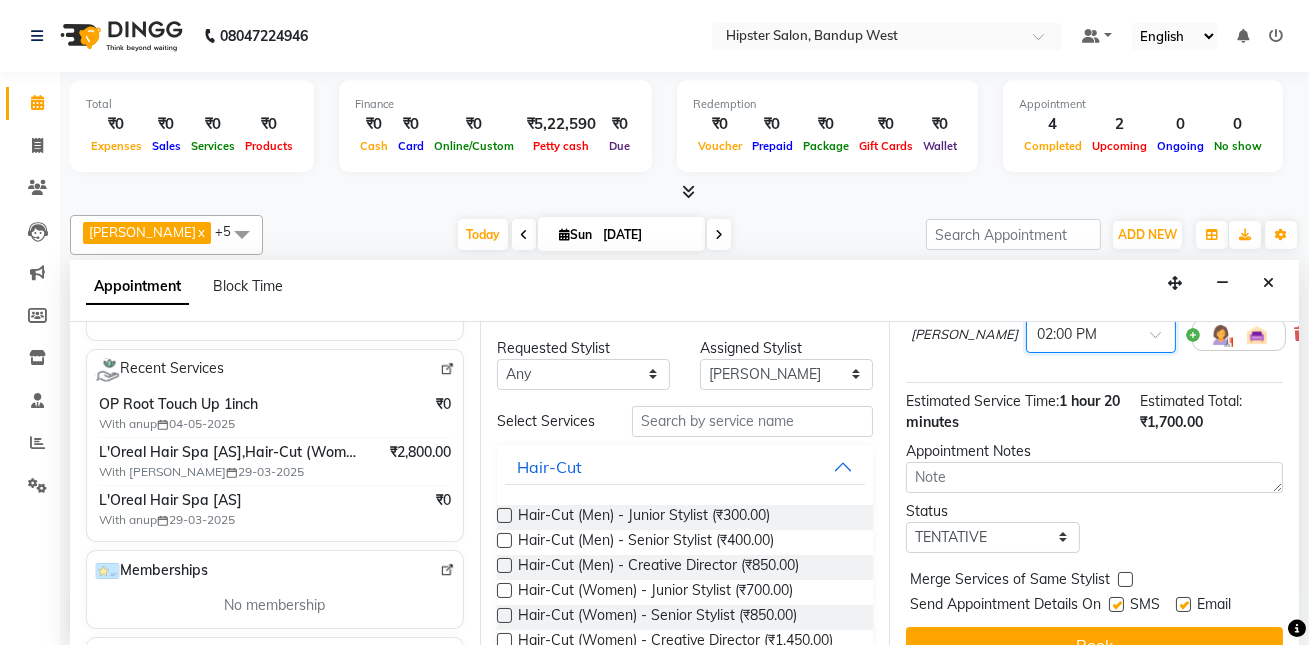 scroll, scrollTop: 332, scrollLeft: 0, axis: vertical 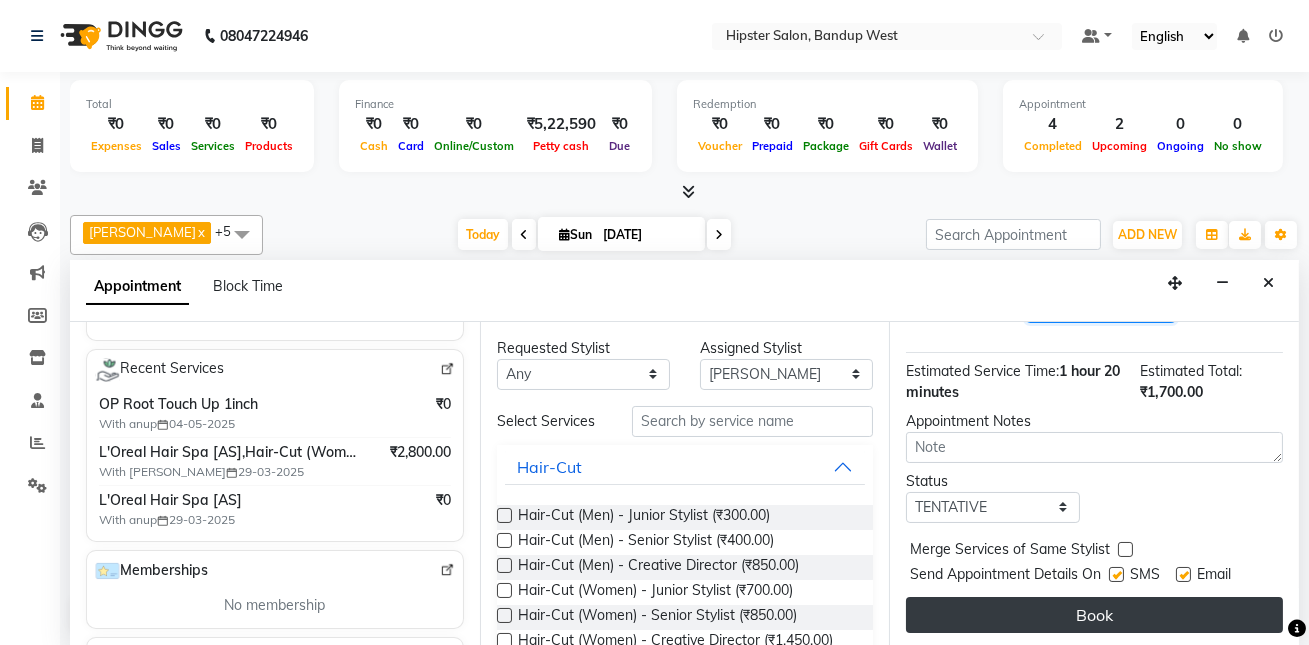 click on "Book" at bounding box center (1094, 615) 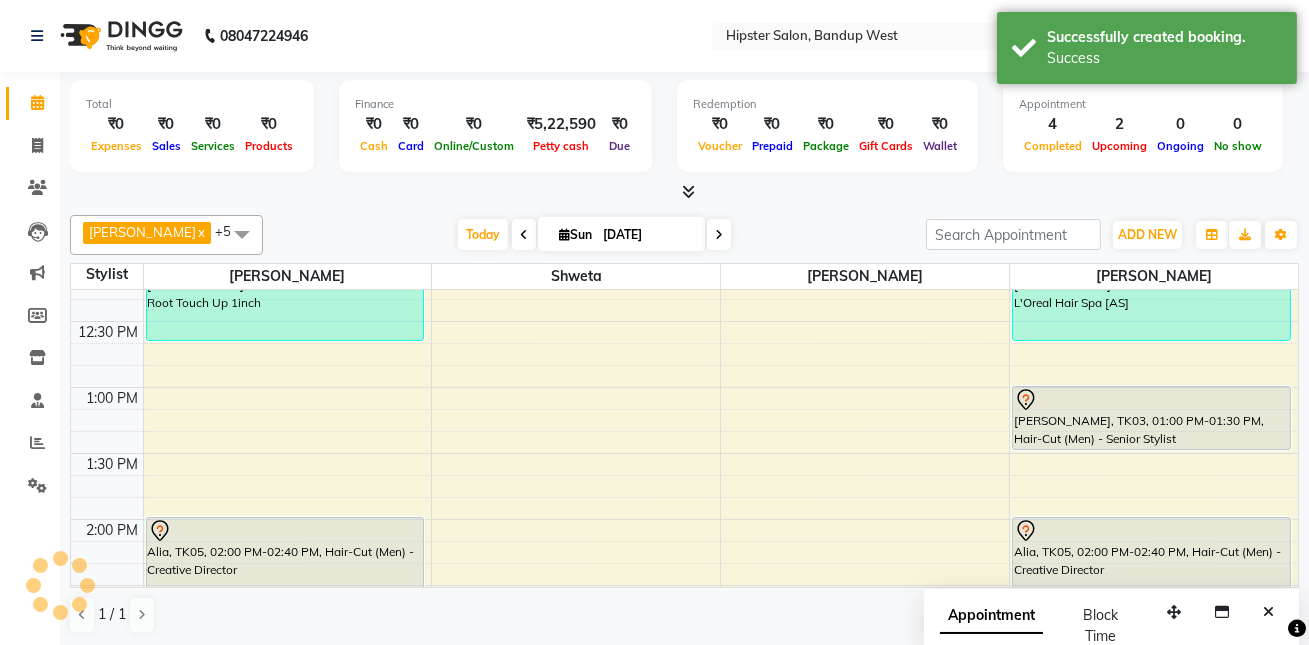 scroll, scrollTop: 0, scrollLeft: 0, axis: both 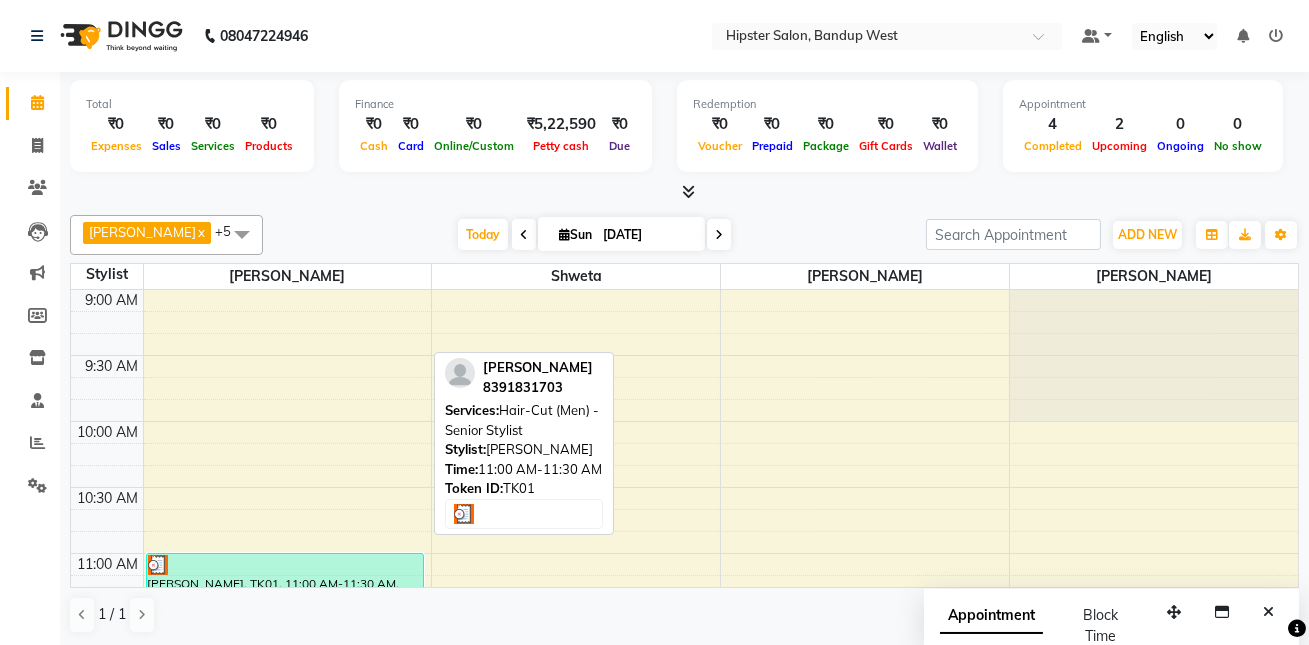 click at bounding box center (285, 565) 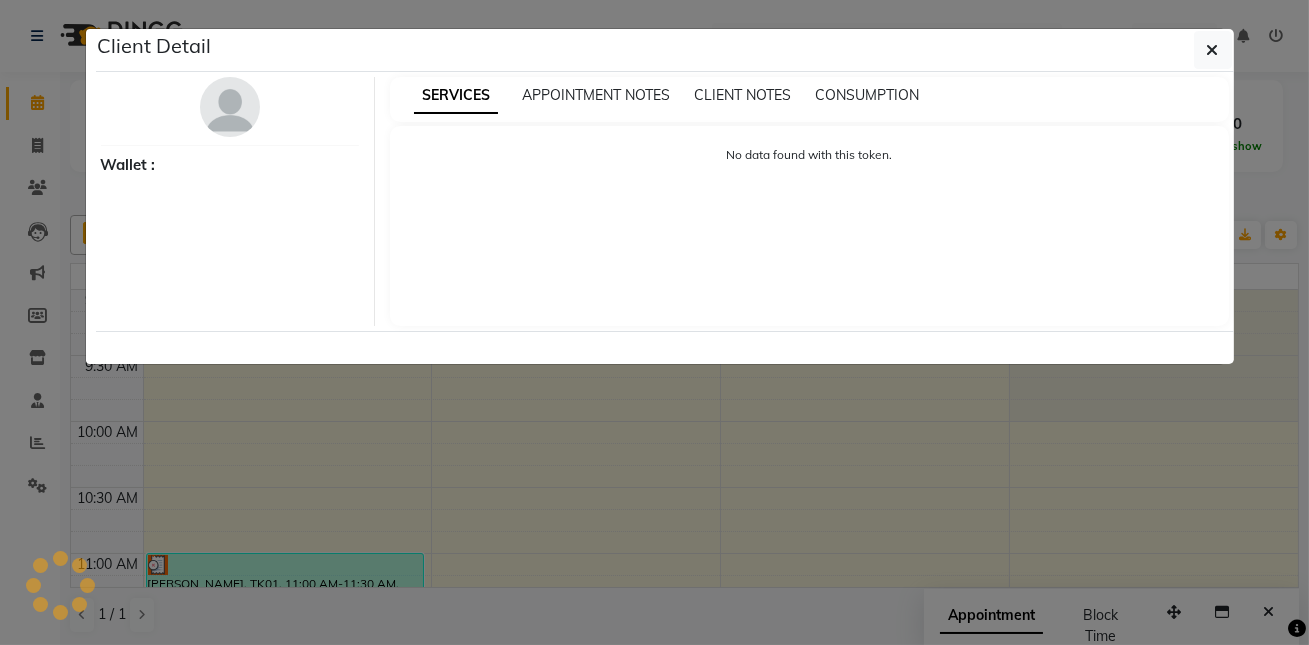 select on "3" 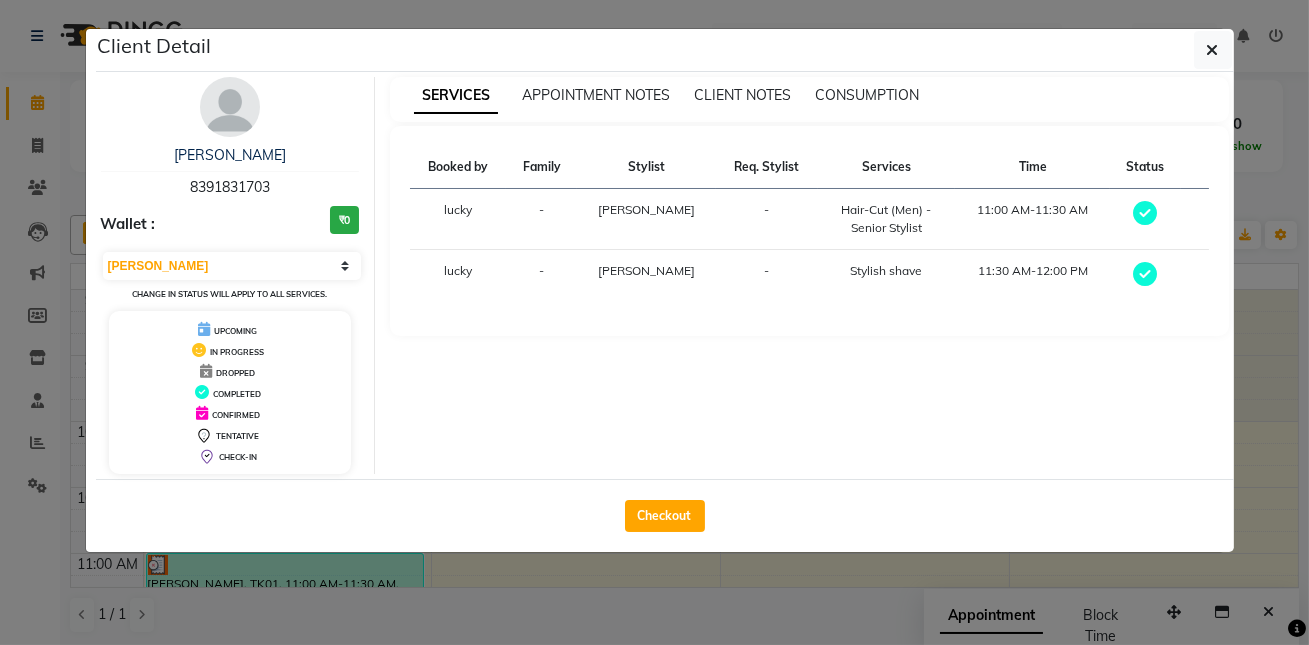 click on "Checkout" 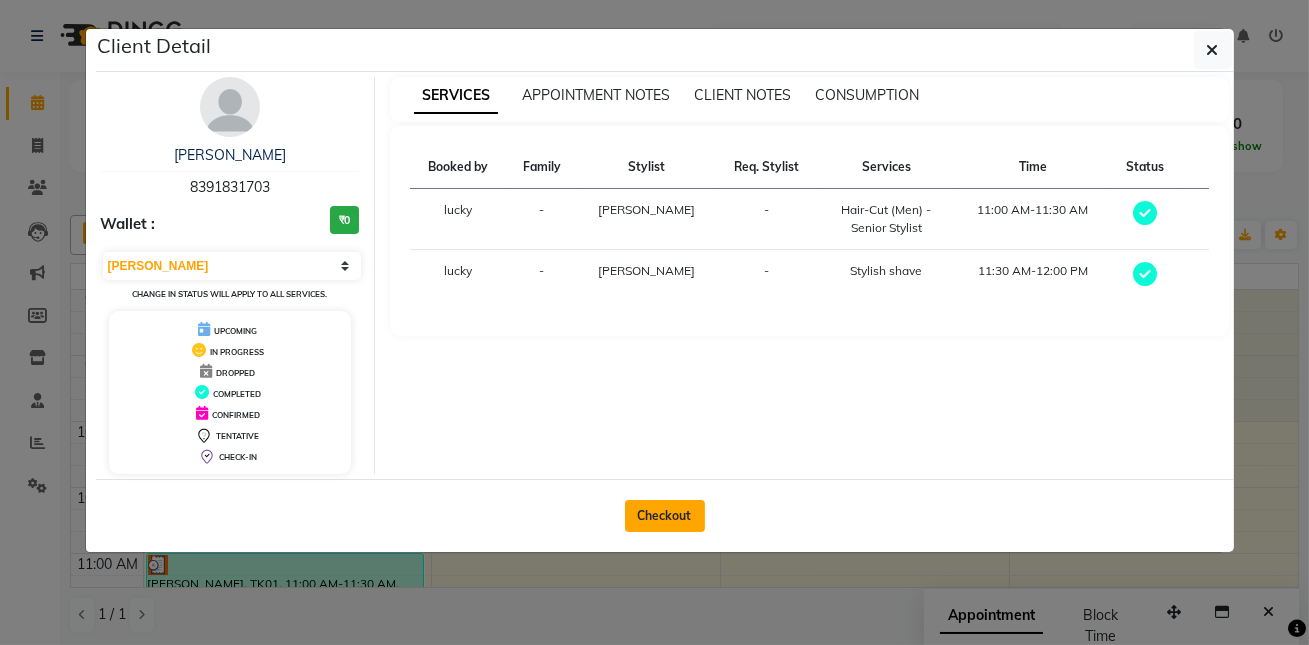 click on "Checkout" 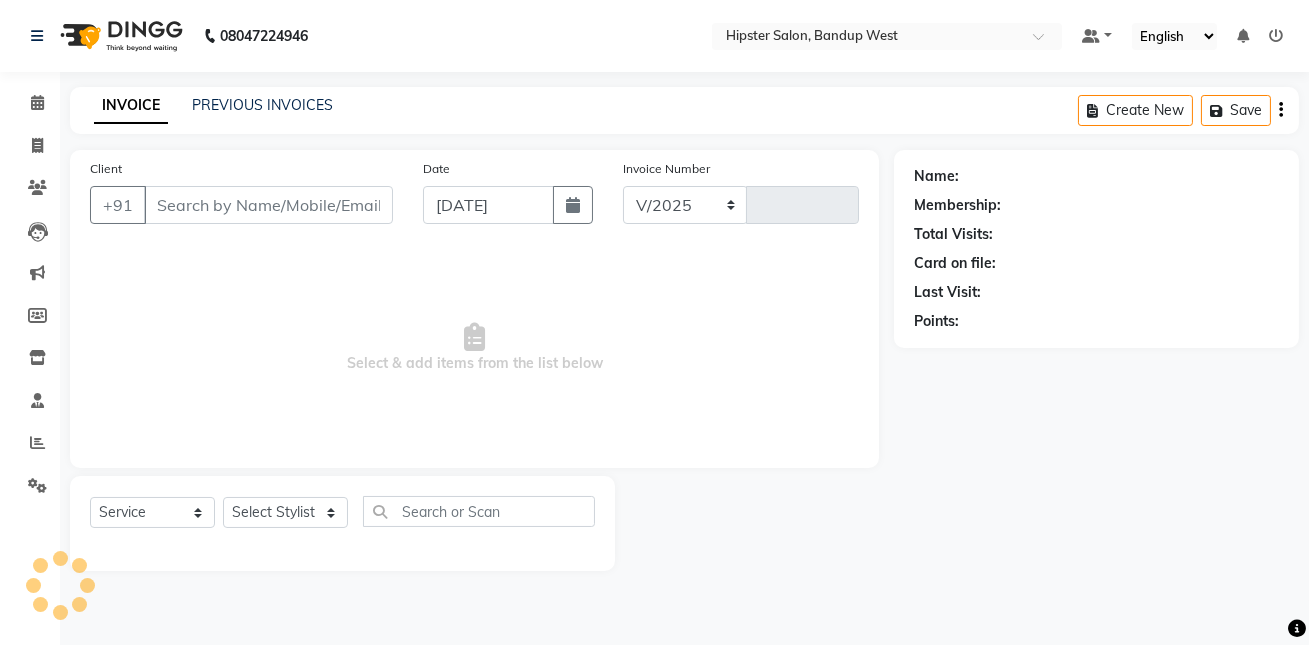 select on "6746" 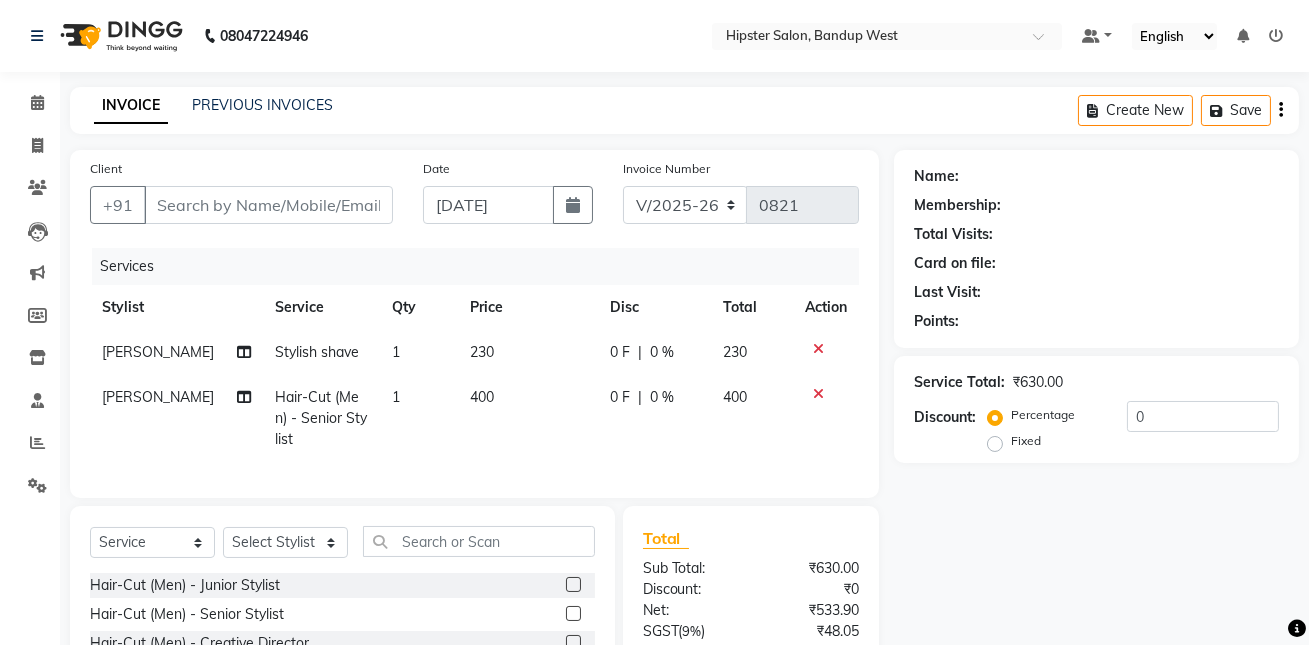 type on "8391831703" 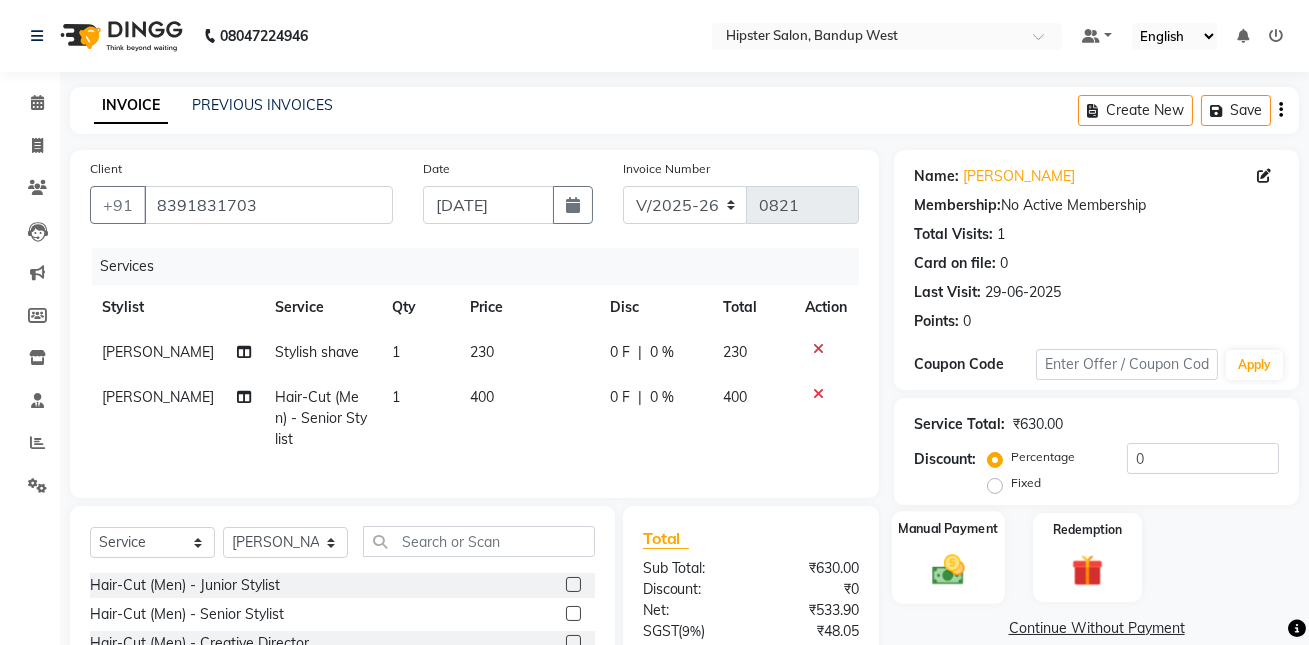 click on "Manual Payment" 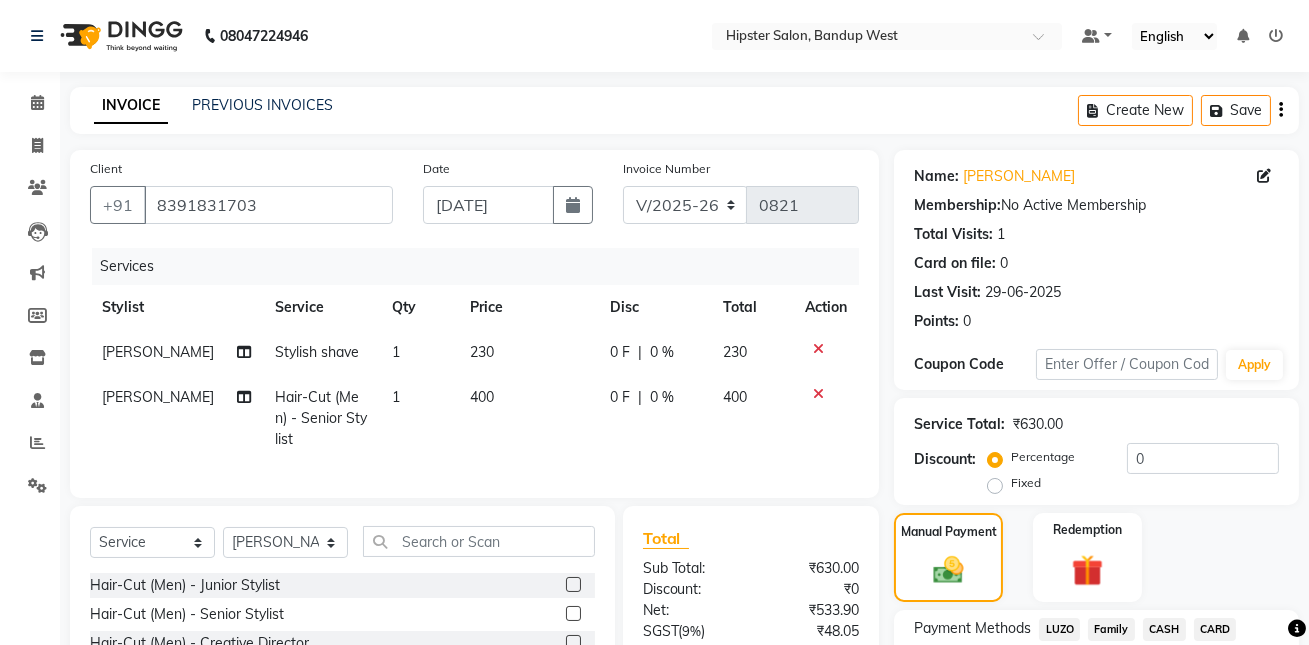 scroll, scrollTop: 157, scrollLeft: 0, axis: vertical 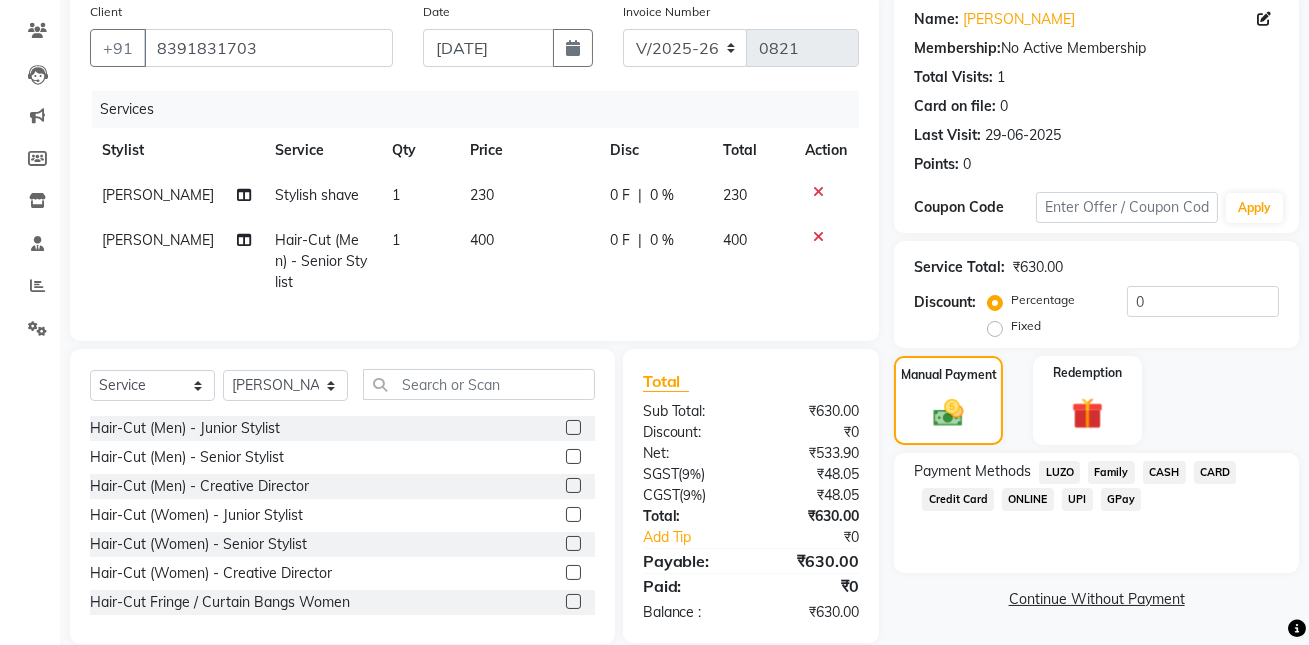 click on "GPay" 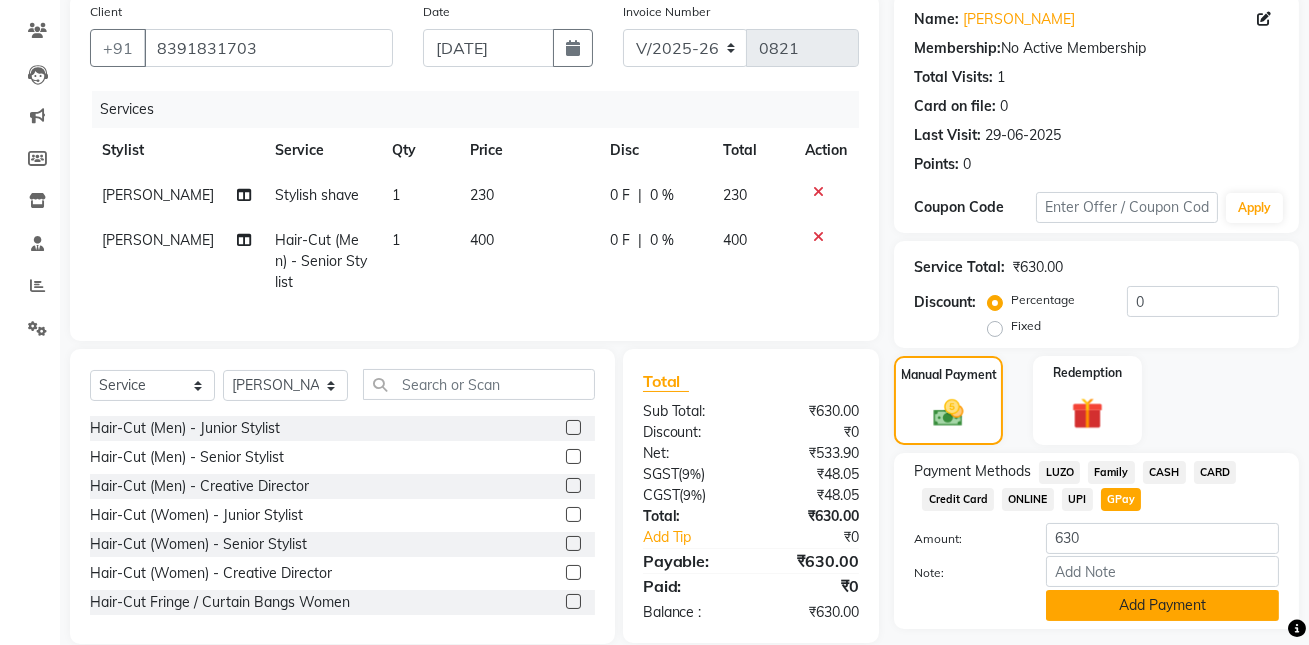 scroll, scrollTop: 211, scrollLeft: 0, axis: vertical 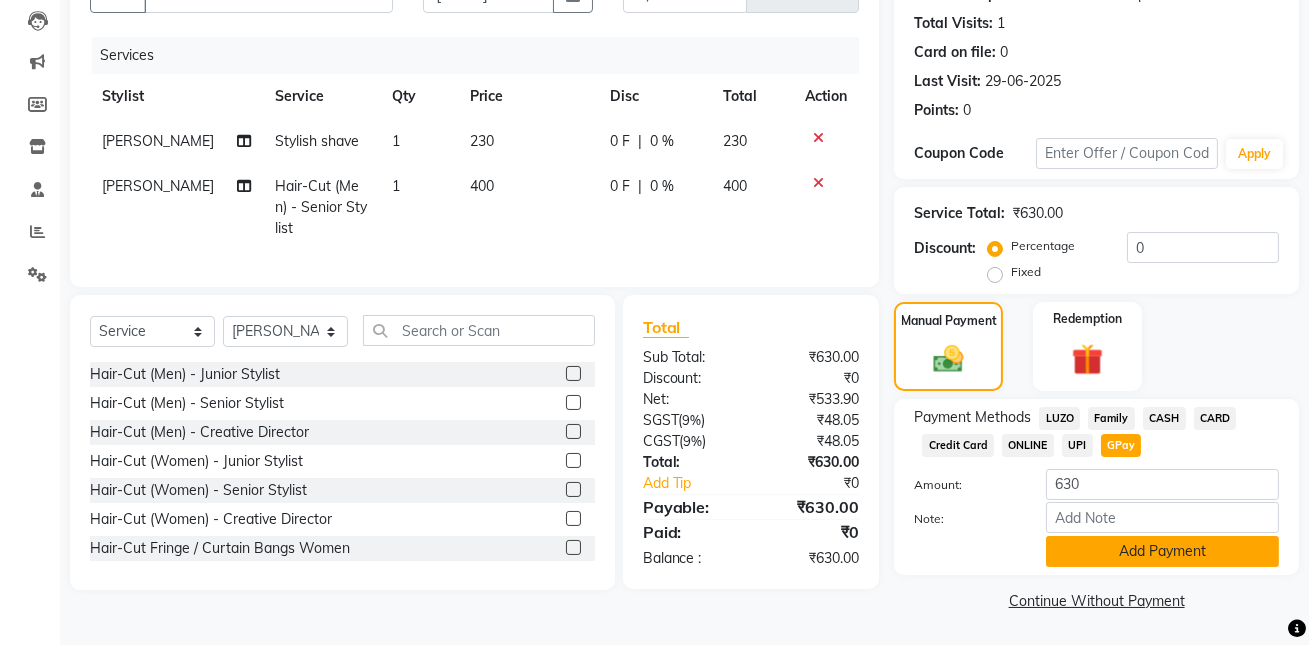 click on "Add Payment" 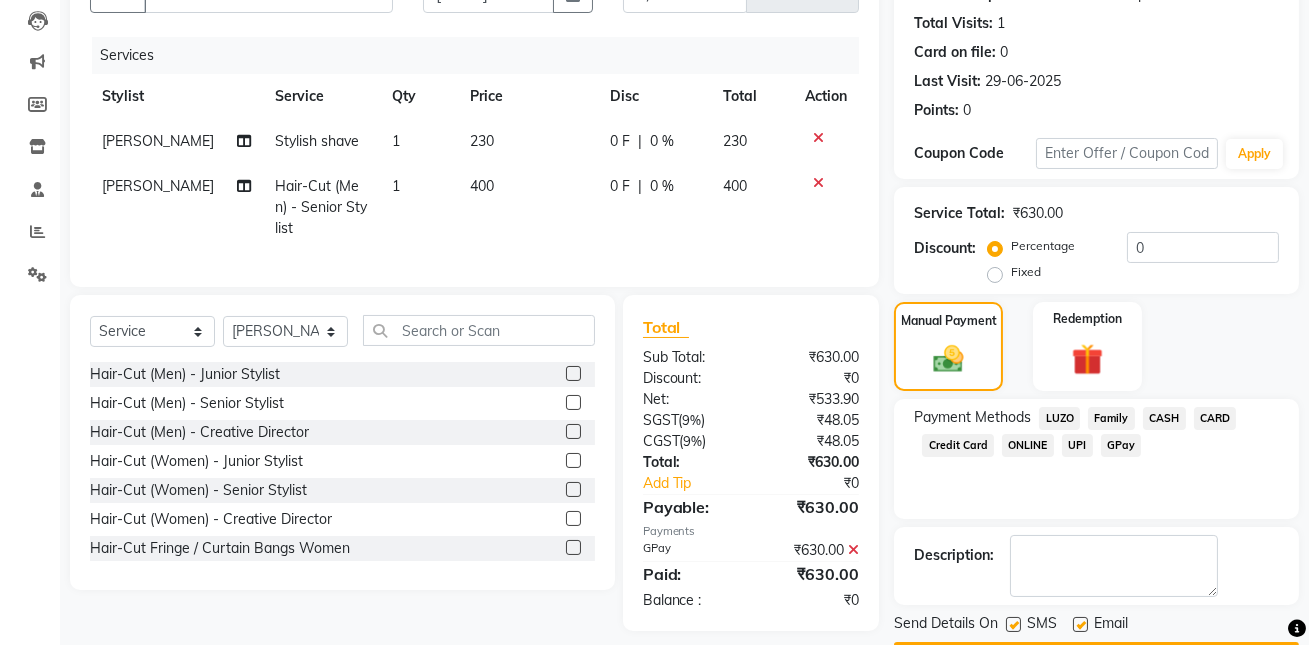scroll, scrollTop: 267, scrollLeft: 0, axis: vertical 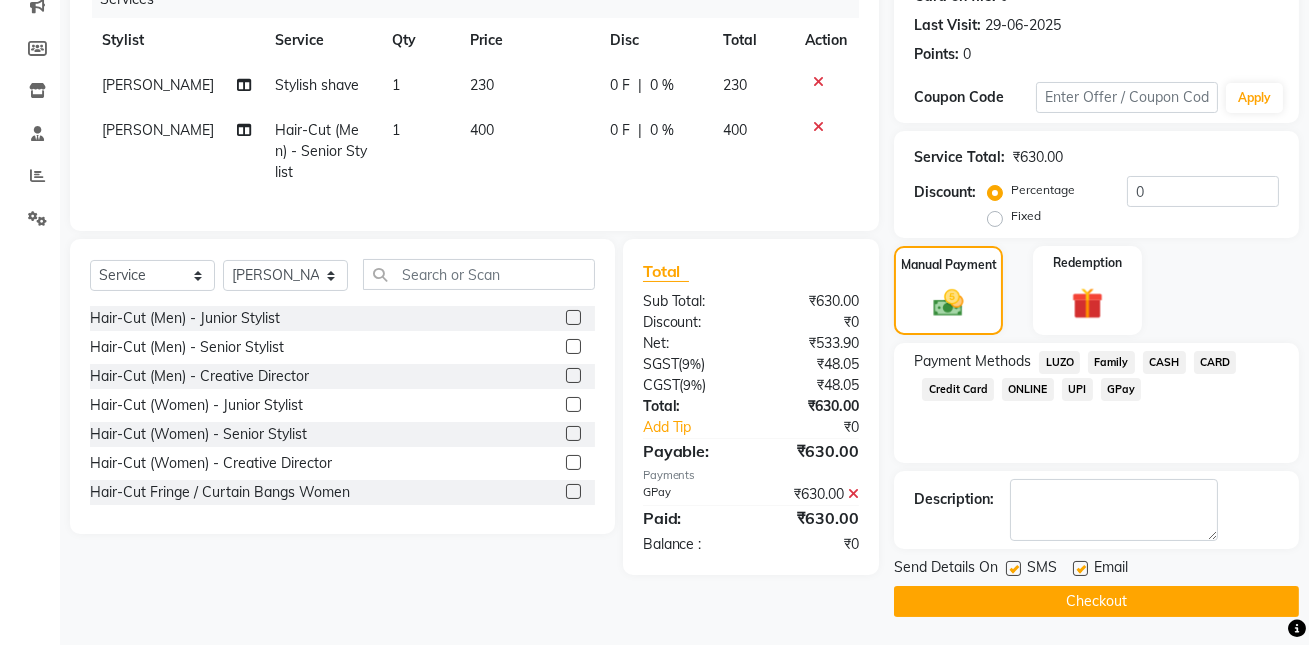 click on "Checkout" 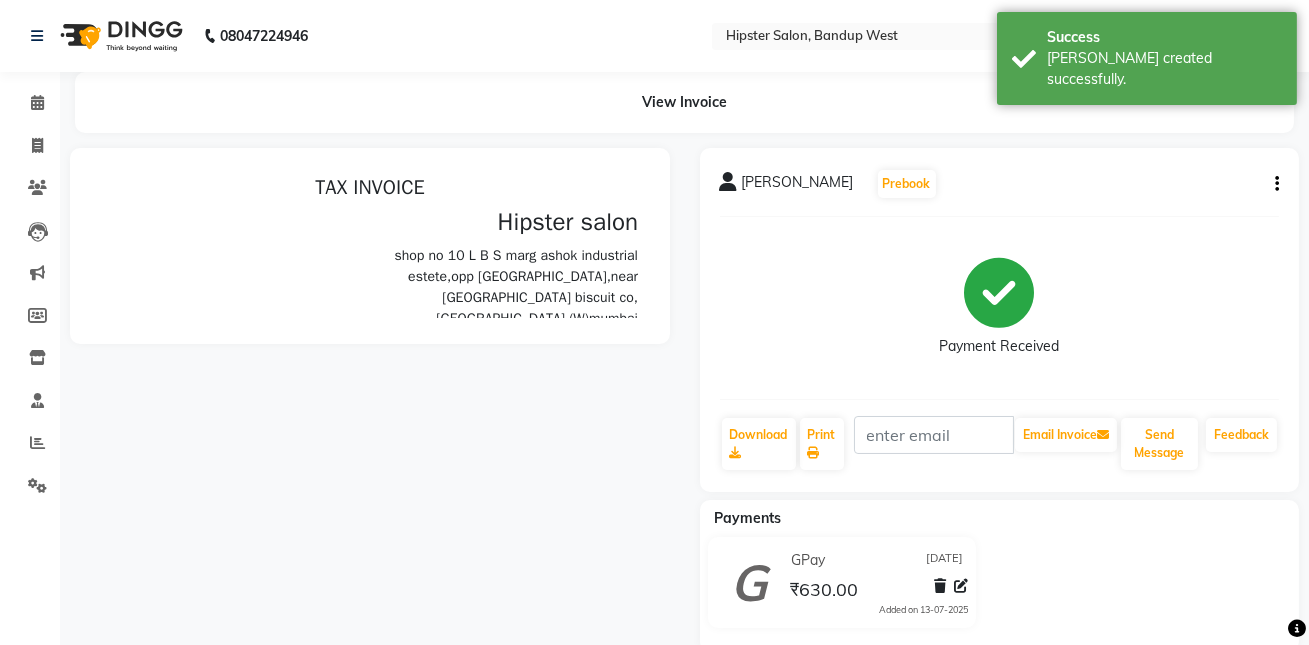 scroll, scrollTop: 0, scrollLeft: 0, axis: both 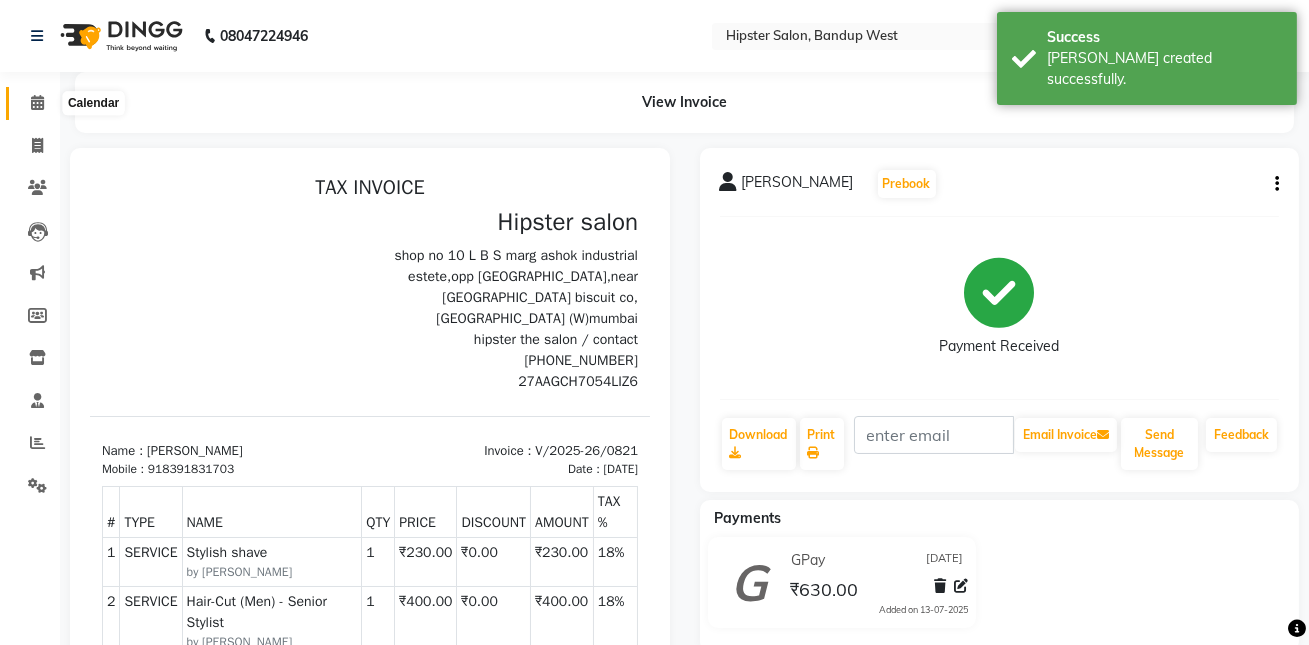 click 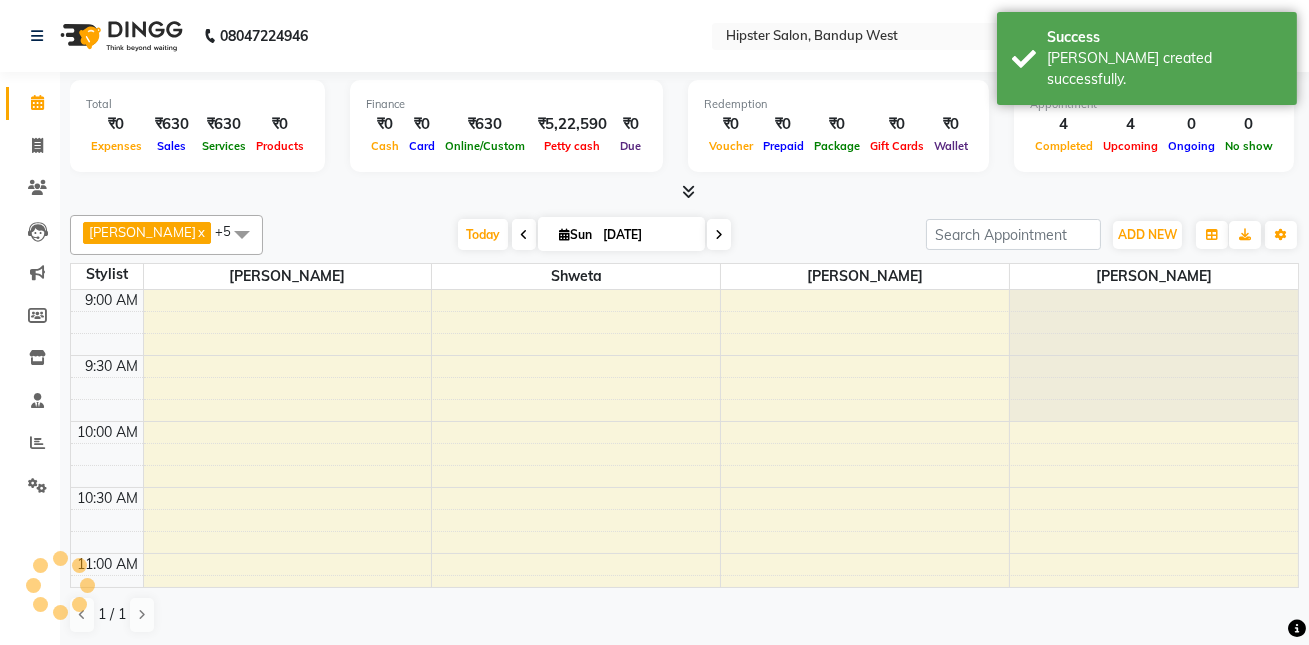 scroll, scrollTop: 263, scrollLeft: 0, axis: vertical 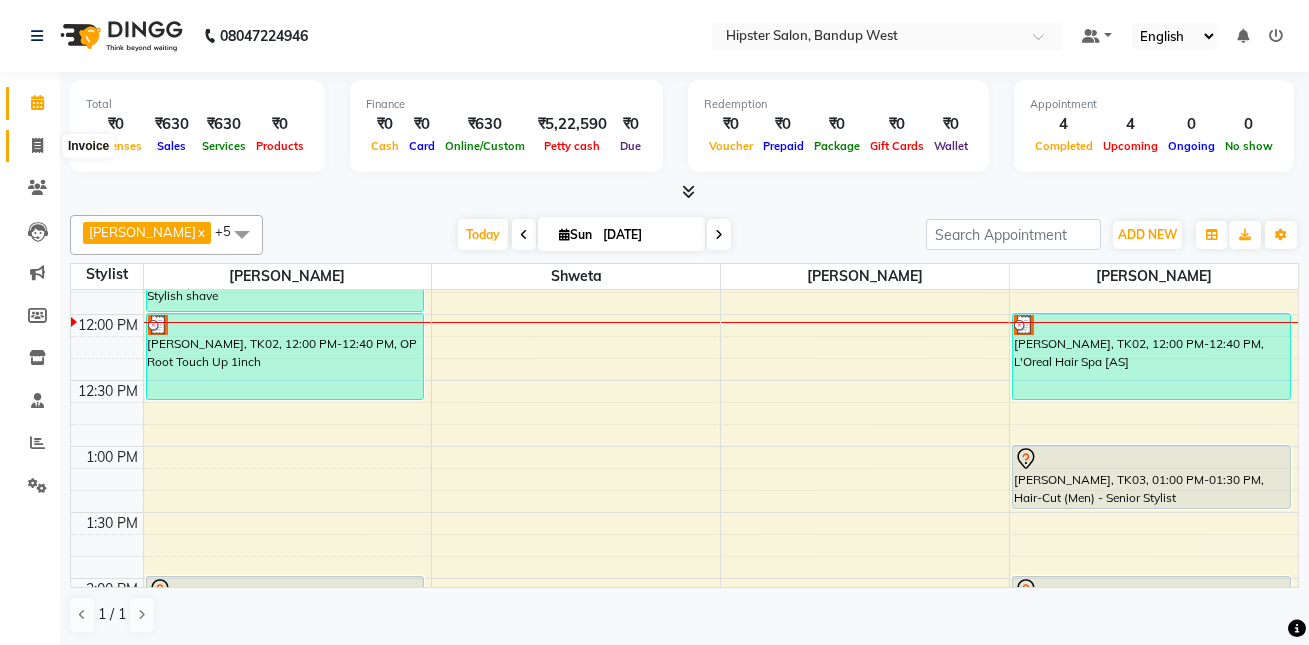 click 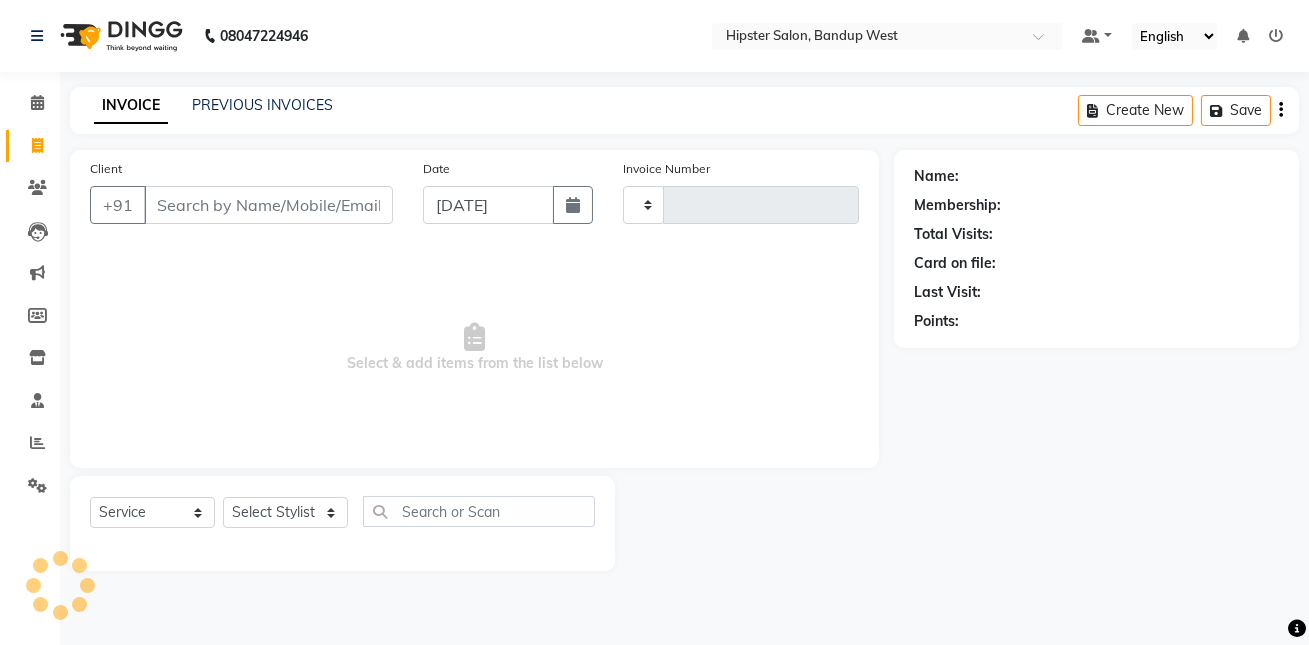 type on "0822" 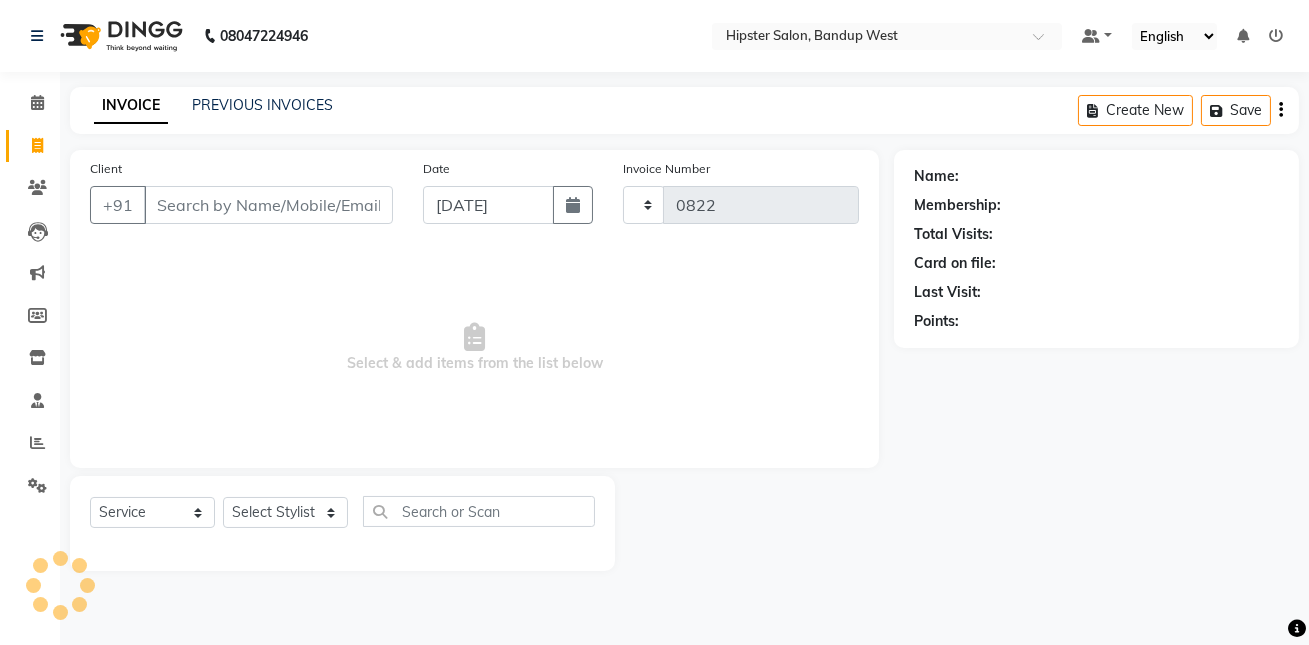 select on "6746" 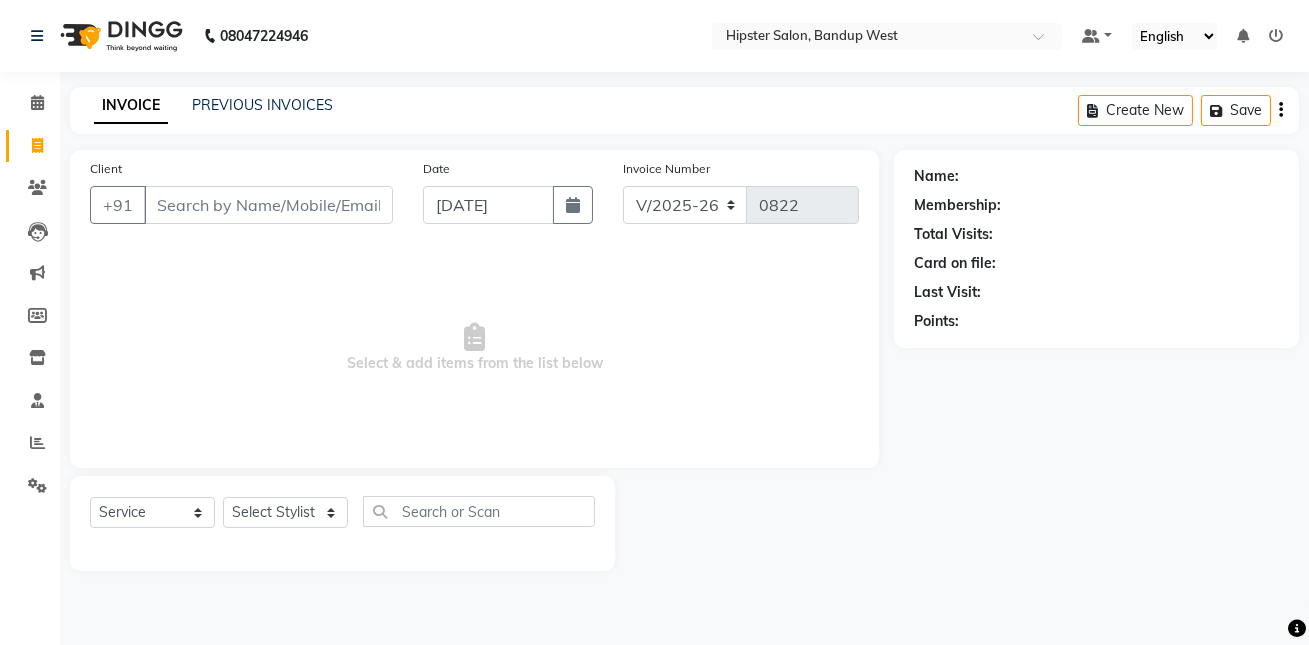 click on "Client" at bounding box center [268, 205] 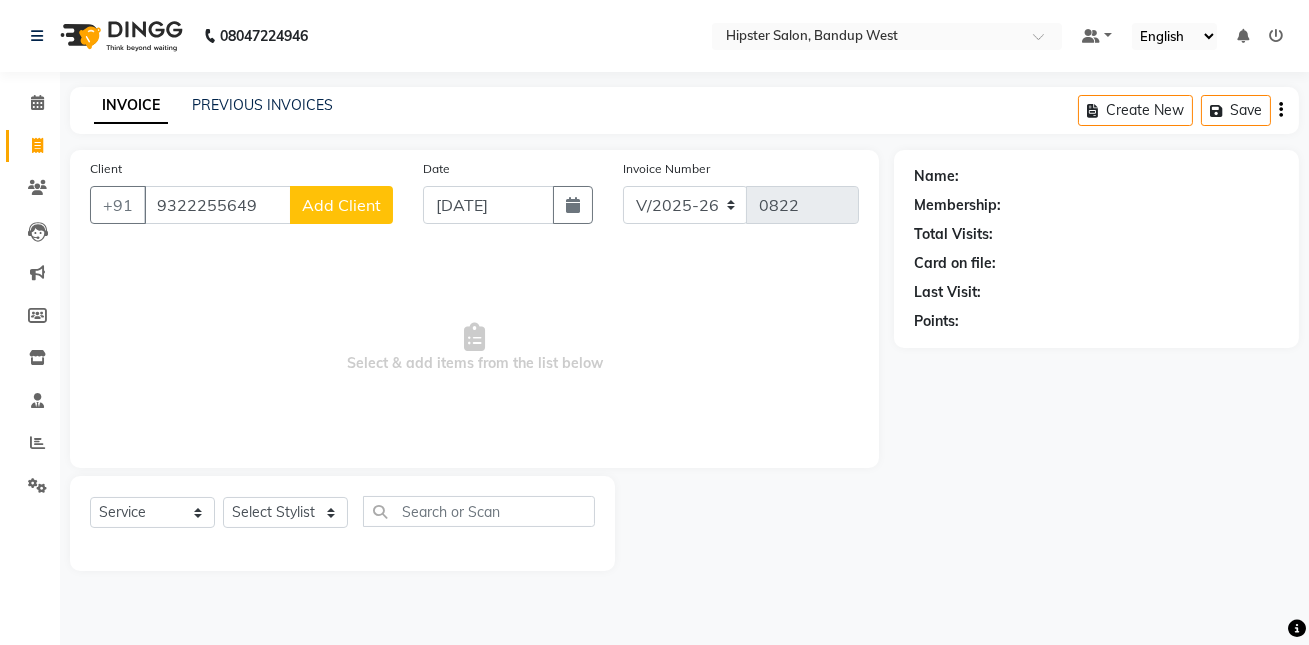 type on "9322255649" 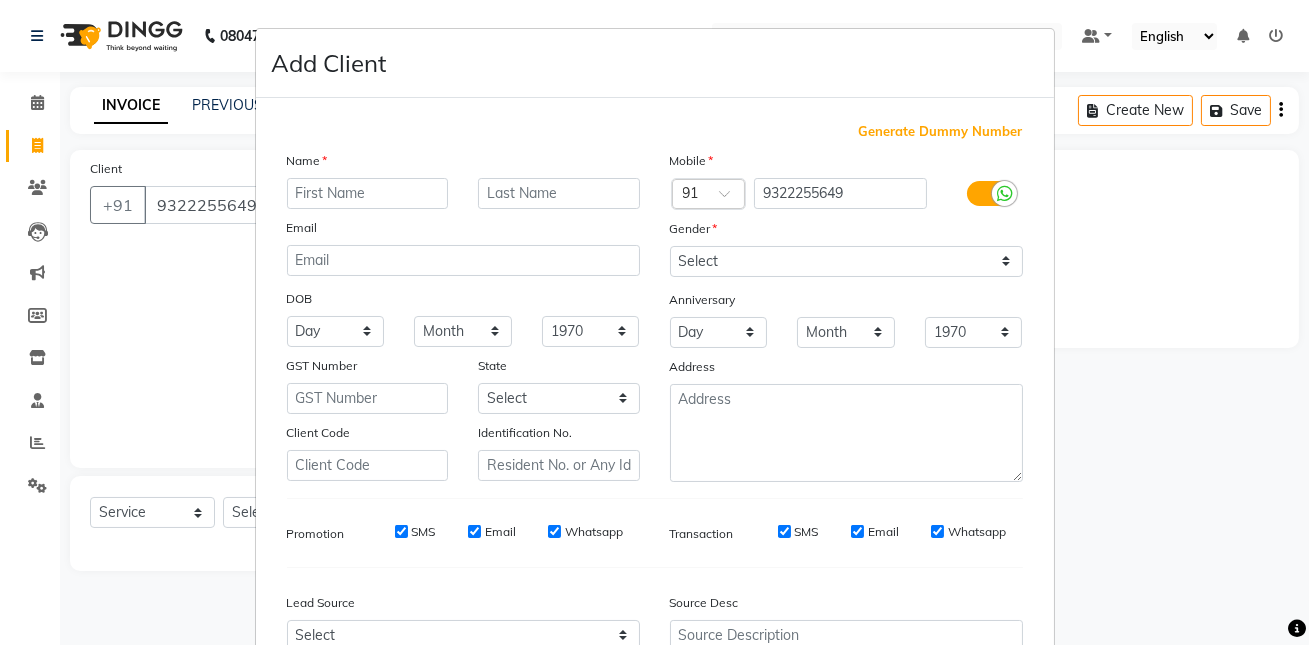 click at bounding box center [368, 193] 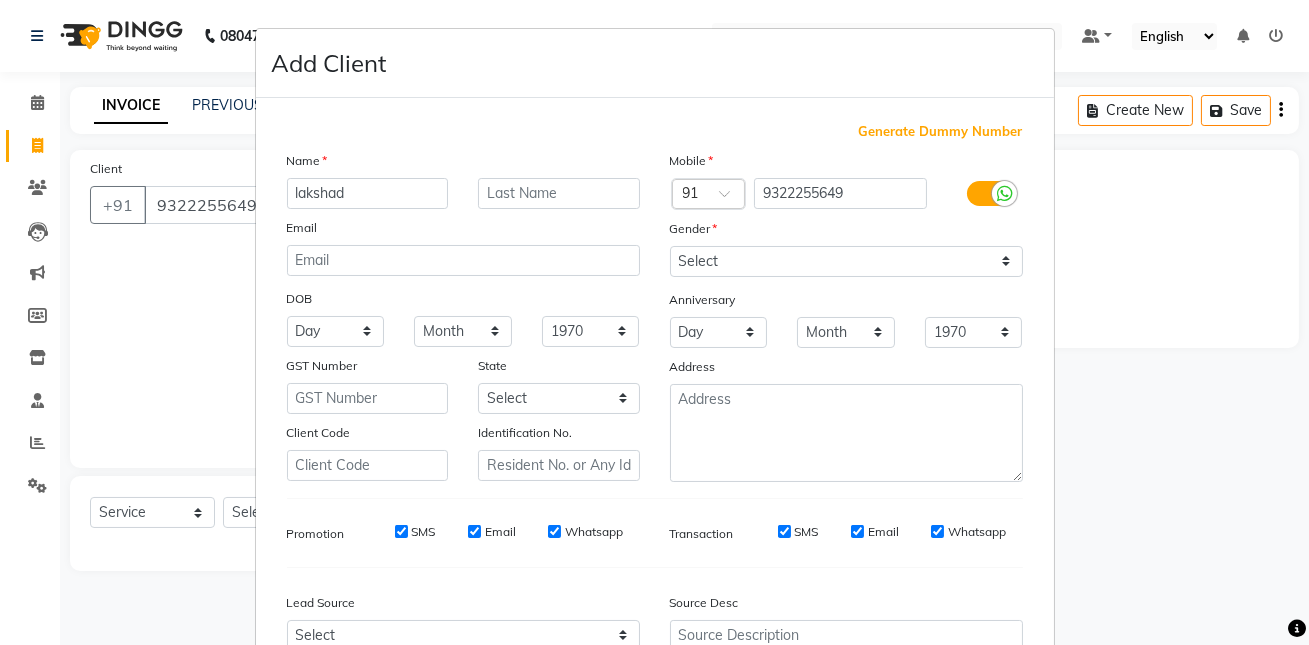 type on "lakshad" 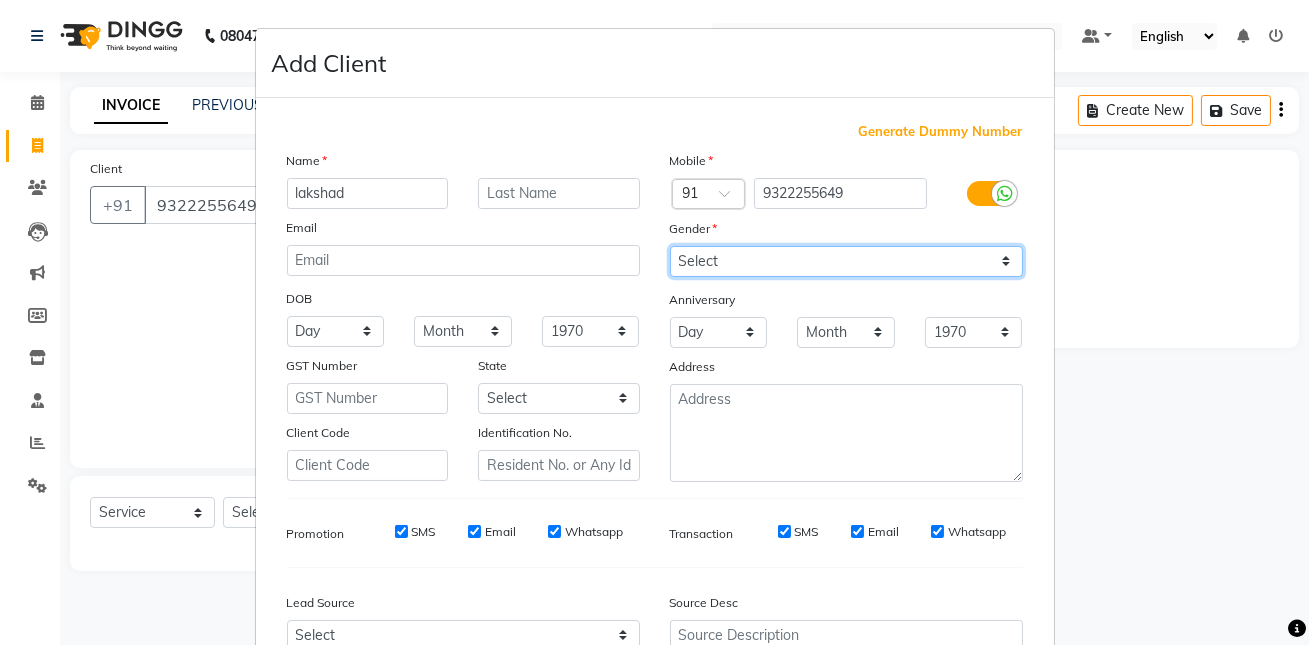 click on "Select [DEMOGRAPHIC_DATA] [DEMOGRAPHIC_DATA] Other Prefer Not To Say" at bounding box center [846, 261] 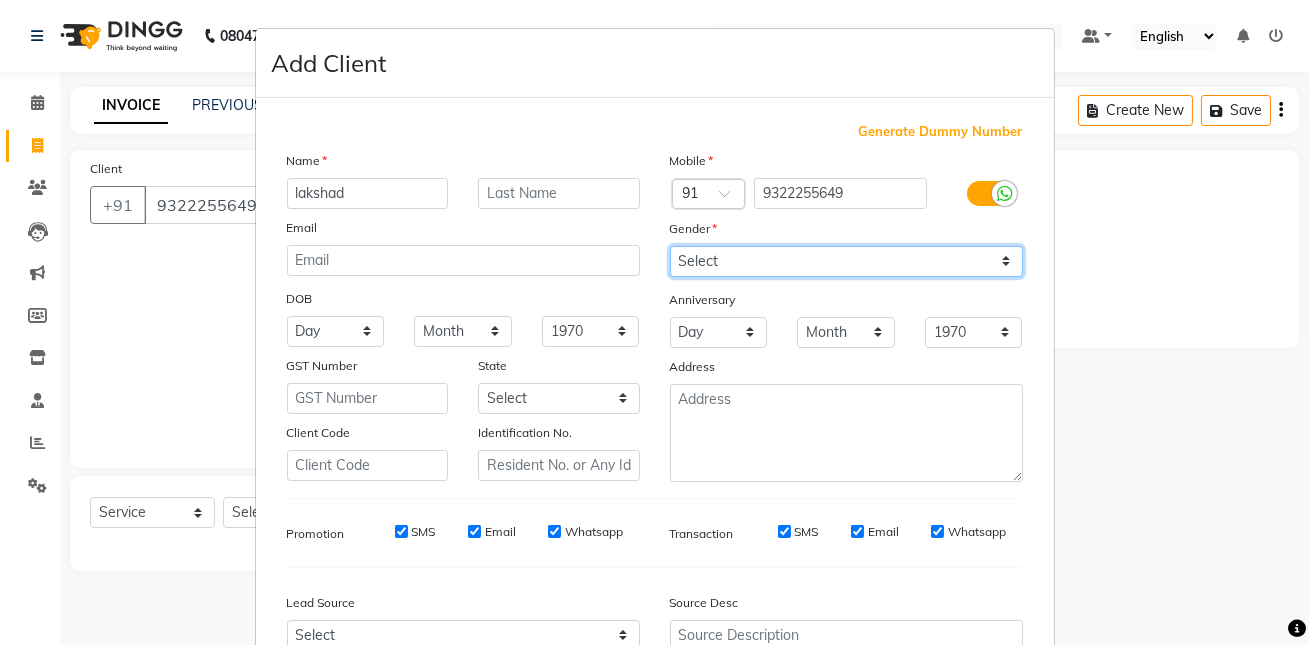 select on "[DEMOGRAPHIC_DATA]" 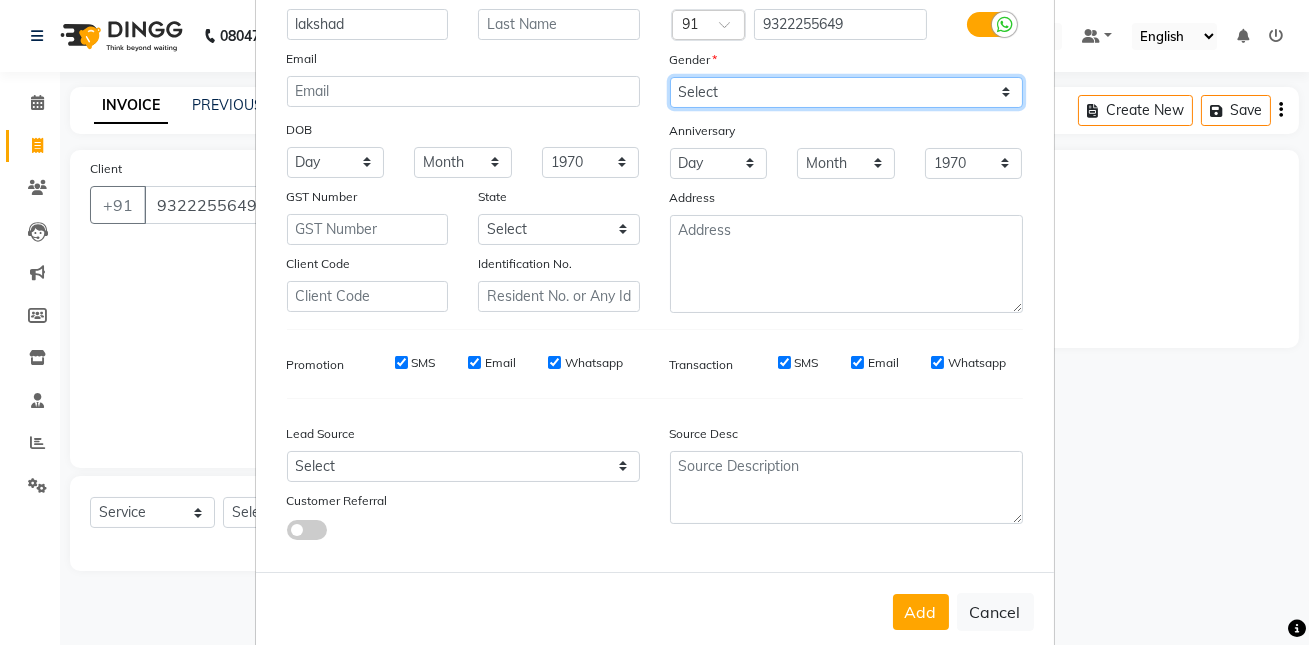scroll, scrollTop: 208, scrollLeft: 0, axis: vertical 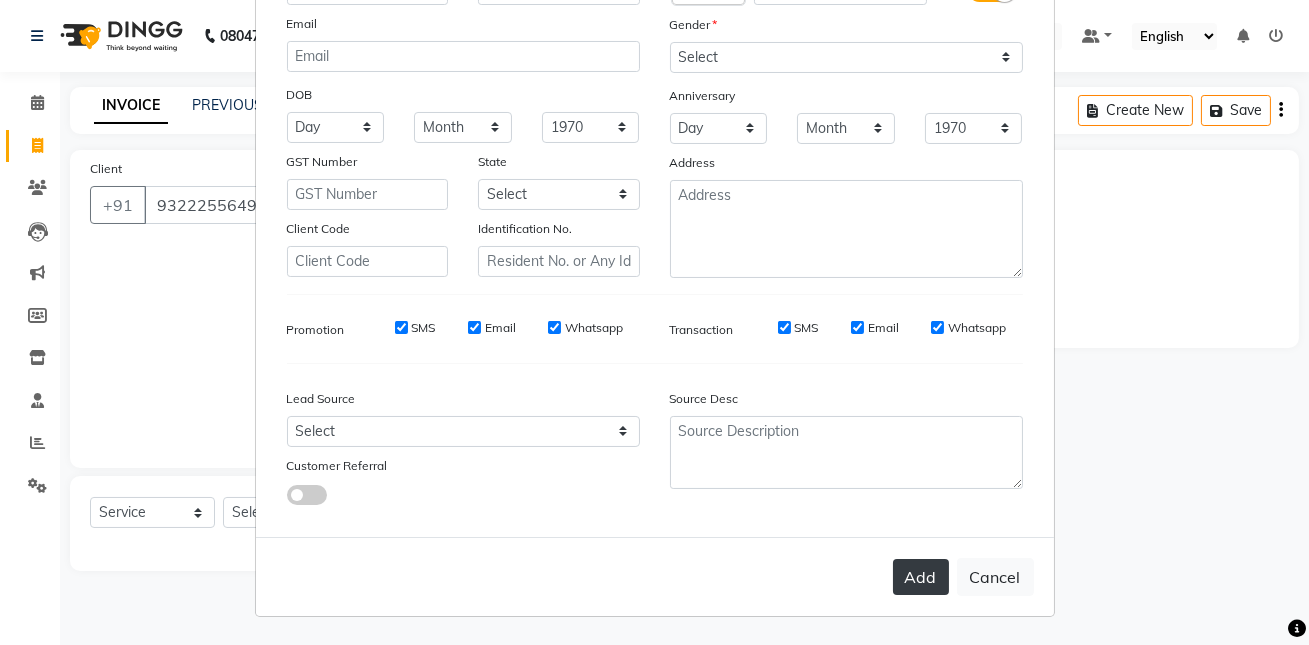 click on "Add" at bounding box center [921, 577] 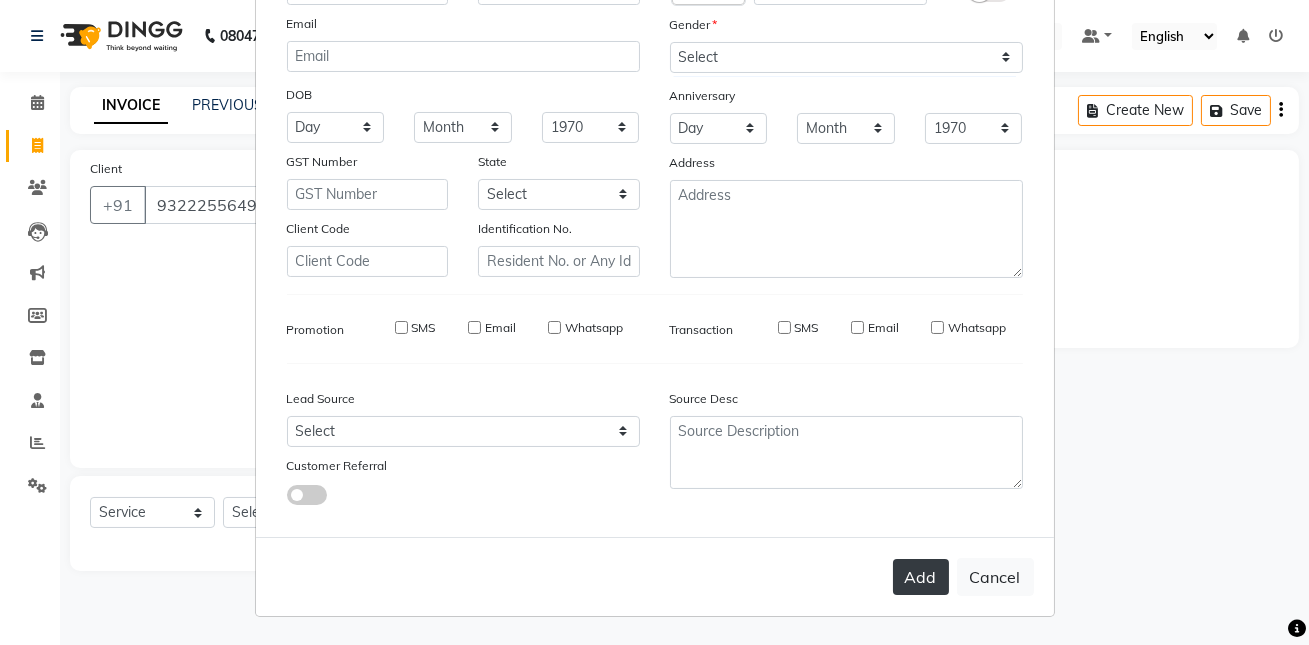 type 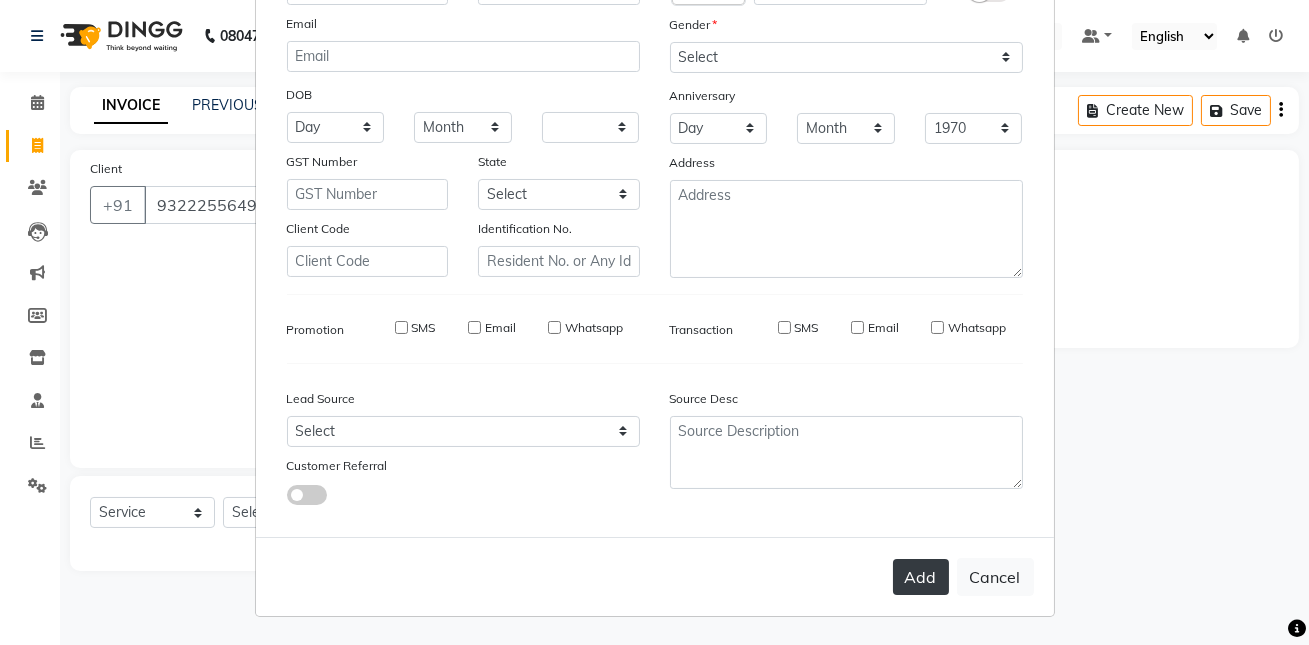 select 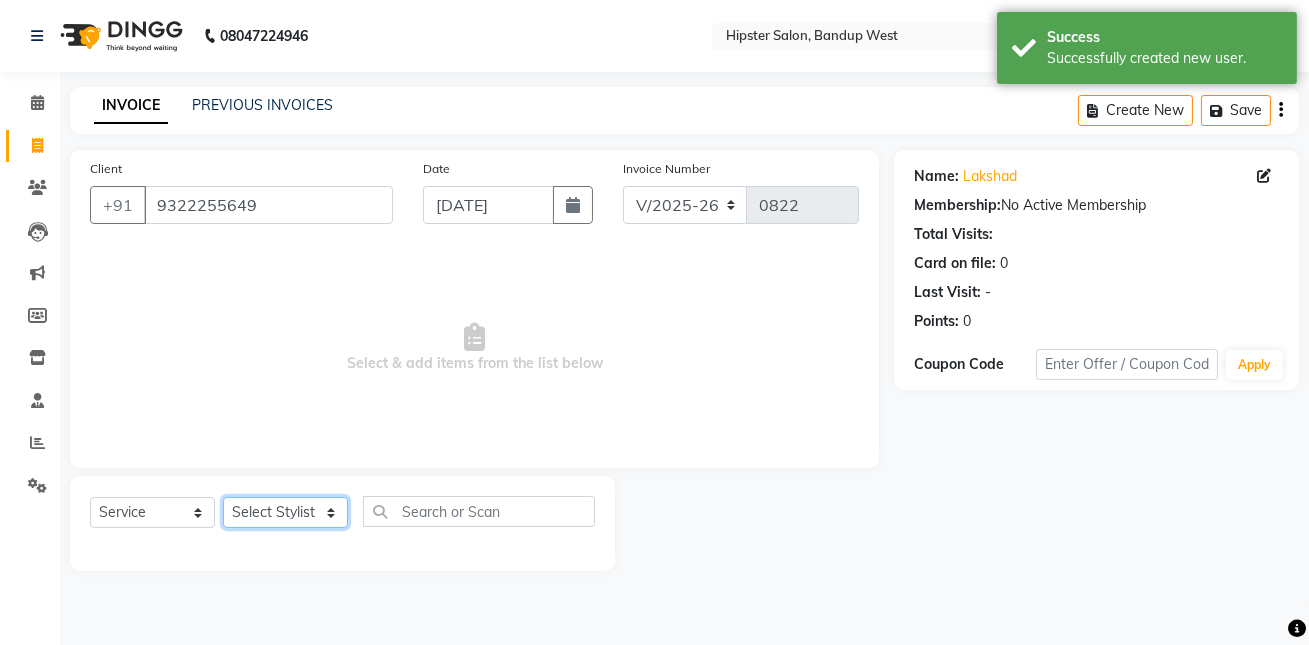 click on "Select Stylist aditya [PERSON_NAME] anup [PERSON_NAME] [PERSON_NAME] lucky [PERSON_NAME] meet [PERSON_NAME] [PERSON_NAME] [PERSON_NAME] [PERSON_NAME] Shweta [PERSON_NAME]" 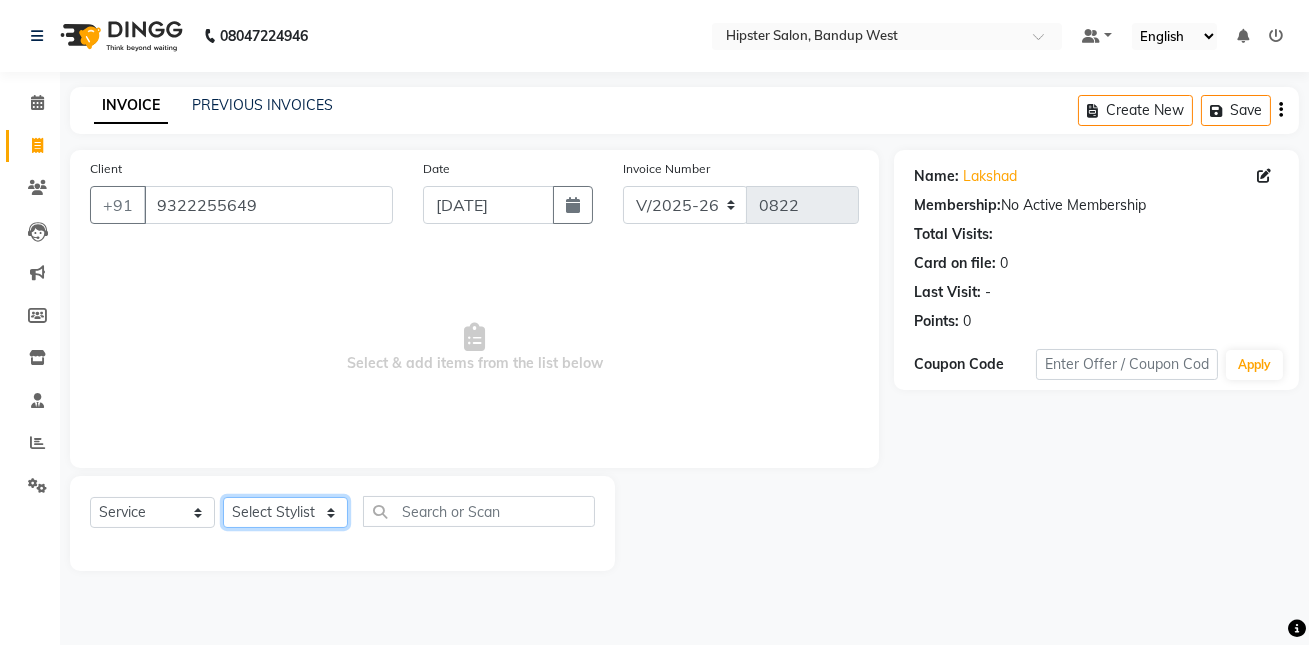 select on "52835" 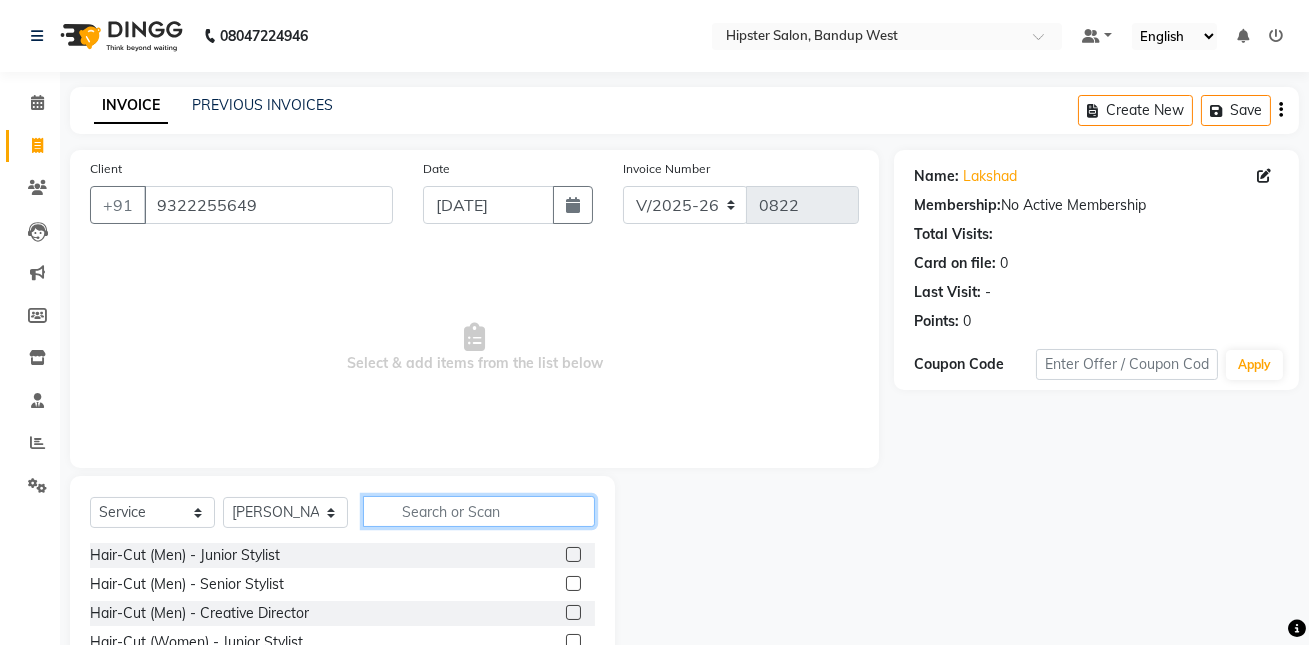 click 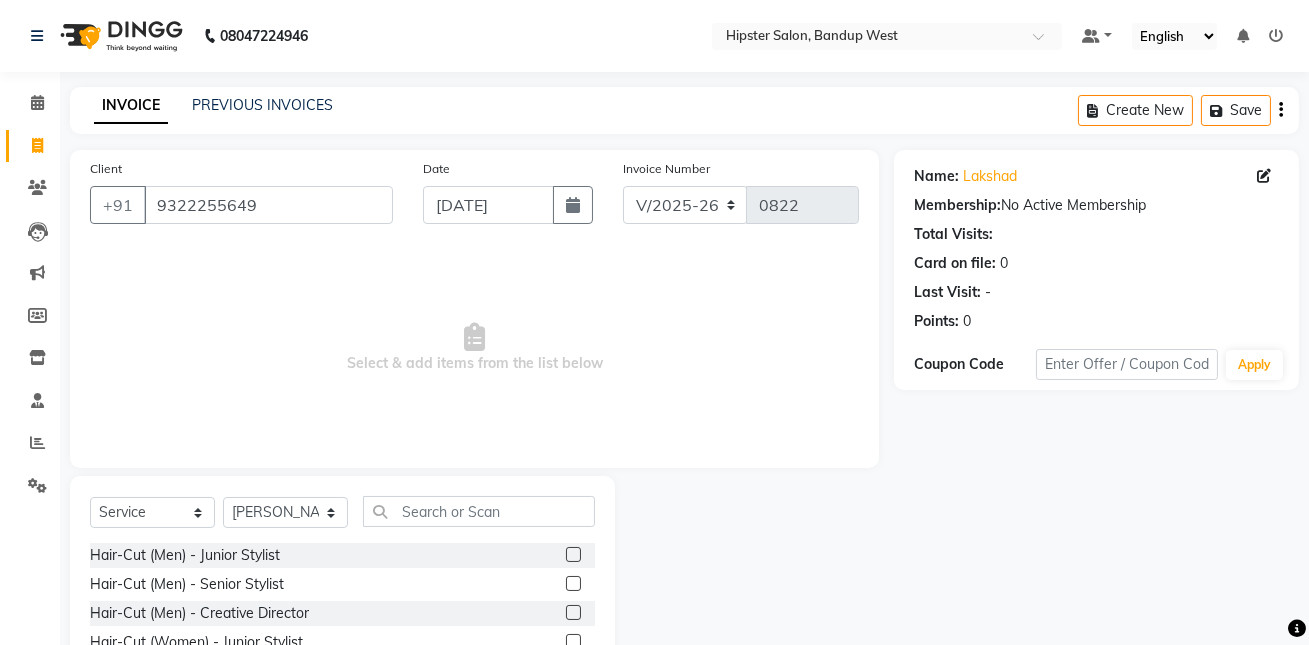 click 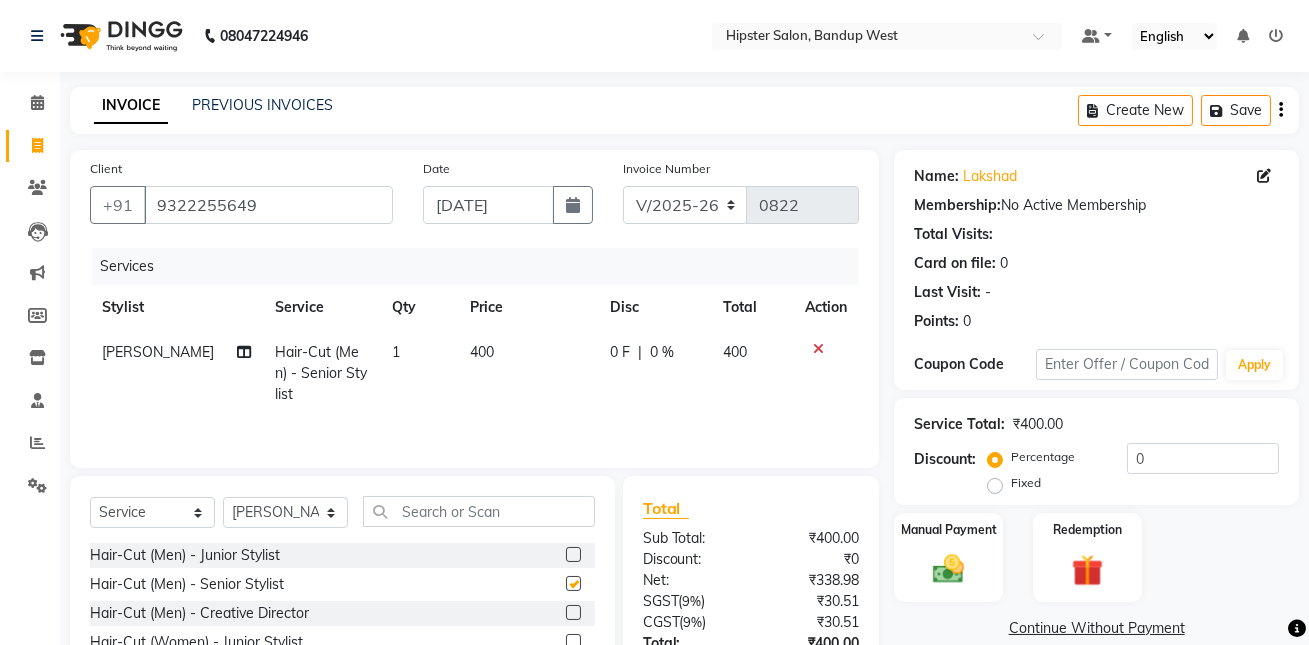 checkbox on "false" 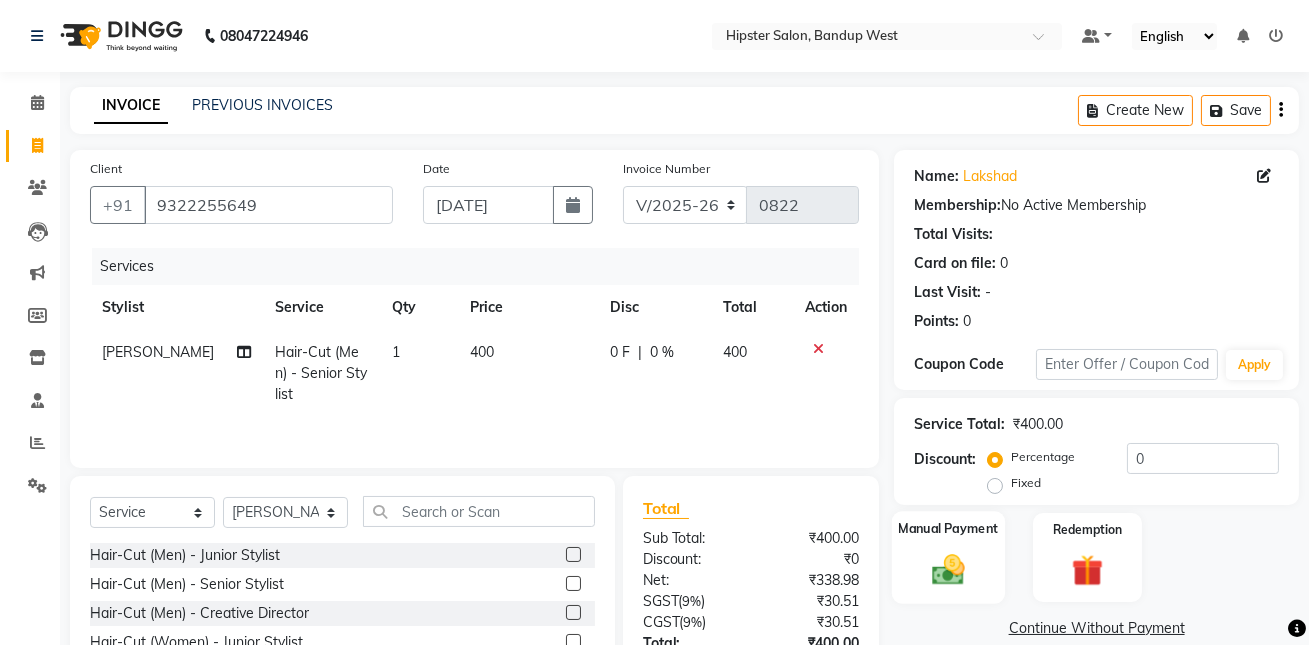 click 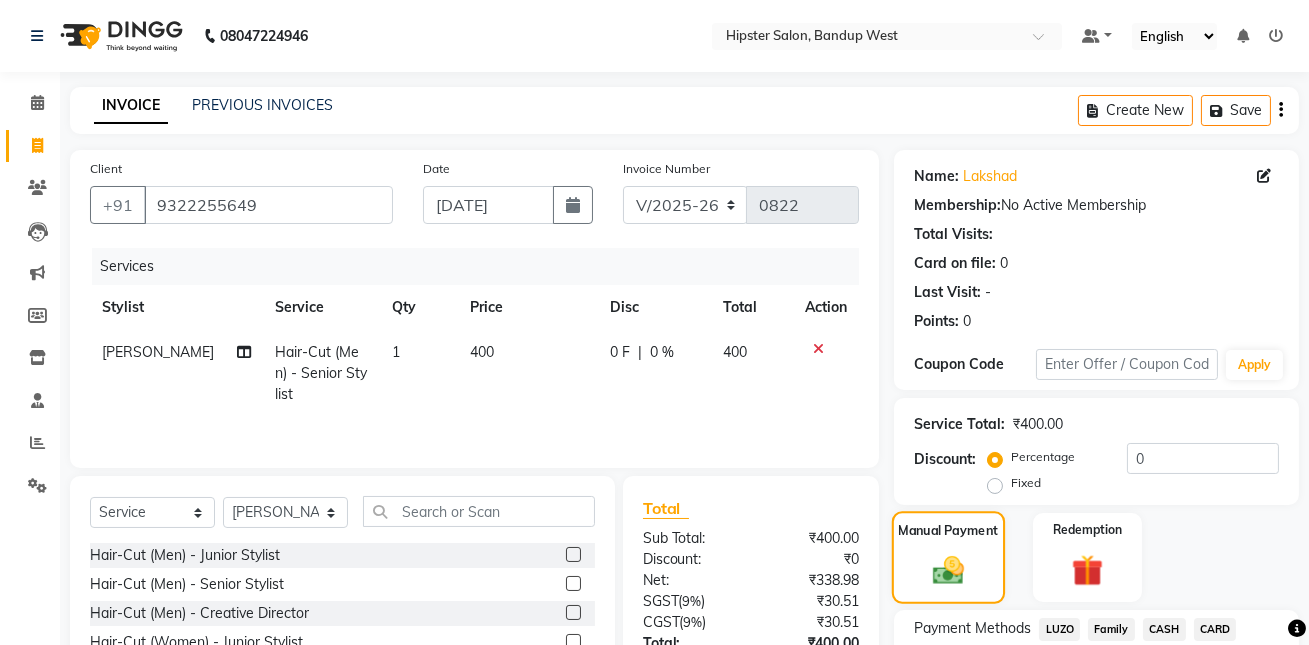 scroll, scrollTop: 96, scrollLeft: 0, axis: vertical 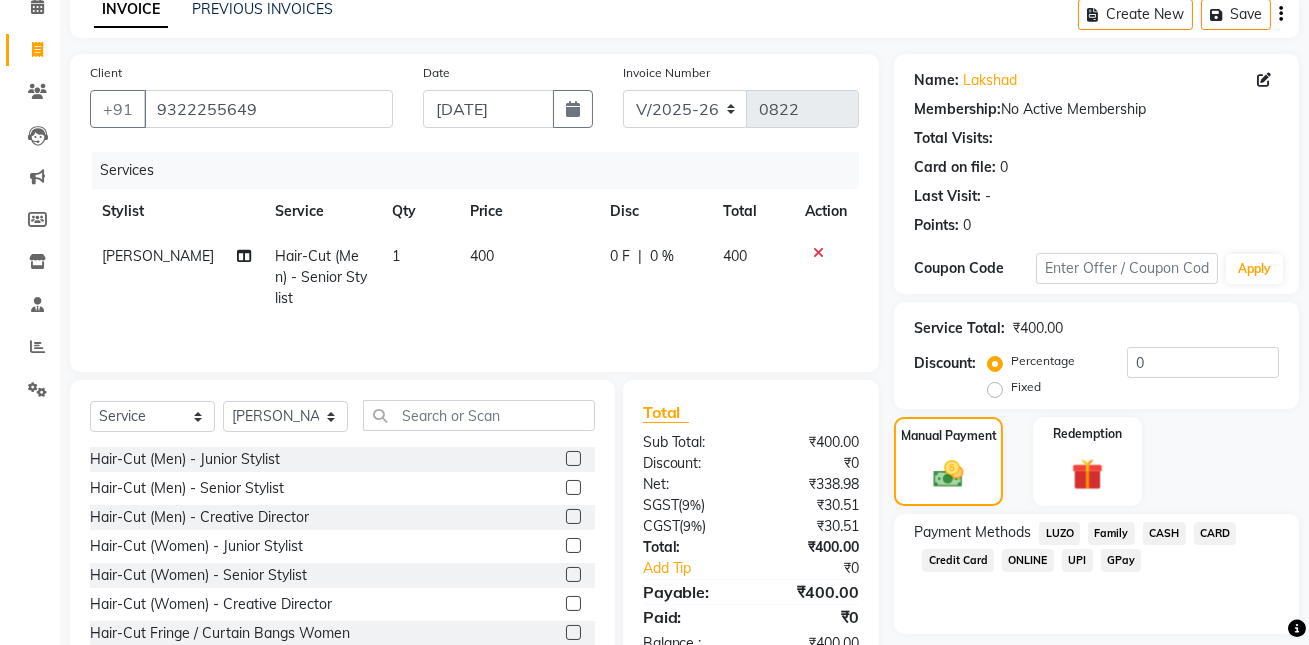 click on "GPay" 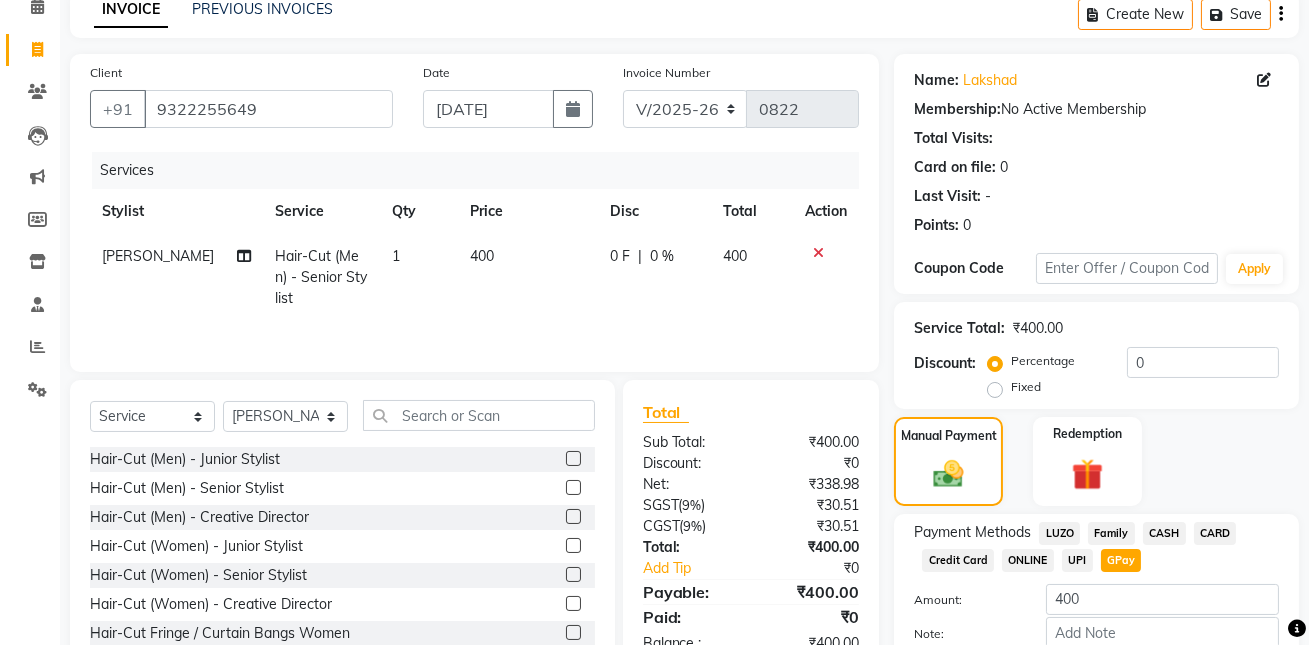 scroll, scrollTop: 180, scrollLeft: 0, axis: vertical 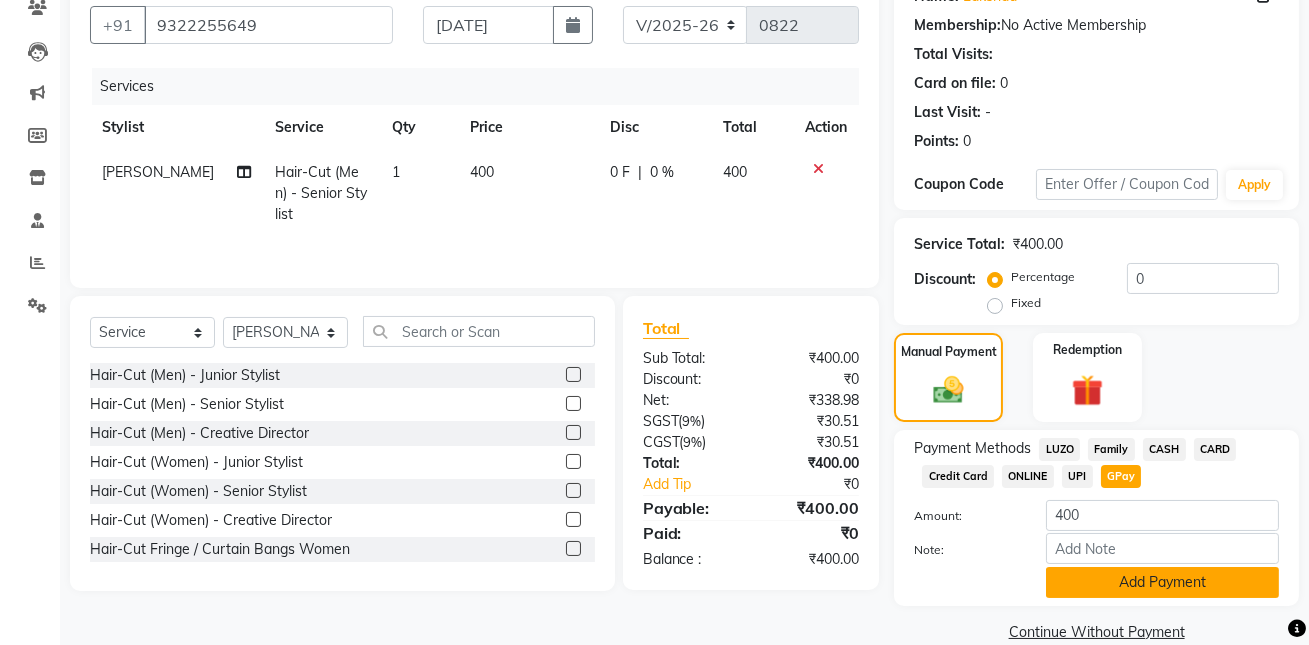 click on "Add Payment" 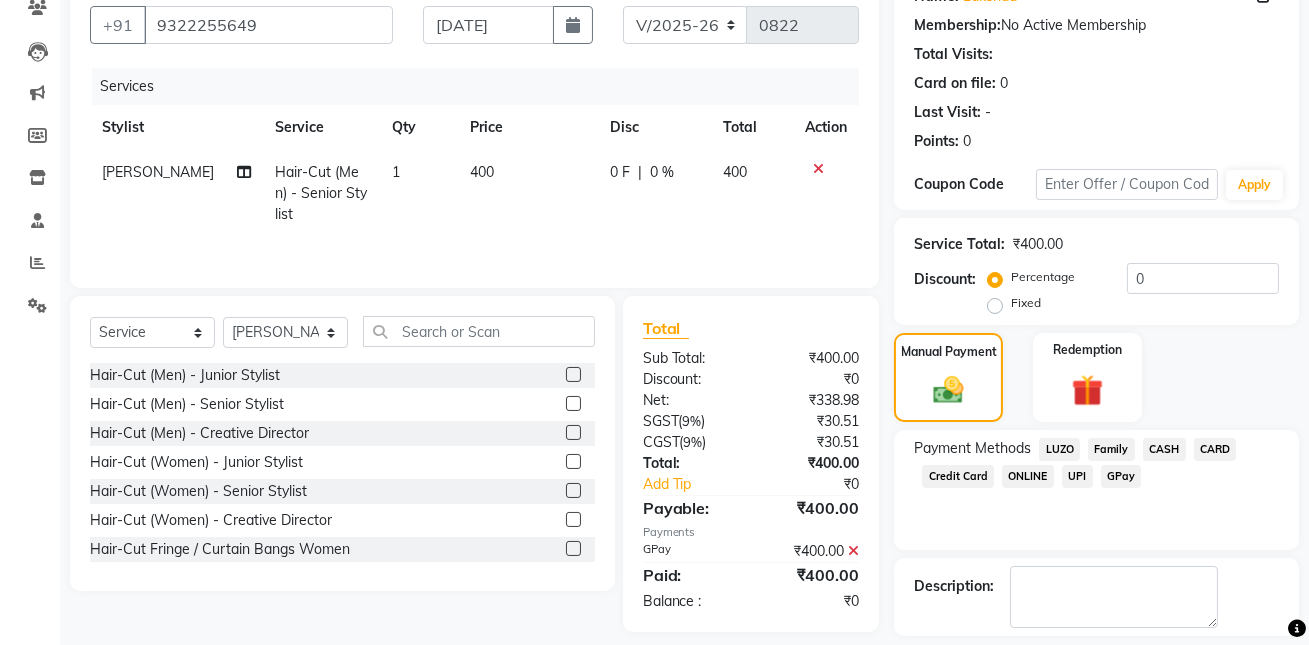 scroll, scrollTop: 267, scrollLeft: 0, axis: vertical 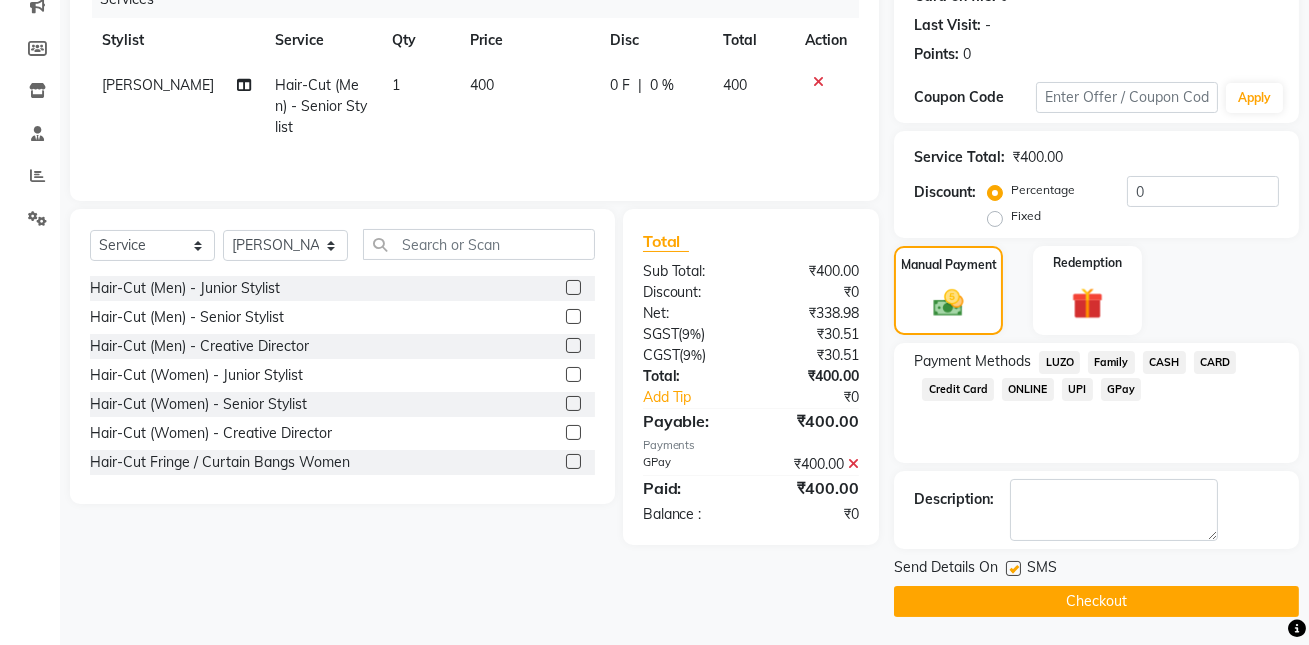 click on "Checkout" 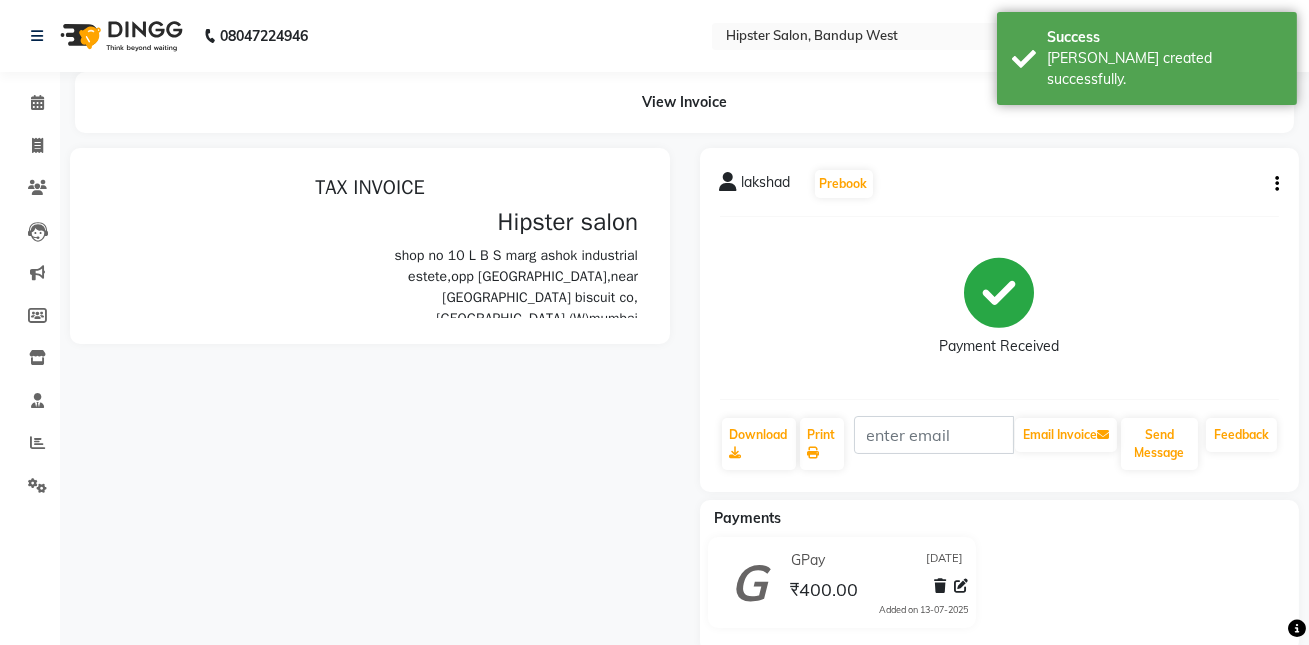 scroll, scrollTop: 0, scrollLeft: 0, axis: both 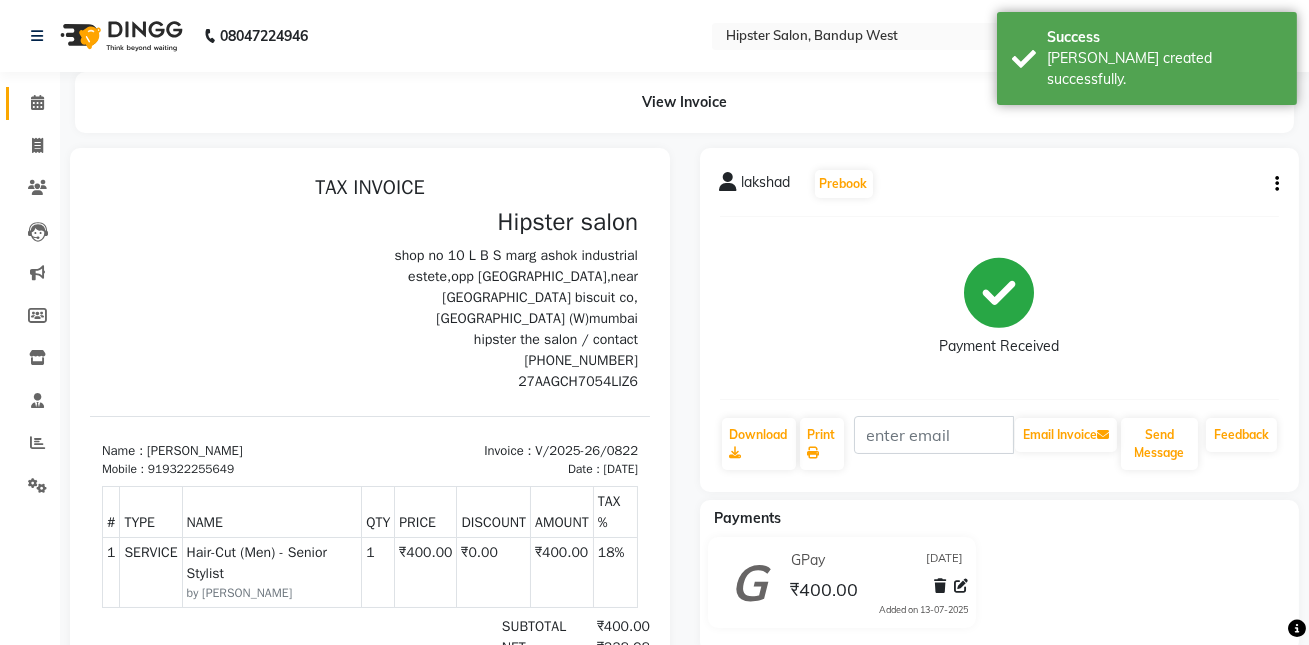 click 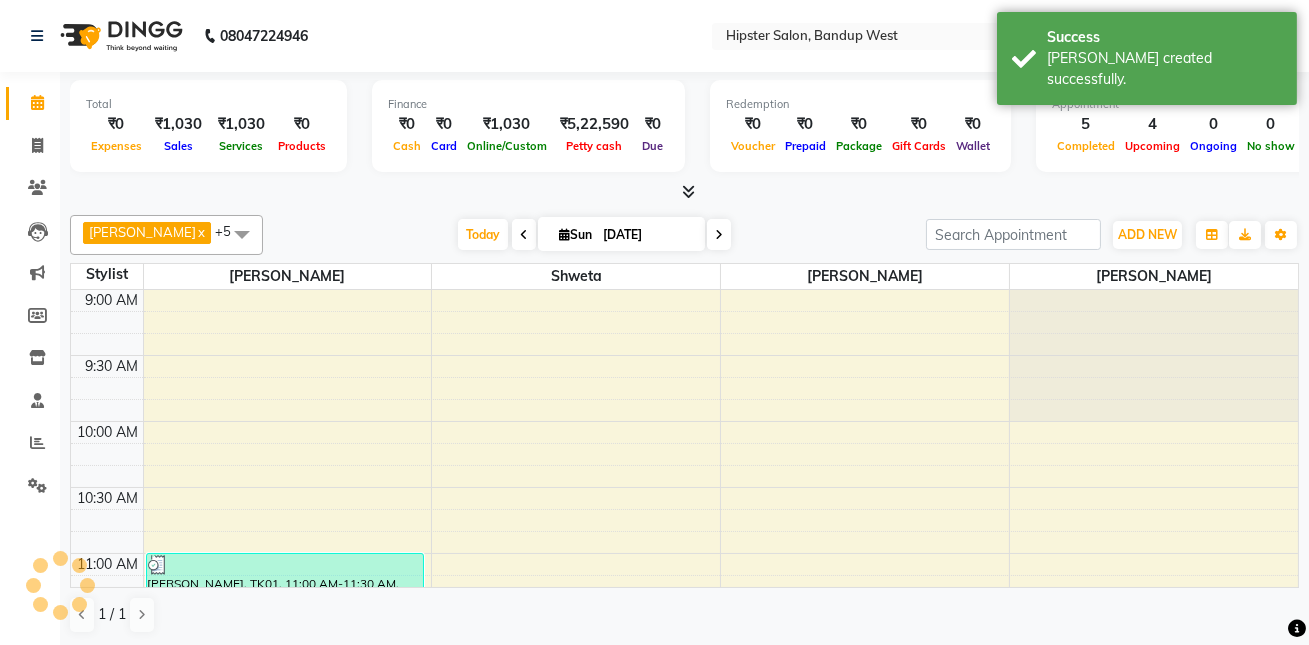 scroll, scrollTop: 0, scrollLeft: 0, axis: both 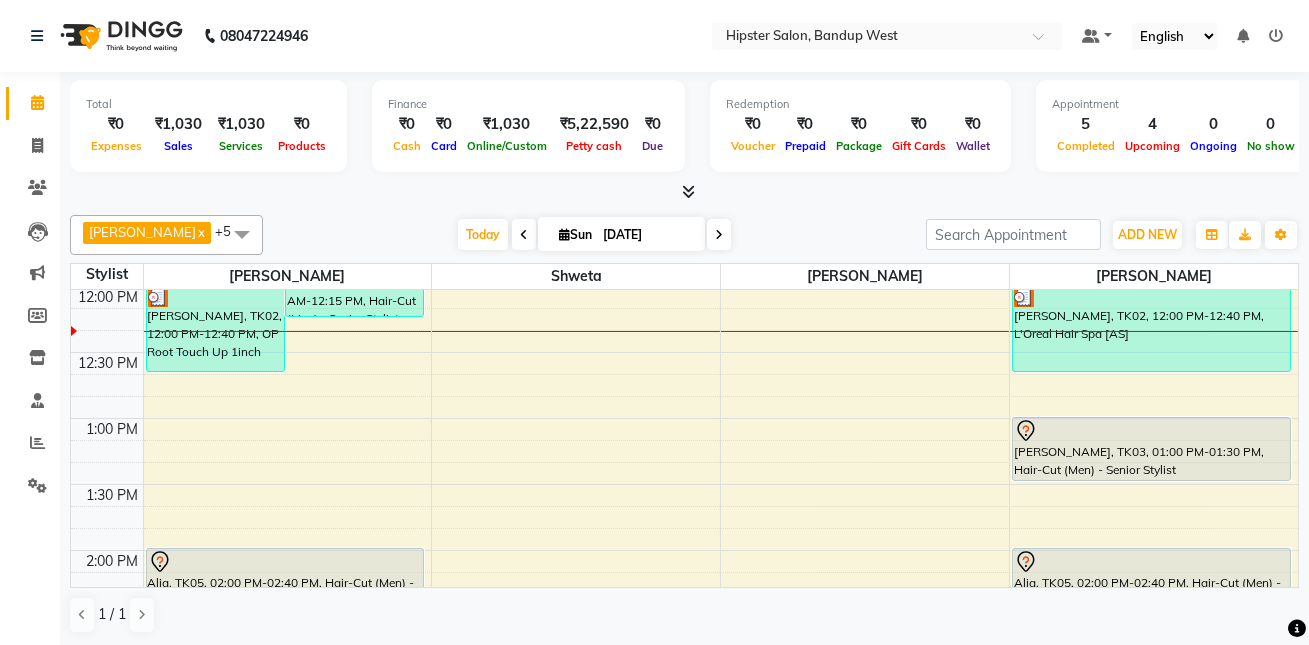 click on "9:00 AM 9:30 AM 10:00 AM 10:30 AM 11:00 AM 11:30 AM 12:00 PM 12:30 PM 1:00 PM 1:30 PM 2:00 PM 2:30 PM 3:00 PM 3:30 PM 4:00 PM 4:30 PM 5:00 PM 5:30 PM 6:00 PM 6:30 PM 7:00 PM 7:30 PM 8:00 PM 8:30 PM 9:00 PM 9:30 PM 10:00 PM 10:30 PM 11:00 PM 11:30 PM     [PERSON_NAME], TK01, 11:30 AM-12:00 PM, Stylish shave     lakshad, TK06, 11:45 AM-12:15 PM, Hair-Cut (Men) - Senior Stylist     [PERSON_NAME], TK02, 12:00 PM-12:40 PM, OP Root Touch Up 1inch     [PERSON_NAME], TK01, 11:00 AM-11:30 AM, Hair-Cut (Men) - Senior Stylist             Alia, TK05, 02:00 PM-02:40 PM, Hair-Cut (Men) - Creative Director             ajay, TK04, 07:00 PM-07:30 PM, Hair-Cut (Men) - Senior Stylist     [PERSON_NAME], TK02, 12:00 PM-12:40 PM, L'Oreal Hair Spa [AS]             [PERSON_NAME], TK03, 01:00 PM-01:30 PM, Hair-Cut (Men) - Senior Stylist             Alia, TK05, 02:00 PM-02:40 PM, Hair-Cut (Men) - Creative Director" at bounding box center [684, 880] 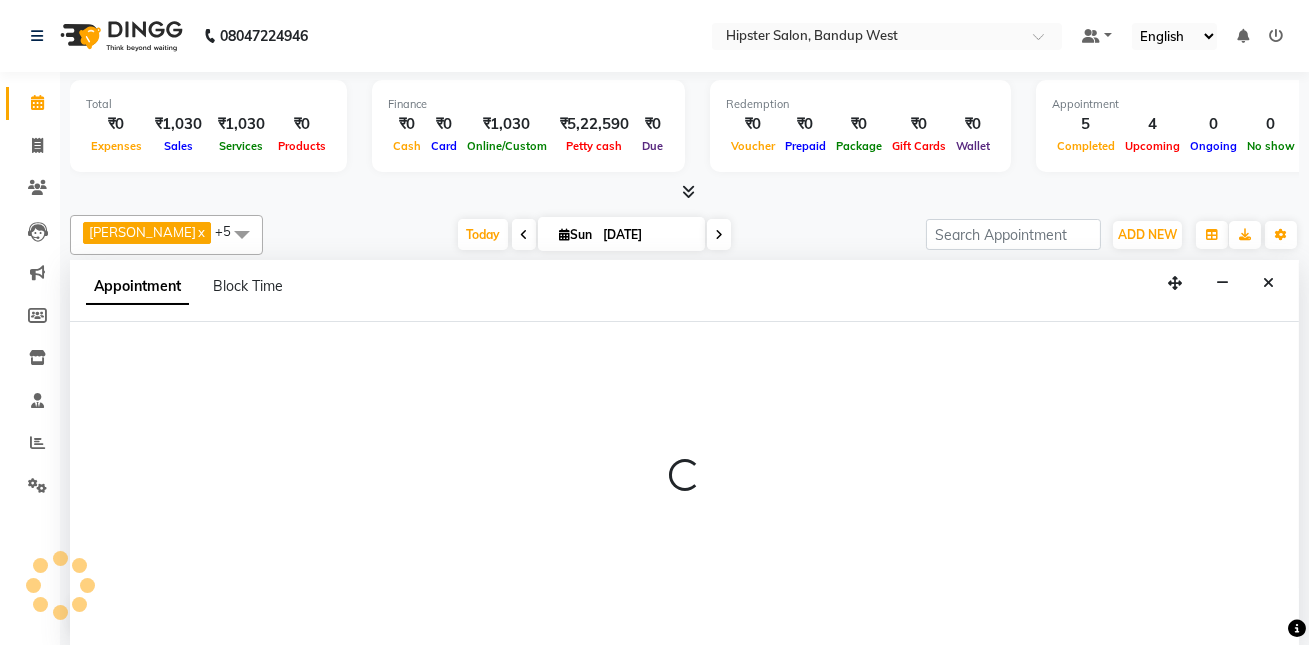 select on "52835" 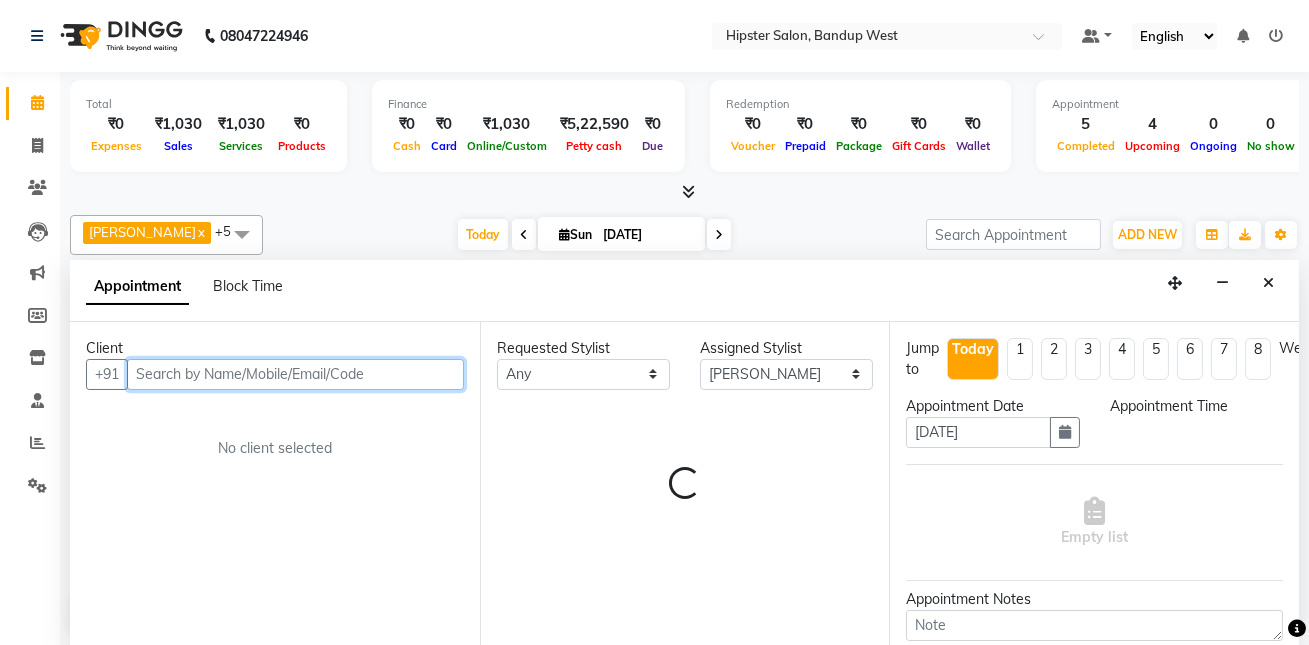 select on "780" 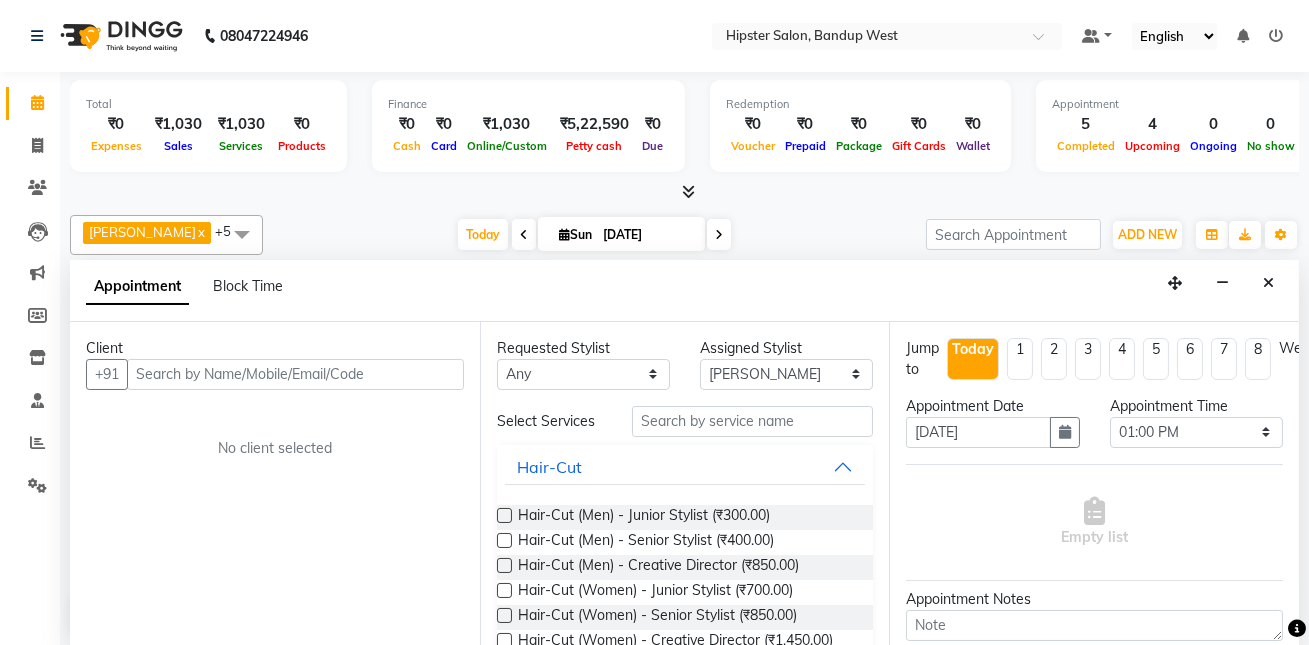 click at bounding box center [504, 540] 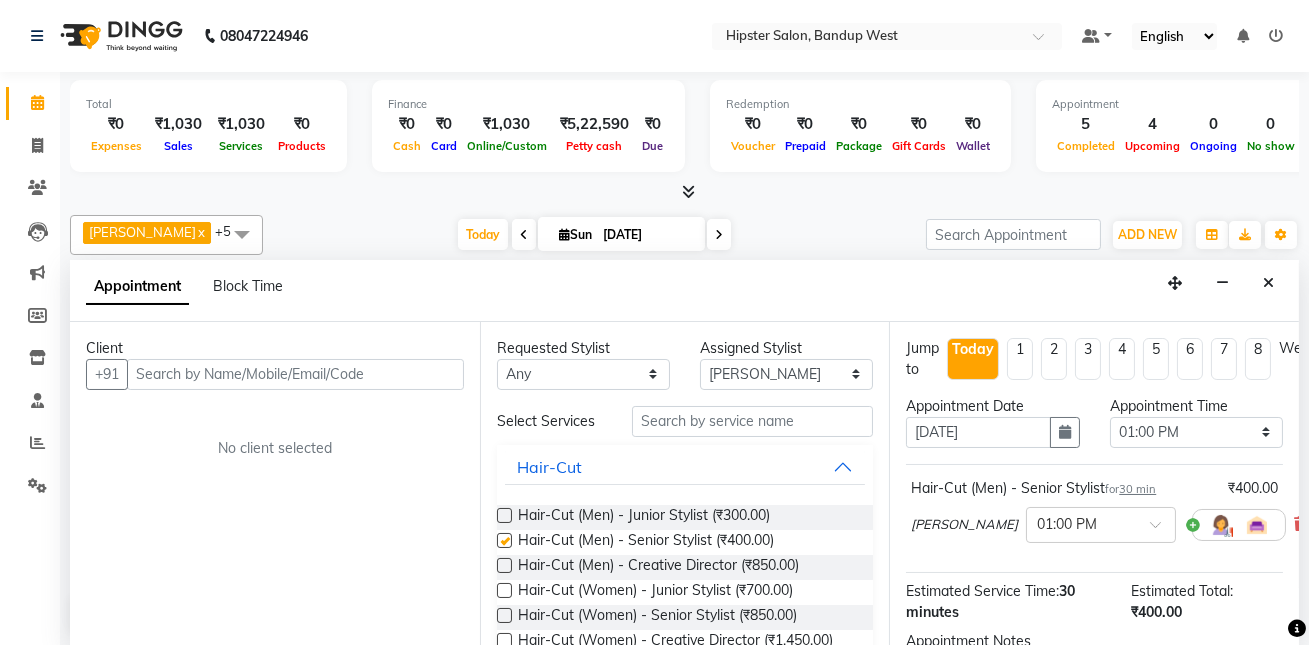 checkbox on "false" 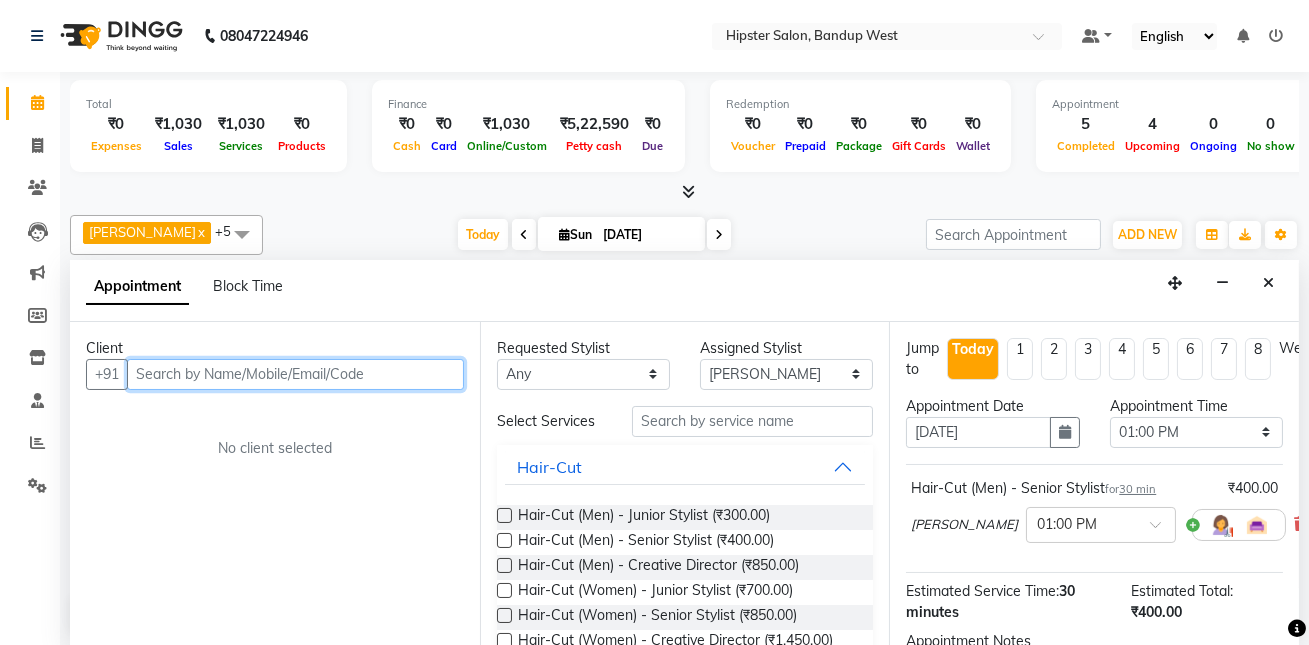 click at bounding box center (295, 374) 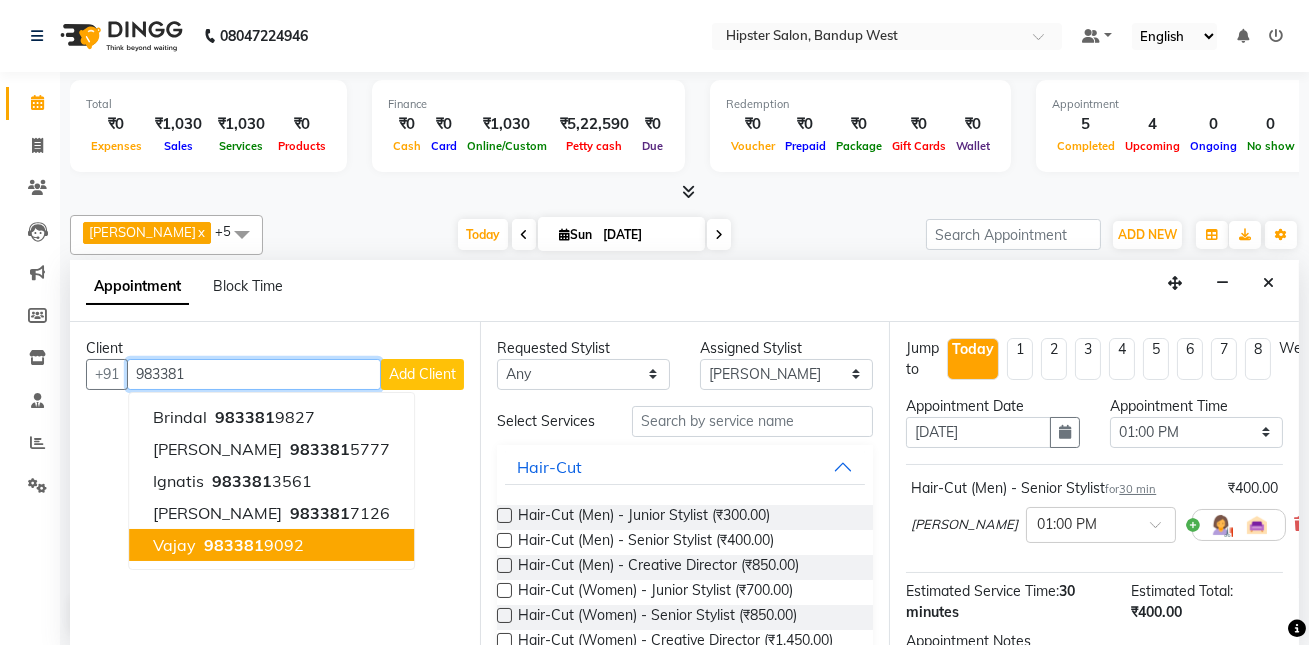 click on "vajay   983381 9092" at bounding box center [271, 545] 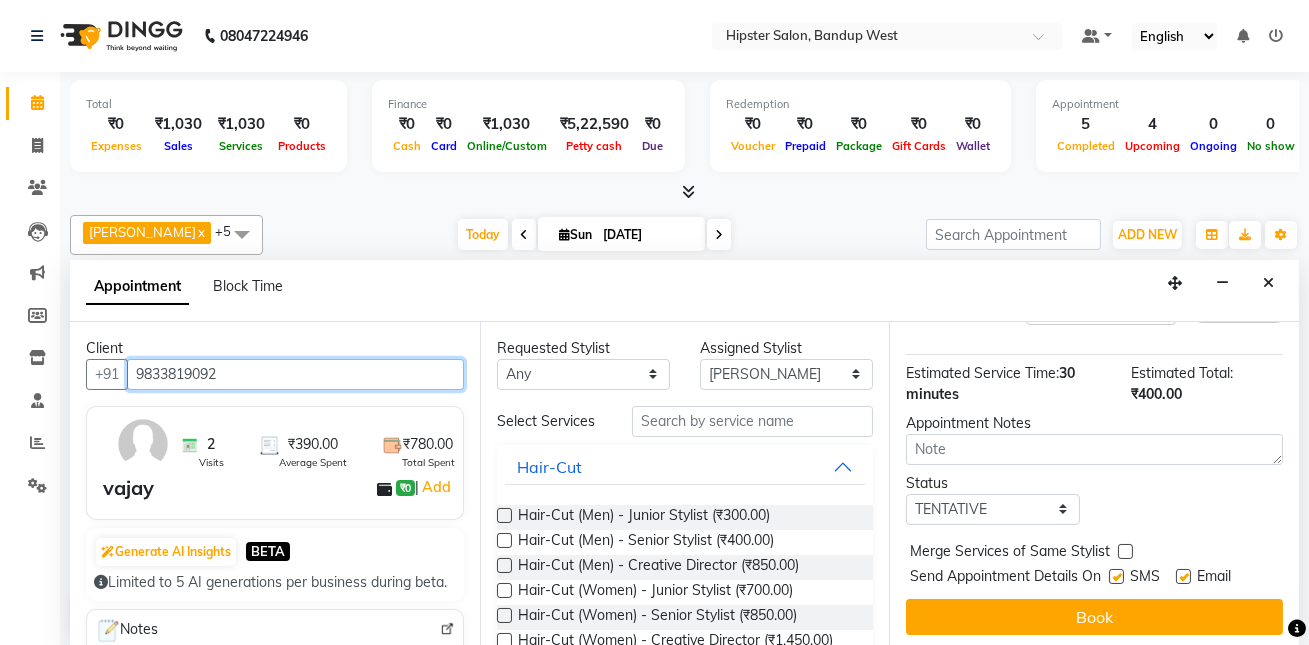 scroll, scrollTop: 220, scrollLeft: 0, axis: vertical 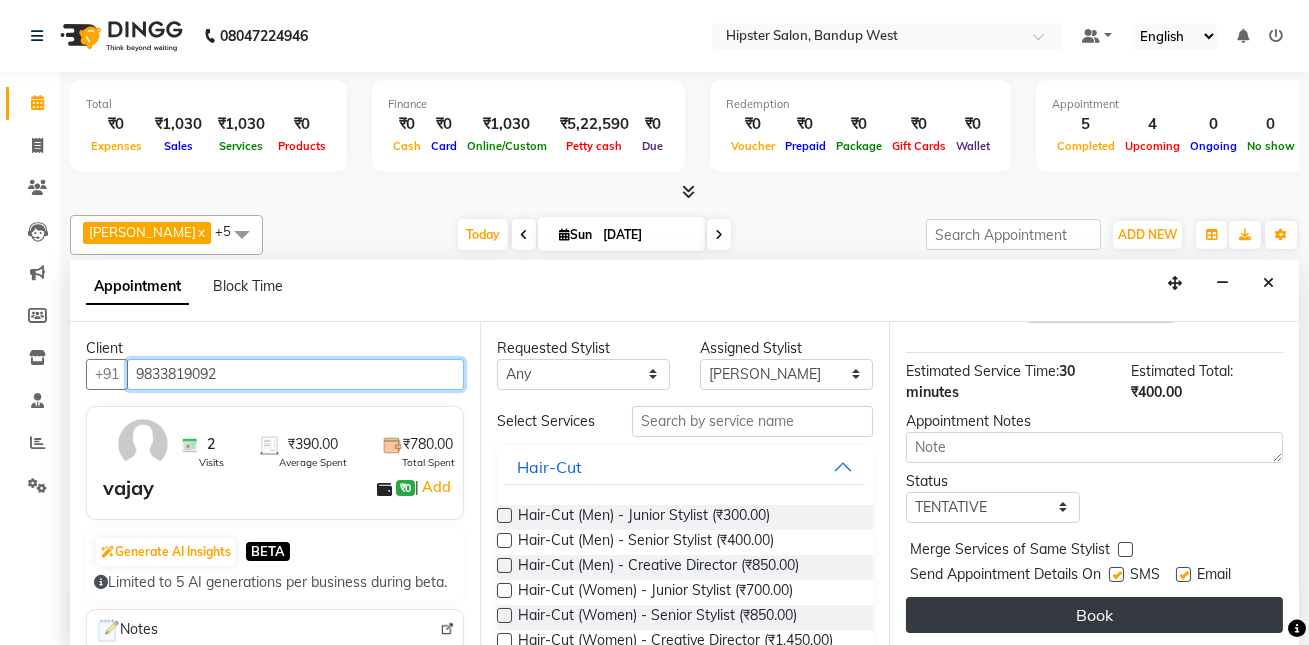 type on "9833819092" 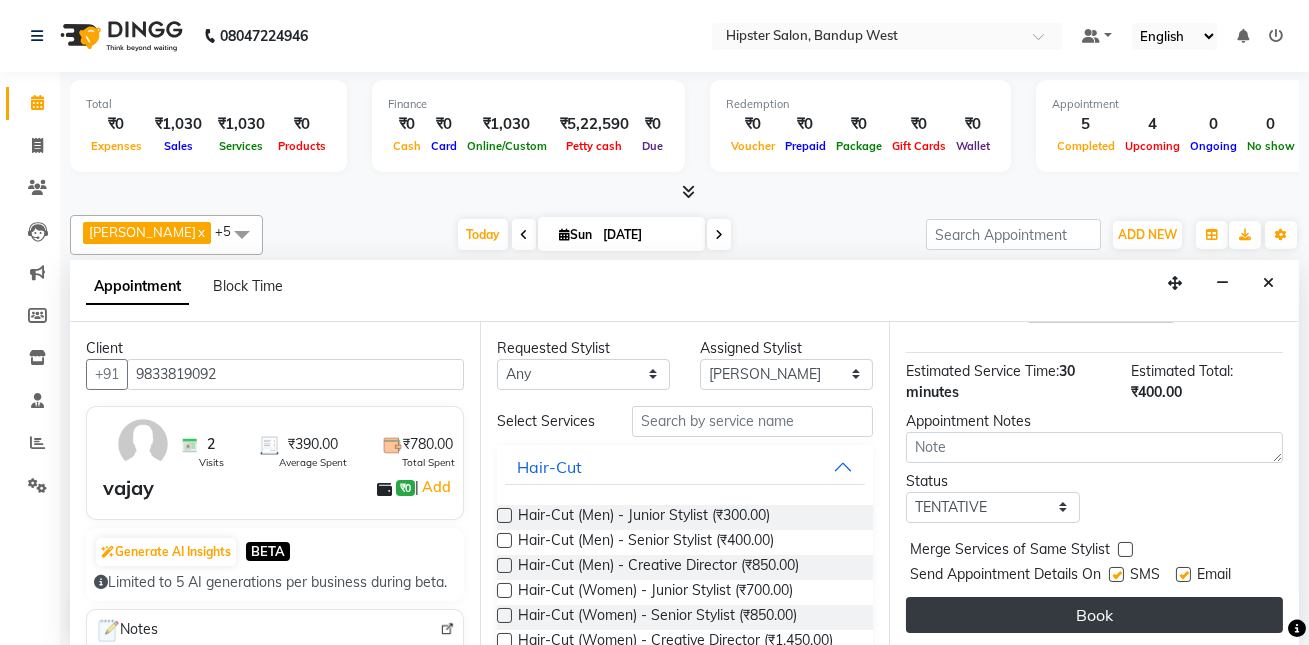 click on "Book" at bounding box center (1094, 615) 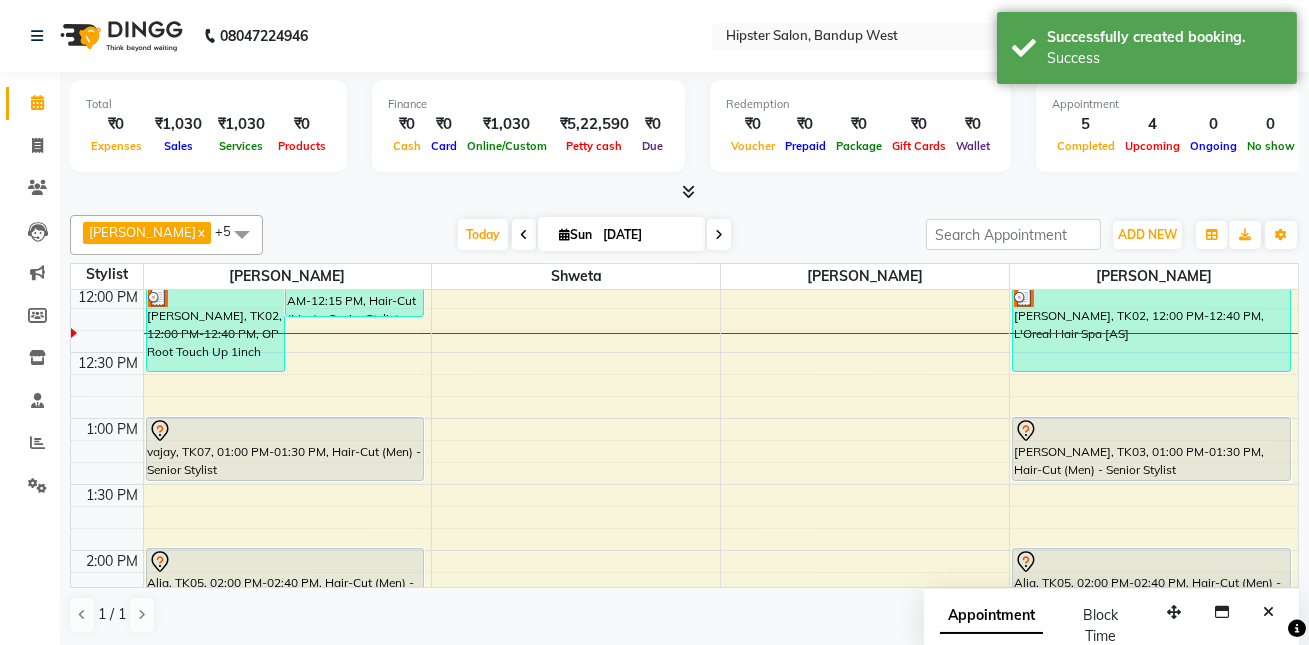 scroll, scrollTop: 0, scrollLeft: 0, axis: both 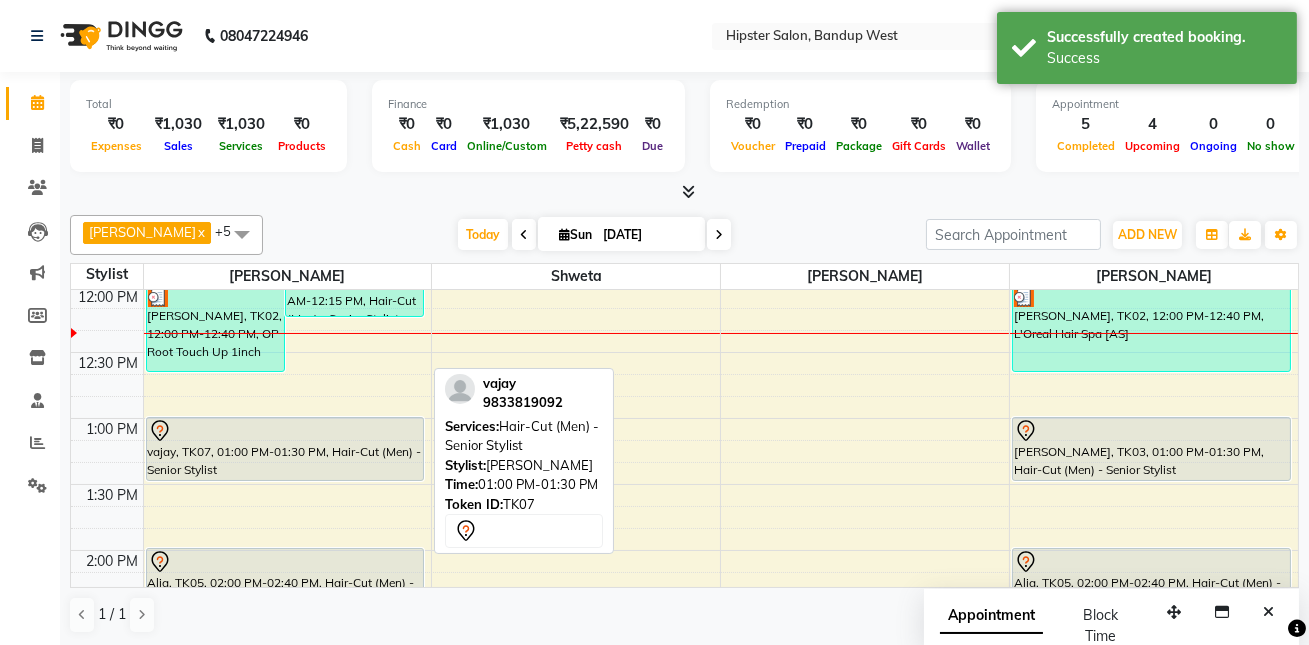 click 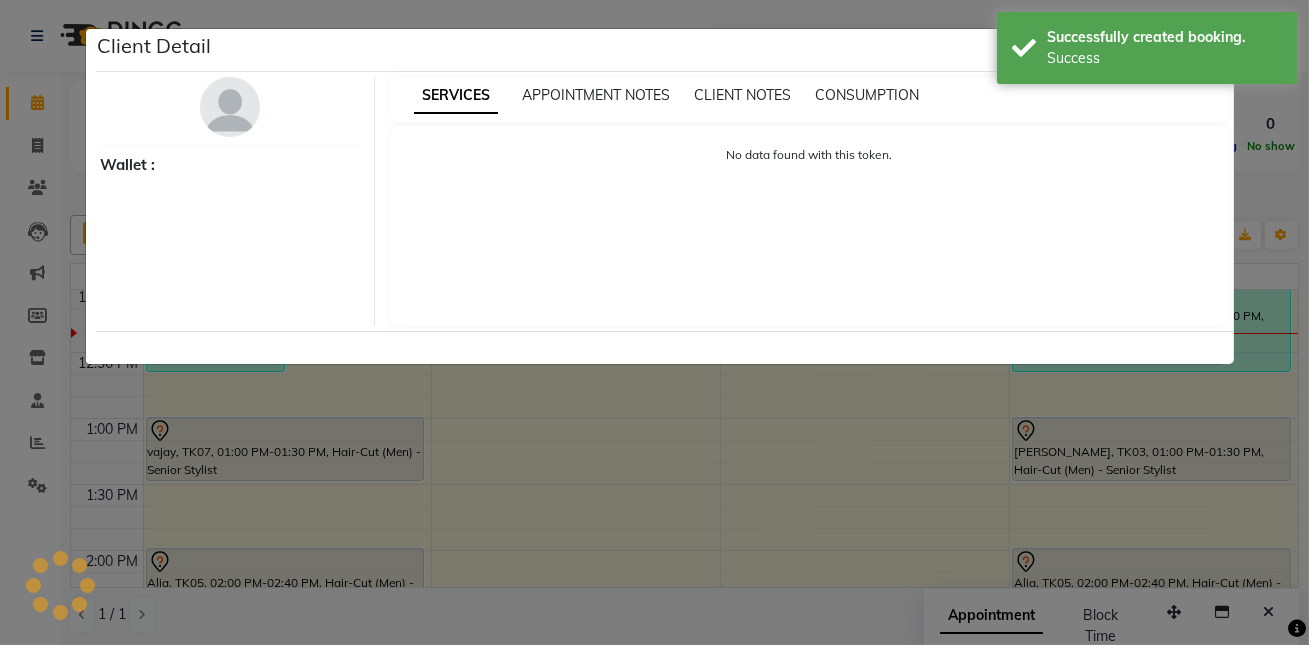 select on "7" 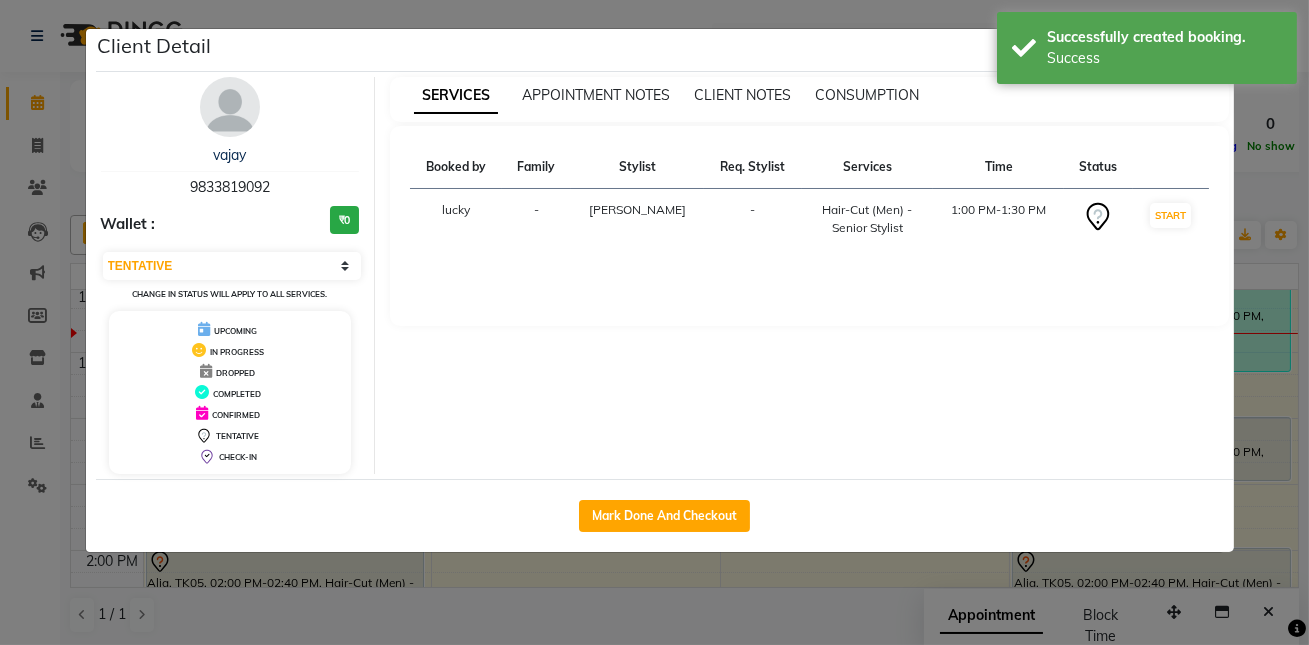 click on "vajay    9833819092 Wallet : ₹0 Select IN SERVICE CONFIRMED TENTATIVE CHECK IN MARK DONE DROPPED UPCOMING Change in status will apply to all services. UPCOMING IN PROGRESS DROPPED COMPLETED CONFIRMED TENTATIVE CHECK-IN" at bounding box center (231, 275) 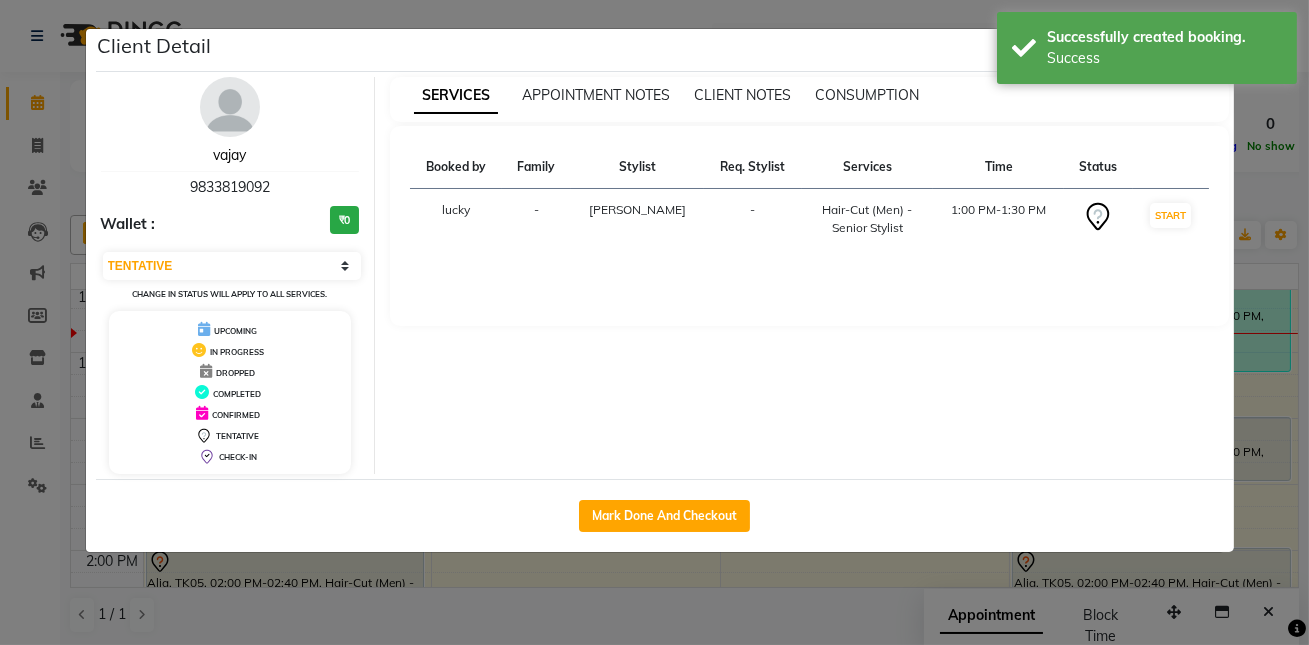 click on "vajay" at bounding box center (229, 155) 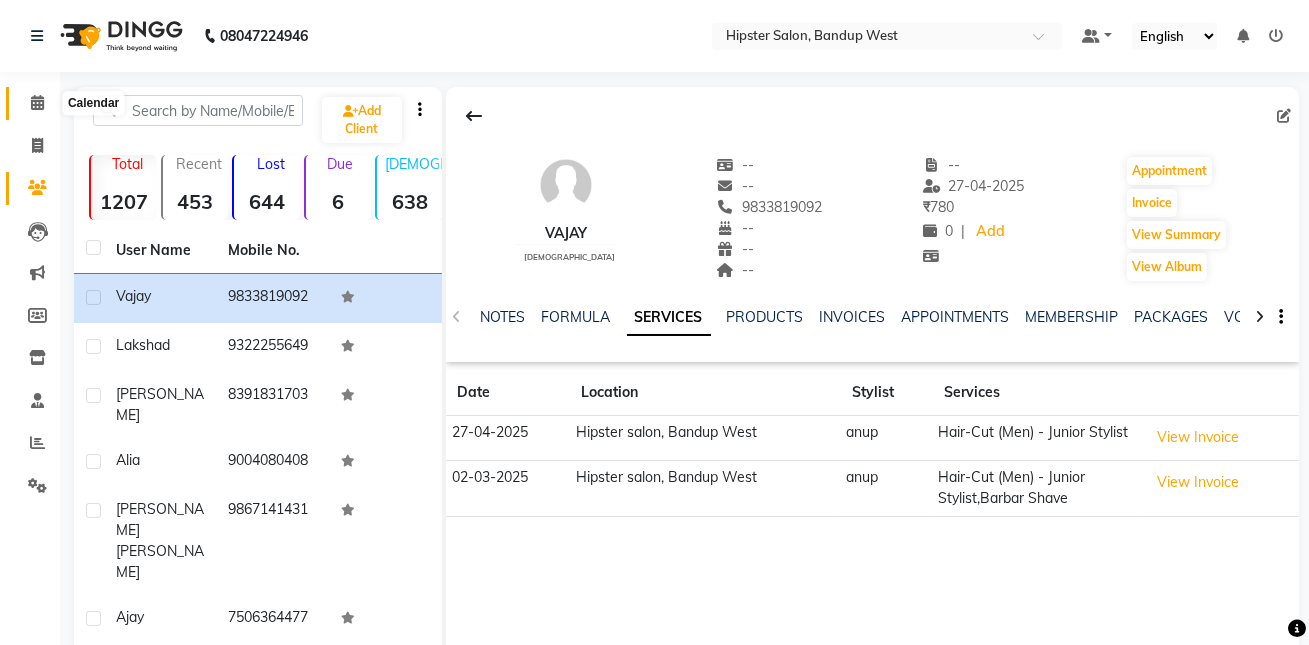 click 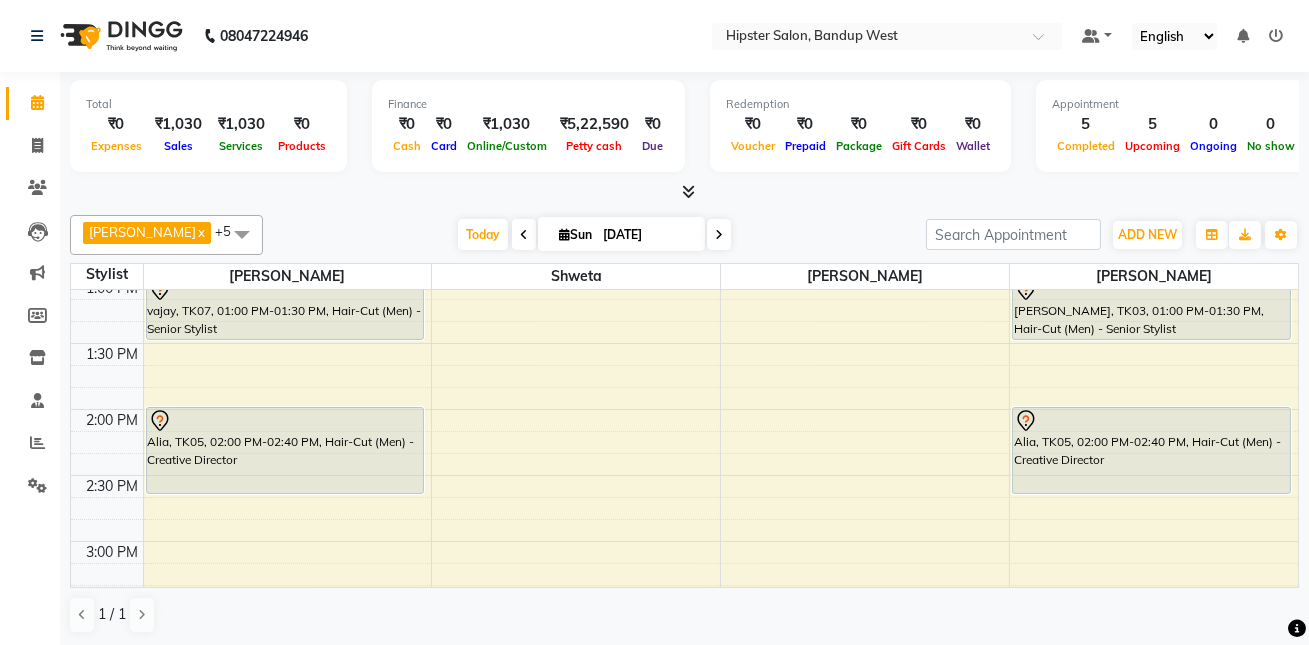 scroll, scrollTop: 559, scrollLeft: 0, axis: vertical 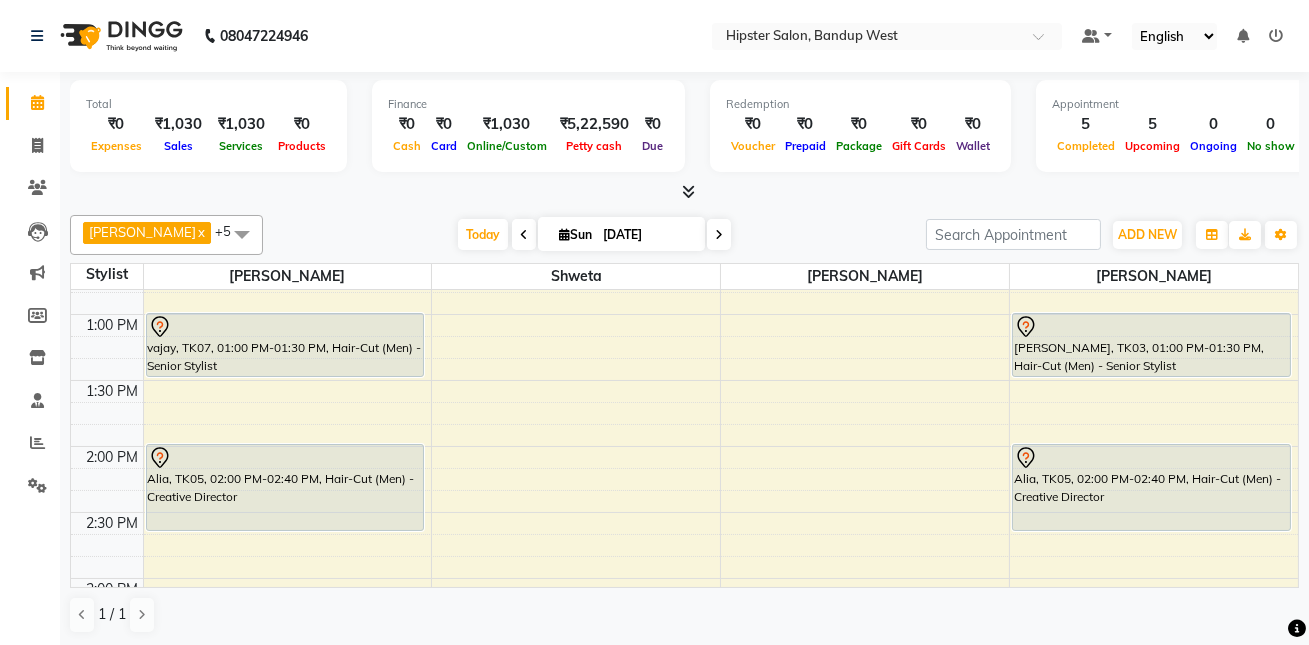 click on "9:00 AM 9:30 AM 10:00 AM 10:30 AM 11:00 AM 11:30 AM 12:00 PM 12:30 PM 1:00 PM 1:30 PM 2:00 PM 2:30 PM 3:00 PM 3:30 PM 4:00 PM 4:30 PM 5:00 PM 5:30 PM 6:00 PM 6:30 PM 7:00 PM 7:30 PM 8:00 PM 8:30 PM 9:00 PM 9:30 PM 10:00 PM 10:30 PM 11:00 PM 11:30 PM     [PERSON_NAME], TK01, 11:30 AM-12:00 PM, Stylish shave     lakshad, TK06, 11:45 AM-12:15 PM, Hair-Cut (Men) - Senior Stylist     [PERSON_NAME], TK02, 12:00 PM-12:40 PM, OP Root Touch Up 1inch     [PERSON_NAME], TK01, 11:00 AM-11:30 AM, Hair-Cut (Men) - Senior Stylist             vajay, TK07, 01:00 PM-01:30 PM, Hair-Cut (Men) - Senior Stylist             Alia, TK05, 02:00 PM-02:40 PM, Hair-Cut (Men) - Creative Director             ajay, TK04, 07:00 PM-07:30 PM, Hair-Cut (Men) - Senior Stylist     [PERSON_NAME], TK02, 12:00 PM-12:40 PM, L'Oreal Hair Spa [AS]             [PERSON_NAME], TK03, 01:00 PM-01:30 PM, Hair-Cut (Men) - Senior Stylist             Alia, TK05, 02:00 PM-02:40 PM, Hair-Cut (Men) - Creative Director" at bounding box center (684, 776) 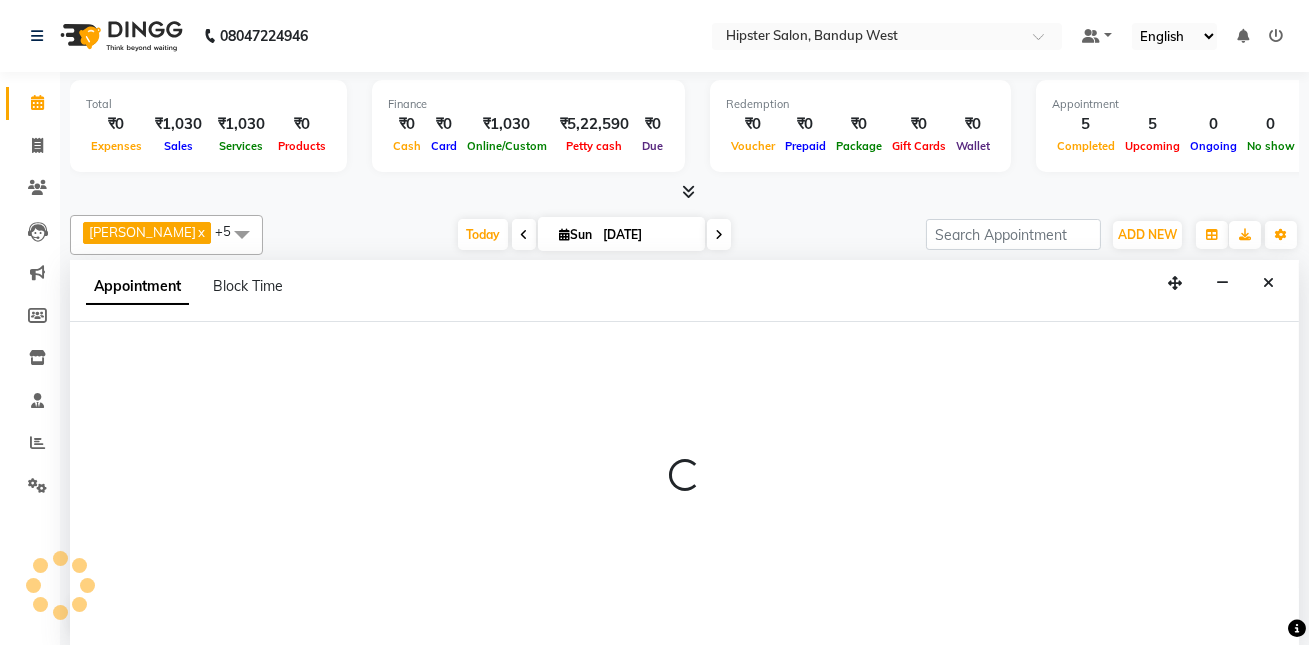 select on "52836" 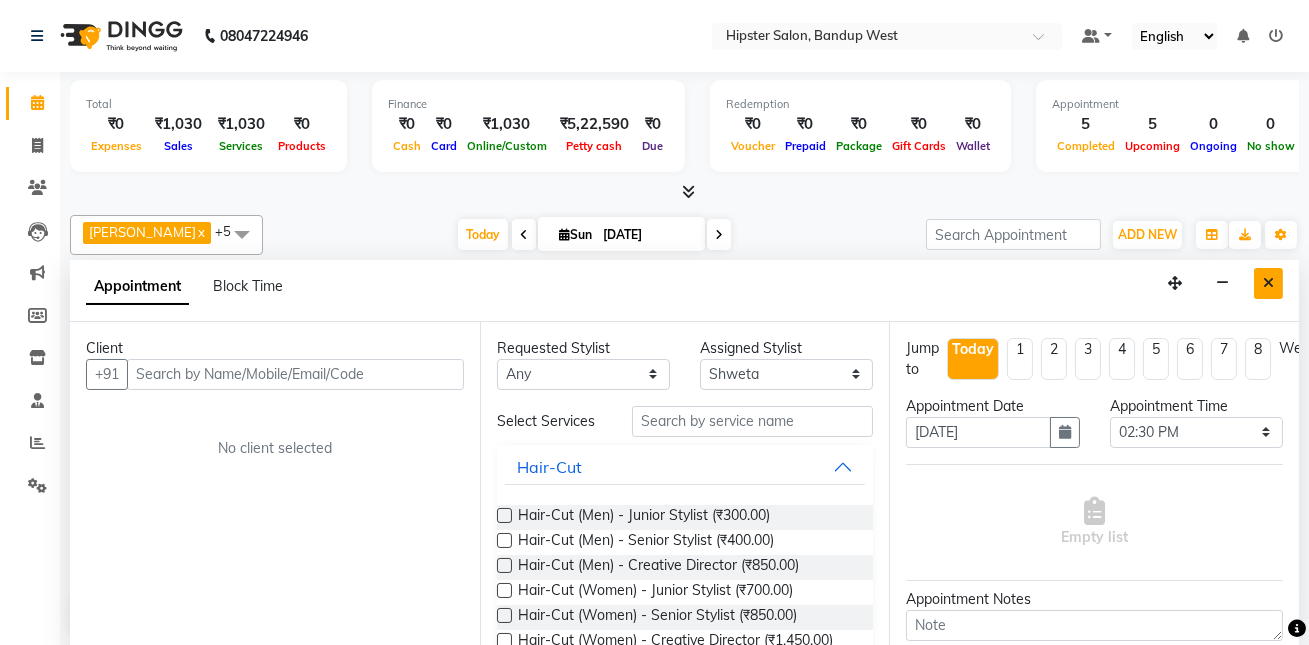 click at bounding box center [1268, 283] 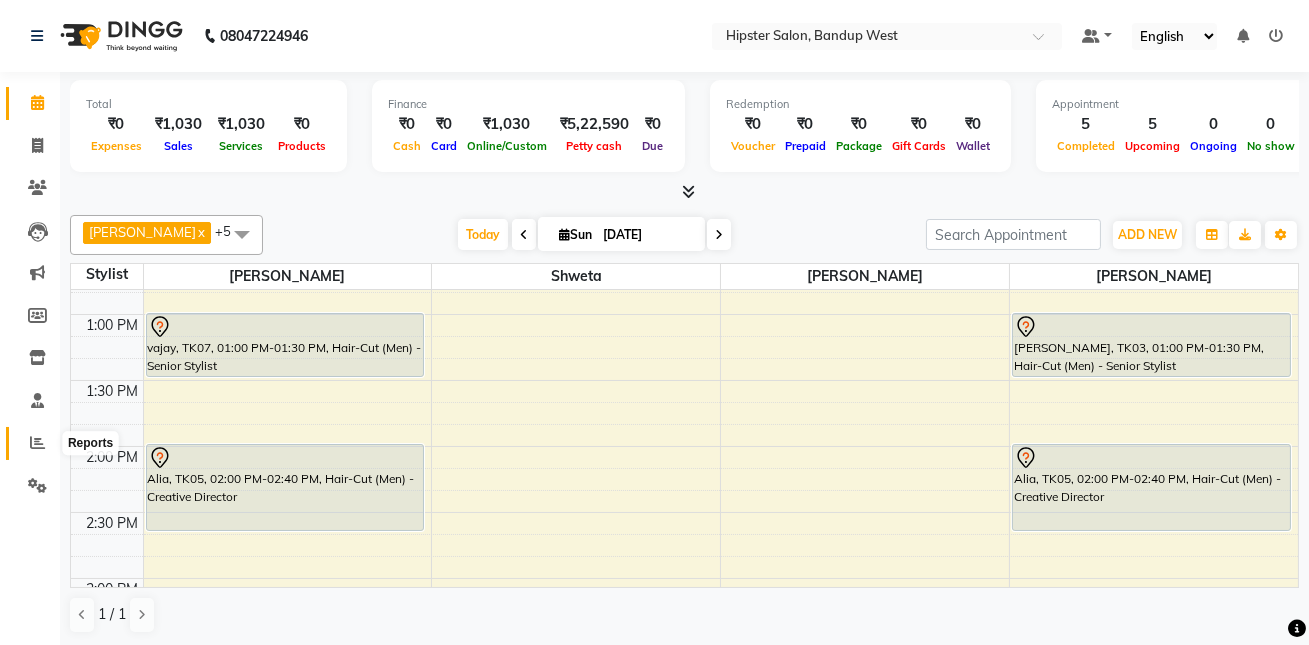 click 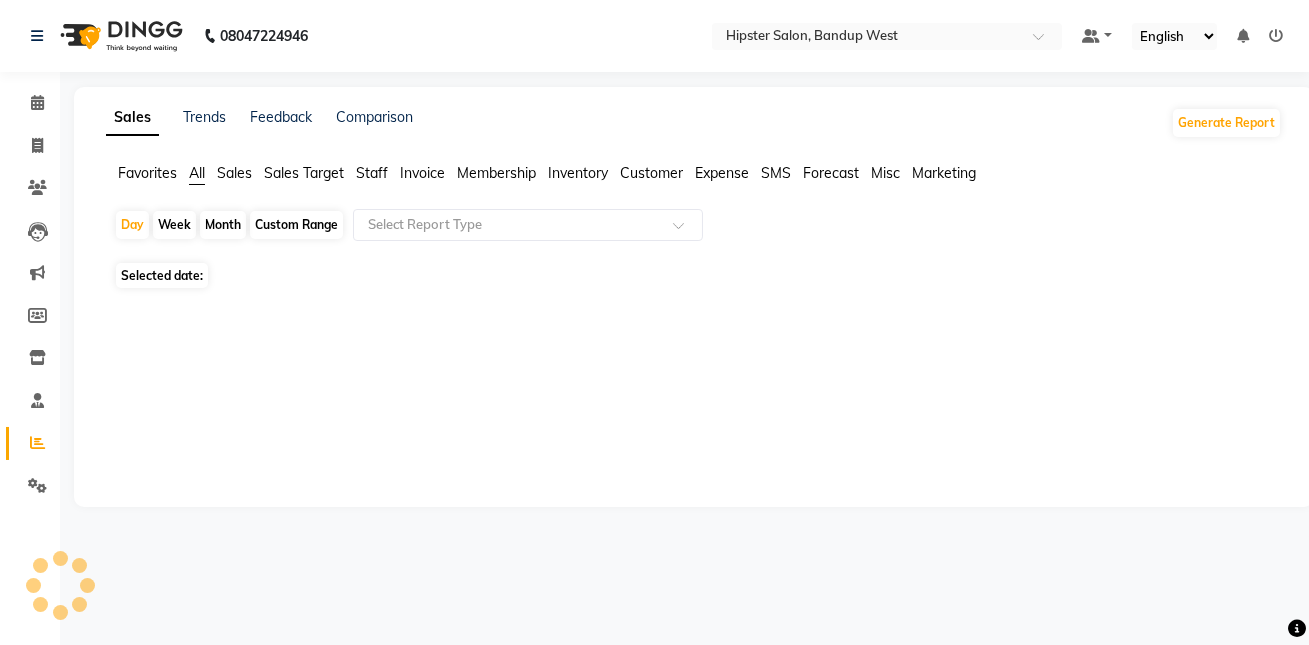 scroll, scrollTop: 0, scrollLeft: 0, axis: both 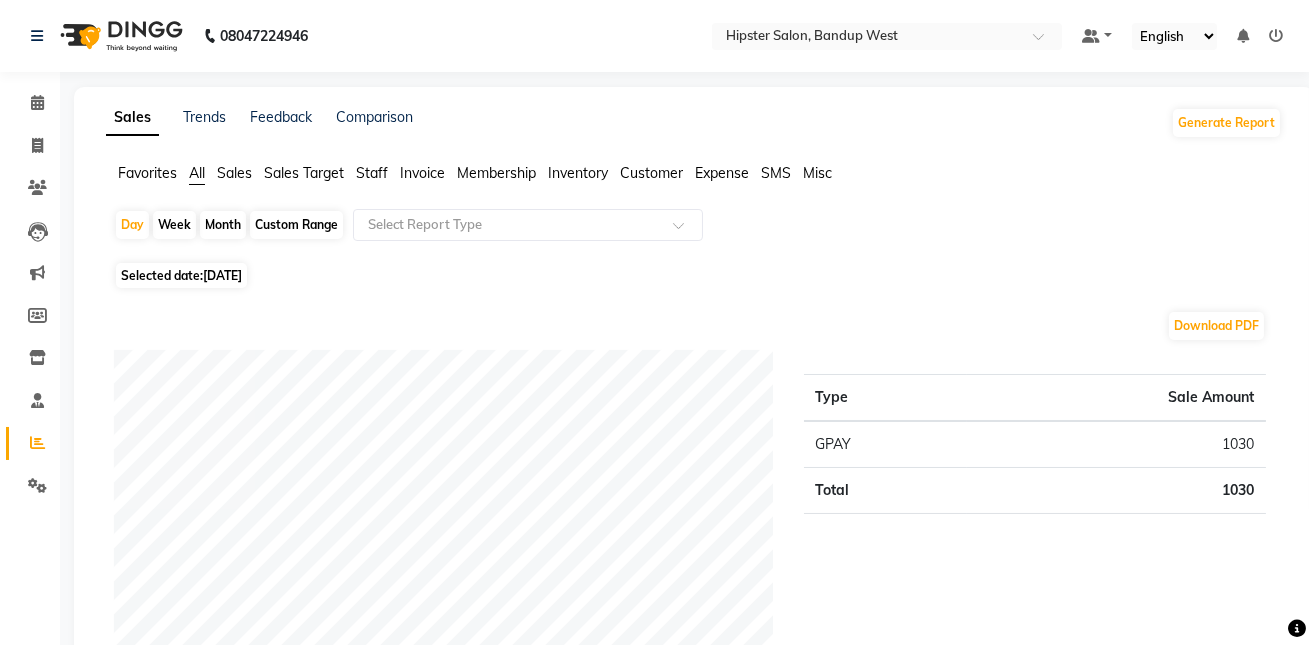 click on "Custom Range" 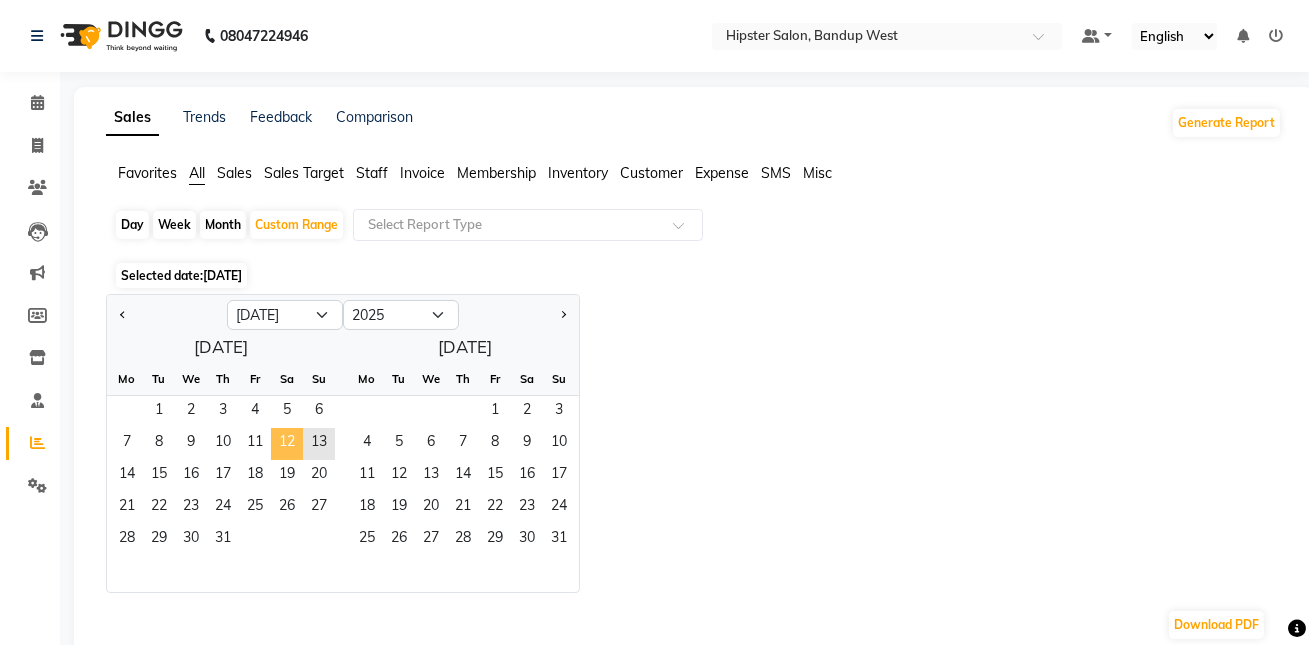 click on "12" 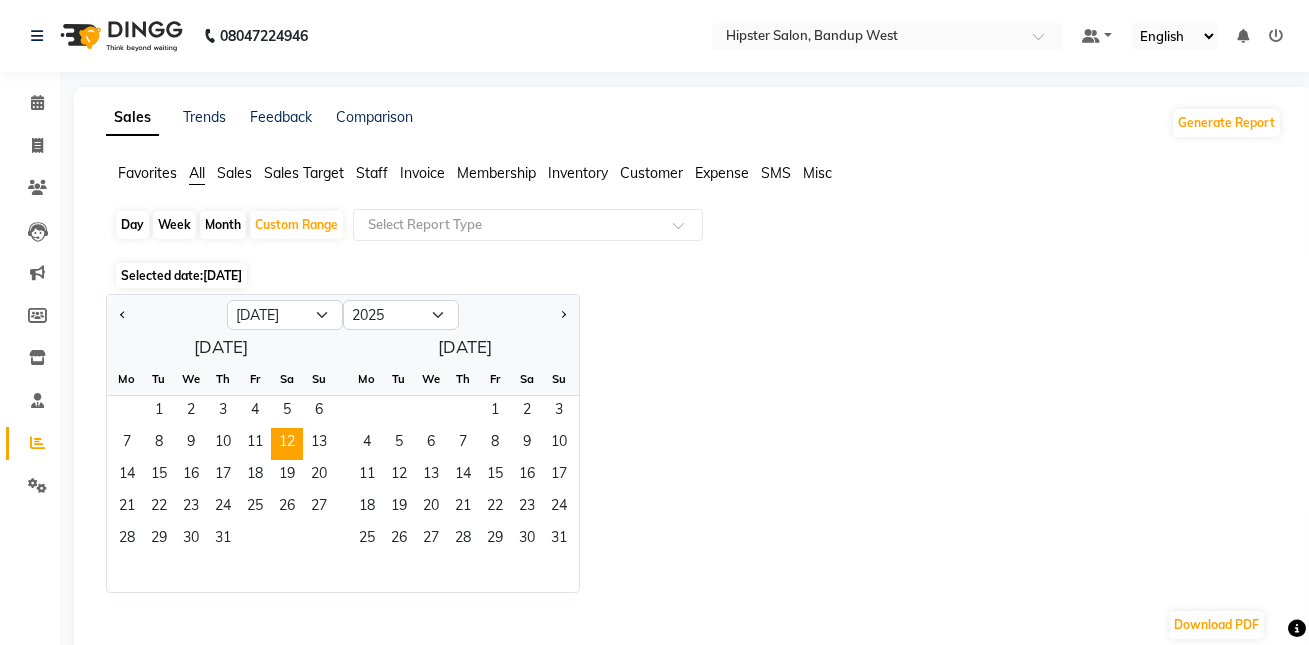 click on "Staff" 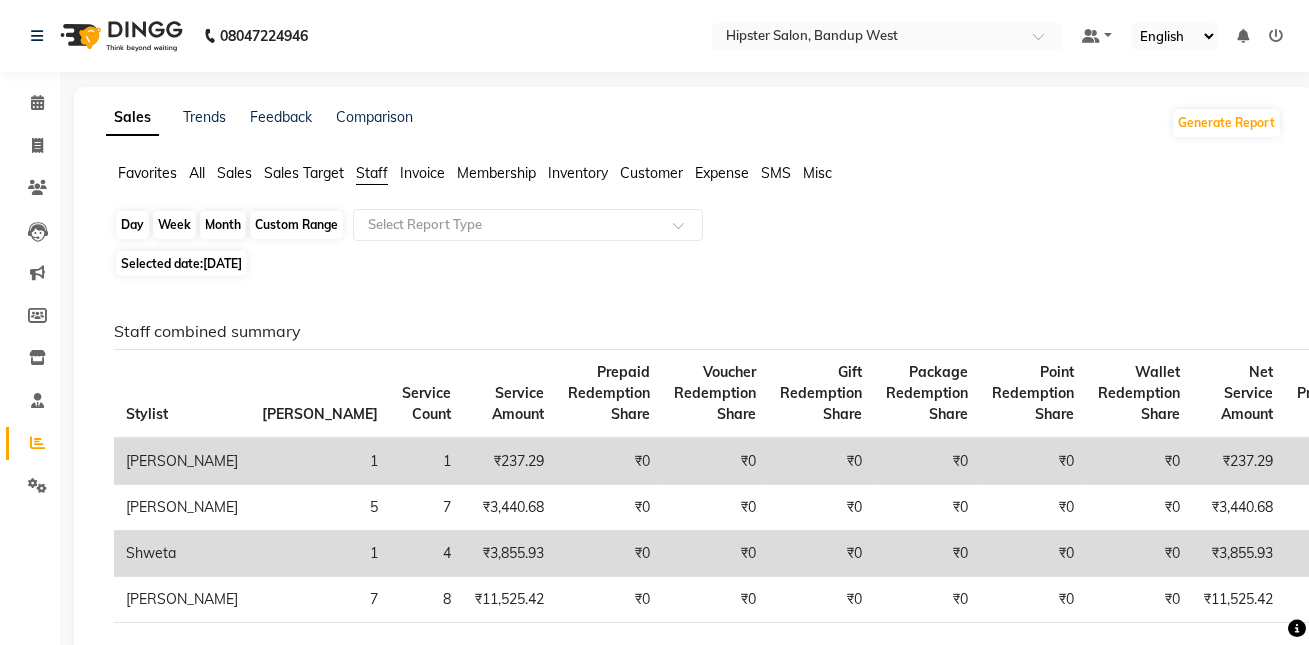 click on "Custom Range" 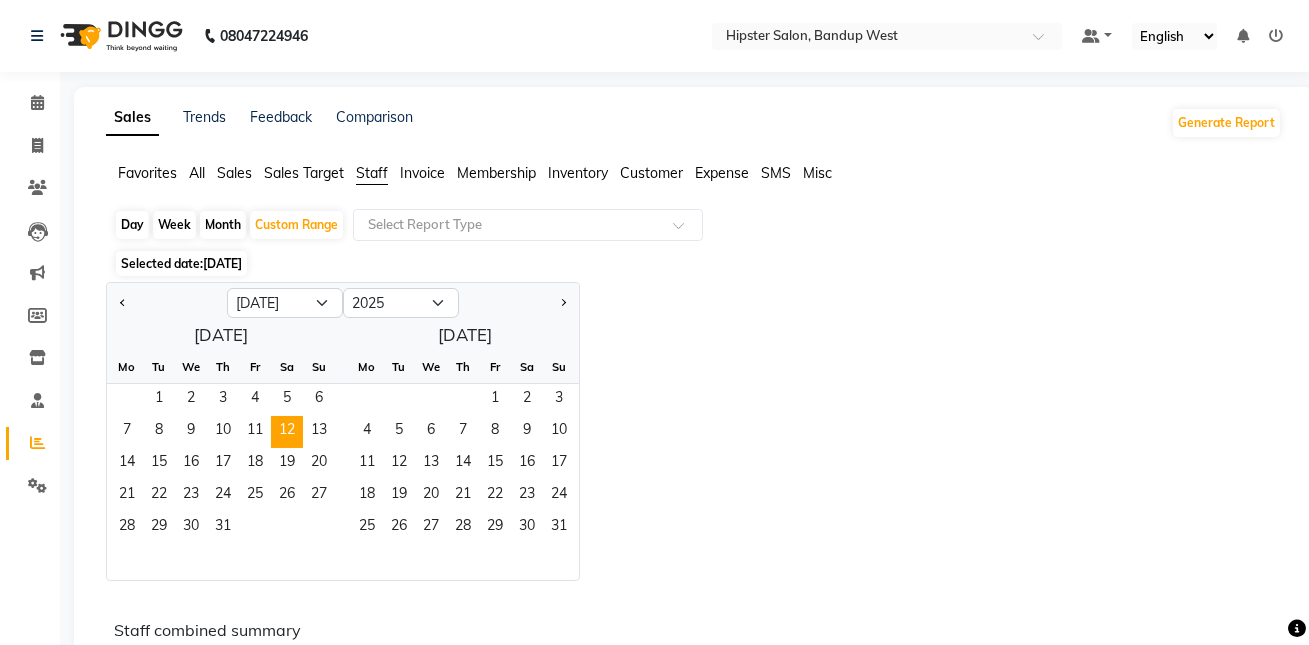 click on "Staff" 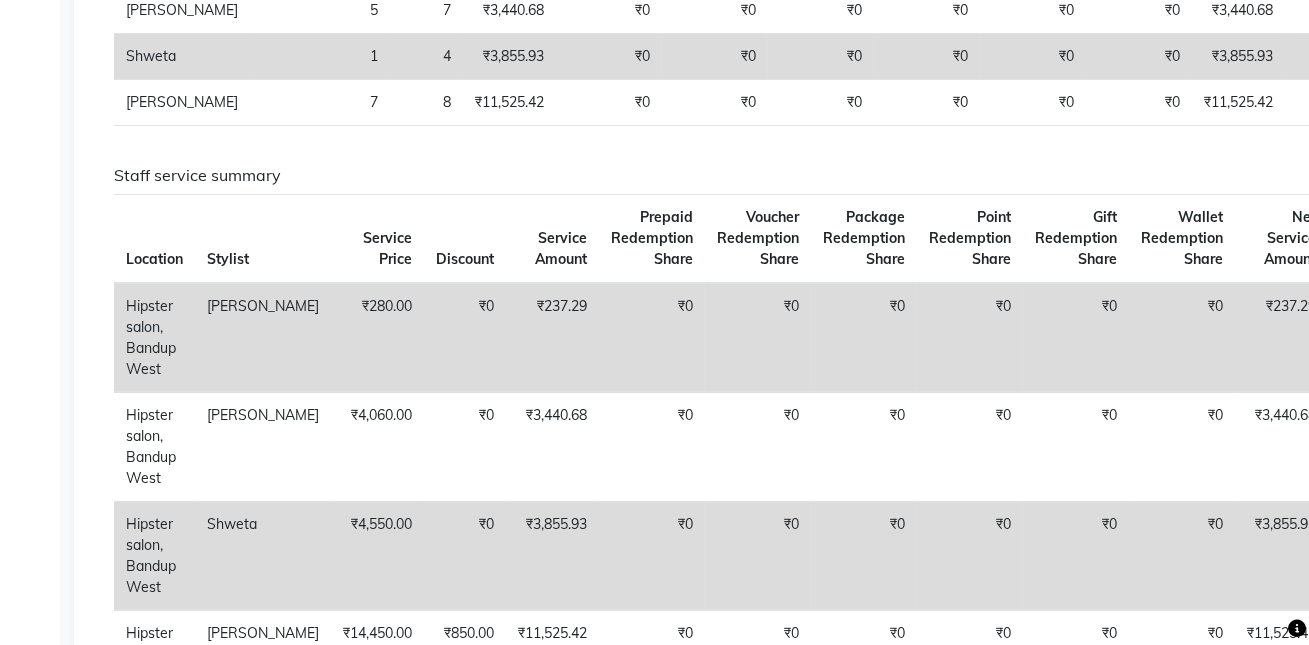 scroll, scrollTop: 0, scrollLeft: 0, axis: both 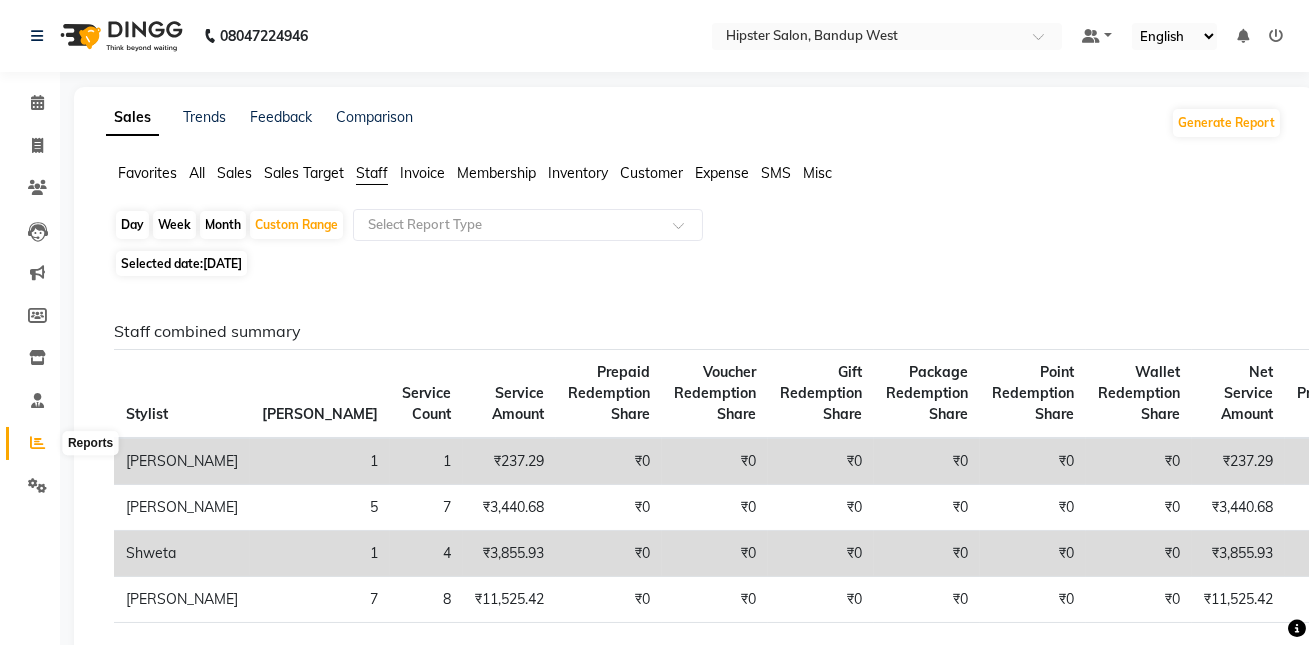 click 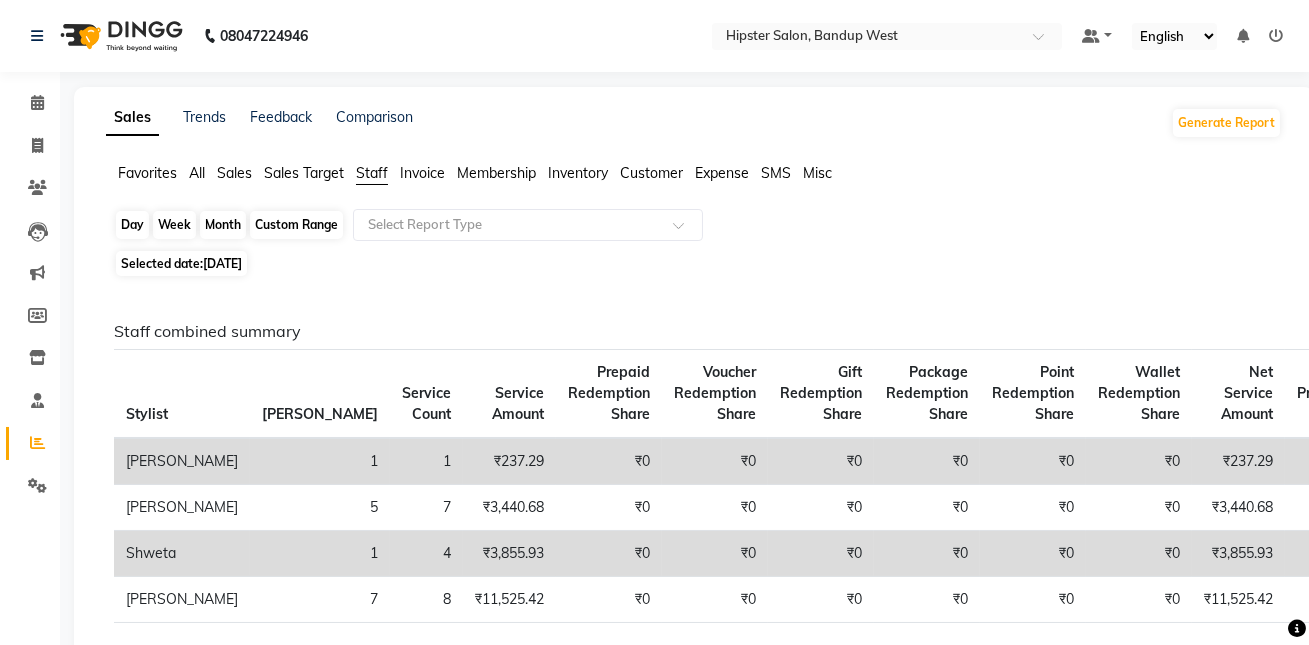 click on "Custom Range" 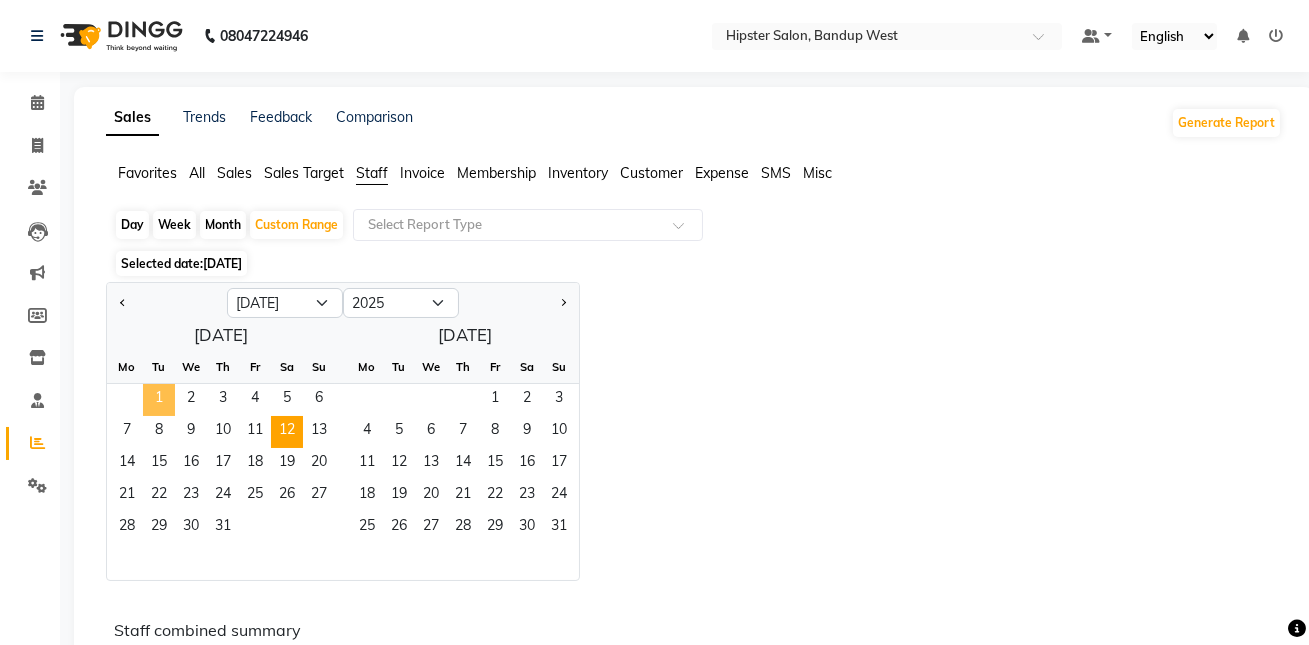 click on "1" 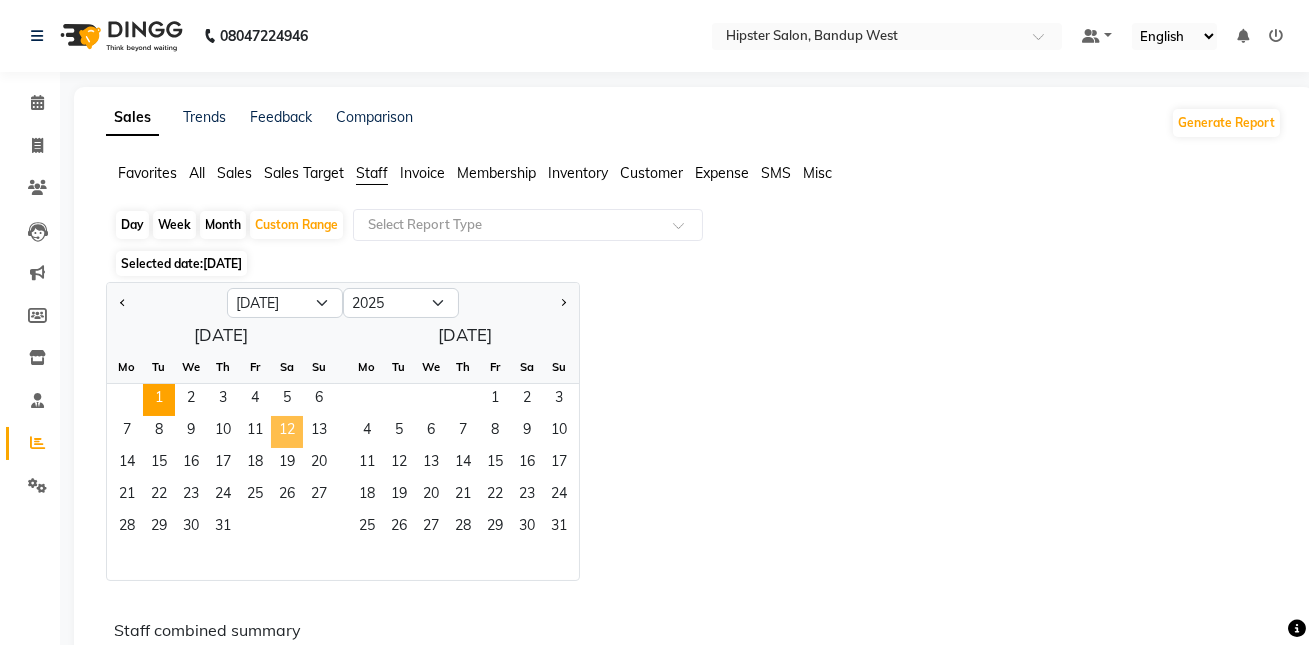 click on "12" 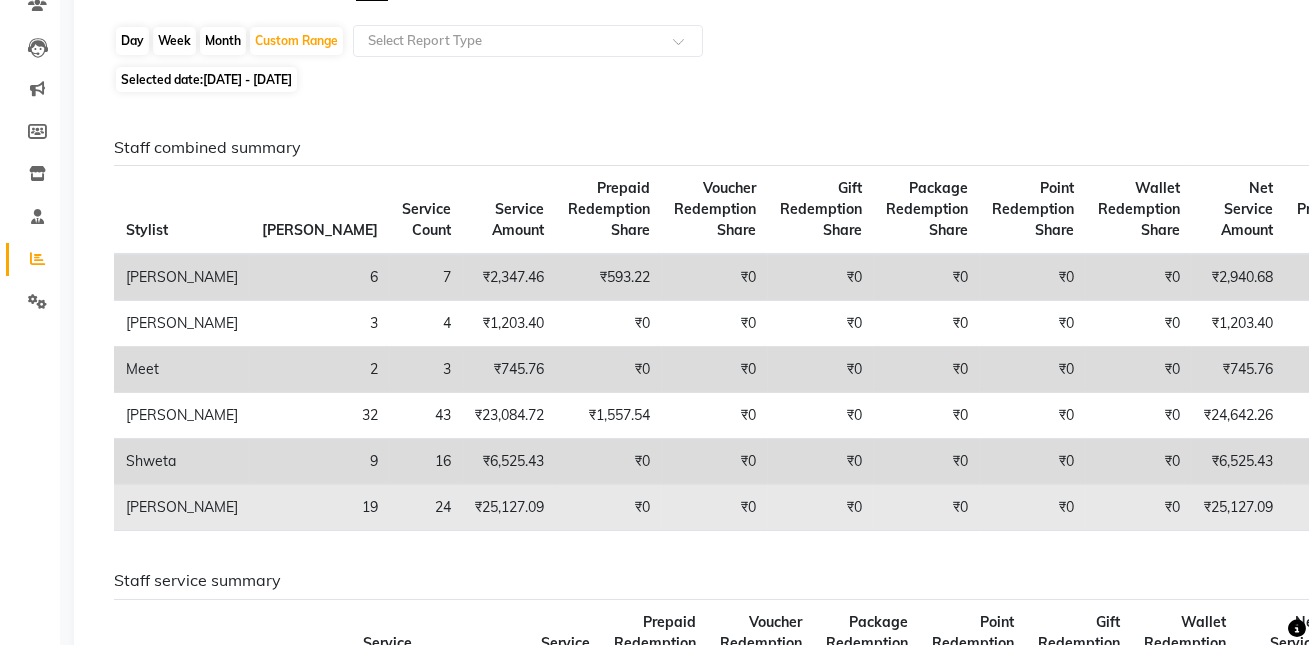 scroll, scrollTop: 0, scrollLeft: 0, axis: both 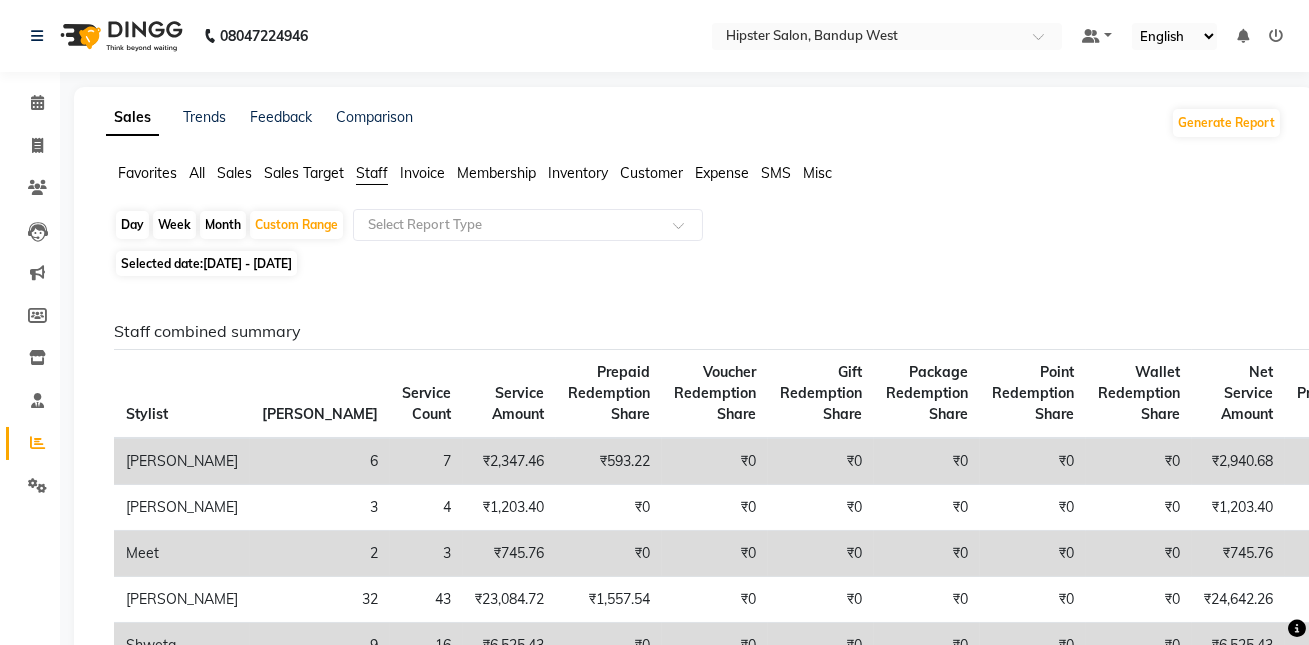 click on "All" 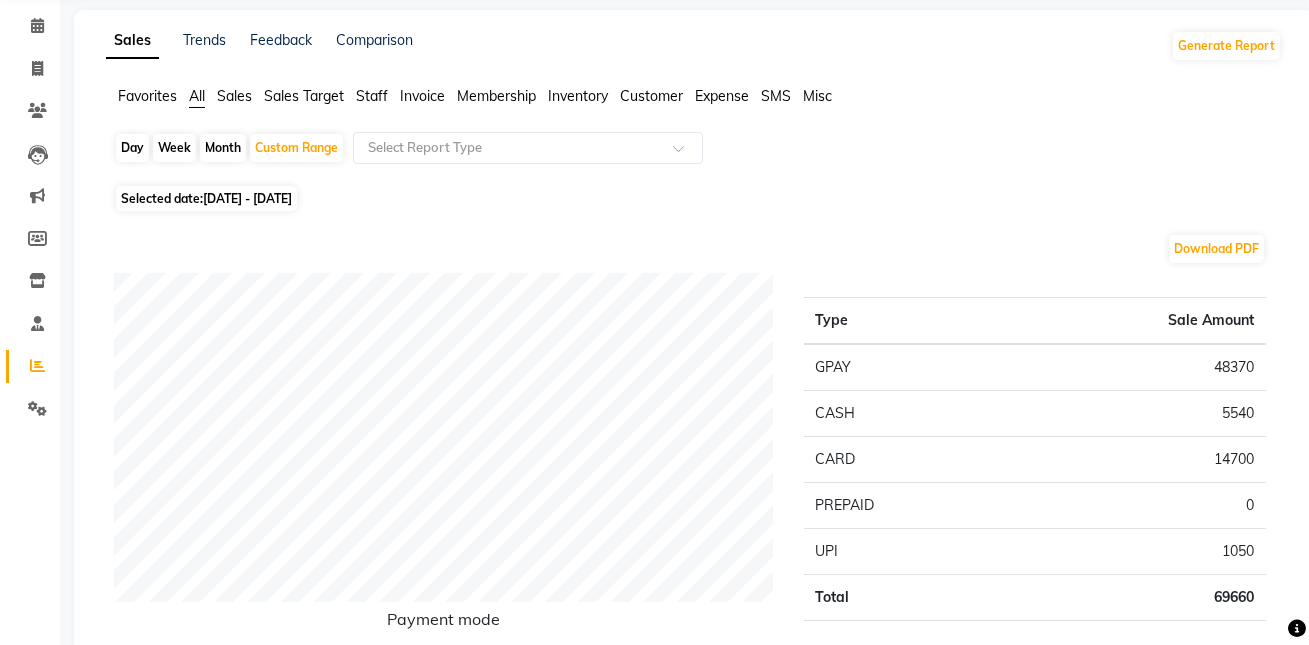 scroll, scrollTop: 0, scrollLeft: 0, axis: both 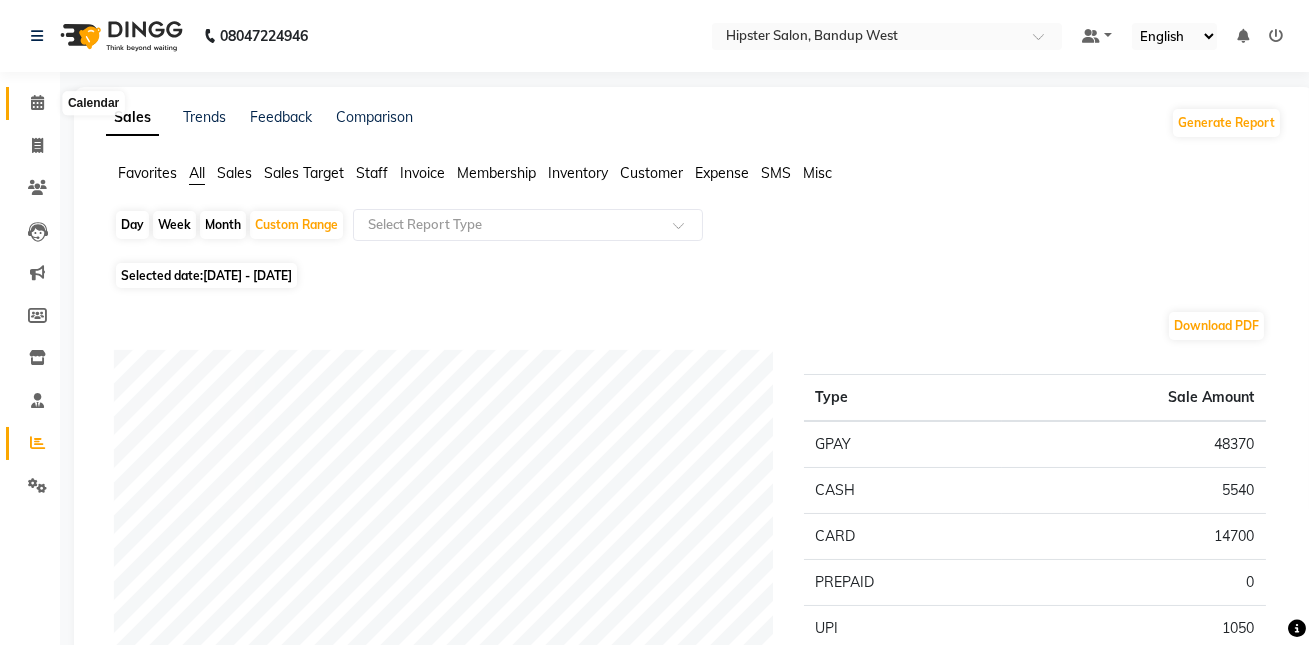 click 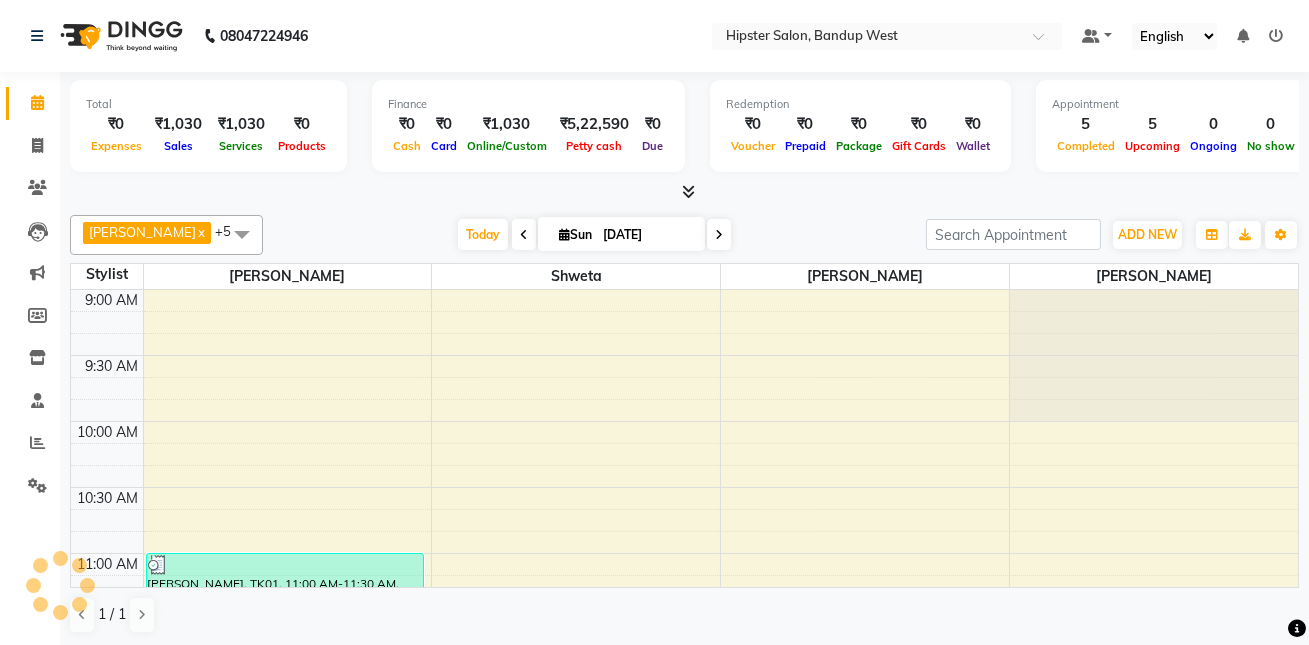 scroll, scrollTop: 0, scrollLeft: 0, axis: both 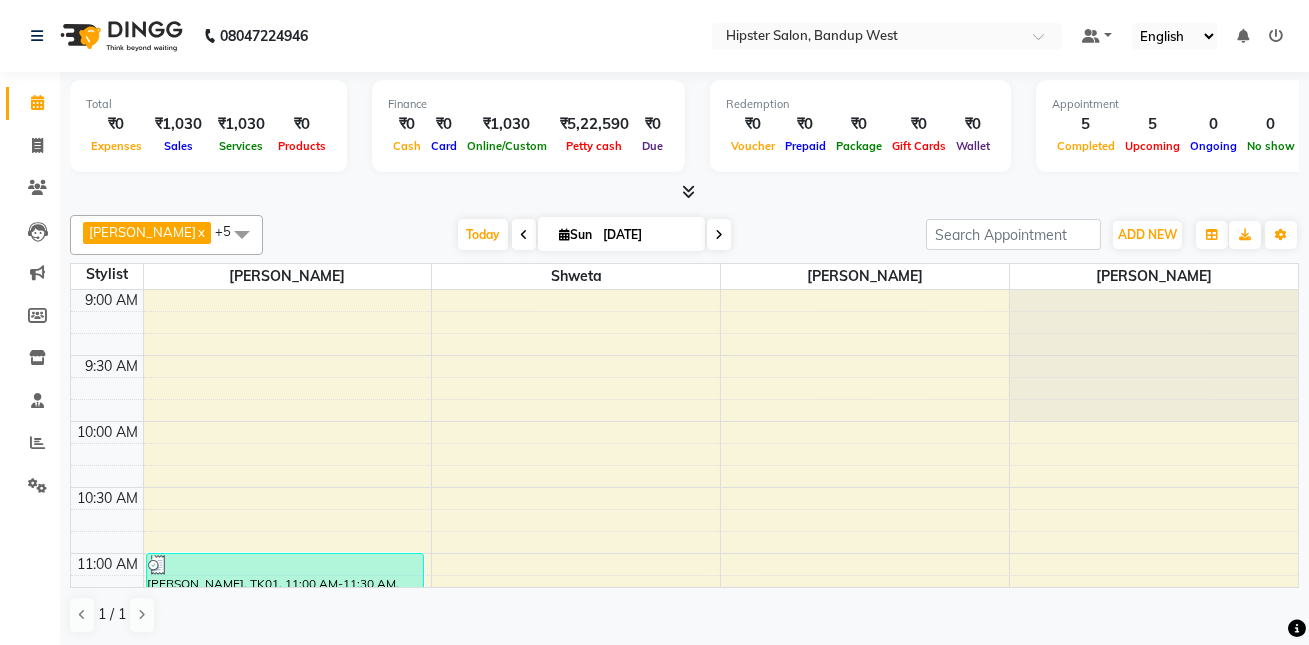 click on "08047224946 Select Location × Hipster Salon, Bandup West Default Panel My Panel English ENGLISH Español العربية मराठी हिंदी ગુજરાતી தமிழ் 中文 Notifications nothing to show" 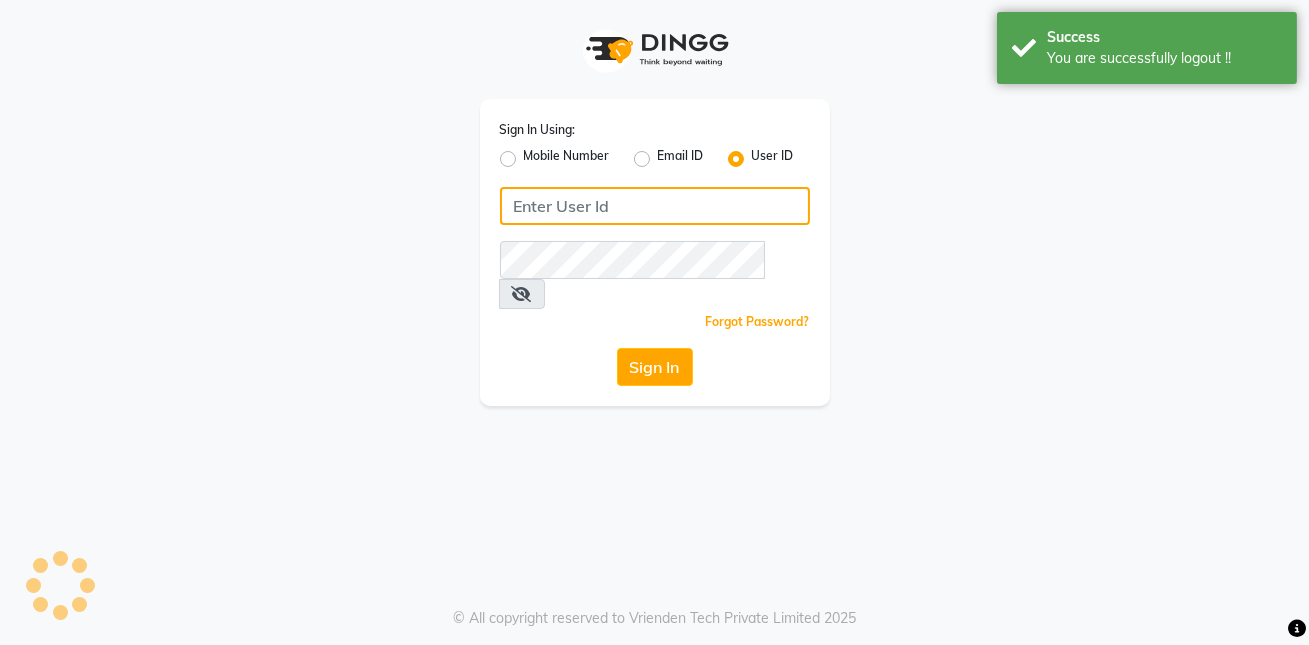 type on "7738324162" 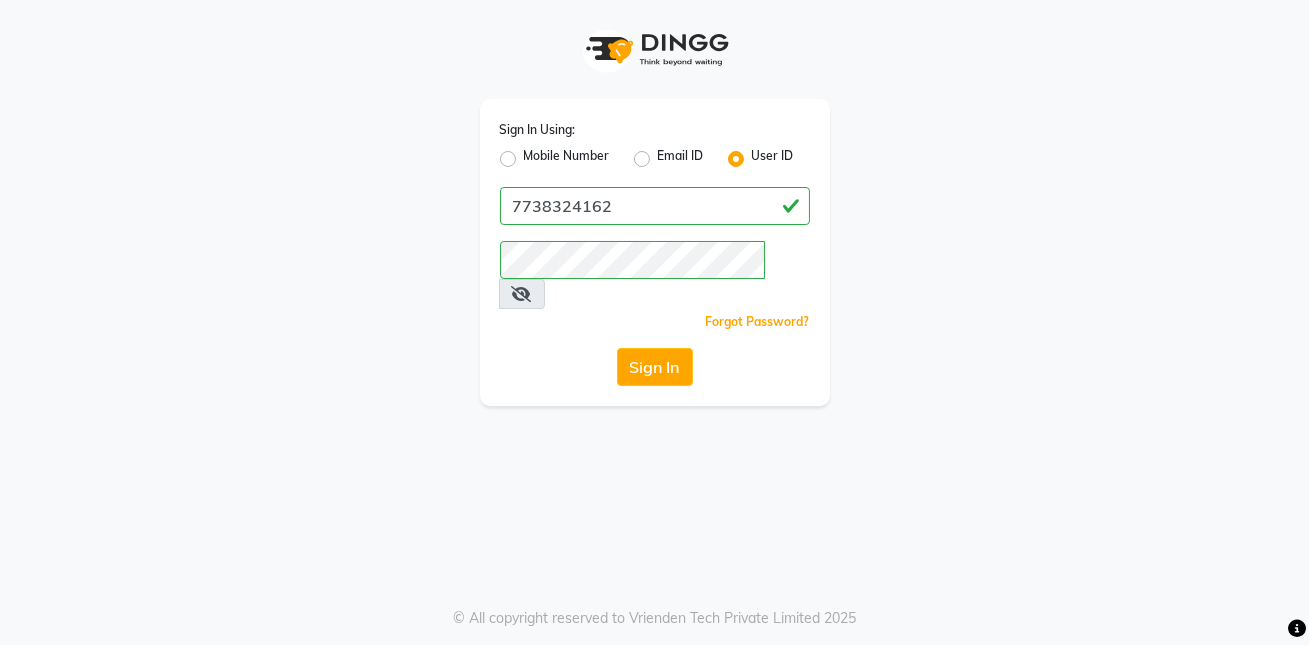 click on "Mobile Number" 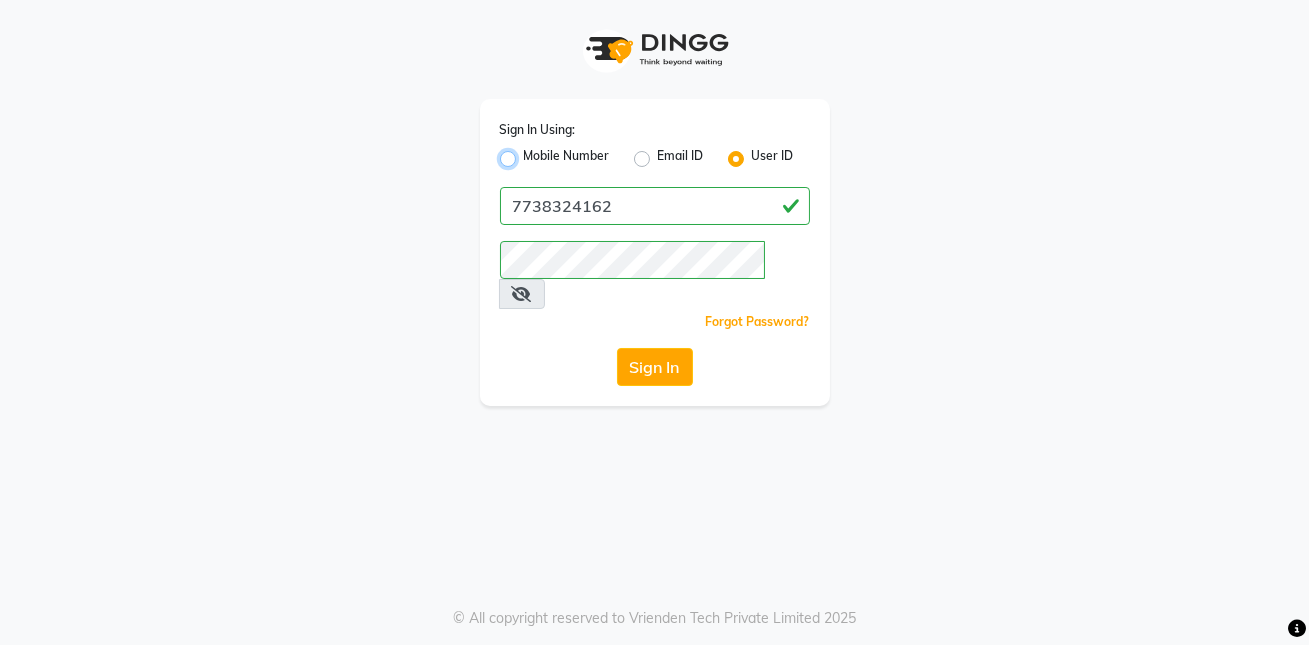 click on "Mobile Number" at bounding box center (530, 153) 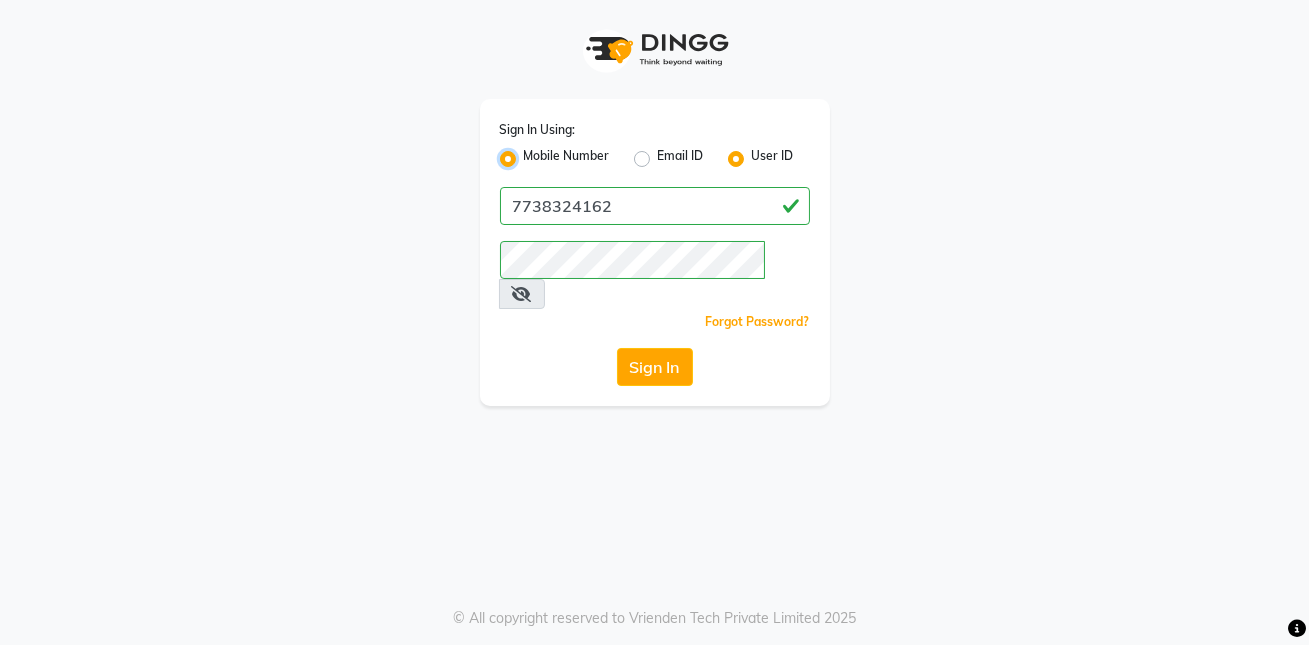 radio on "false" 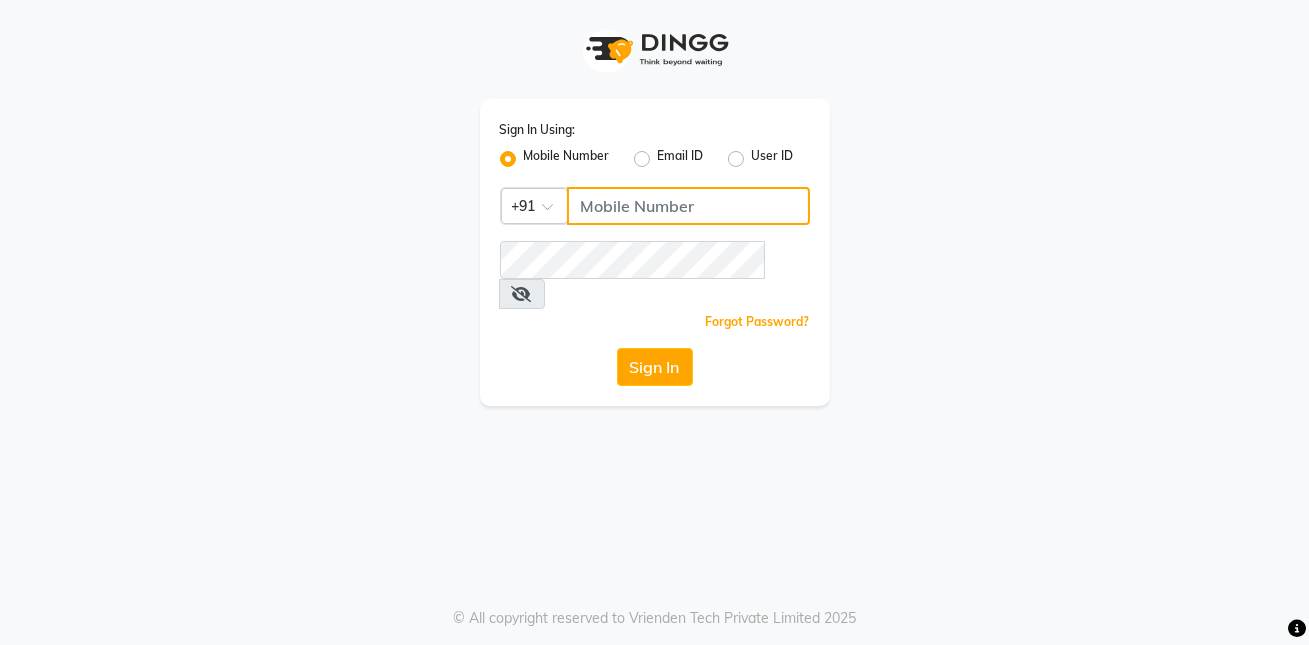 click 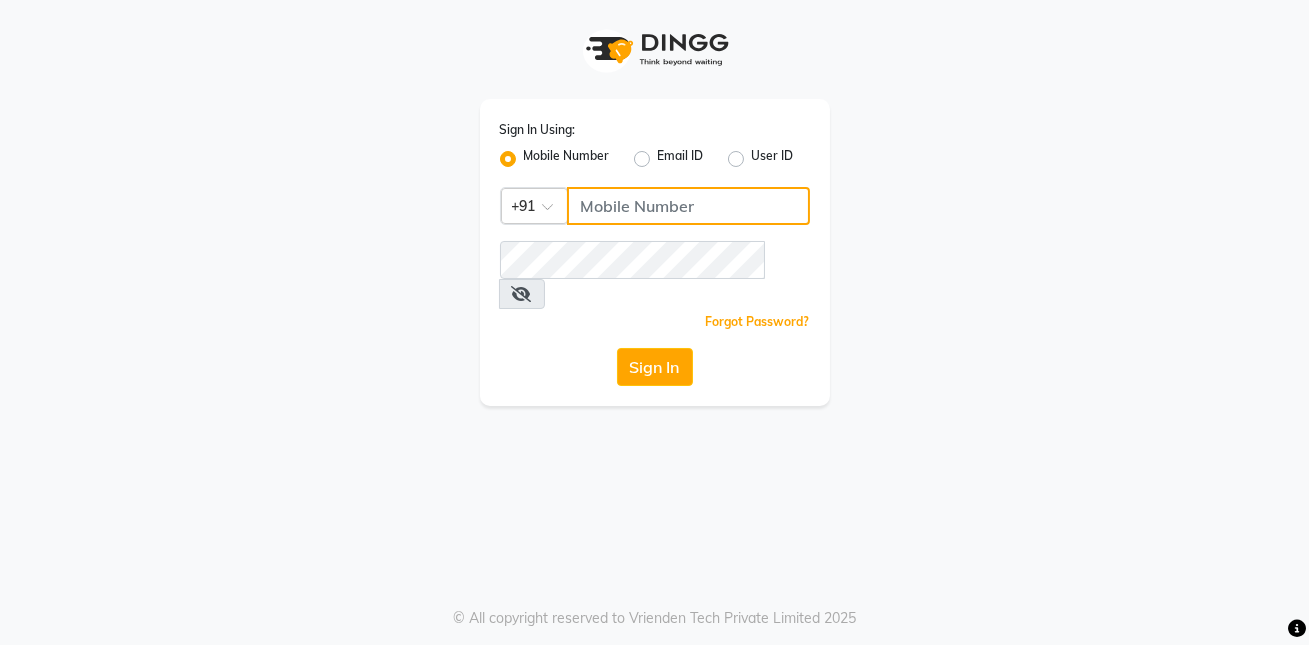 type on "9262624162" 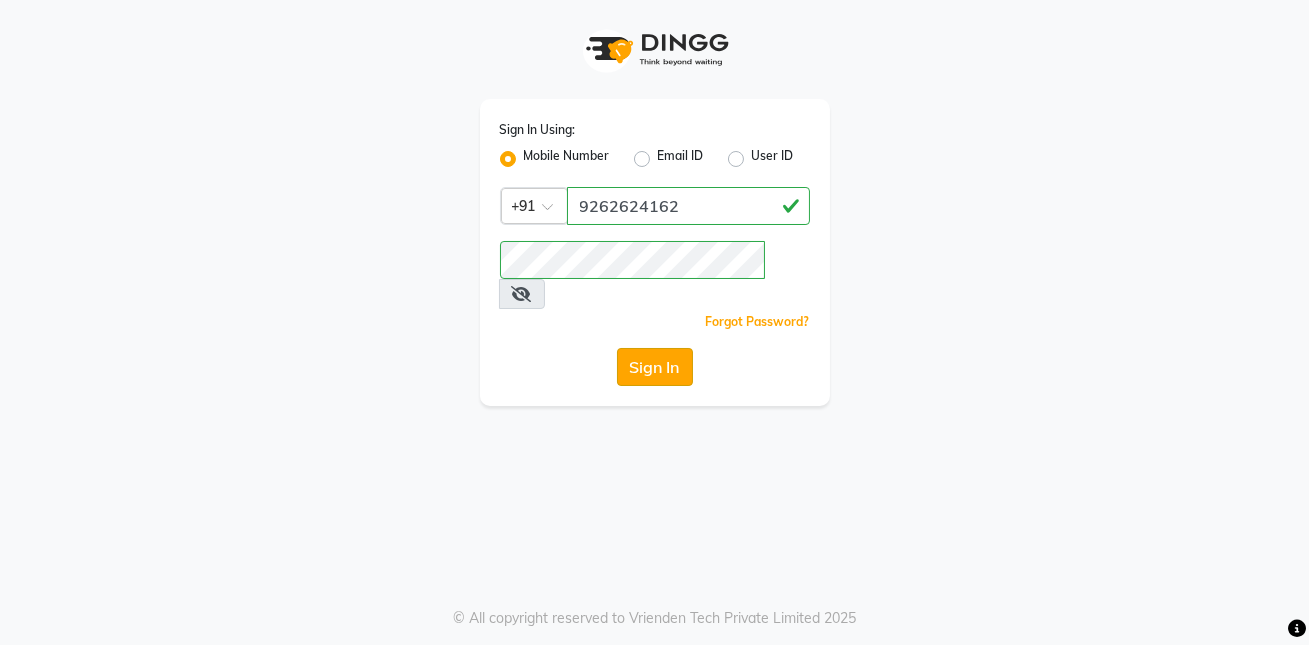 click on "Sign In" 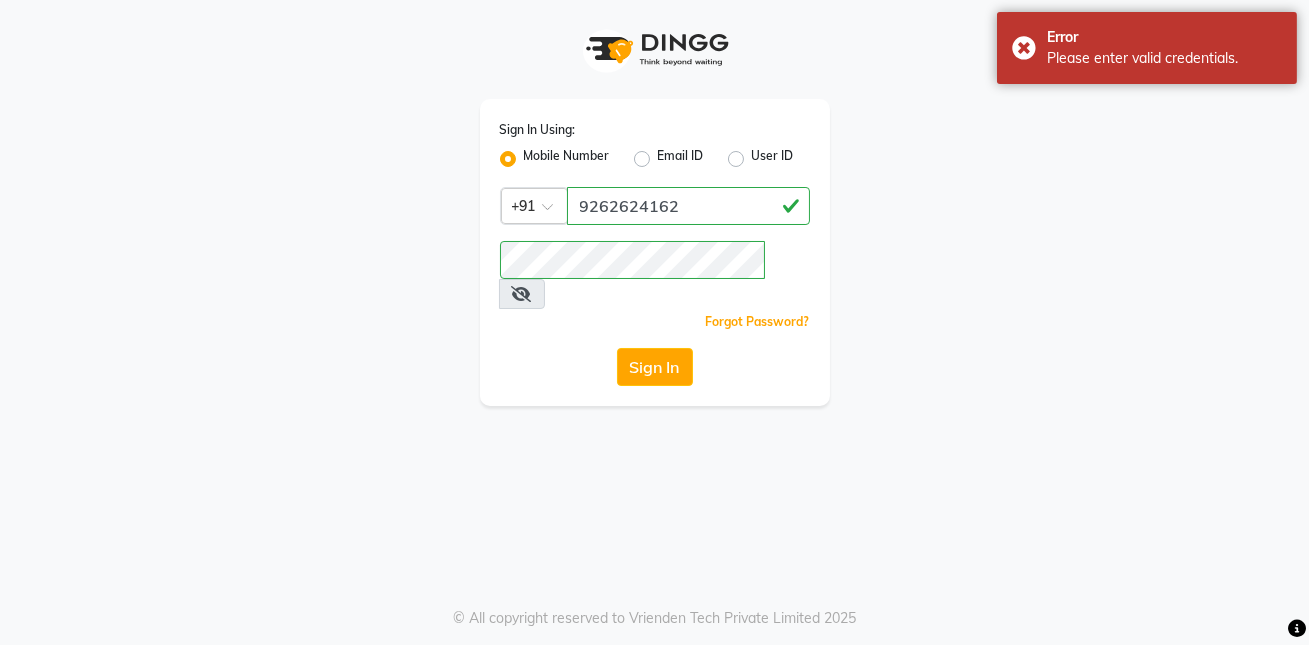 click on "Mobile Number" 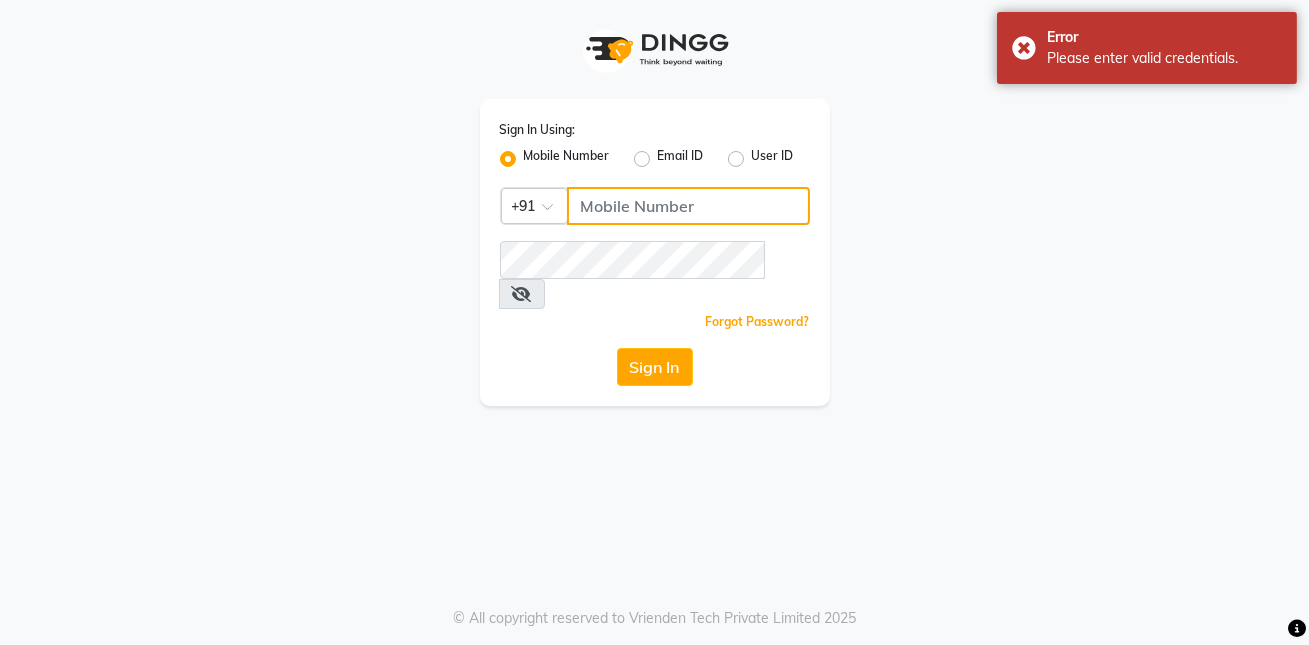 click 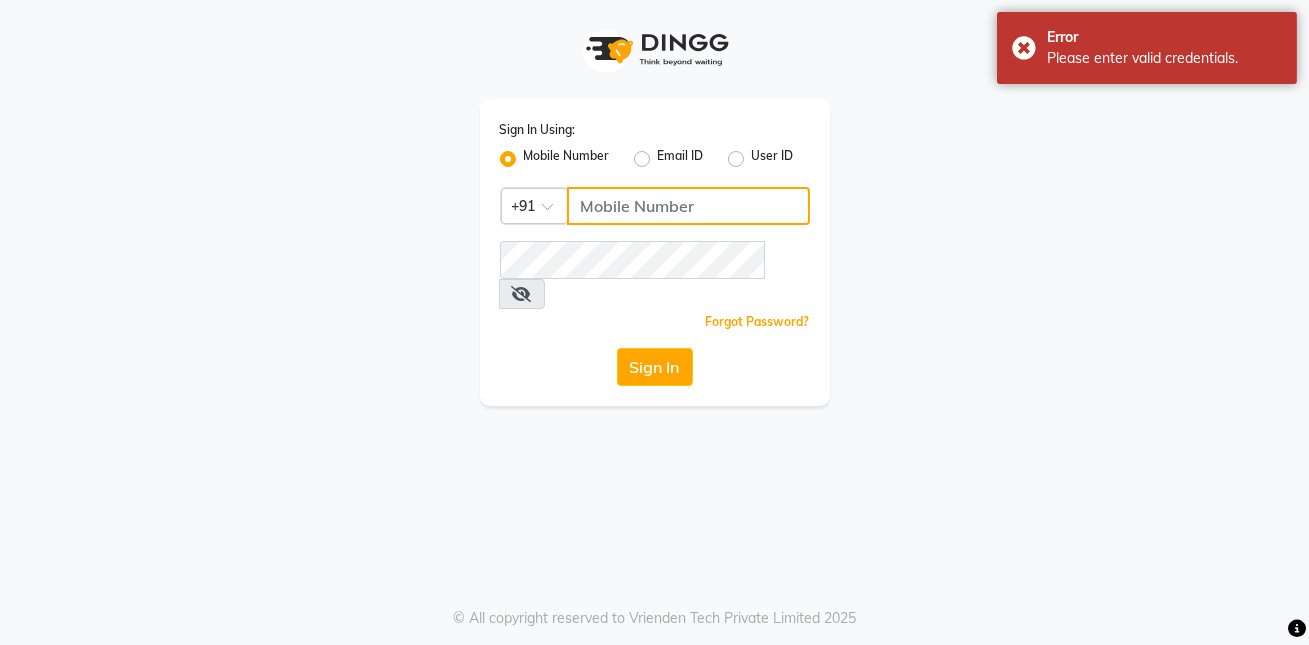 type on "7738324162" 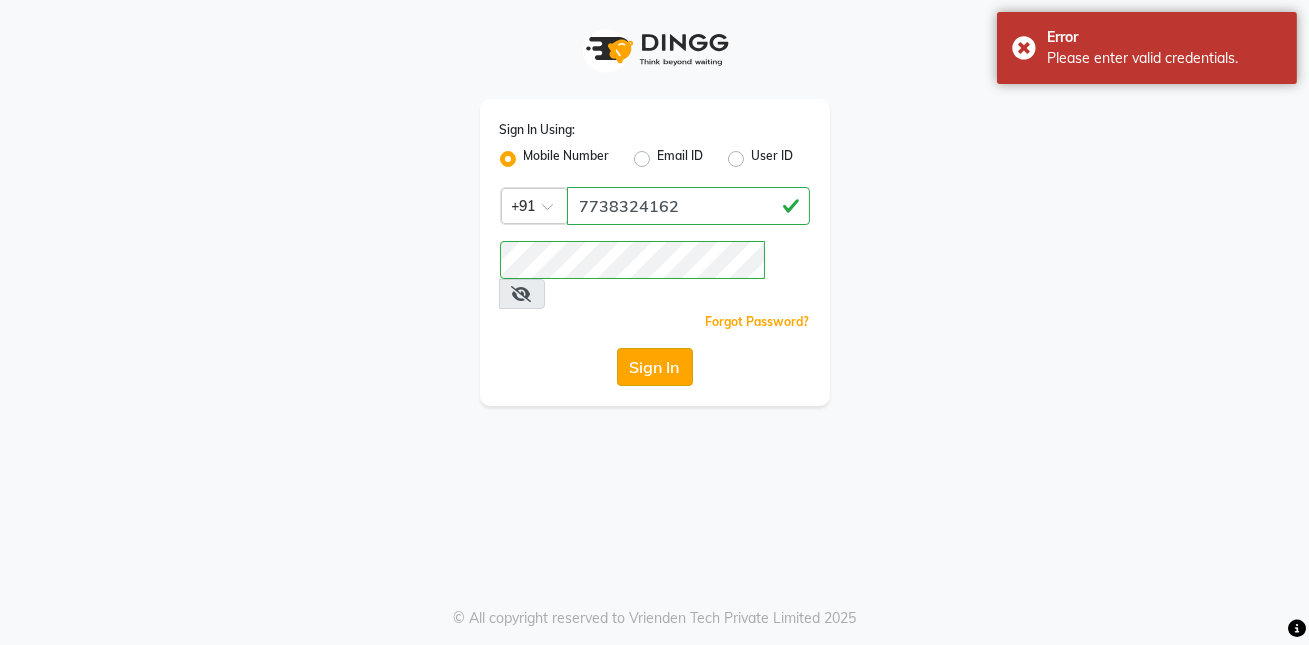 click on "Sign In" 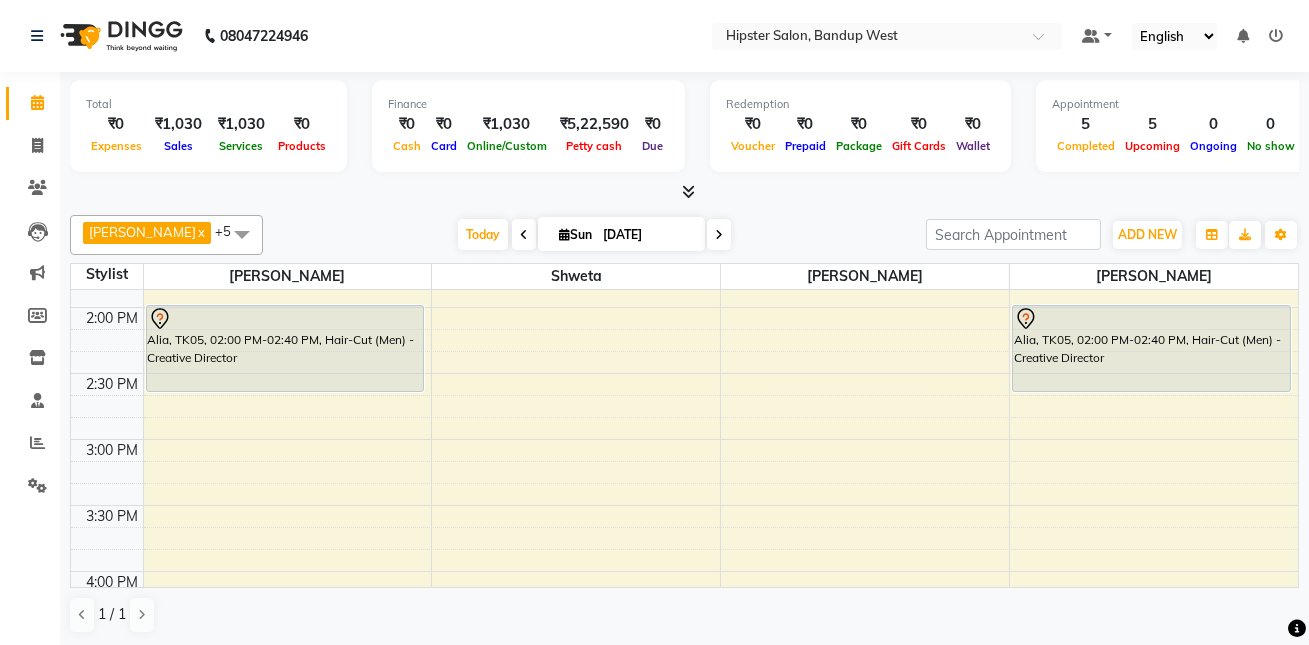scroll, scrollTop: 653, scrollLeft: 0, axis: vertical 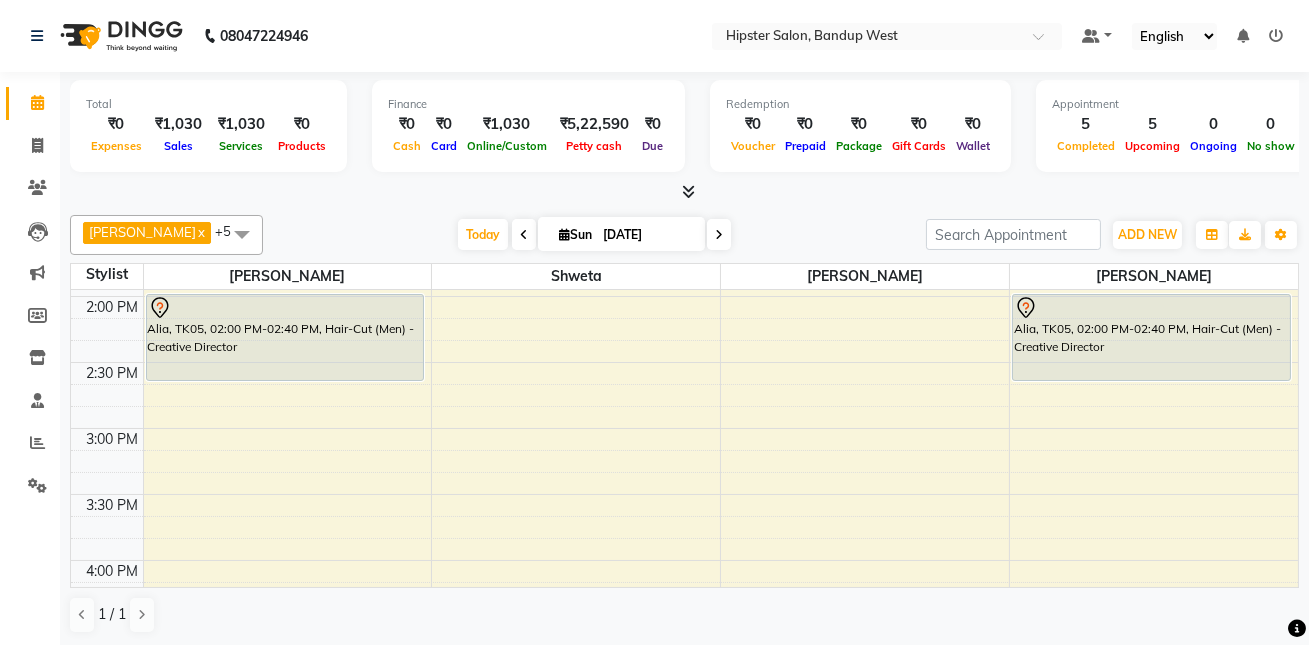 click on "9:00 AM 9:30 AM 10:00 AM 10:30 AM 11:00 AM 11:30 AM 12:00 PM 12:30 PM 1:00 PM 1:30 PM 2:00 PM 2:30 PM 3:00 PM 3:30 PM 4:00 PM 4:30 PM 5:00 PM 5:30 PM 6:00 PM 6:30 PM 7:00 PM 7:30 PM 8:00 PM 8:30 PM 9:00 PM 9:30 PM 10:00 PM 10:30 PM 11:00 PM 11:30 PM     [PERSON_NAME], TK01, 11:30 AM-12:00 PM, Stylish shave     lakshad, TK06, 11:45 AM-12:15 PM, Hair-Cut (Men) - Senior Stylist     [PERSON_NAME], TK02, 12:00 PM-12:40 PM, OP Root Touch Up 1inch     [PERSON_NAME], TK01, 11:00 AM-11:30 AM, Hair-Cut (Men) - Senior Stylist             vajay, TK07, 01:00 PM-01:30 PM, Hair-Cut (Men) - Senior Stylist             Alia, TK05, 02:00 PM-02:40 PM, Hair-Cut (Men) - Creative Director             ajay, TK04, 07:00 PM-07:30 PM, Hair-Cut (Men) - Senior Stylist     [PERSON_NAME], TK02, 12:00 PM-12:40 PM, L'Oreal Hair Spa [AS]             [PERSON_NAME], TK03, 01:00 PM-01:30 PM, Hair-Cut (Men) - Senior Stylist             Alia, TK05, 02:00 PM-02:40 PM, Hair-Cut (Men) - Creative Director" at bounding box center [684, 626] 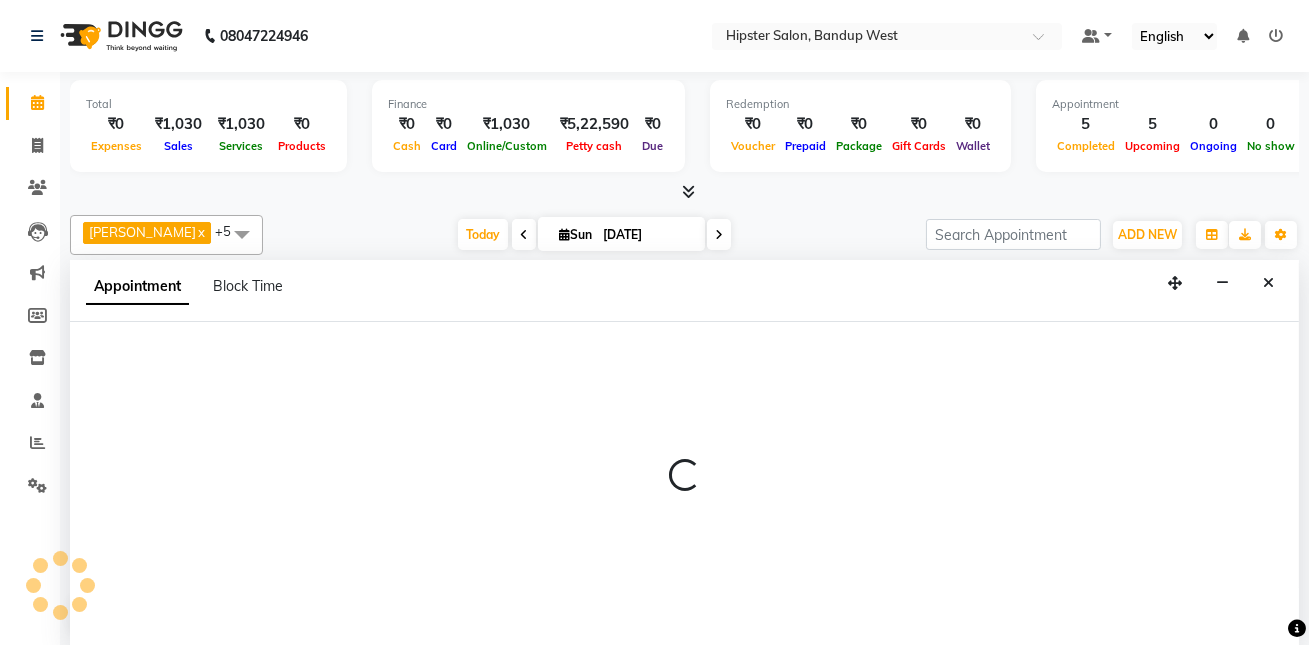 scroll, scrollTop: 0, scrollLeft: 0, axis: both 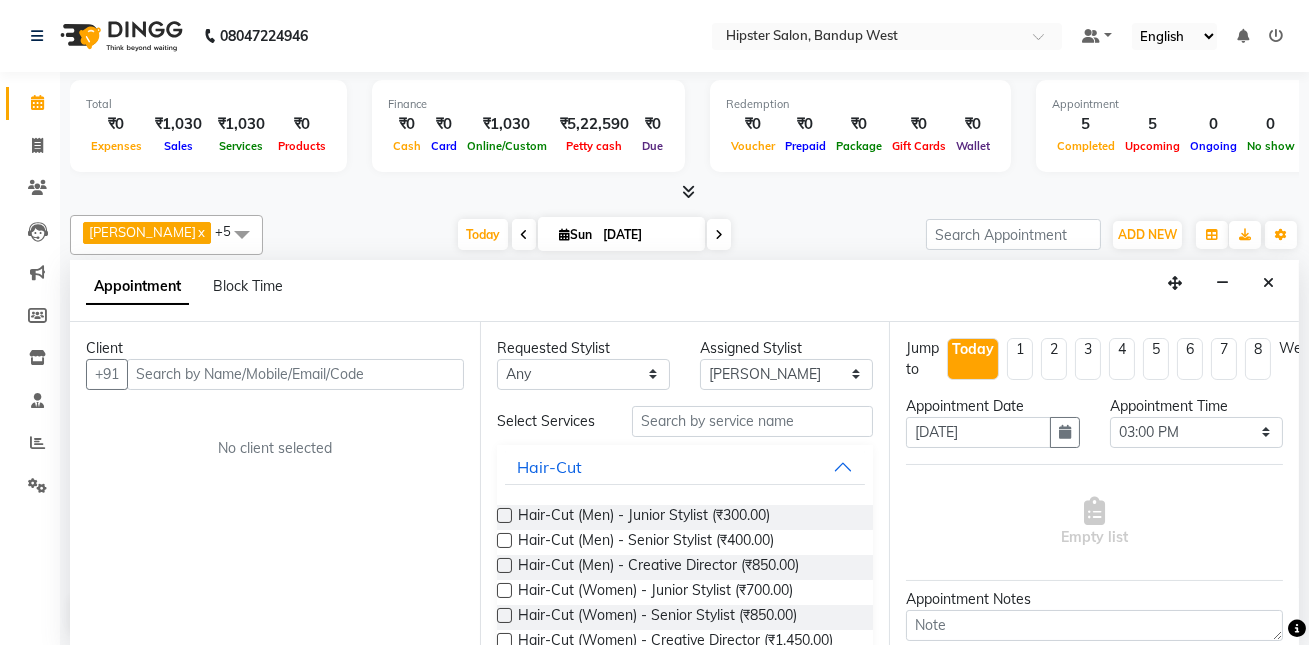 click at bounding box center [295, 374] 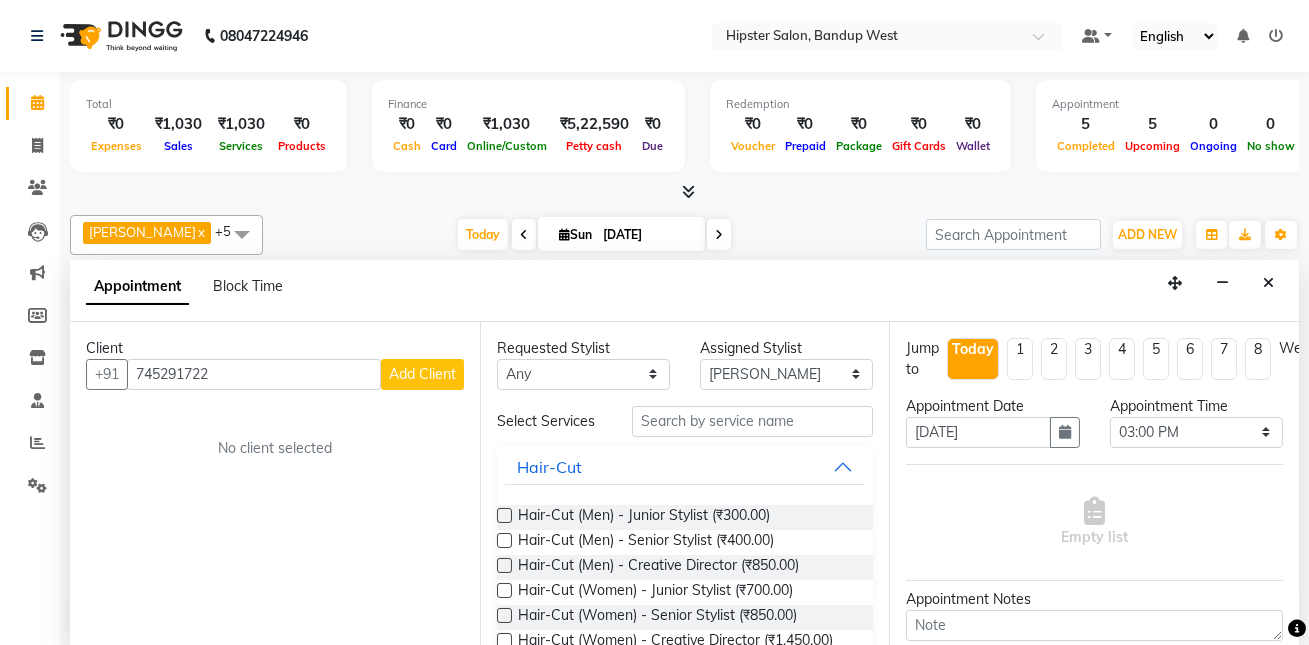 click on "745291722" at bounding box center [254, 374] 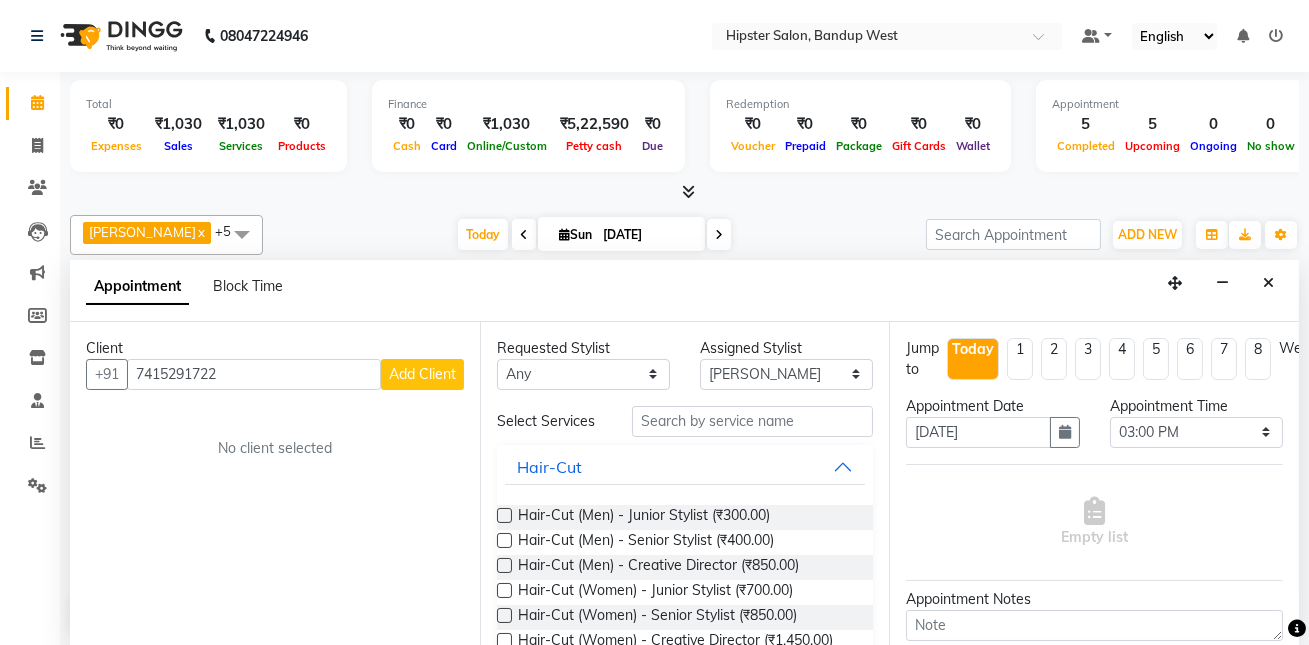 type on "7415291722" 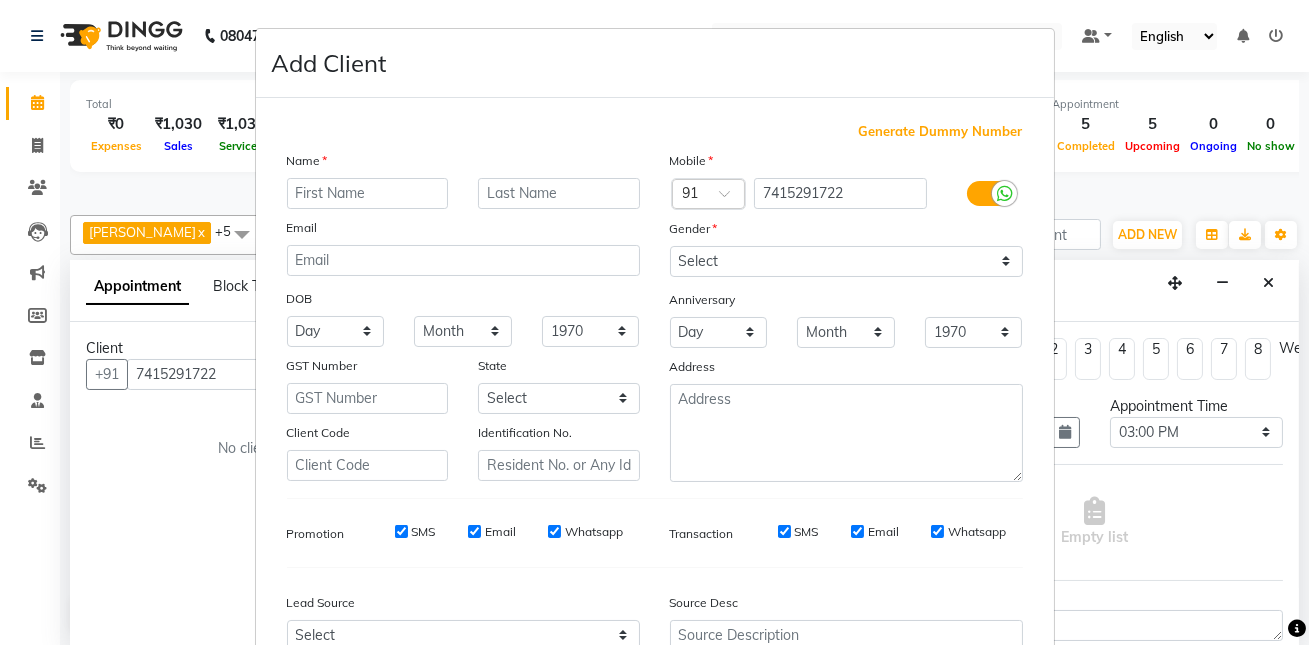 click at bounding box center (368, 193) 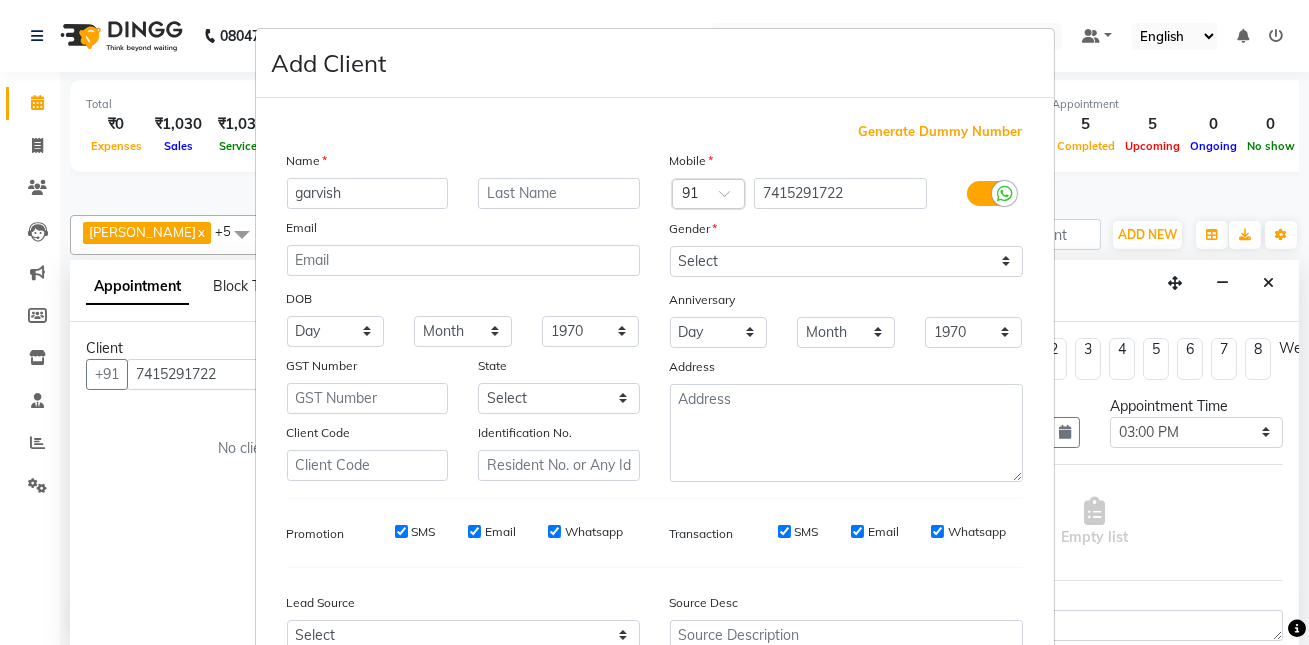 type on "garvish" 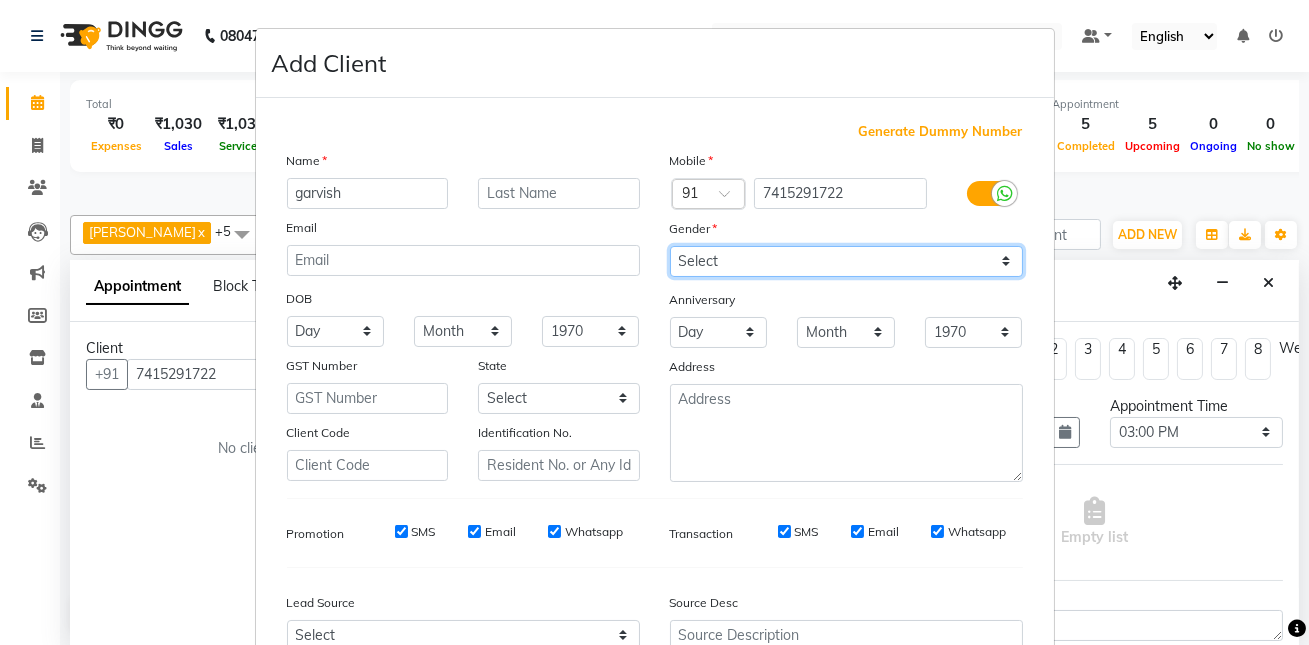 click on "Select [DEMOGRAPHIC_DATA] [DEMOGRAPHIC_DATA] Other Prefer Not To Say" at bounding box center (846, 261) 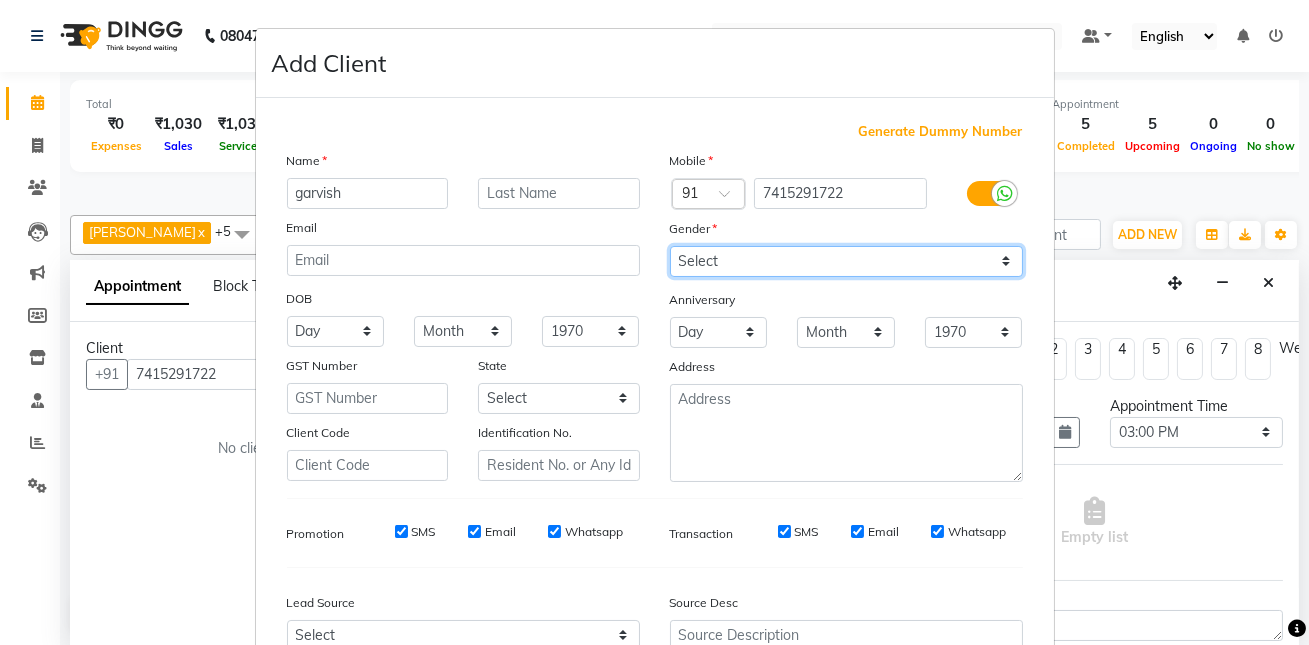select on "[DEMOGRAPHIC_DATA]" 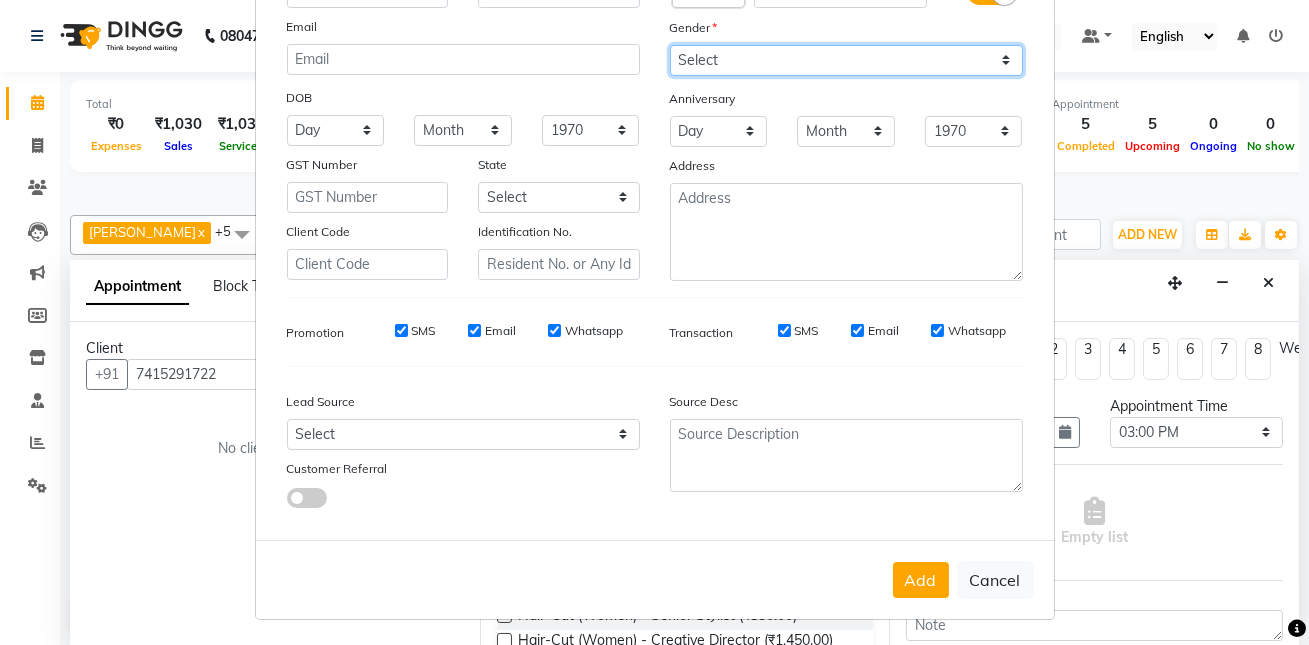 scroll, scrollTop: 208, scrollLeft: 0, axis: vertical 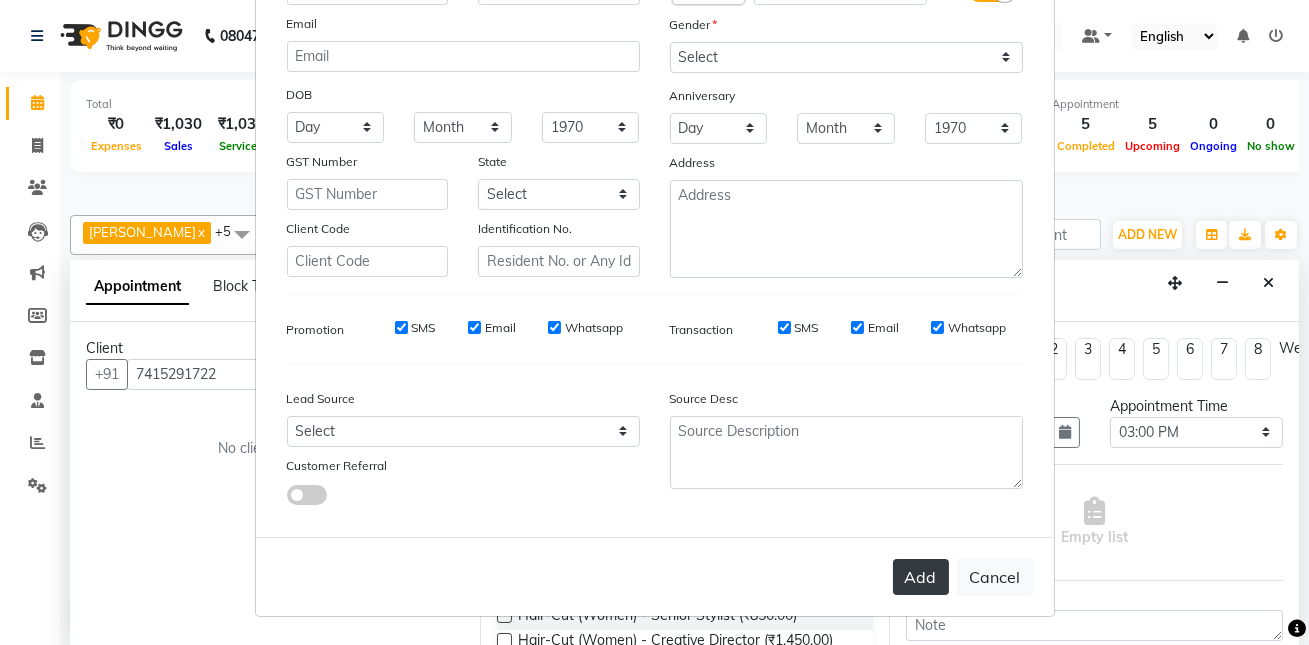 click on "Add" at bounding box center (921, 577) 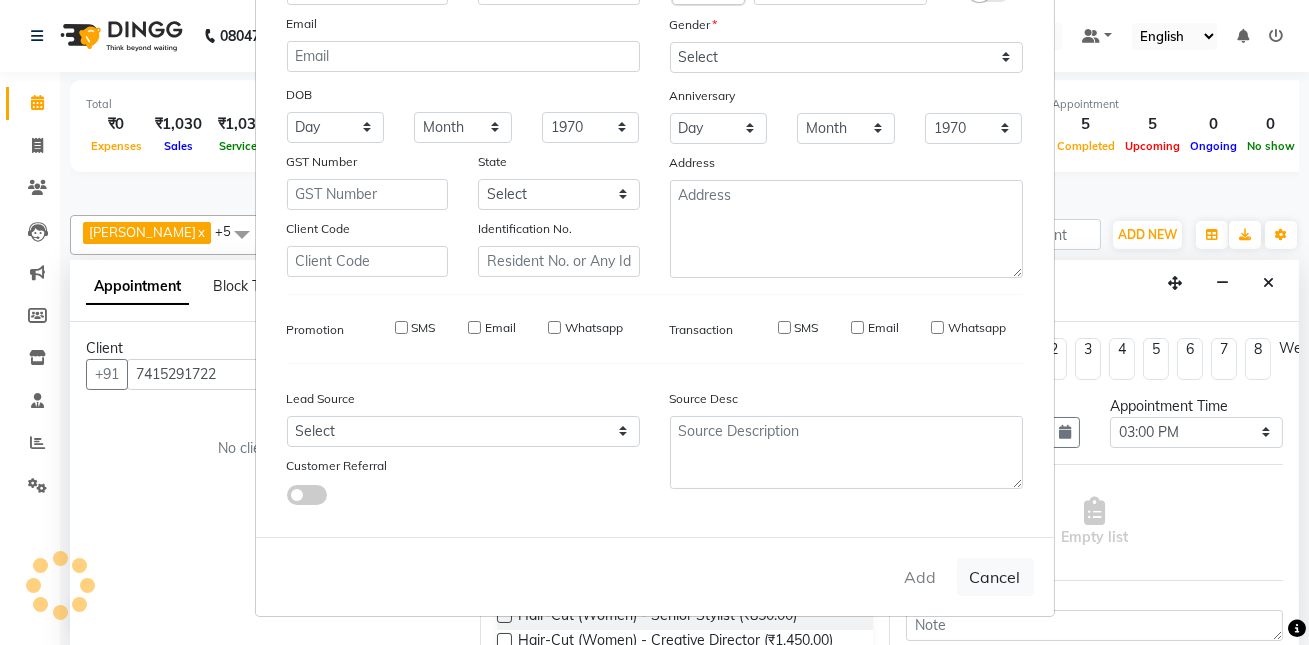 type 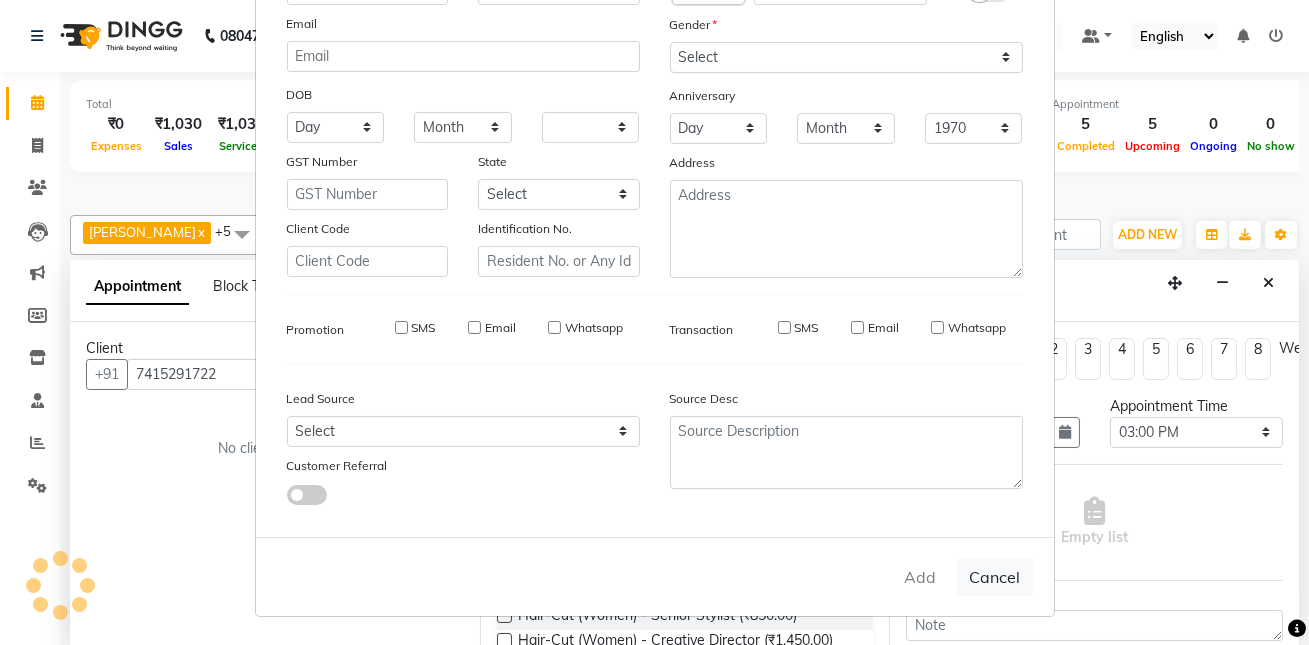 type 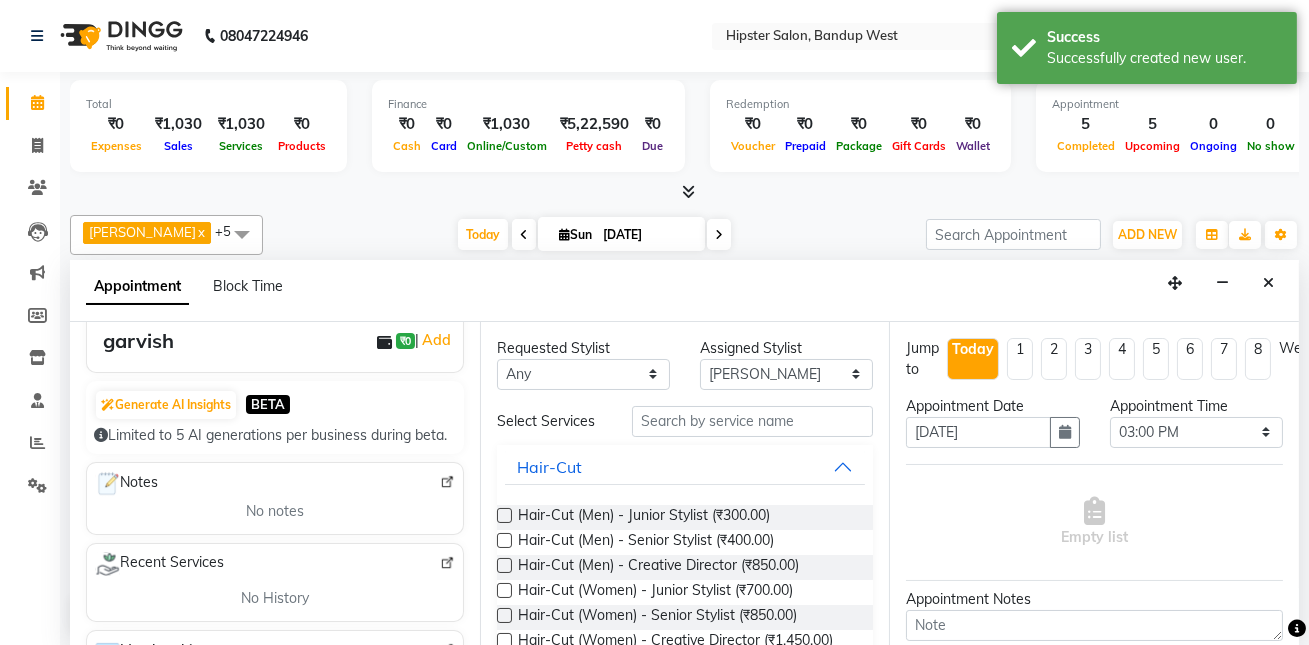 scroll, scrollTop: 192, scrollLeft: 0, axis: vertical 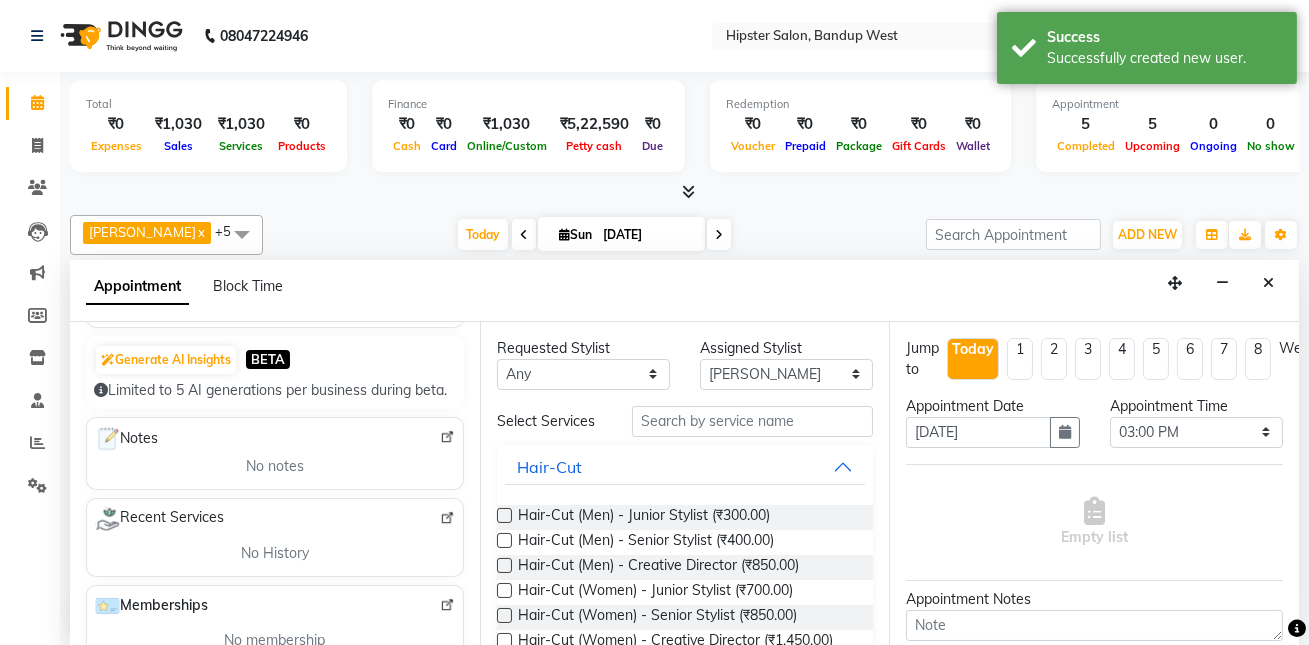 click on "Hair-Cut (Men) - Junior Stylist (₹300.00)" at bounding box center (685, 517) 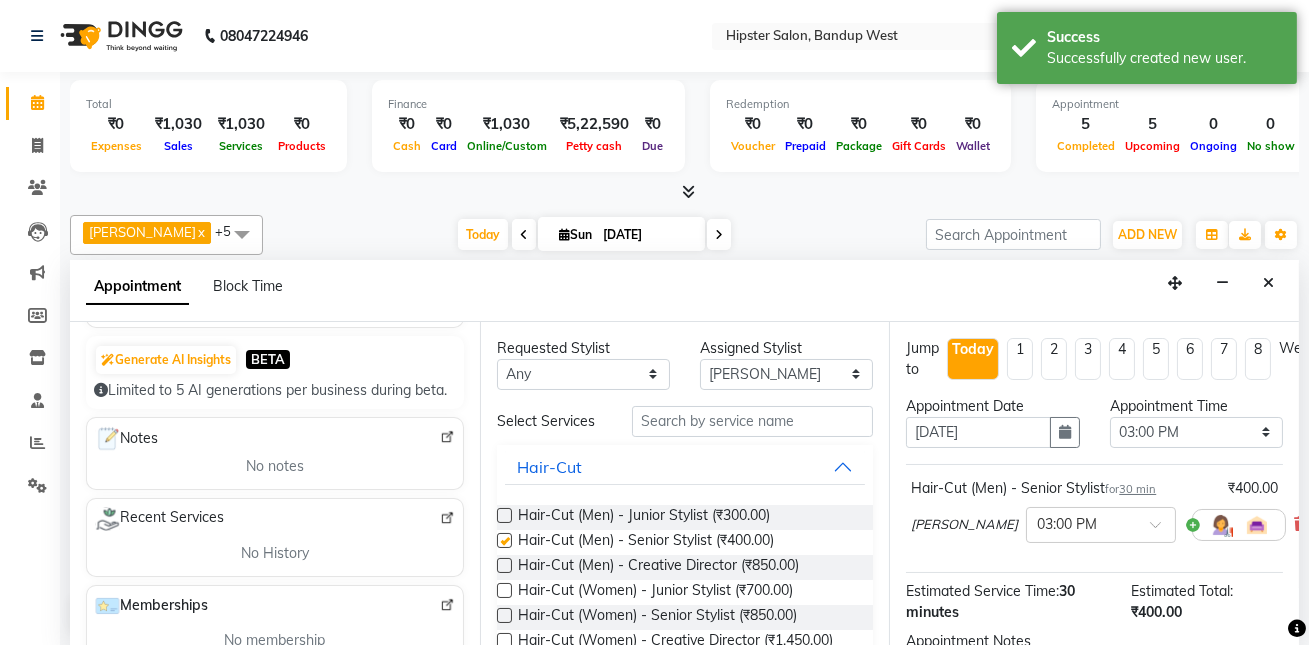 checkbox on "false" 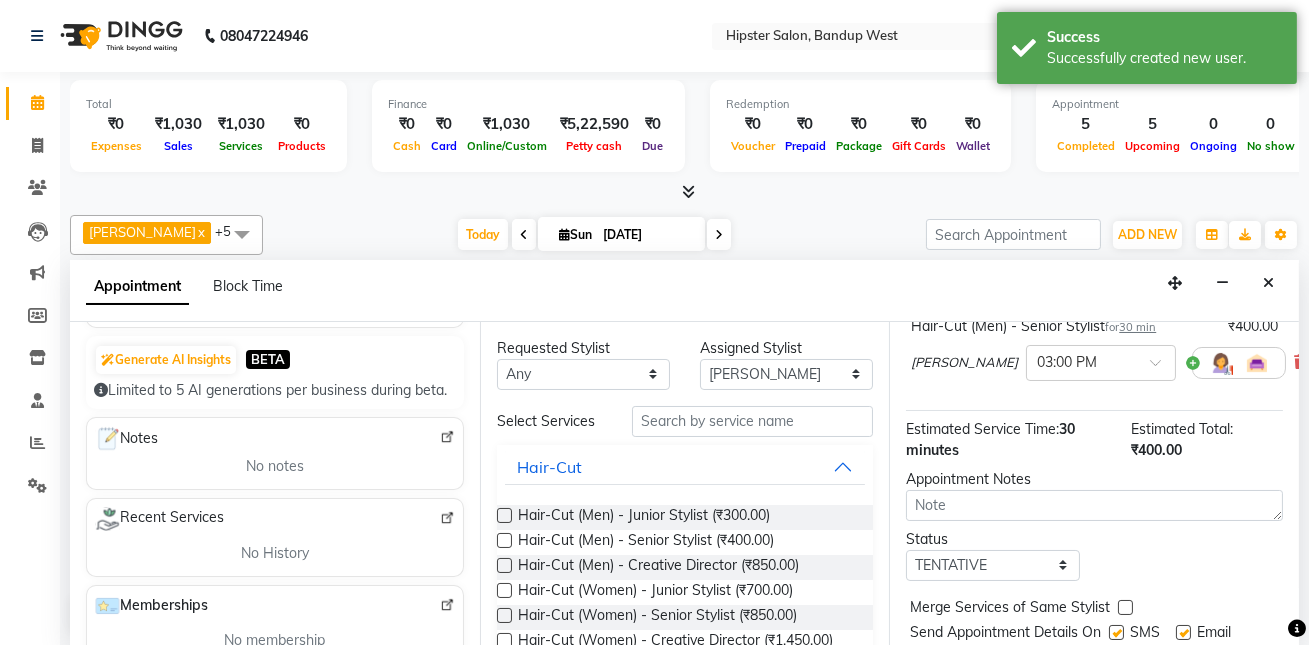 scroll, scrollTop: 220, scrollLeft: 0, axis: vertical 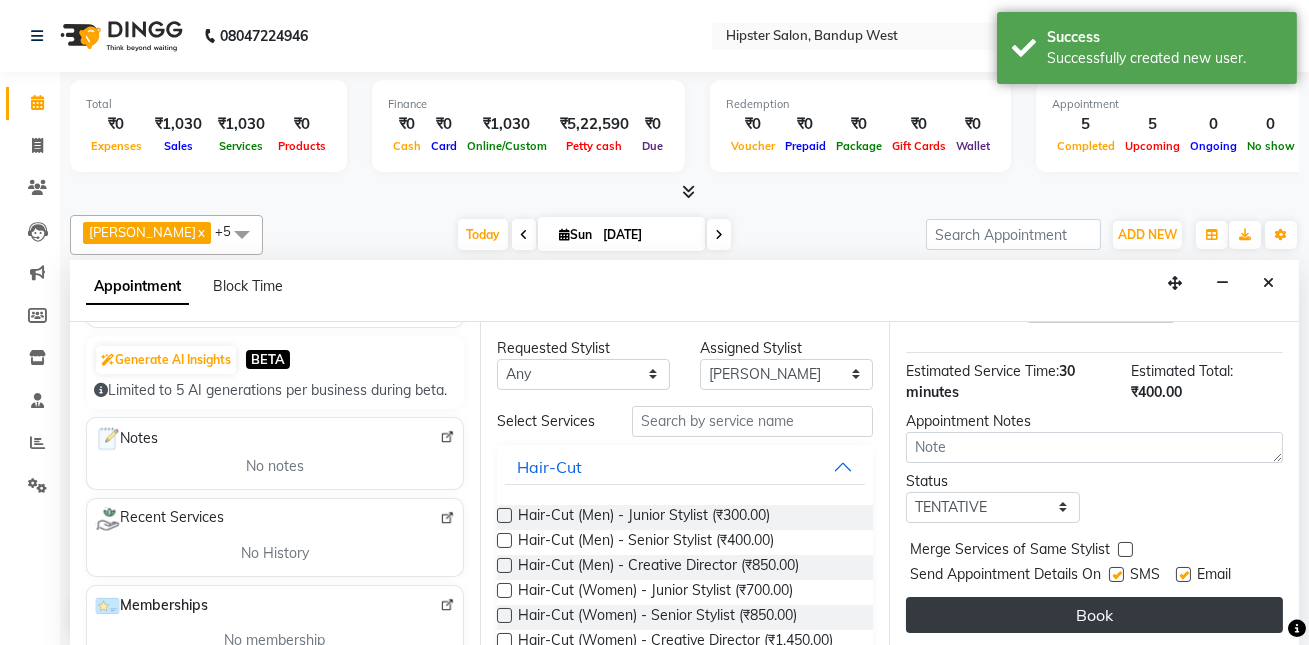 click on "Book" at bounding box center [1094, 615] 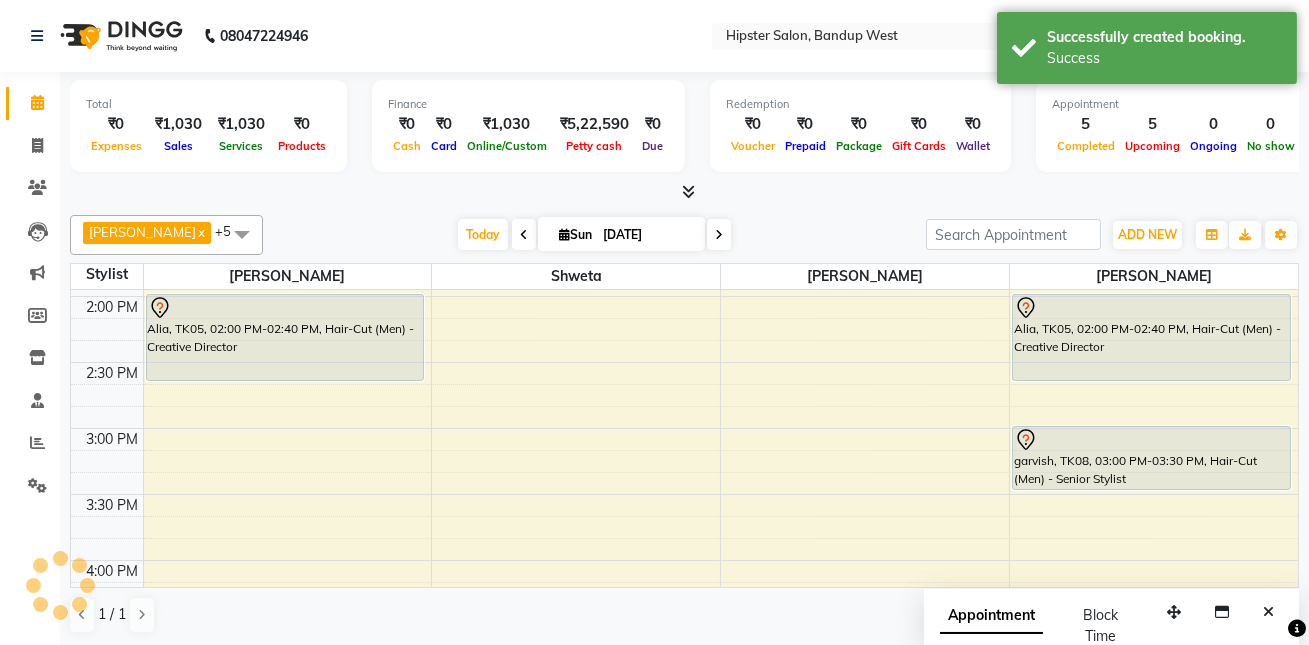 scroll, scrollTop: 0, scrollLeft: 0, axis: both 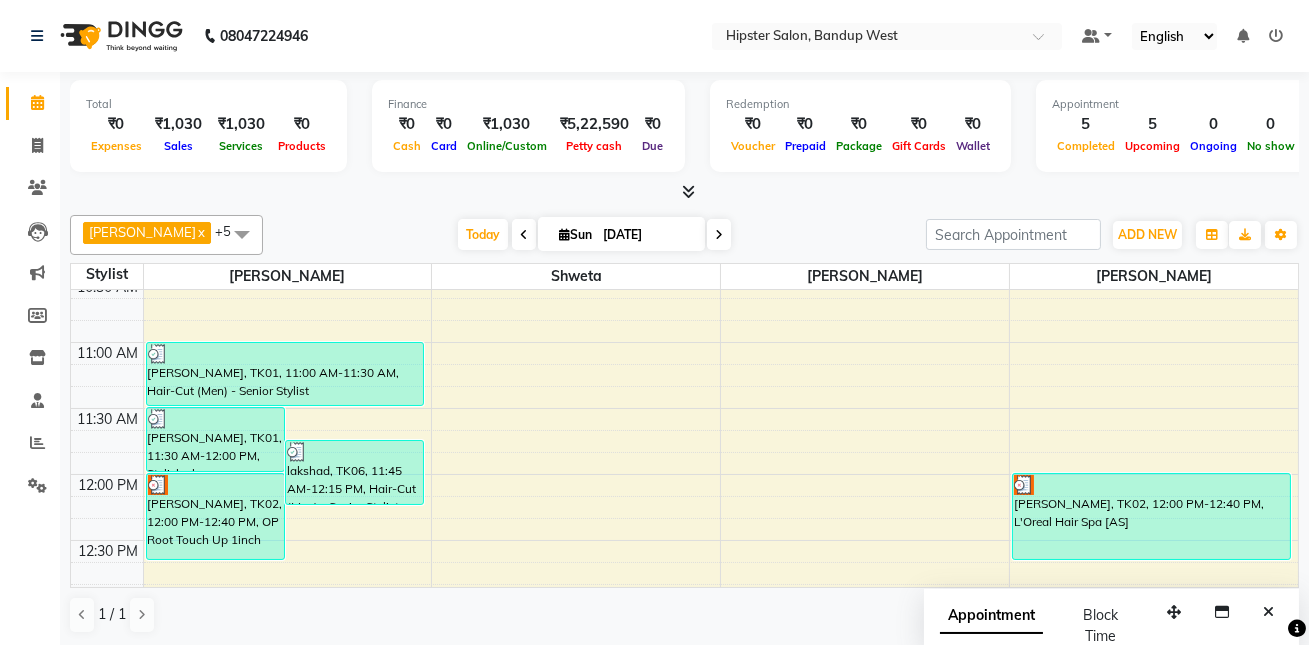 click on "9:00 AM 9:30 AM 10:00 AM 10:30 AM 11:00 AM 11:30 AM 12:00 PM 12:30 PM 1:00 PM 1:30 PM 2:00 PM 2:30 PM 3:00 PM 3:30 PM 4:00 PM 4:30 PM 5:00 PM 5:30 PM 6:00 PM 6:30 PM 7:00 PM 7:30 PM 8:00 PM 8:30 PM 9:00 PM 9:30 PM 10:00 PM 10:30 PM 11:00 PM 11:30 PM     [PERSON_NAME], TK01, 11:30 AM-12:00 PM, Stylish shave     lakshad, TK06, 11:45 AM-12:15 PM, Hair-Cut (Men) - Senior Stylist     [PERSON_NAME], TK02, 12:00 PM-12:40 PM, OP Root Touch Up 1inch     [PERSON_NAME], TK01, 11:00 AM-11:30 AM, Hair-Cut (Men) - Senior Stylist             vajay, TK07, 01:00 PM-01:30 PM, Hair-Cut (Men) - Senior Stylist             Alia, TK05, 02:00 PM-02:40 PM, Hair-Cut (Men) - Creative Director             ajay, TK04, 07:00 PM-07:30 PM, Hair-Cut (Men) - Senior Stylist     [PERSON_NAME], TK02, 12:00 PM-12:40 PM, L'Oreal Hair Spa [AS]             [PERSON_NAME], TK03, 01:00 PM-01:30 PM, Hair-Cut (Men) - Senior Stylist             Alia, TK05, 02:00 PM-02:40 PM, Hair-Cut (Men) - Creative Director" at bounding box center (684, 1068) 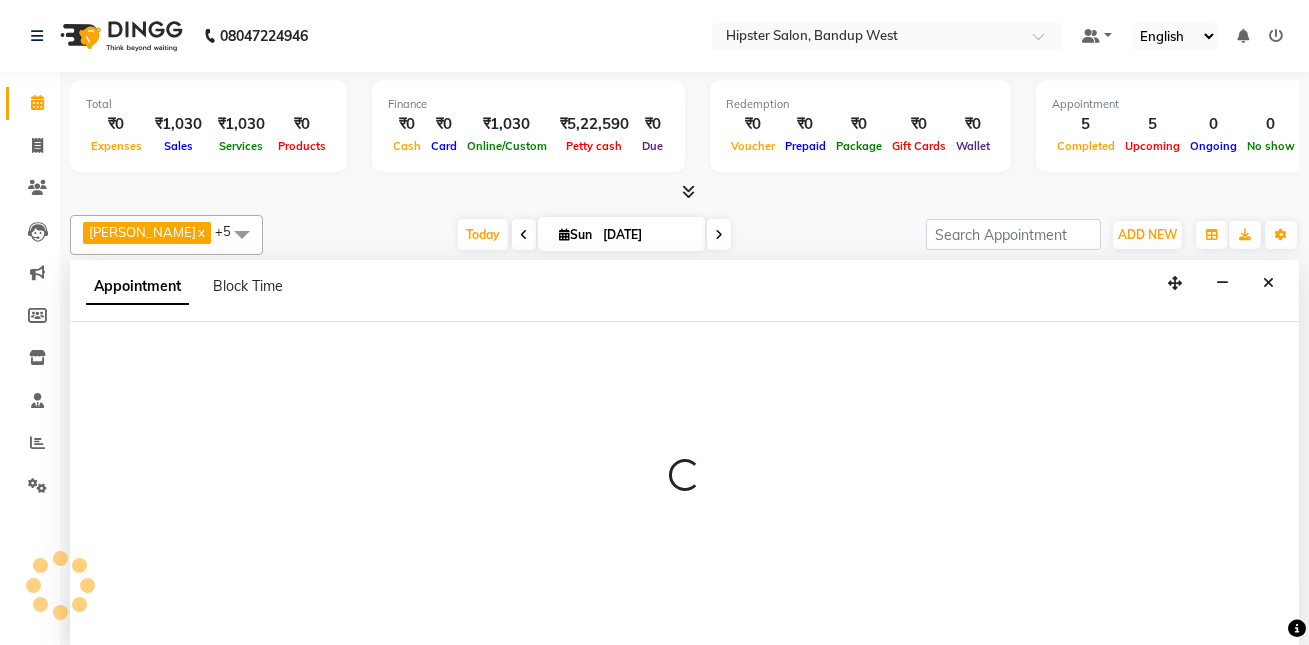 scroll, scrollTop: 0, scrollLeft: 0, axis: both 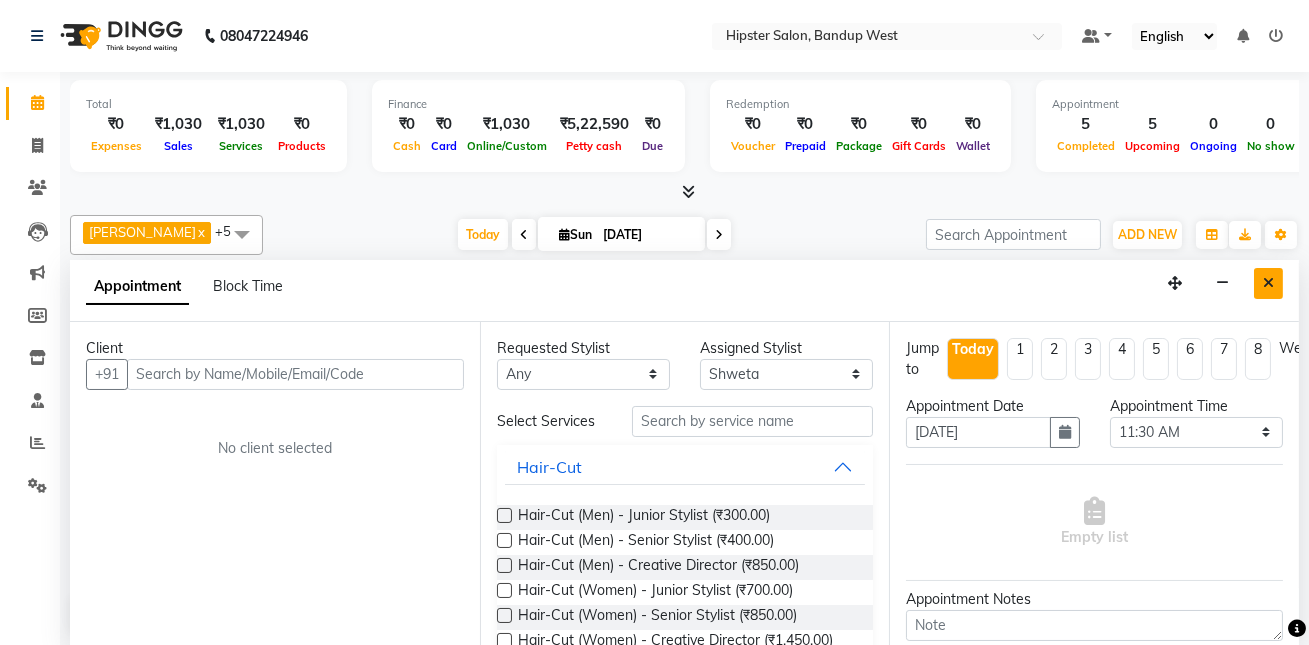 click at bounding box center (1268, 283) 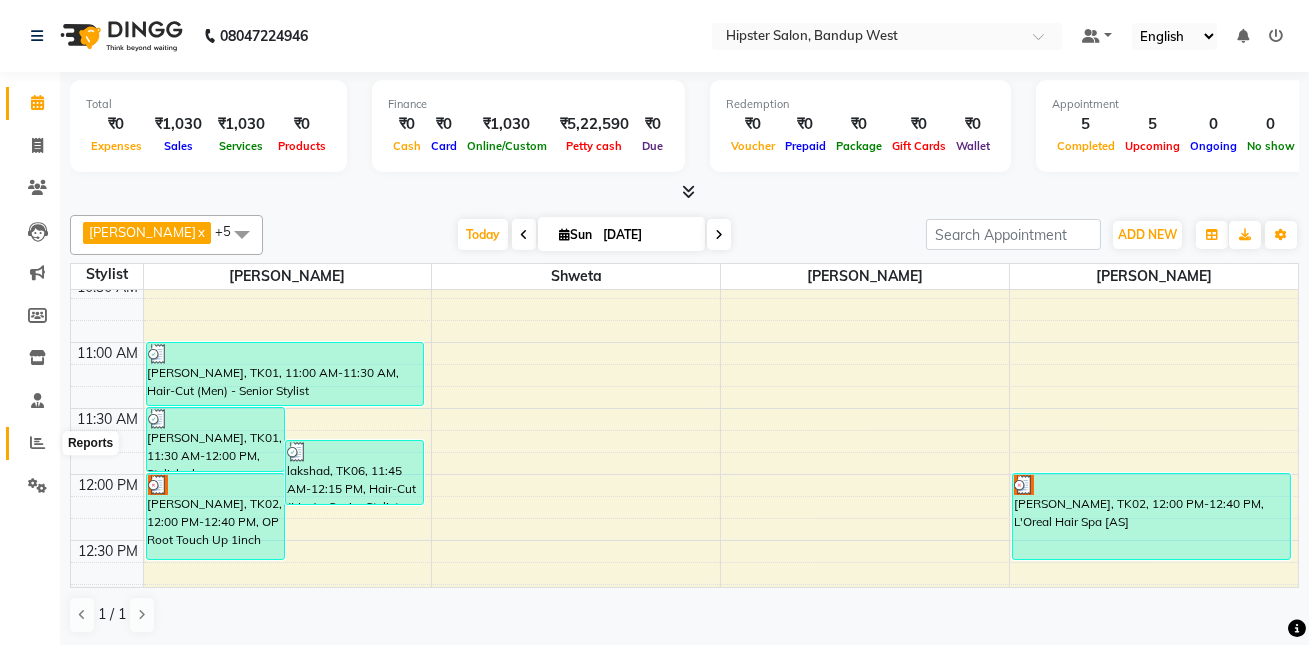 click 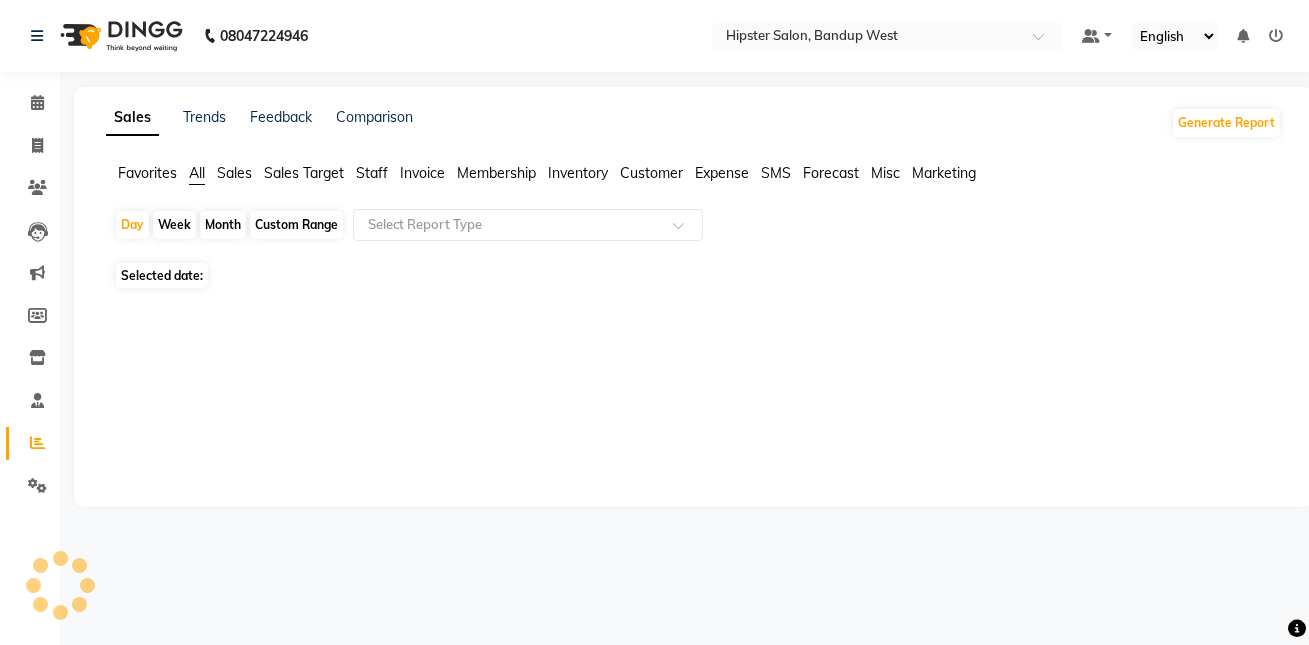 scroll, scrollTop: 0, scrollLeft: 0, axis: both 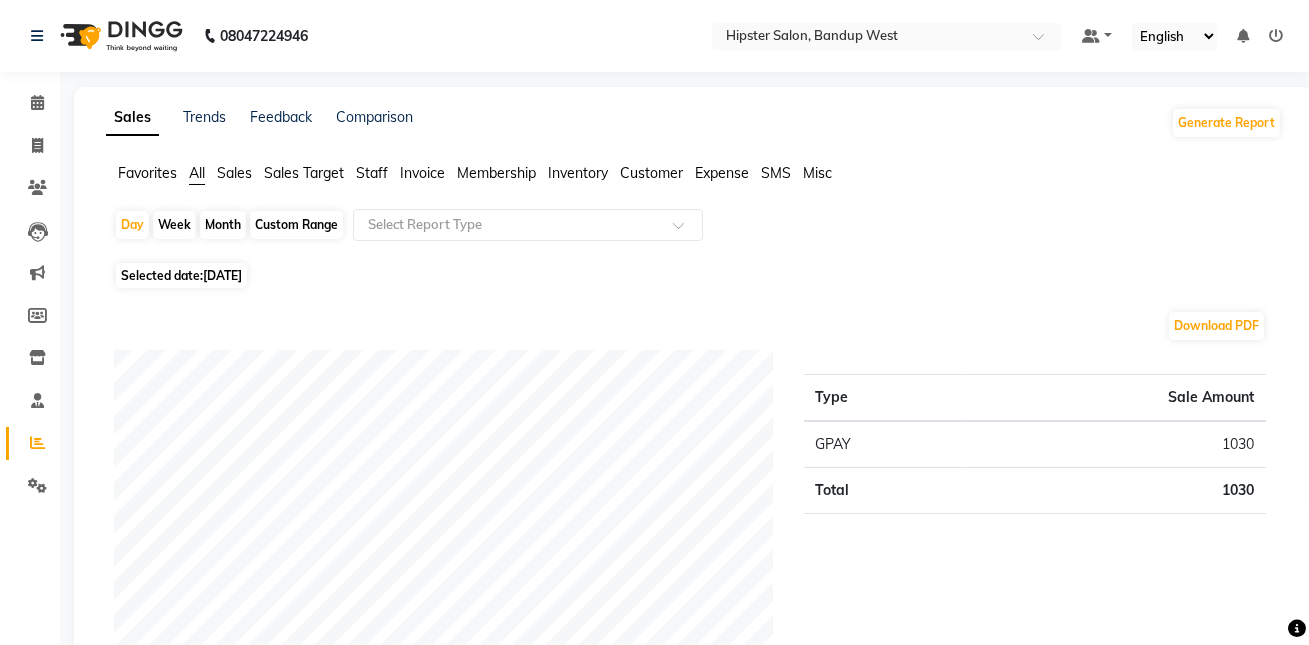 click on "Staff" 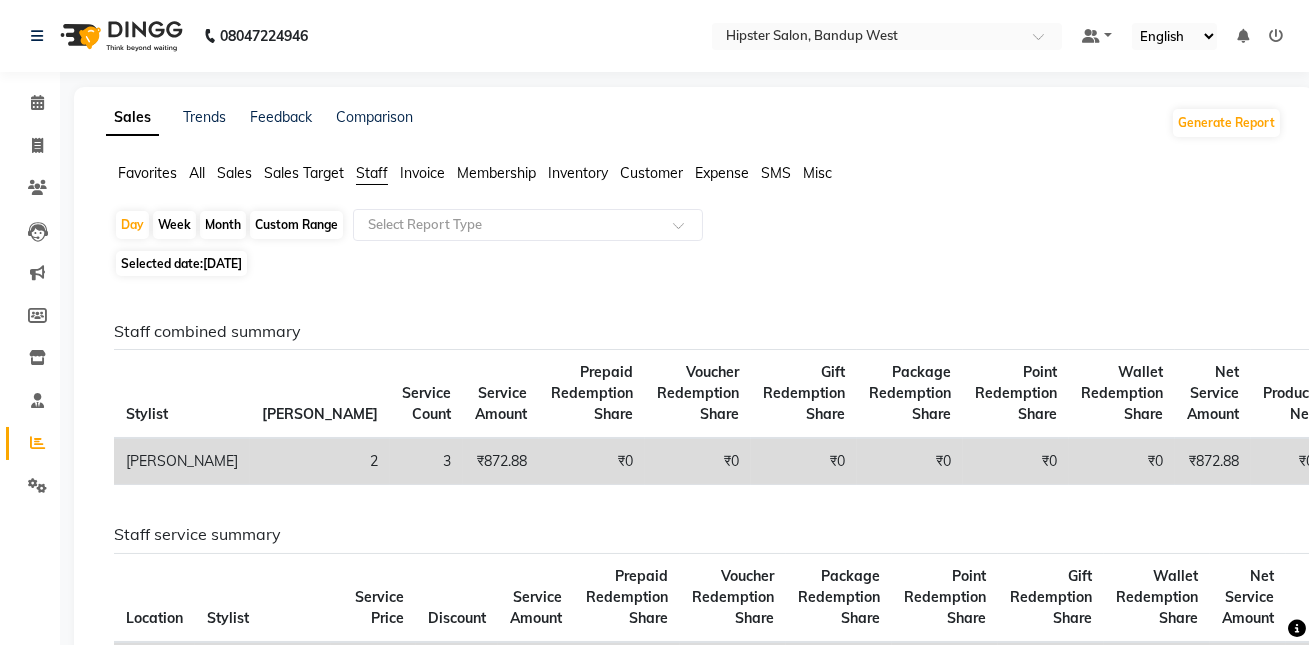 click on "Custom Range" 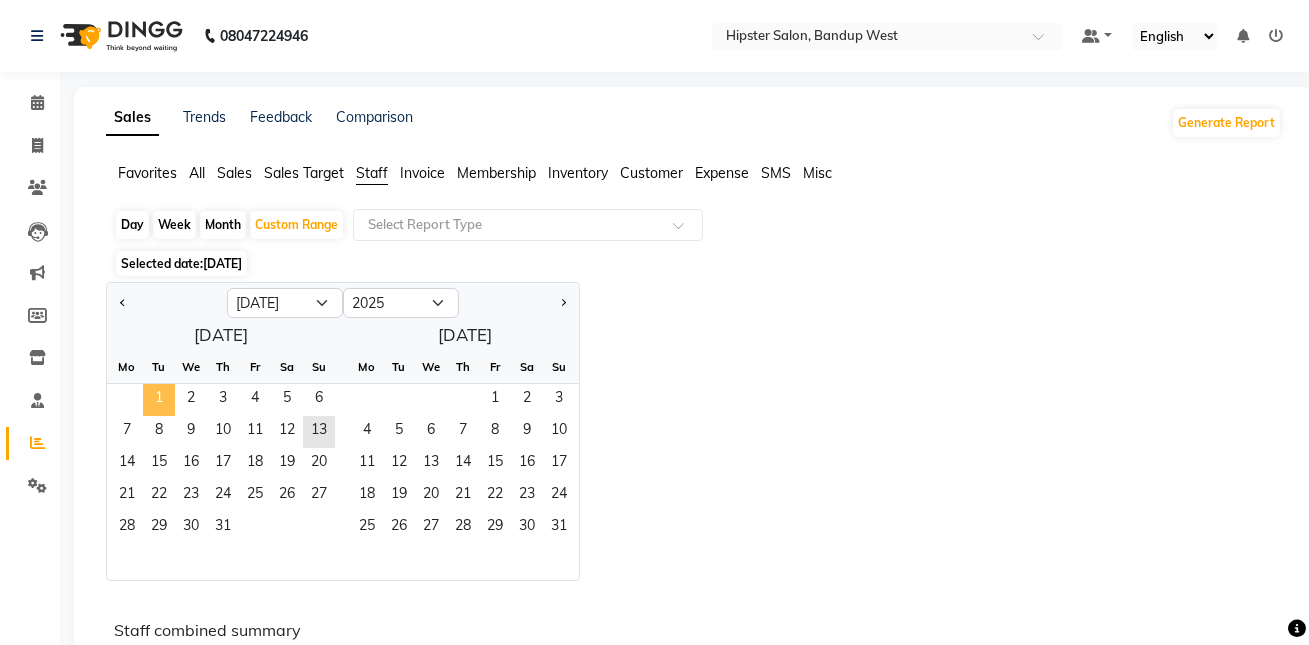 click on "1" 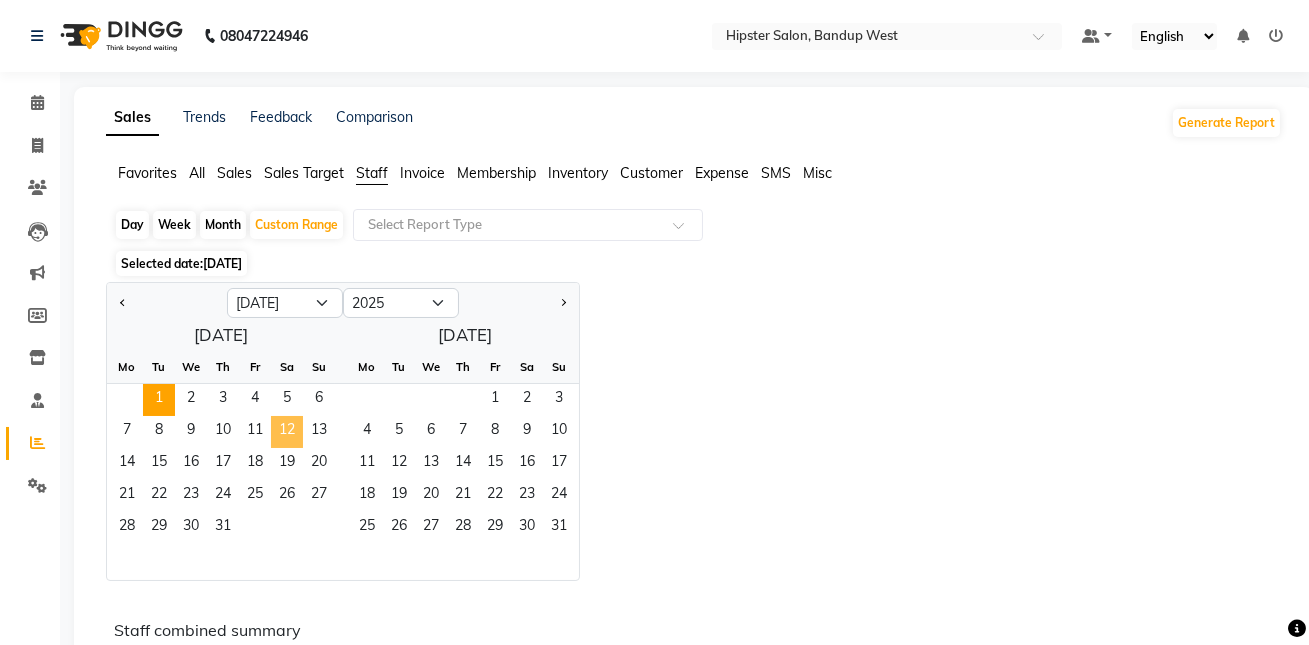 click on "12" 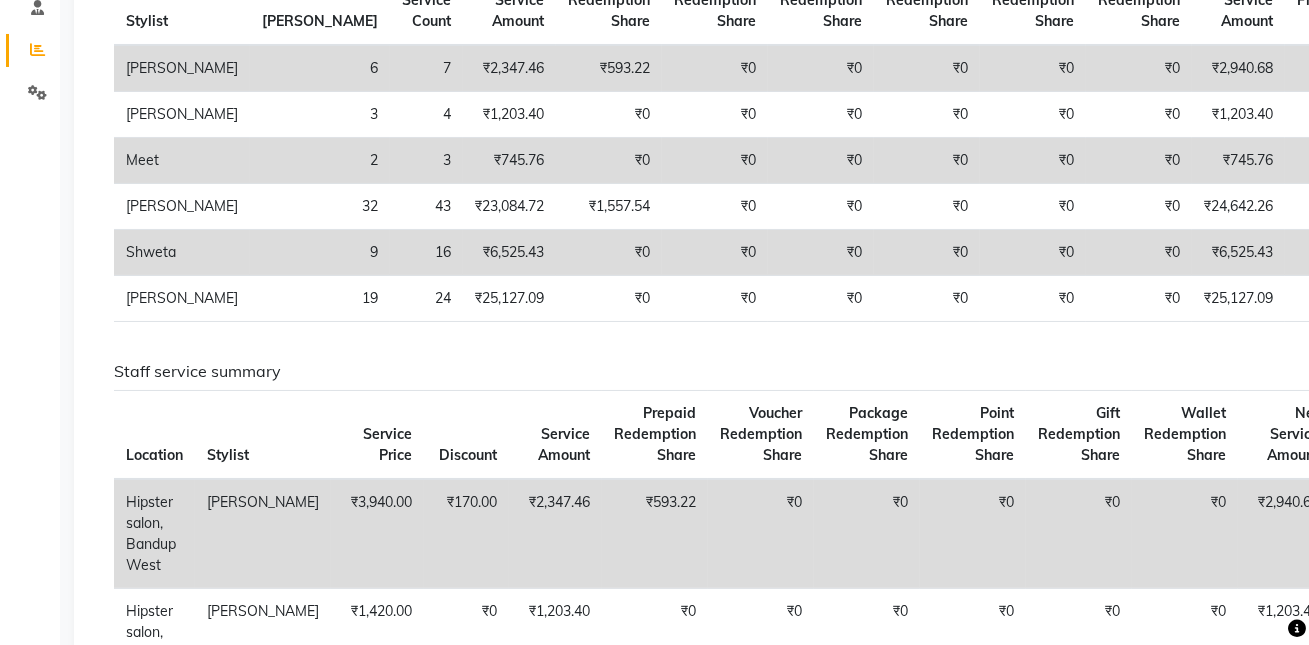 scroll, scrollTop: 0, scrollLeft: 0, axis: both 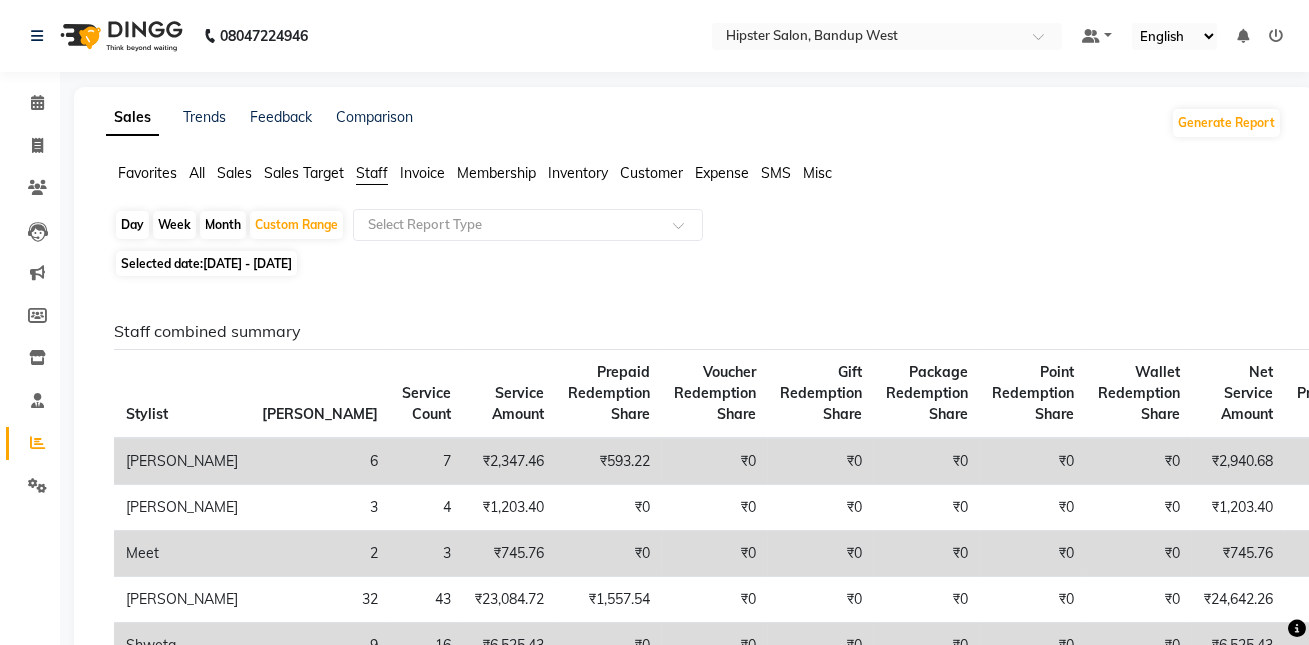 click on "Day" 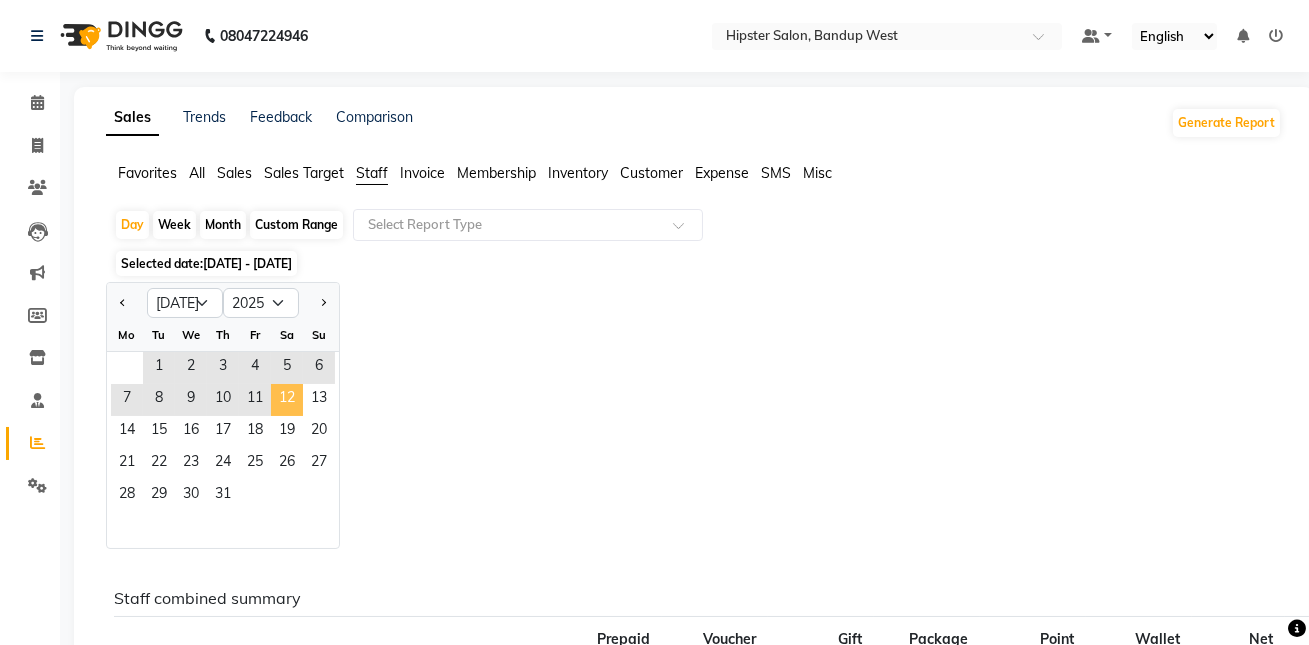 click on "12" 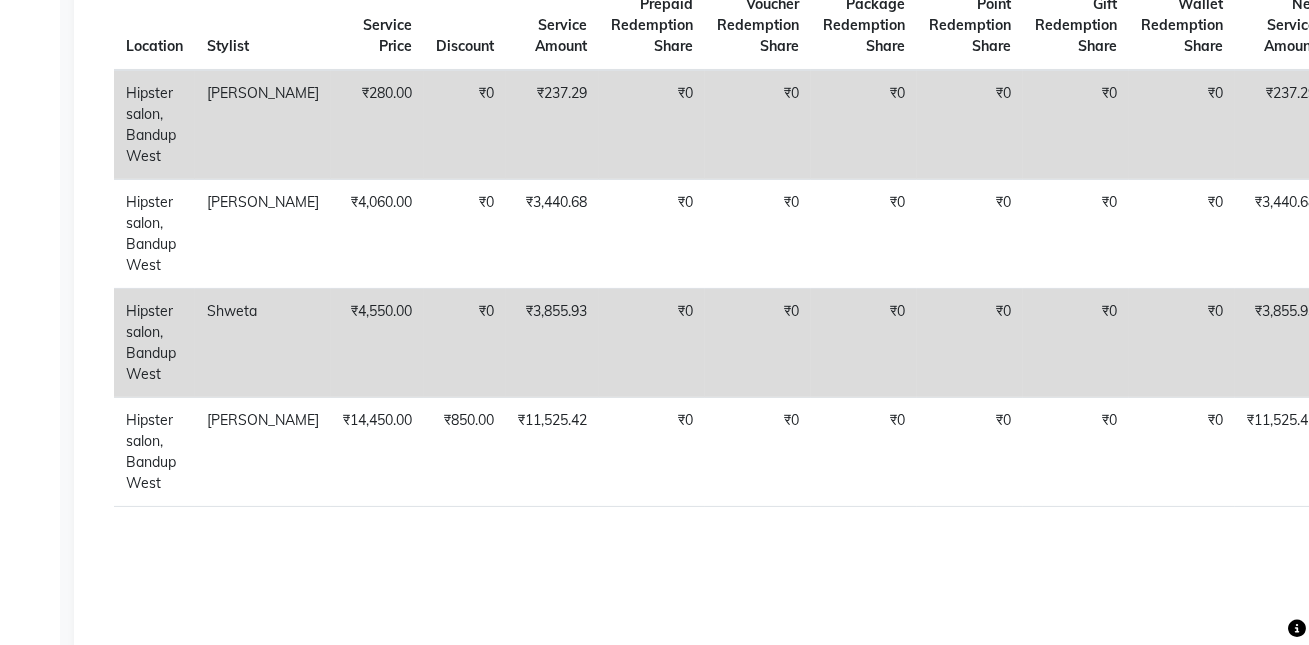 scroll, scrollTop: 0, scrollLeft: 0, axis: both 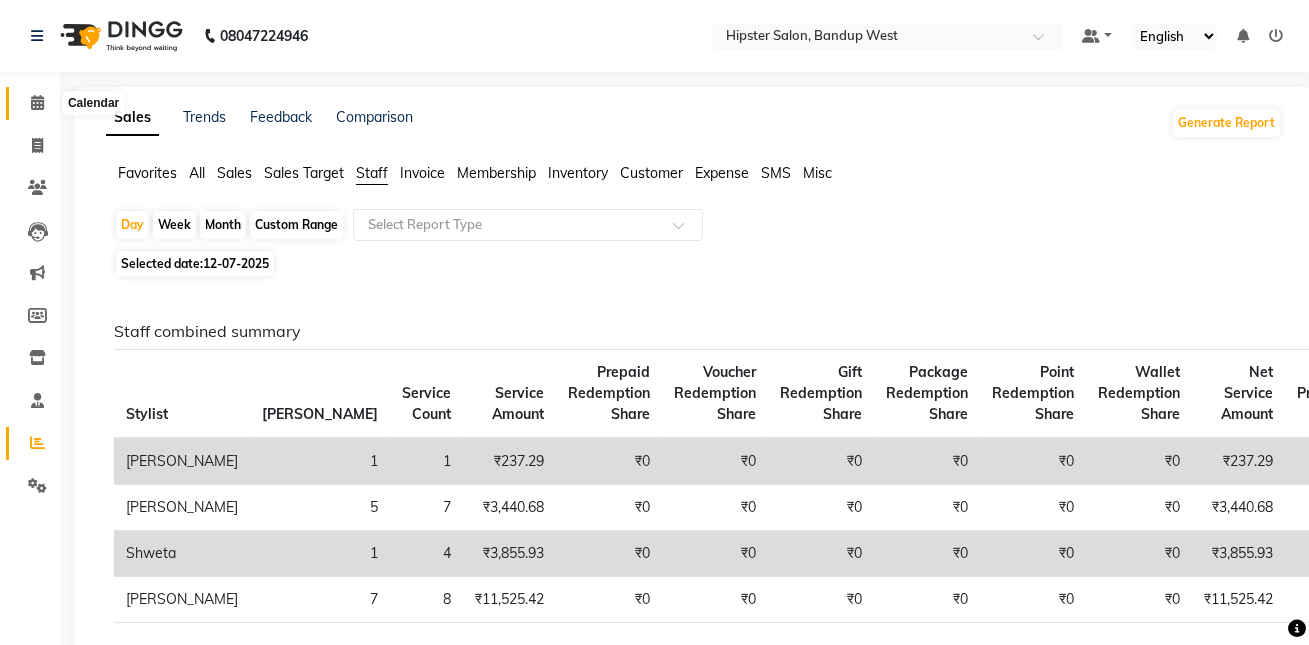 click 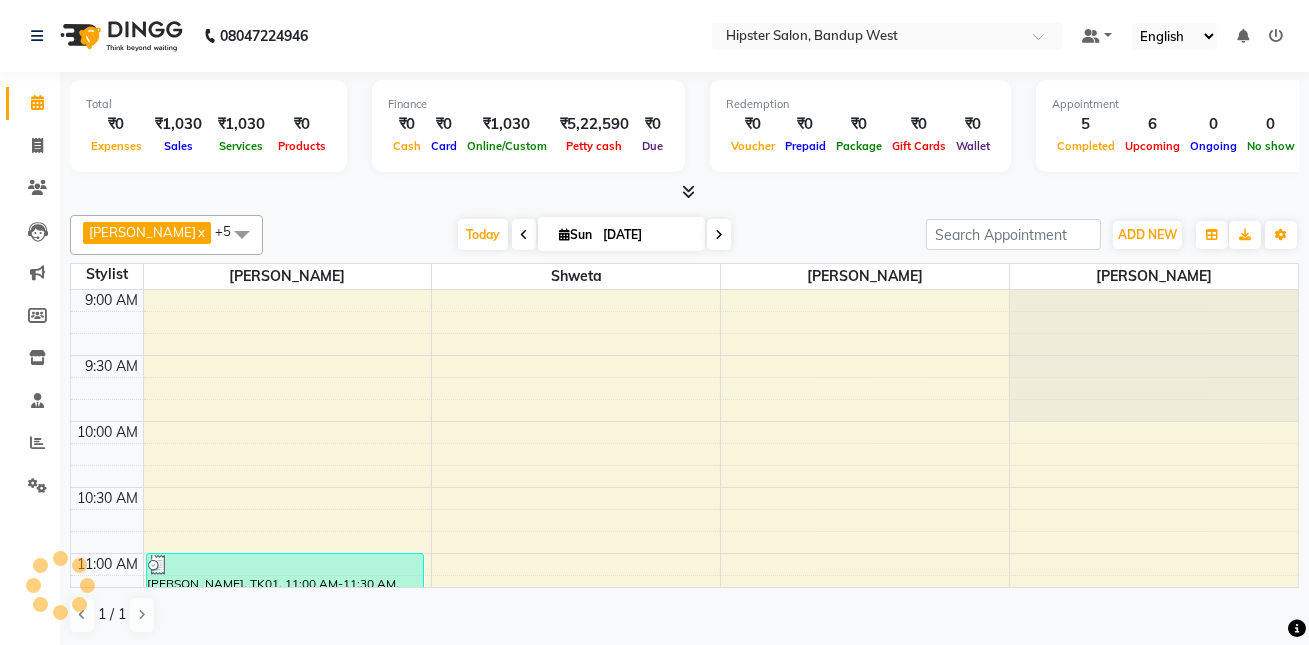scroll, scrollTop: 0, scrollLeft: 0, axis: both 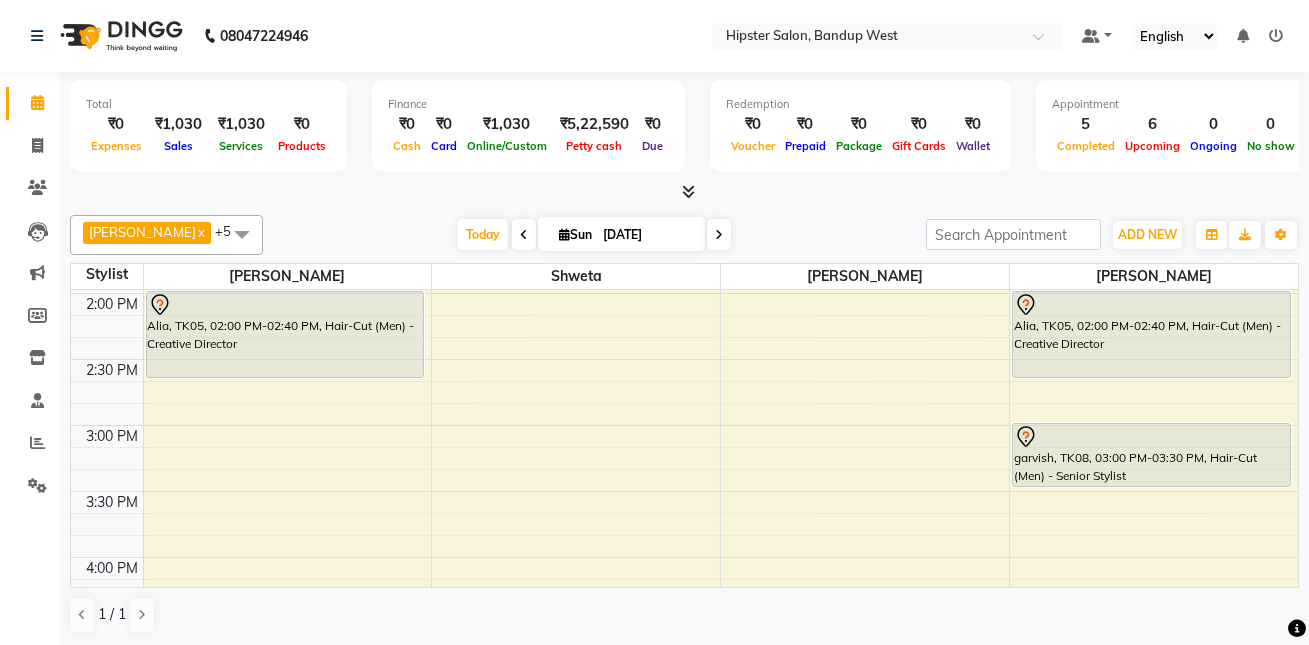 click on "9:00 AM 9:30 AM 10:00 AM 10:30 AM 11:00 AM 11:30 AM 12:00 PM 12:30 PM 1:00 PM 1:30 PM 2:00 PM 2:30 PM 3:00 PM 3:30 PM 4:00 PM 4:30 PM 5:00 PM 5:30 PM 6:00 PM 6:30 PM 7:00 PM 7:30 PM 8:00 PM 8:30 PM 9:00 PM 9:30 PM 10:00 PM 10:30 PM 11:00 PM 11:30 PM     [PERSON_NAME], TK01, 11:30 AM-12:00 PM, Stylish shave     lakshad, TK06, 11:45 AM-12:15 PM, Hair-Cut (Men) - Senior Stylist     [PERSON_NAME], TK02, 12:00 PM-12:40 PM, OP Root Touch Up 1inch     [PERSON_NAME], TK01, 11:00 AM-11:30 AM, Hair-Cut (Men) - Senior Stylist             vajay, TK07, 01:00 PM-01:30 PM, Hair-Cut (Men) - Senior Stylist             Alia, TK05, 02:00 PM-02:40 PM, Hair-Cut (Men) - Creative Director             ajay, TK04, 07:00 PM-07:30 PM, Hair-Cut (Men) - Senior Stylist     [PERSON_NAME], TK02, 12:00 PM-12:40 PM, L'Oreal Hair Spa [AS]             [PERSON_NAME], TK03, 01:00 PM-01:30 PM, Hair-Cut (Men) - Senior Stylist             Alia, TK05, 02:00 PM-02:40 PM, Hair-Cut (Men) - Creative Director" at bounding box center [684, 623] 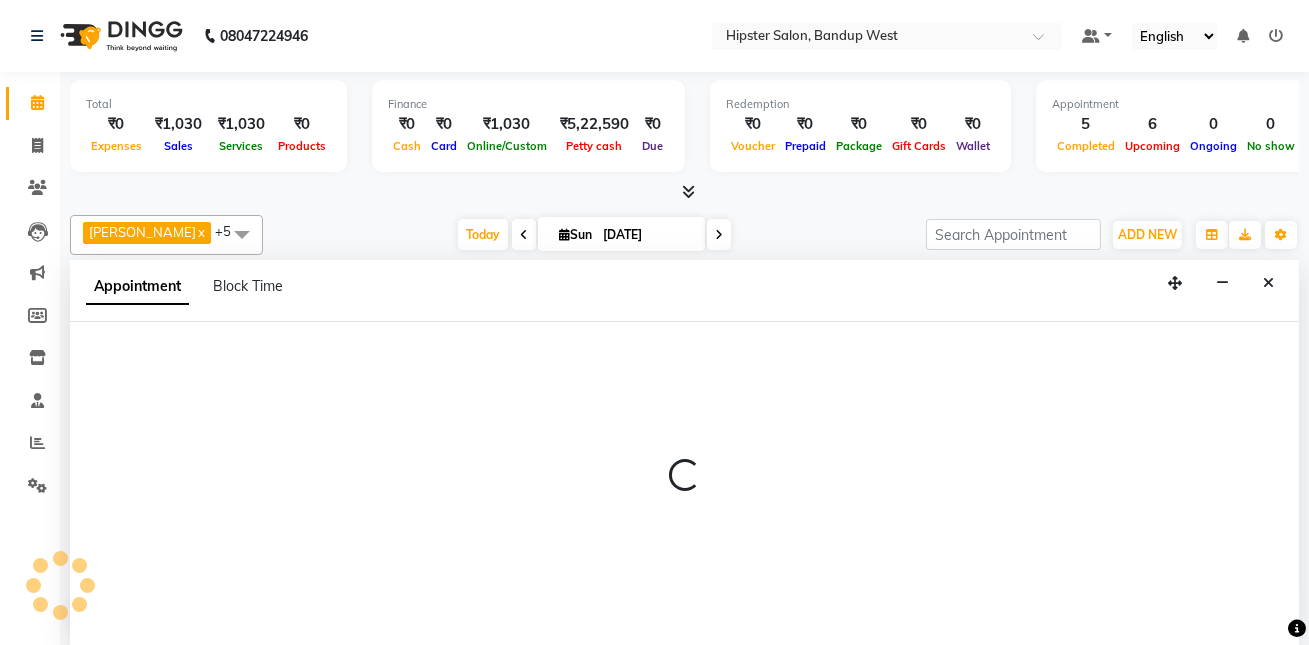 scroll, scrollTop: 0, scrollLeft: 0, axis: both 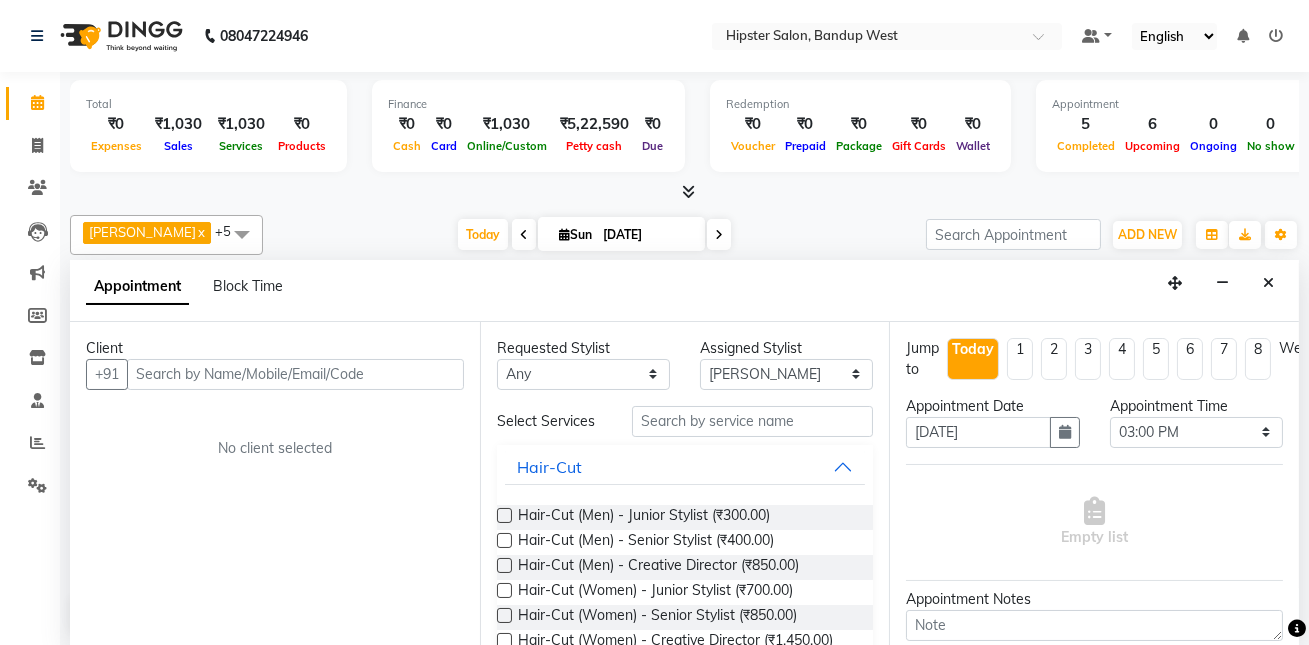 click at bounding box center [504, 565] 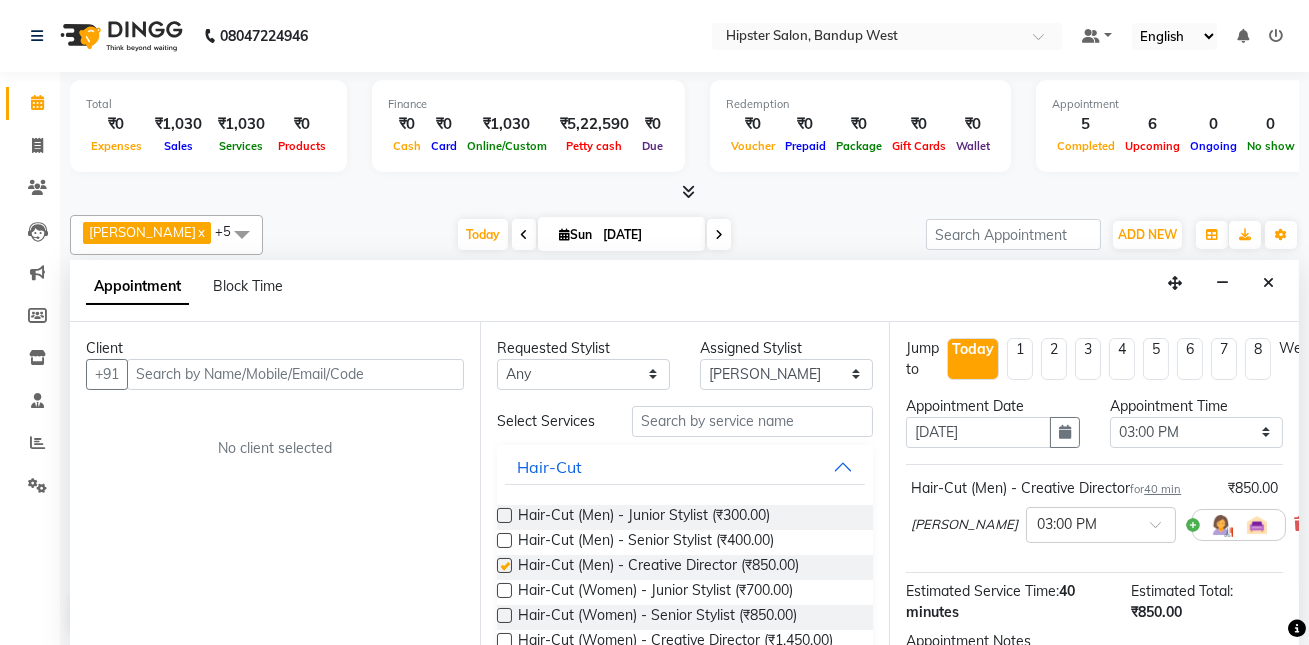 checkbox on "false" 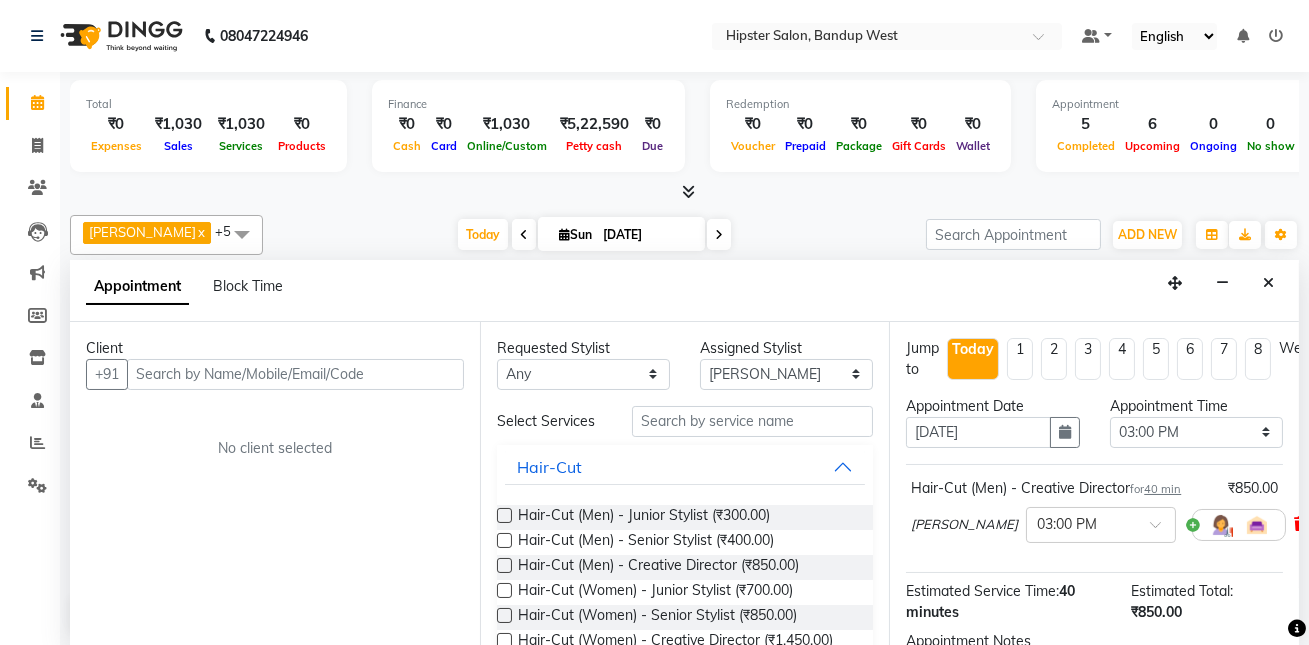 click at bounding box center [1300, 524] 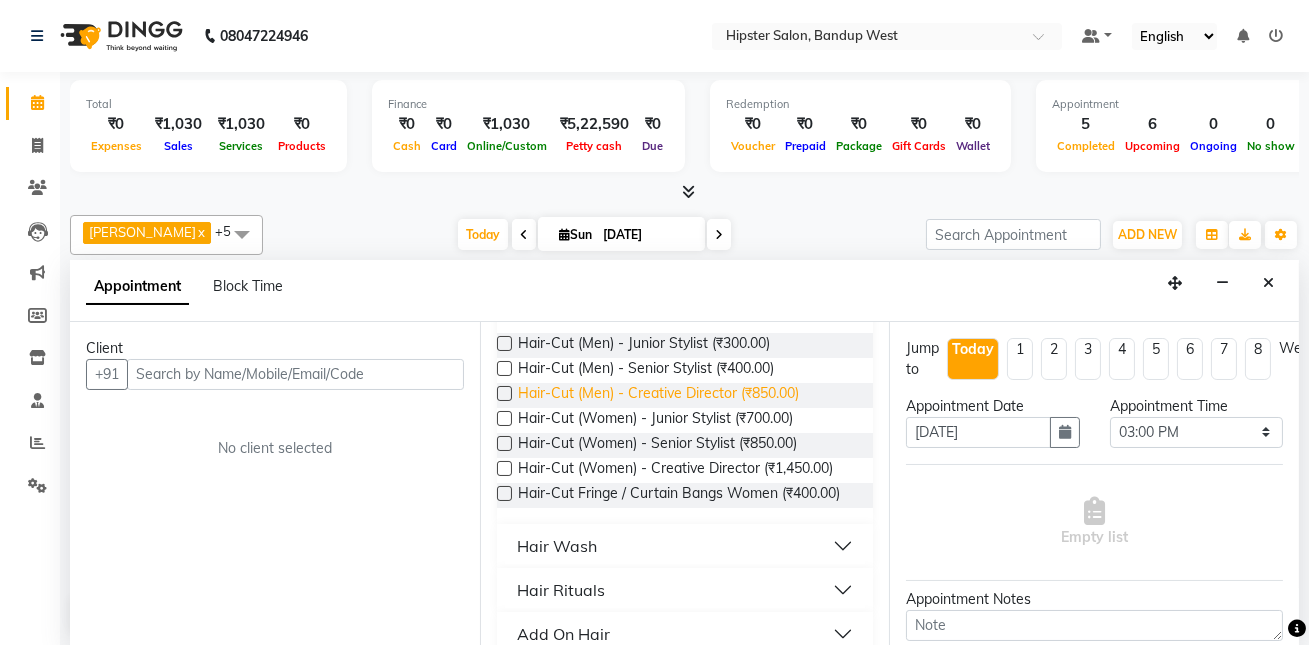 scroll, scrollTop: 144, scrollLeft: 0, axis: vertical 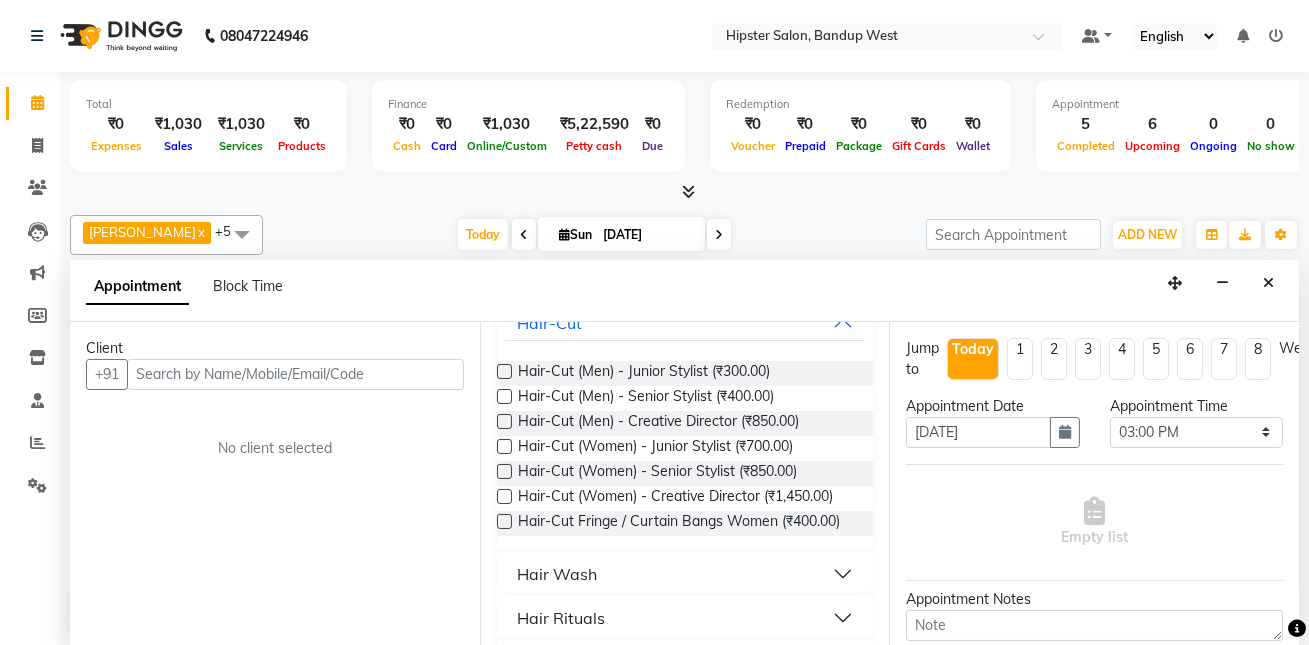 click at bounding box center [504, 471] 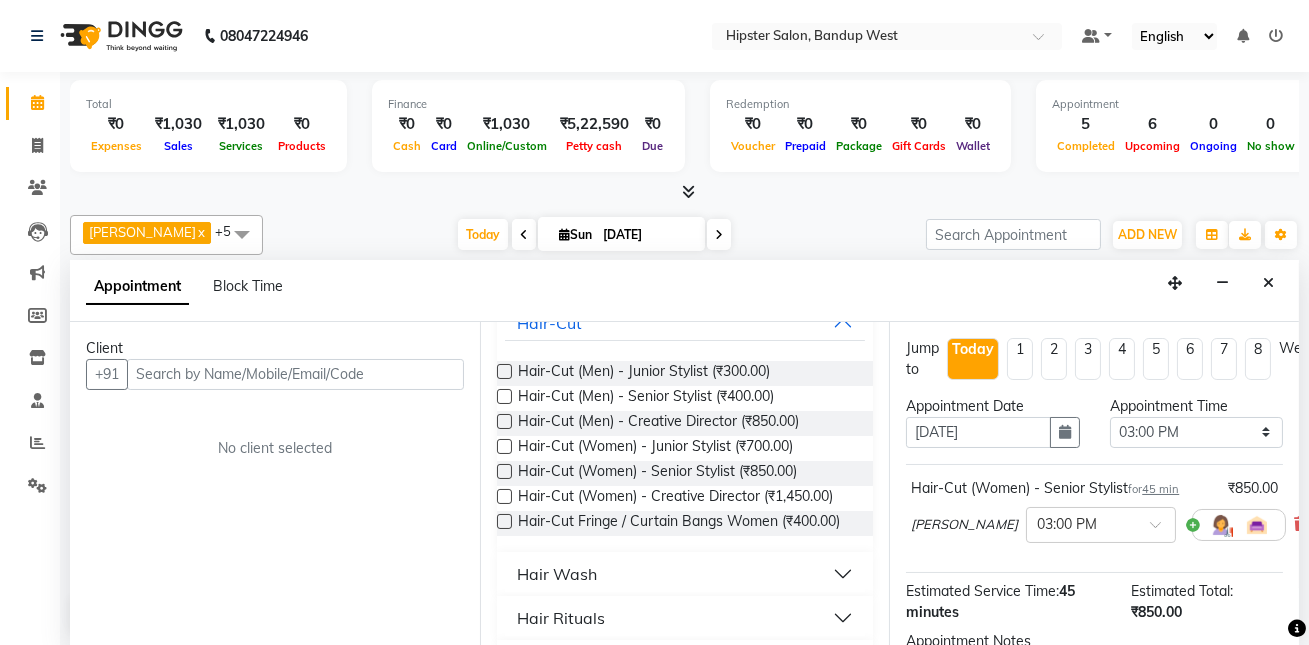 click at bounding box center [504, 471] 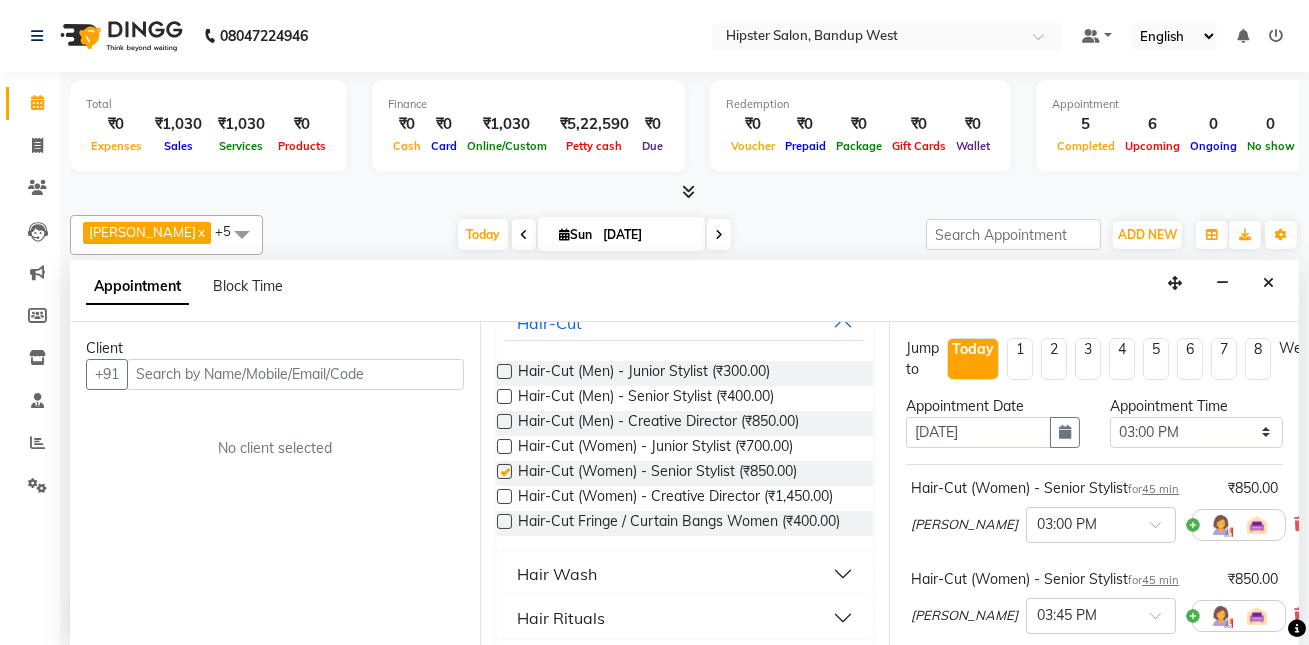 checkbox on "false" 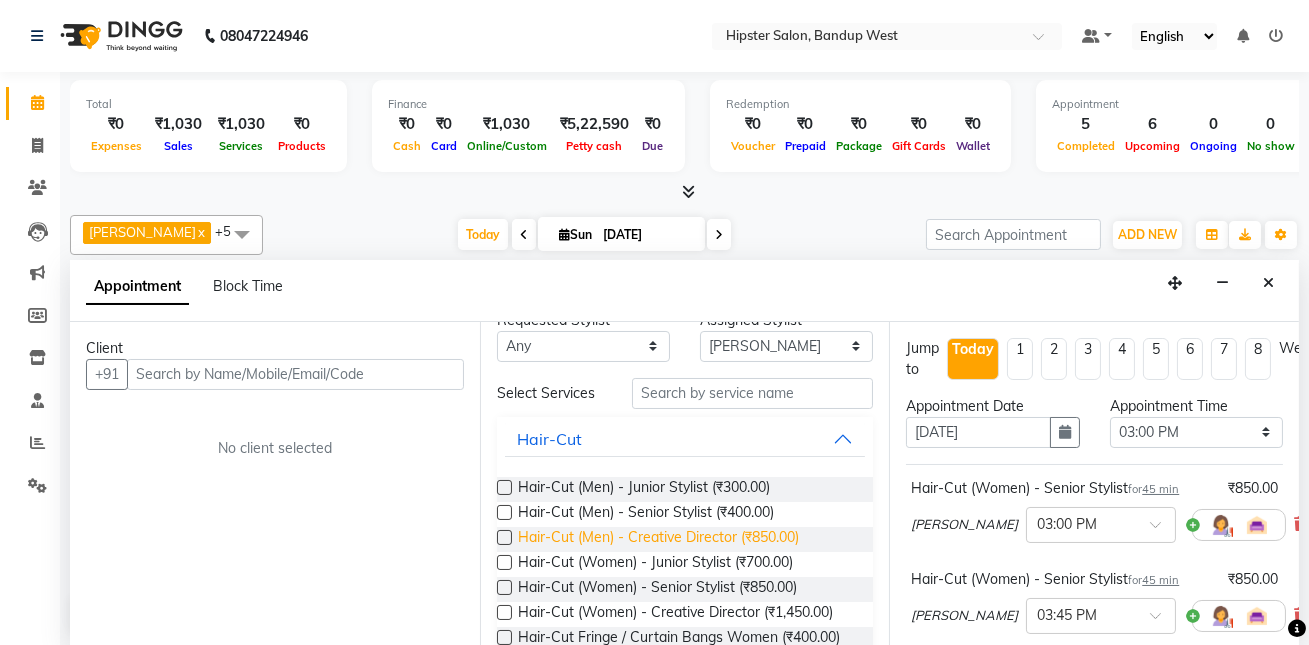 scroll, scrollTop: 0, scrollLeft: 0, axis: both 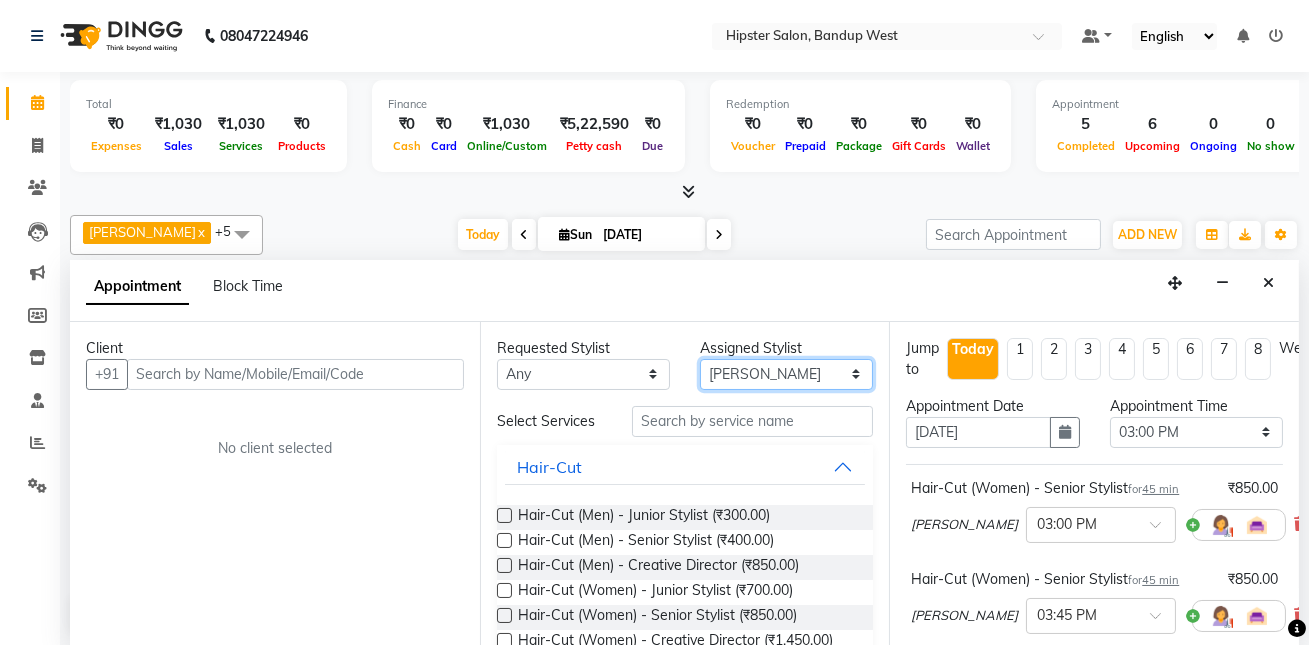 click on "Select aditya [PERSON_NAME] anup [PERSON_NAME] [PERSON_NAME] lucky [PERSON_NAME] meet [PERSON_NAME] [PERSON_NAME] [PERSON_NAME] [PERSON_NAME] Shweta [PERSON_NAME]" at bounding box center [786, 374] 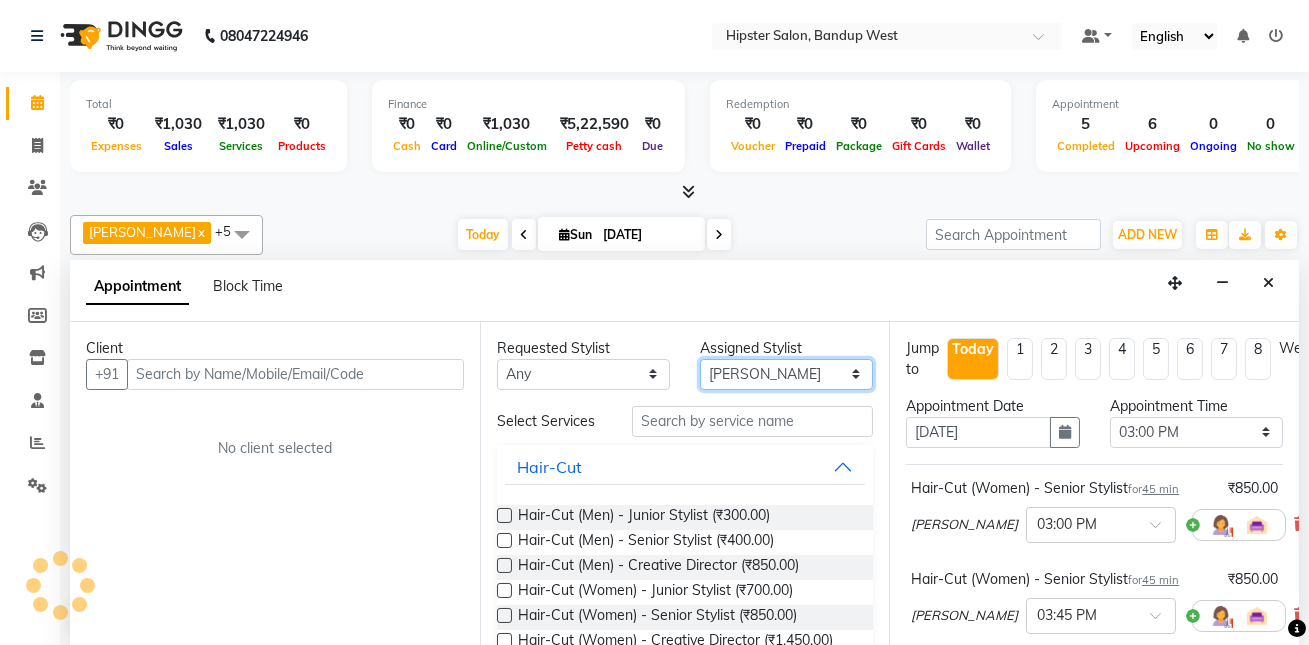 select on "77786" 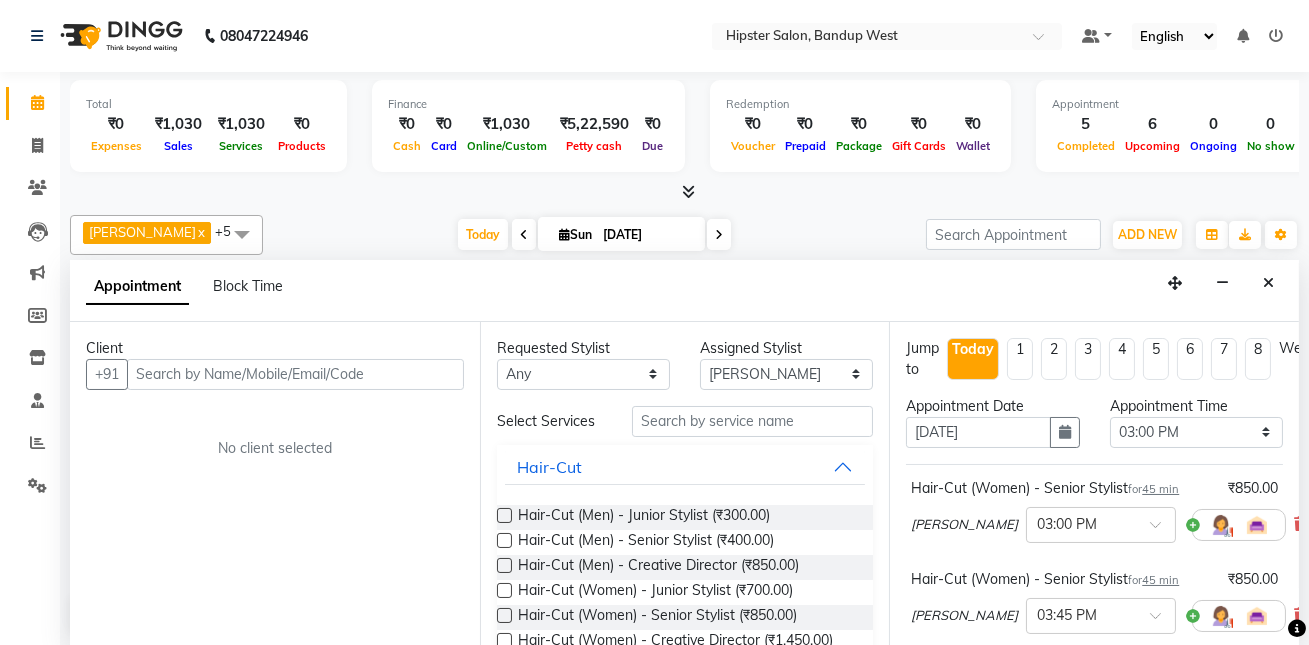 click at bounding box center (504, 540) 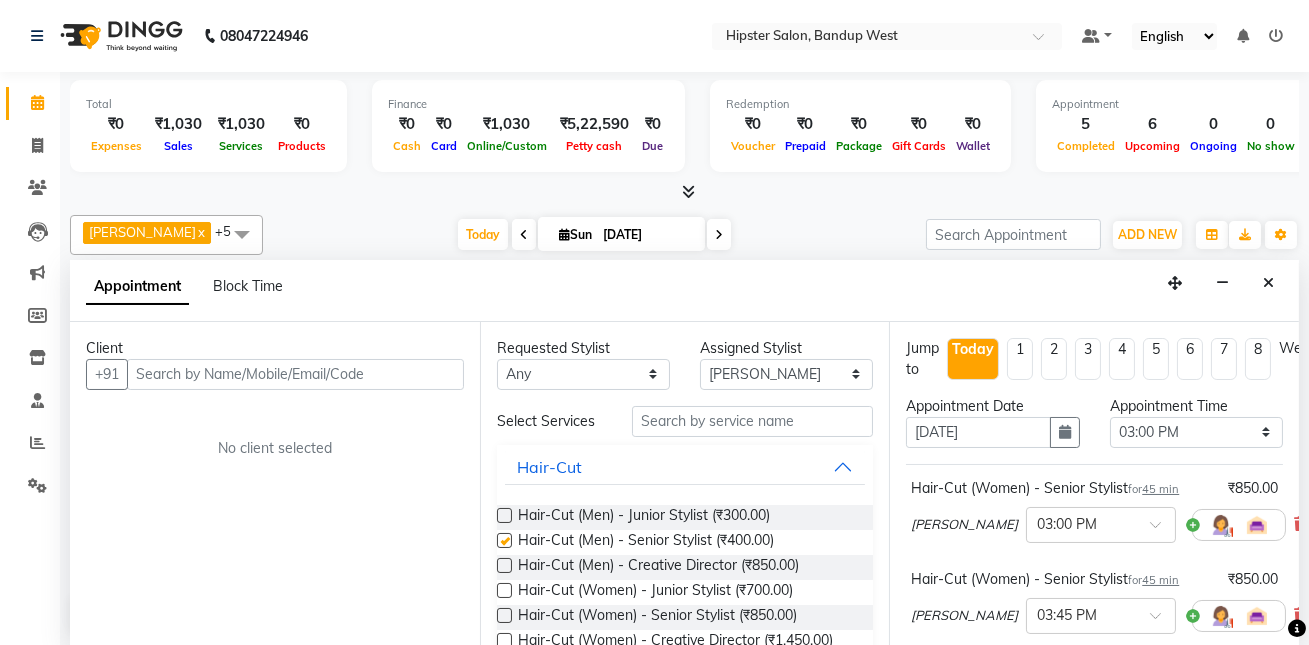 checkbox on "false" 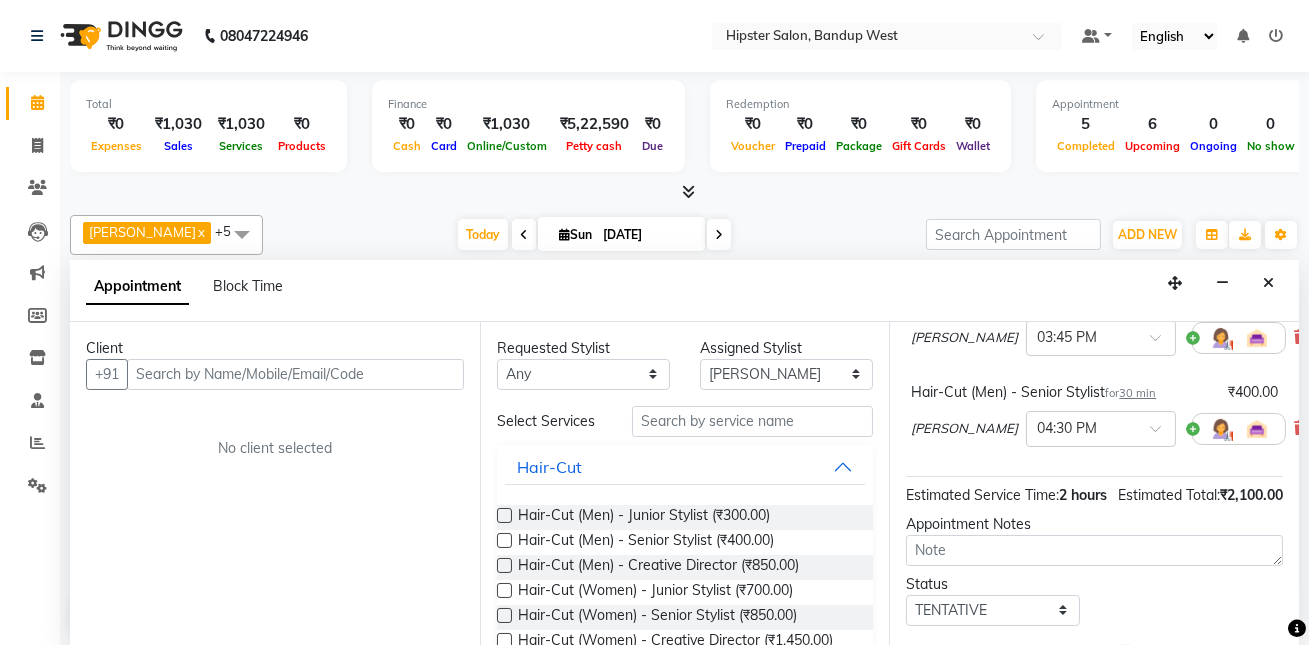 scroll, scrollTop: 262, scrollLeft: 0, axis: vertical 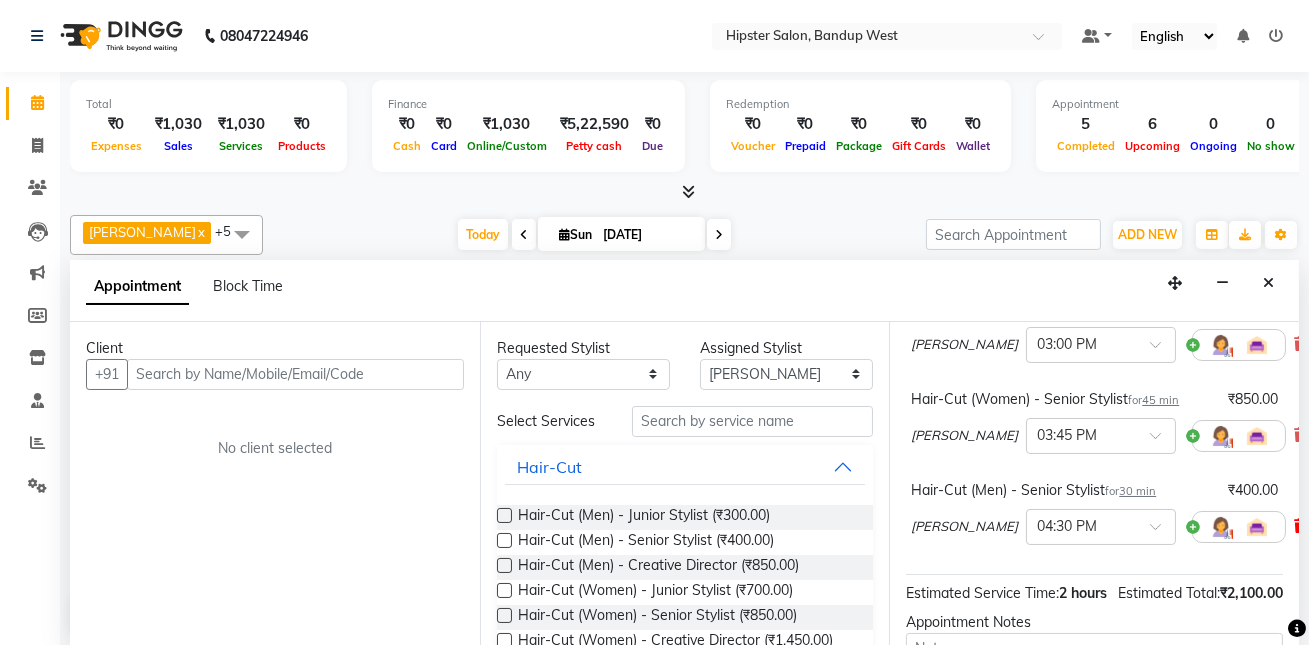 click at bounding box center (1300, 526) 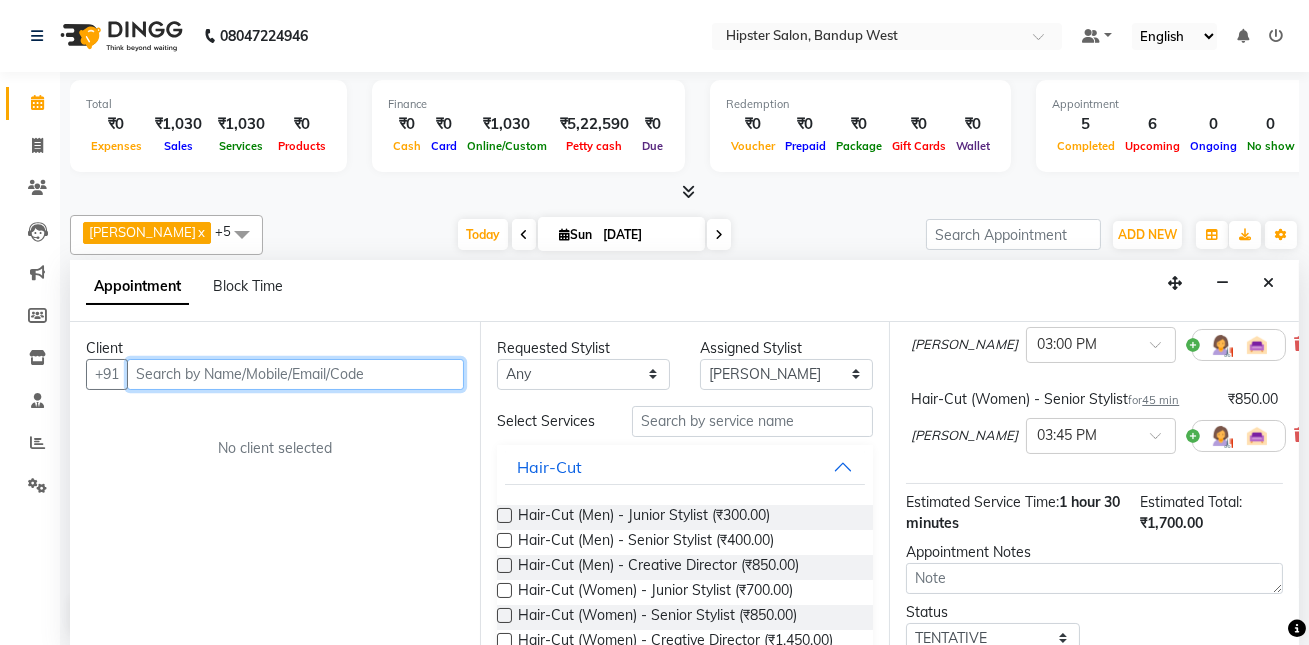 click at bounding box center [295, 374] 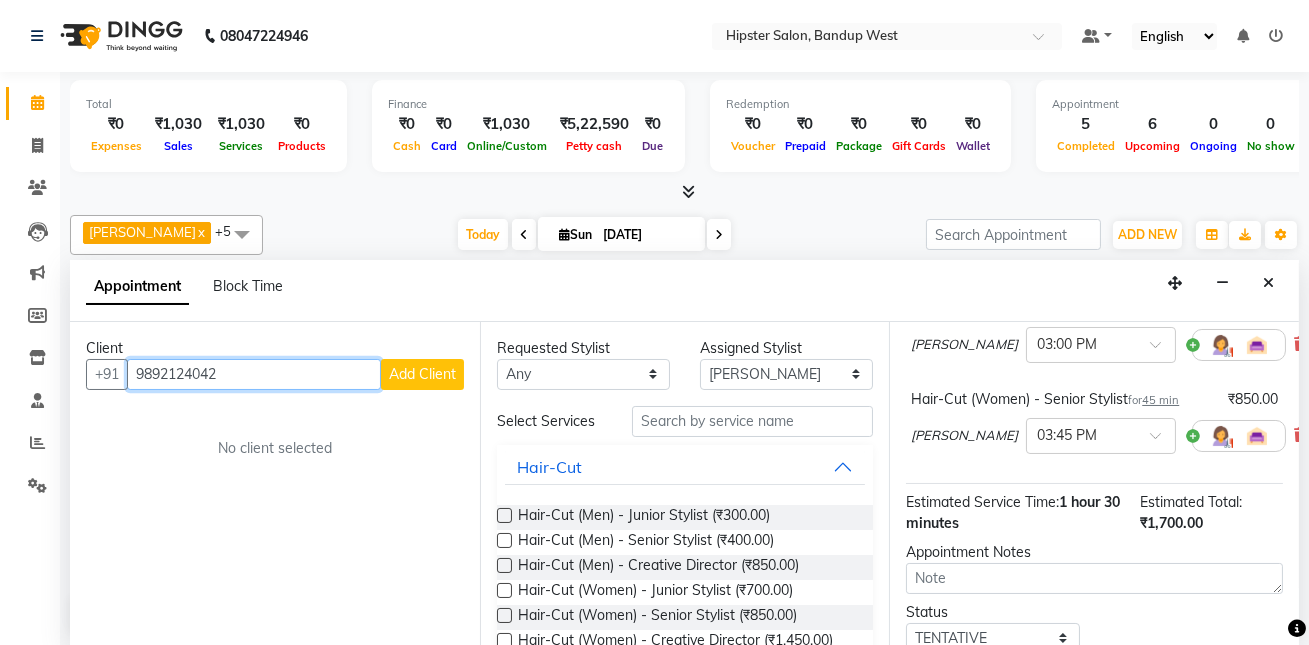 type on "9892124042" 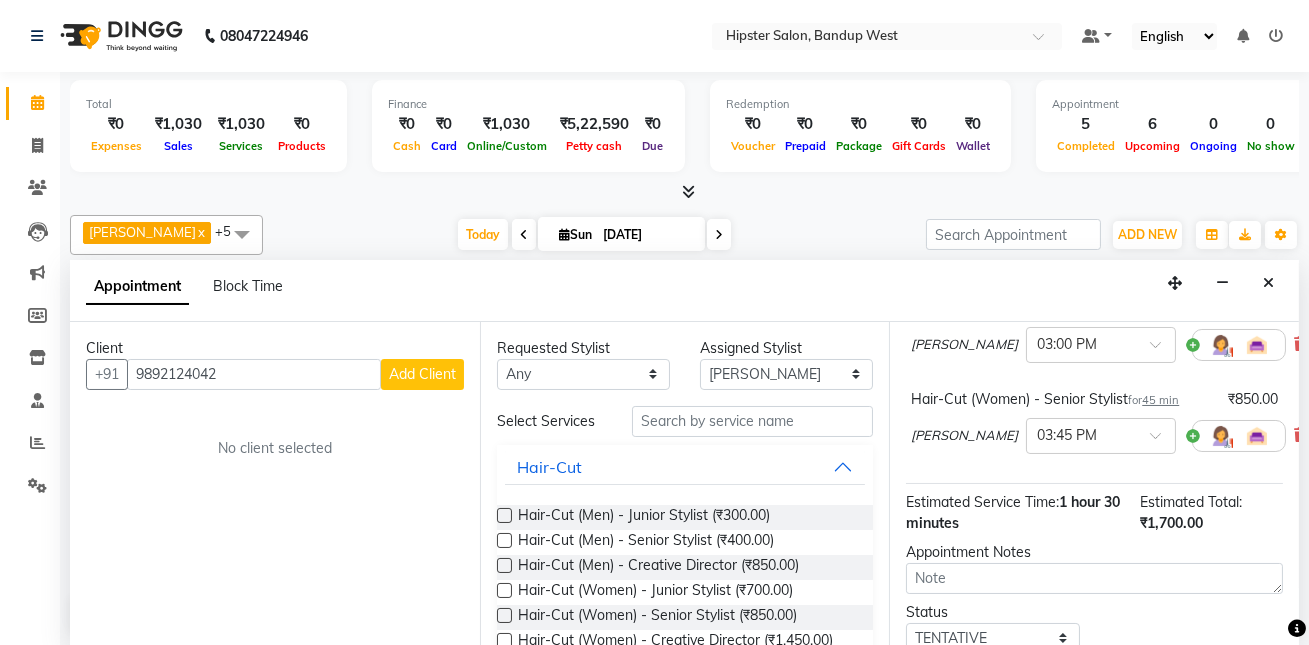 click on "Add Client" at bounding box center [422, 374] 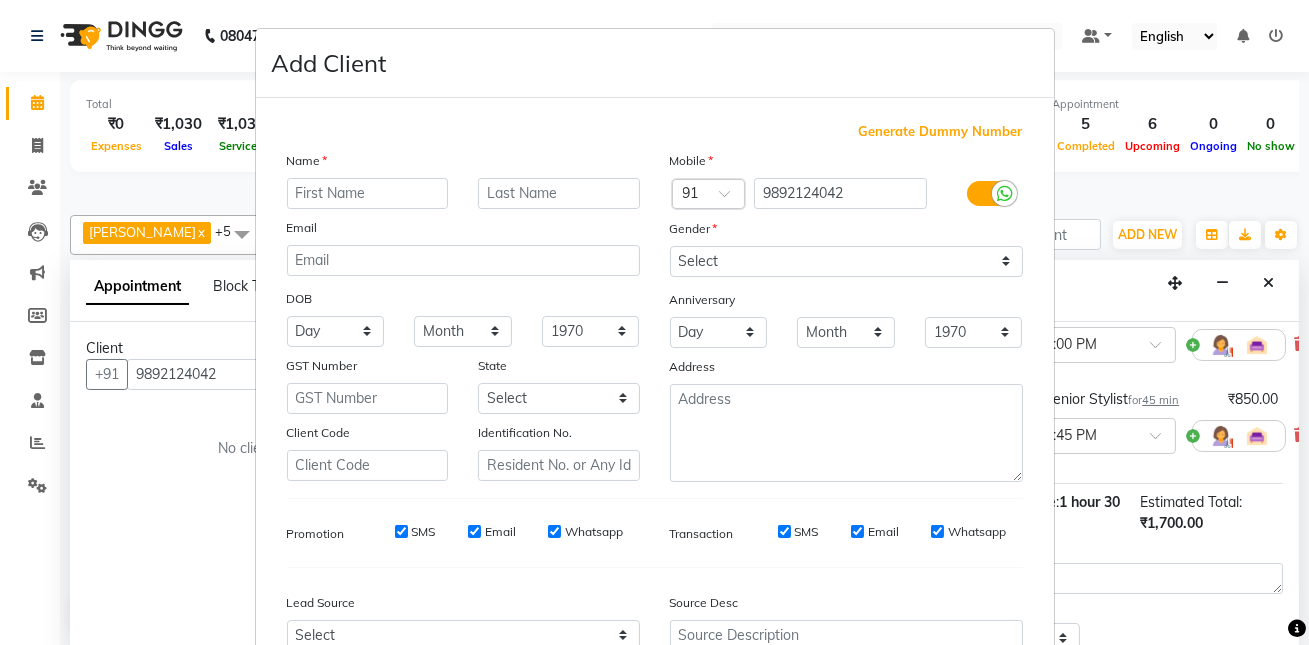 click at bounding box center [368, 193] 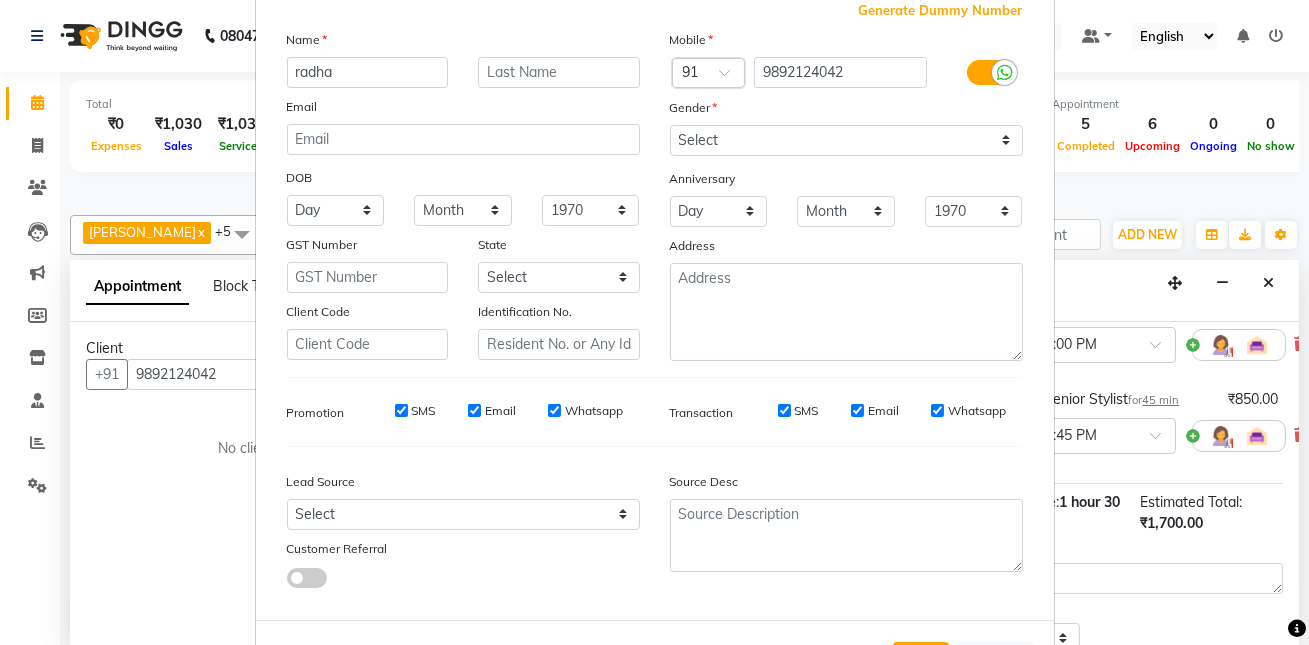 scroll, scrollTop: 145, scrollLeft: 0, axis: vertical 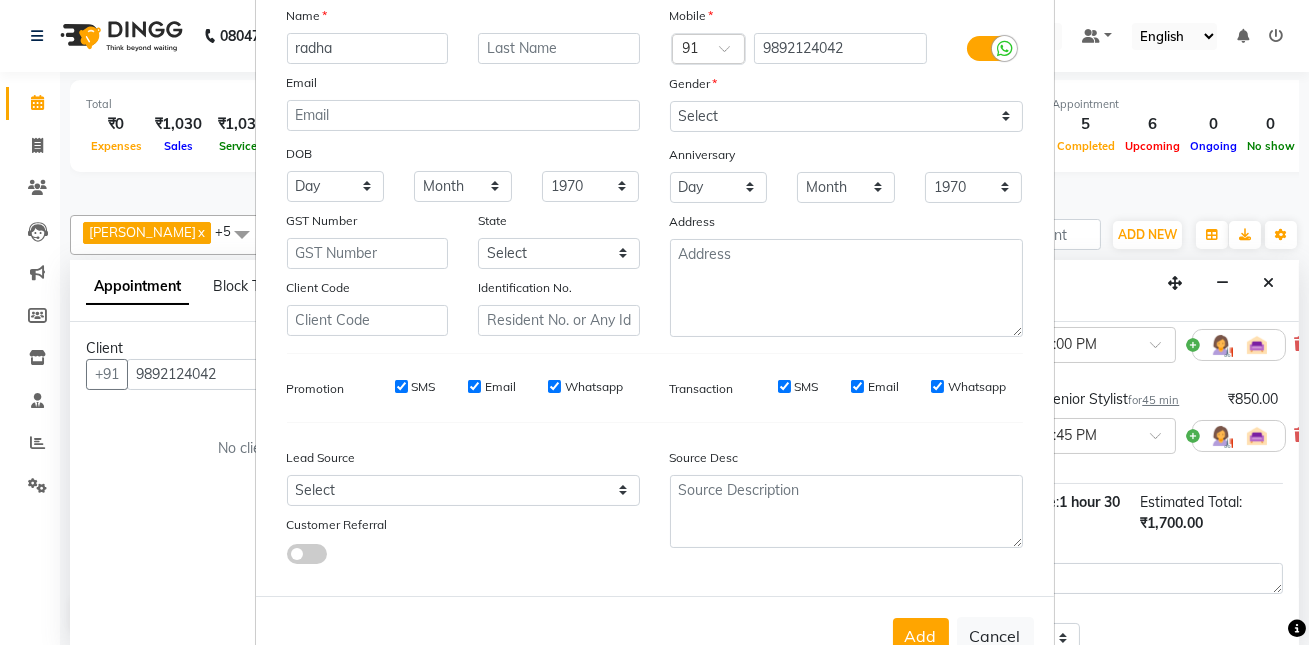 type on "radha" 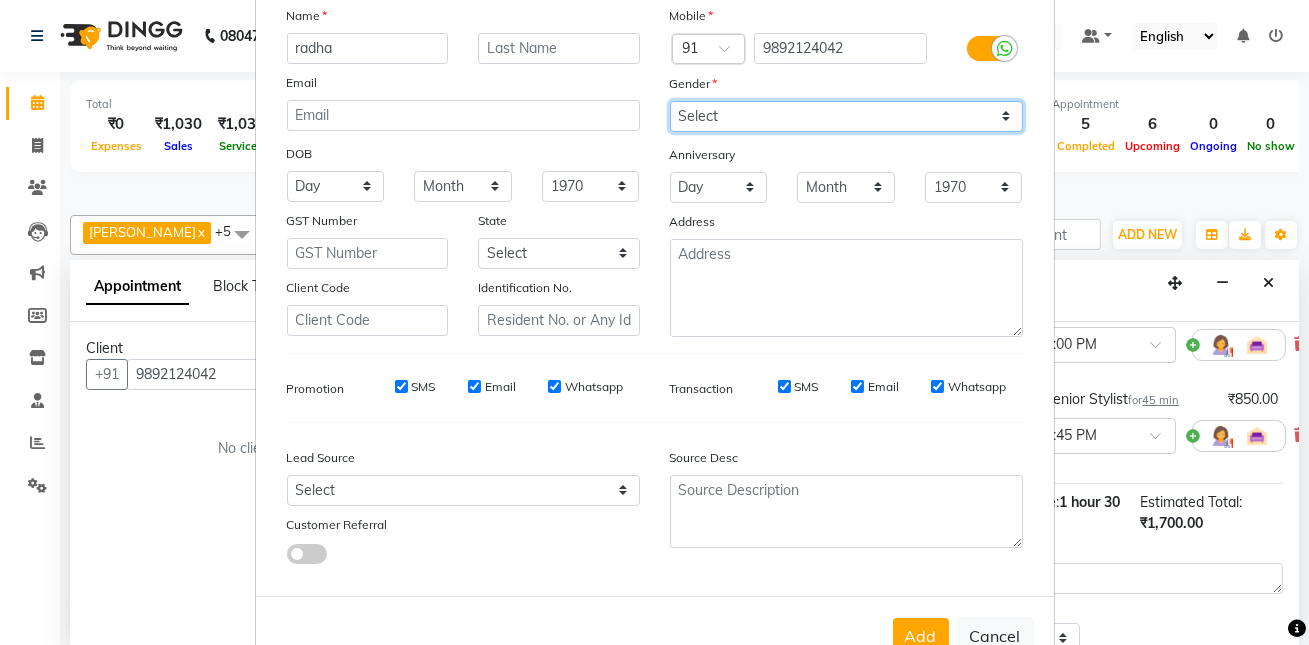 click on "Select [DEMOGRAPHIC_DATA] [DEMOGRAPHIC_DATA] Other Prefer Not To Say" at bounding box center [846, 116] 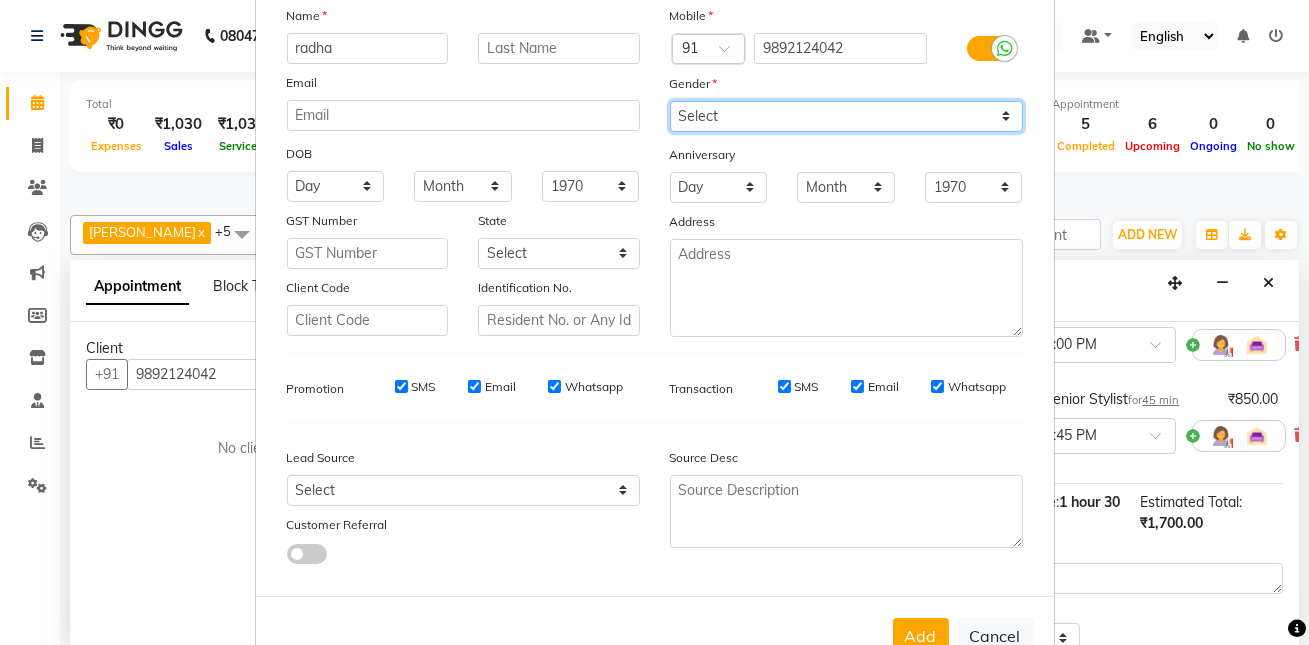 click on "Select [DEMOGRAPHIC_DATA] [DEMOGRAPHIC_DATA] Other Prefer Not To Say" at bounding box center (846, 116) 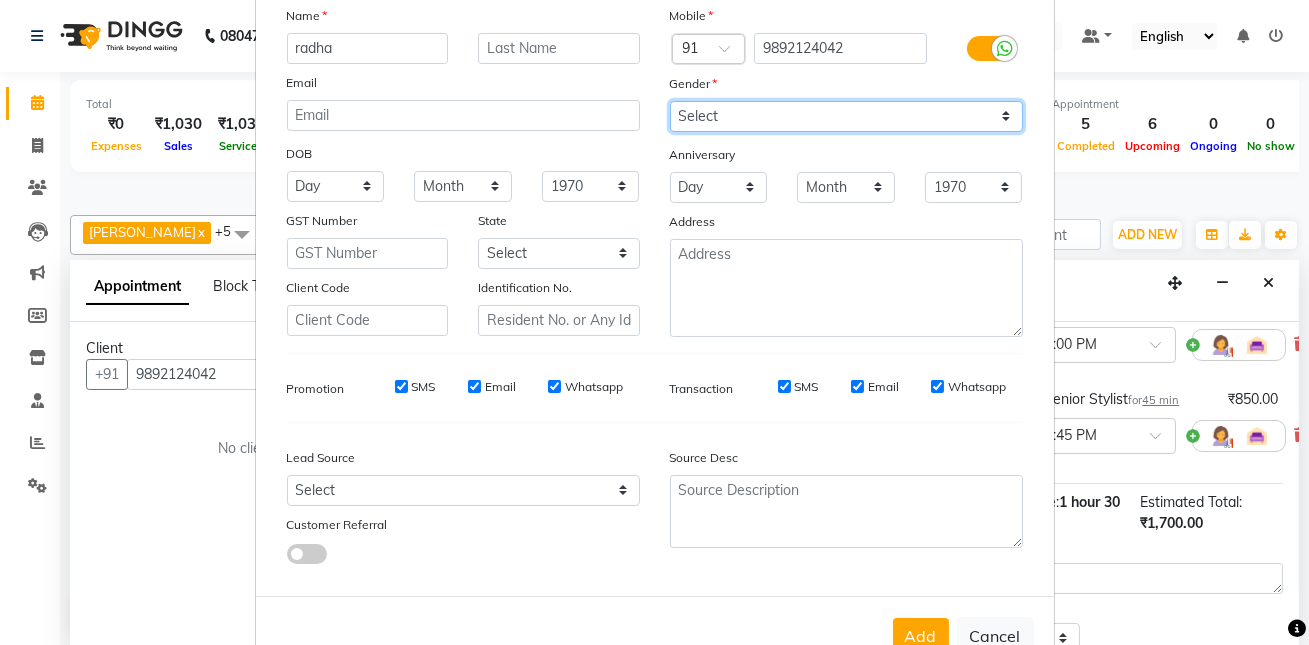 select on "[DEMOGRAPHIC_DATA]" 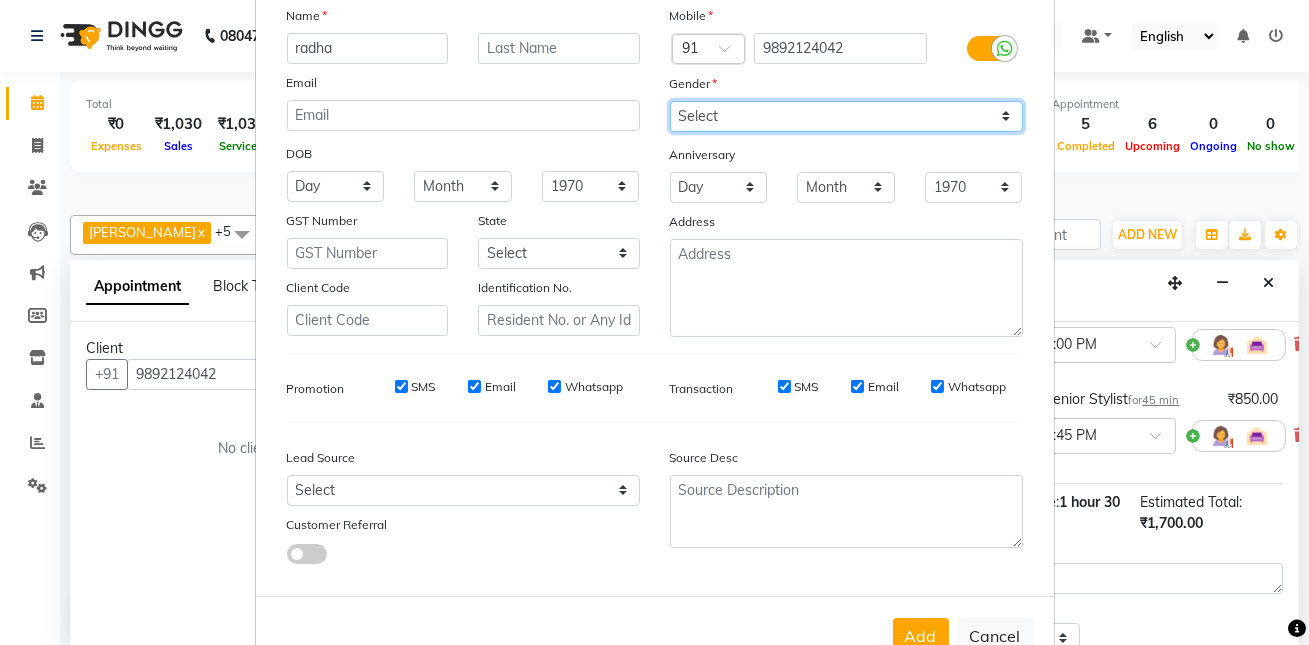 scroll, scrollTop: 208, scrollLeft: 0, axis: vertical 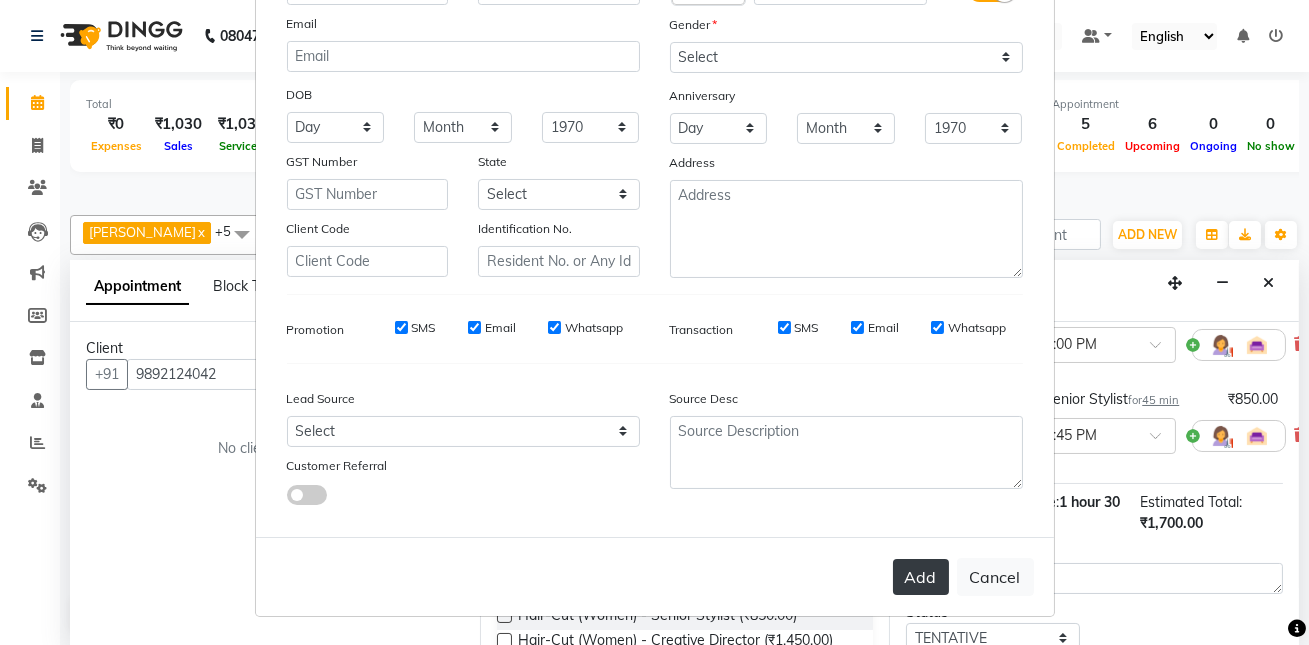 click on "Add" at bounding box center [921, 577] 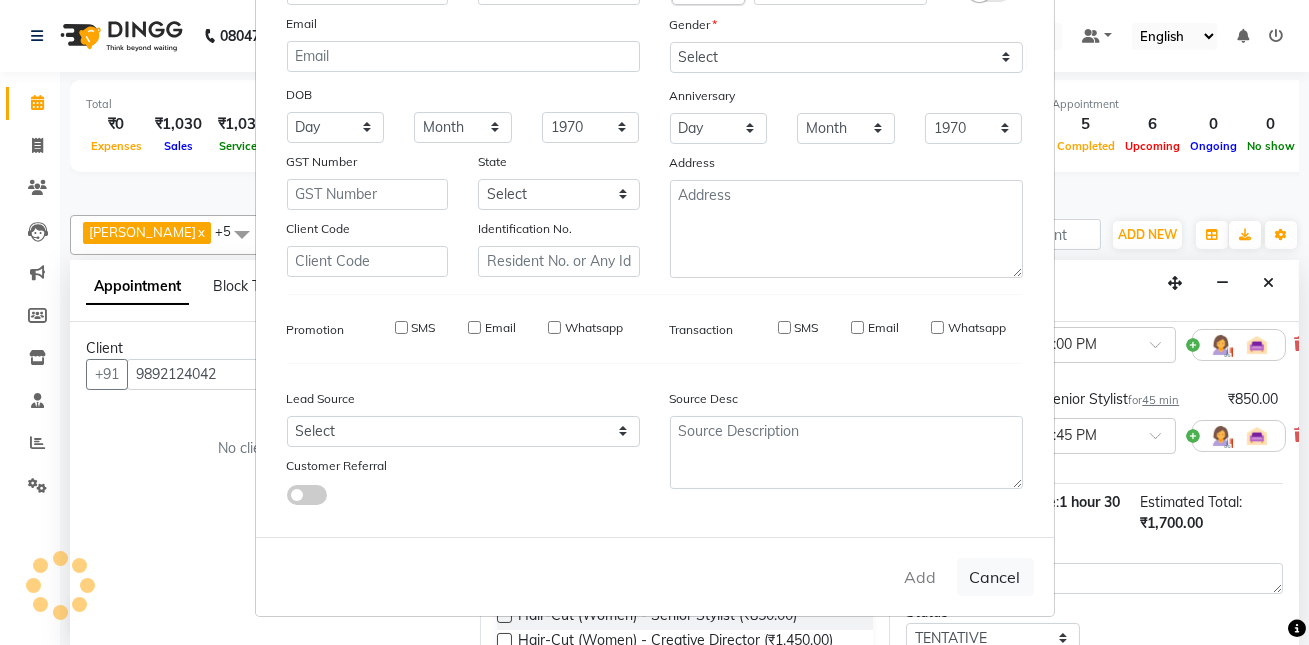type 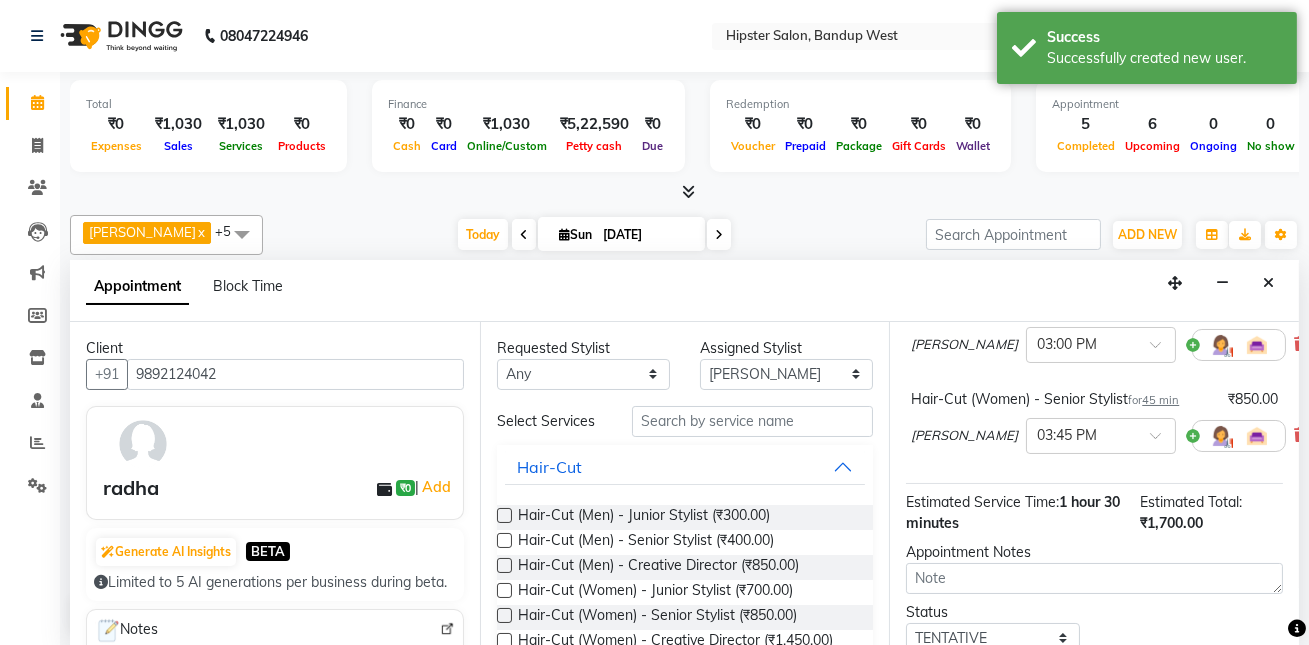 scroll, scrollTop: 311, scrollLeft: 0, axis: vertical 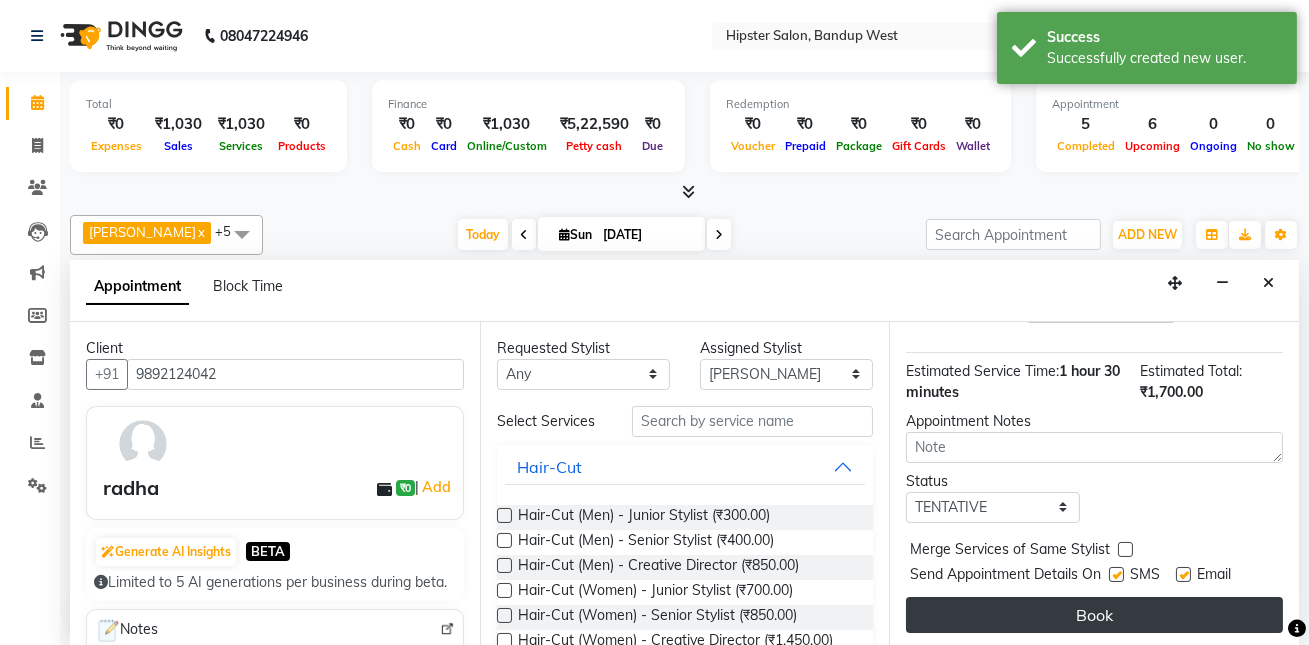 click on "Book" at bounding box center [1094, 615] 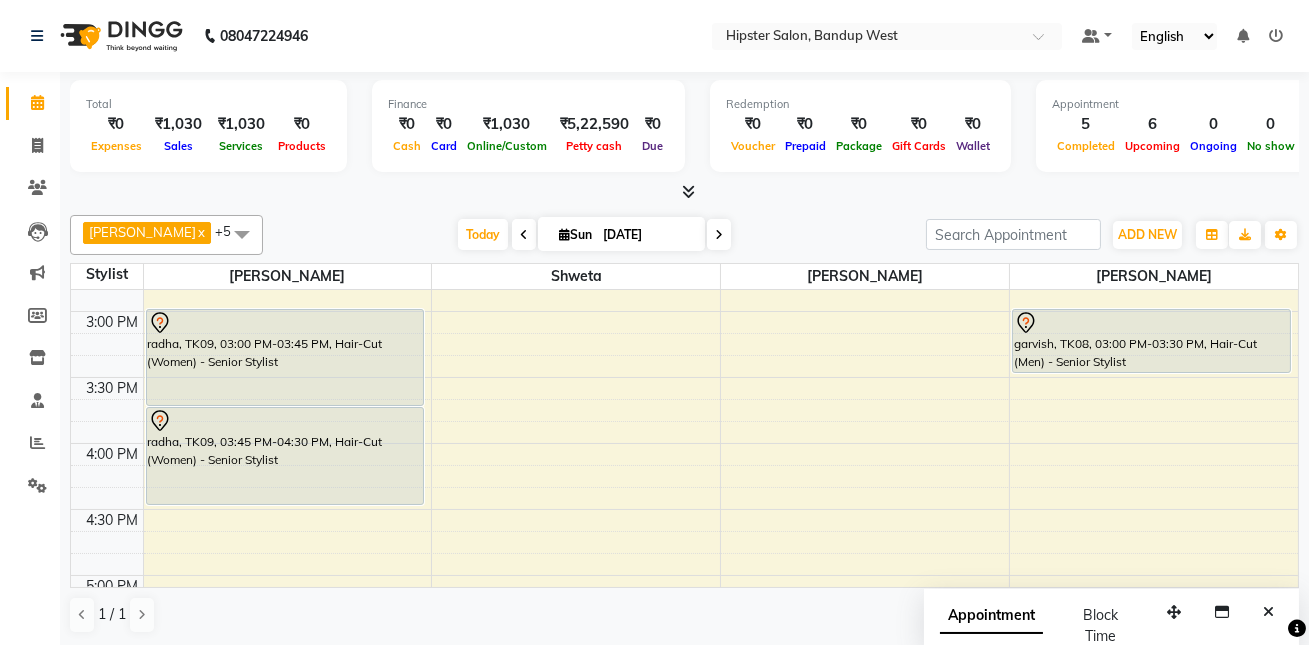 scroll, scrollTop: 769, scrollLeft: 0, axis: vertical 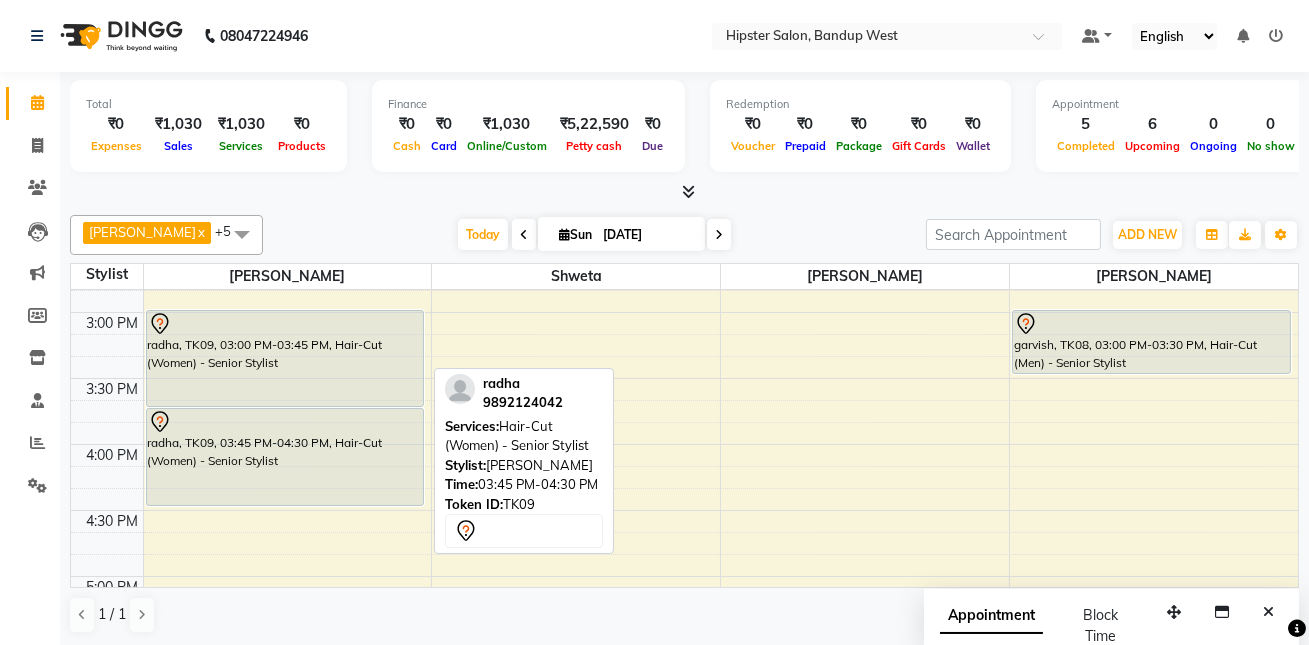 click on "radha, TK09, 03:45 PM-04:30 PM, Hair-Cut (Women) - Senior Stylist" at bounding box center (285, 457) 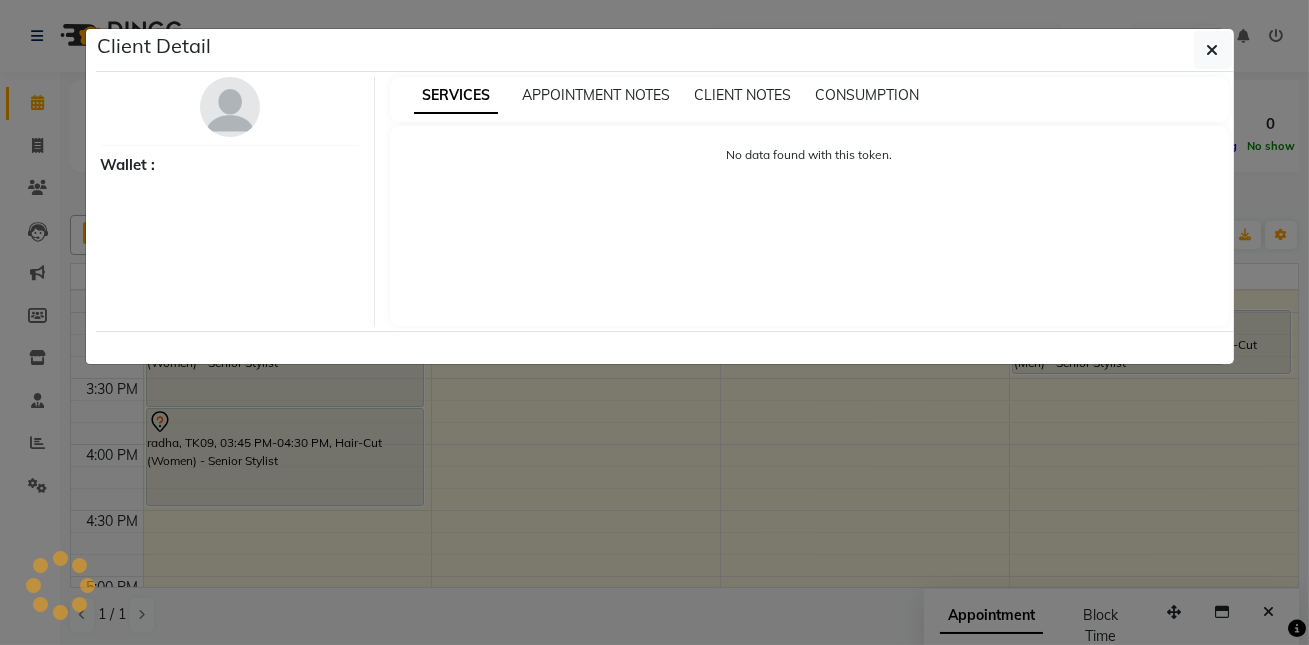 select on "7" 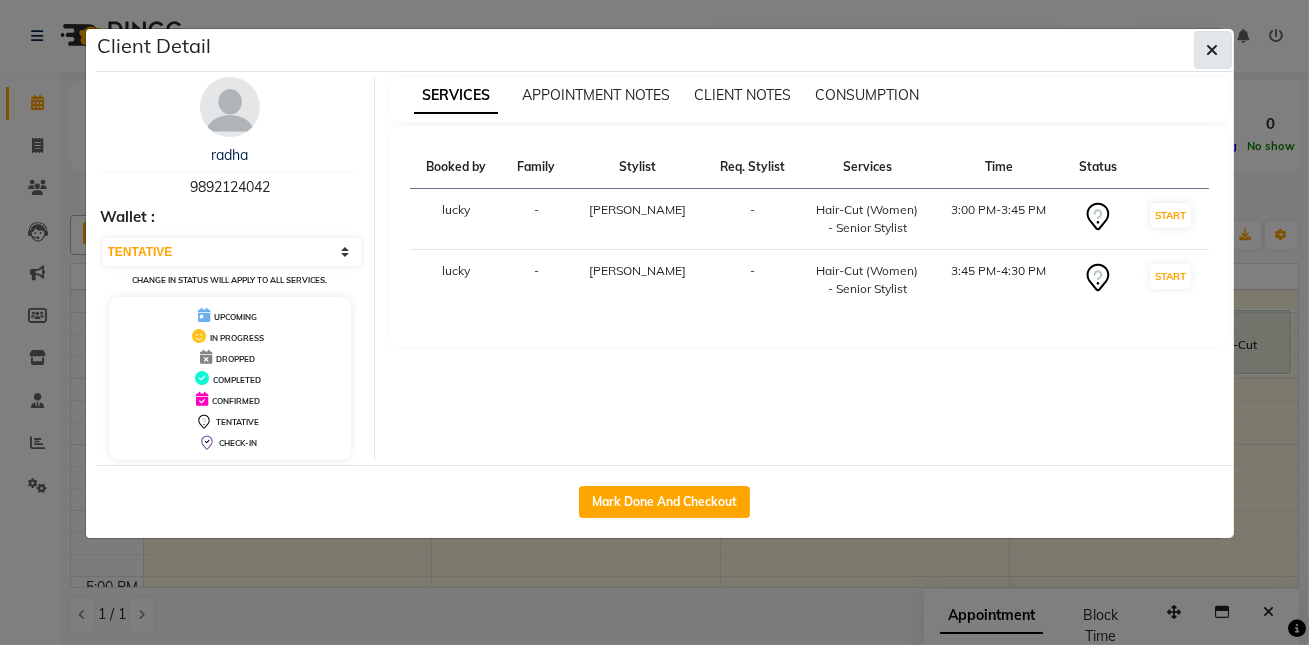 click 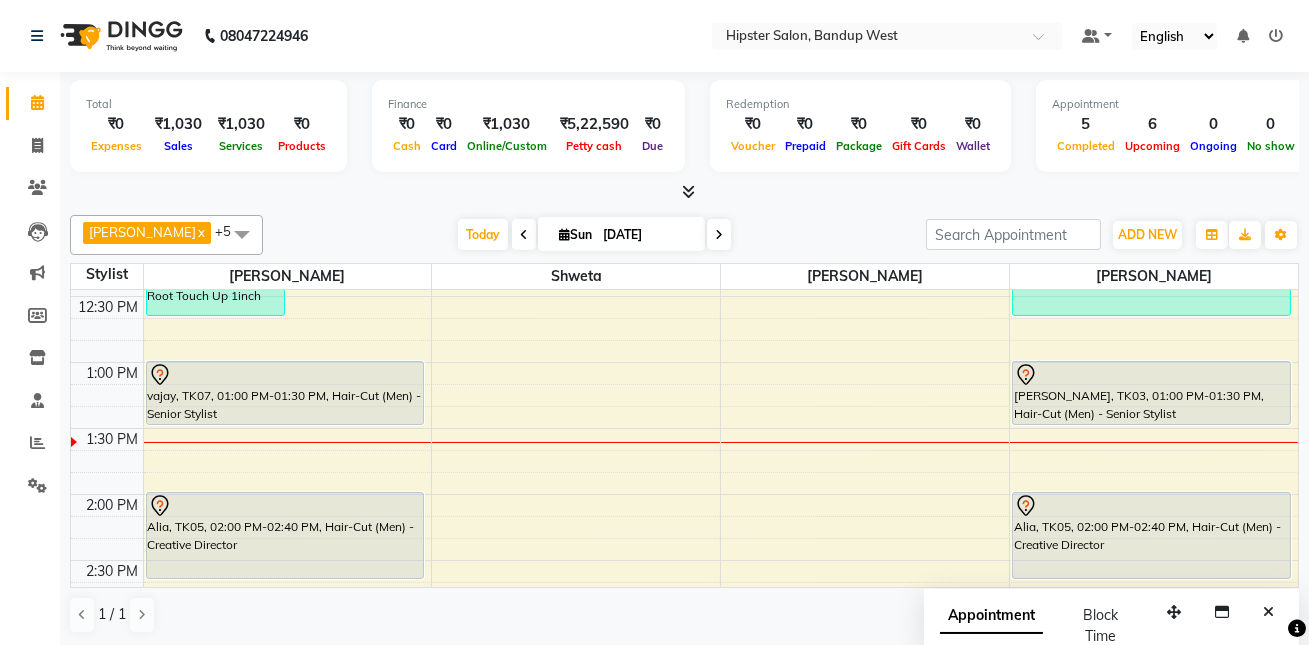 scroll, scrollTop: 454, scrollLeft: 0, axis: vertical 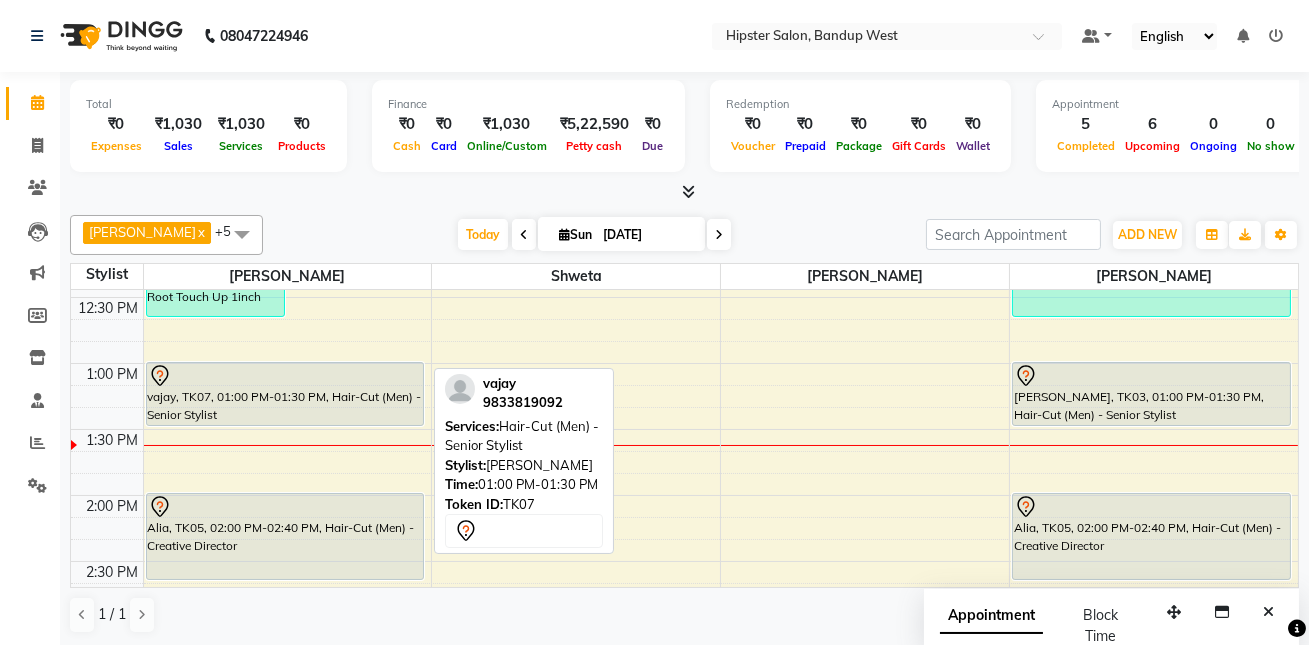 click on "vajay, TK07, 01:00 PM-01:30 PM, Hair-Cut (Men) - Senior Stylist" at bounding box center [285, 394] 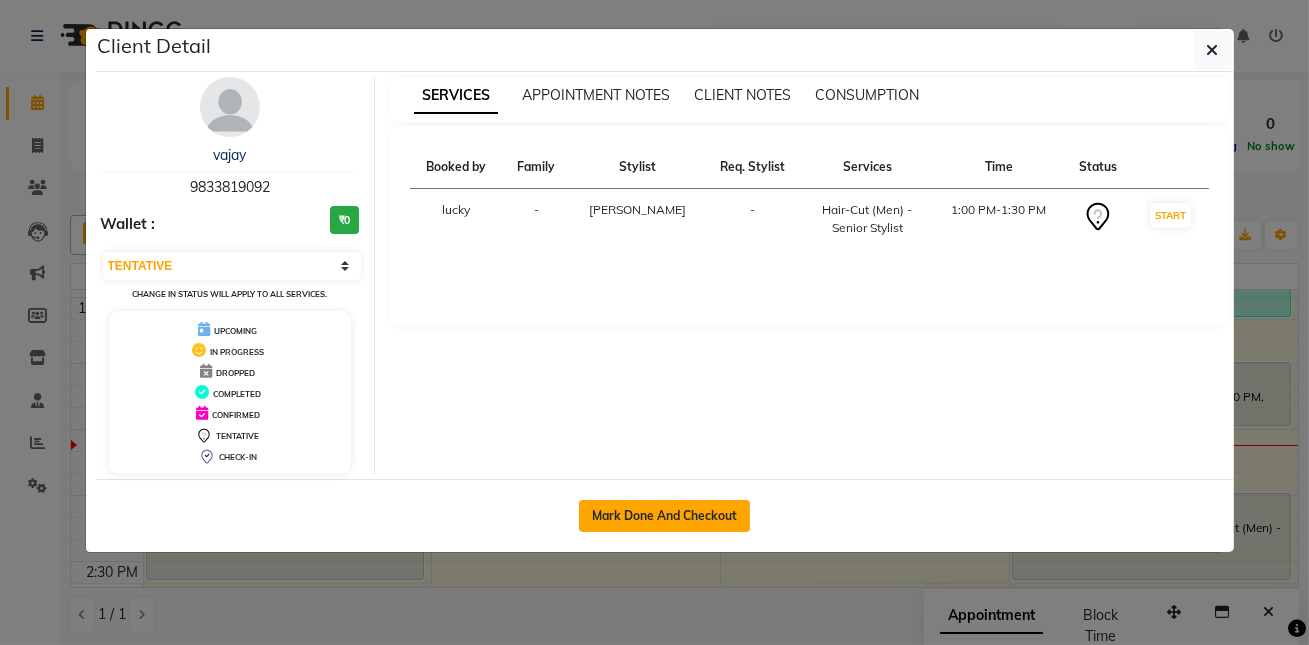click on "Mark Done And Checkout" 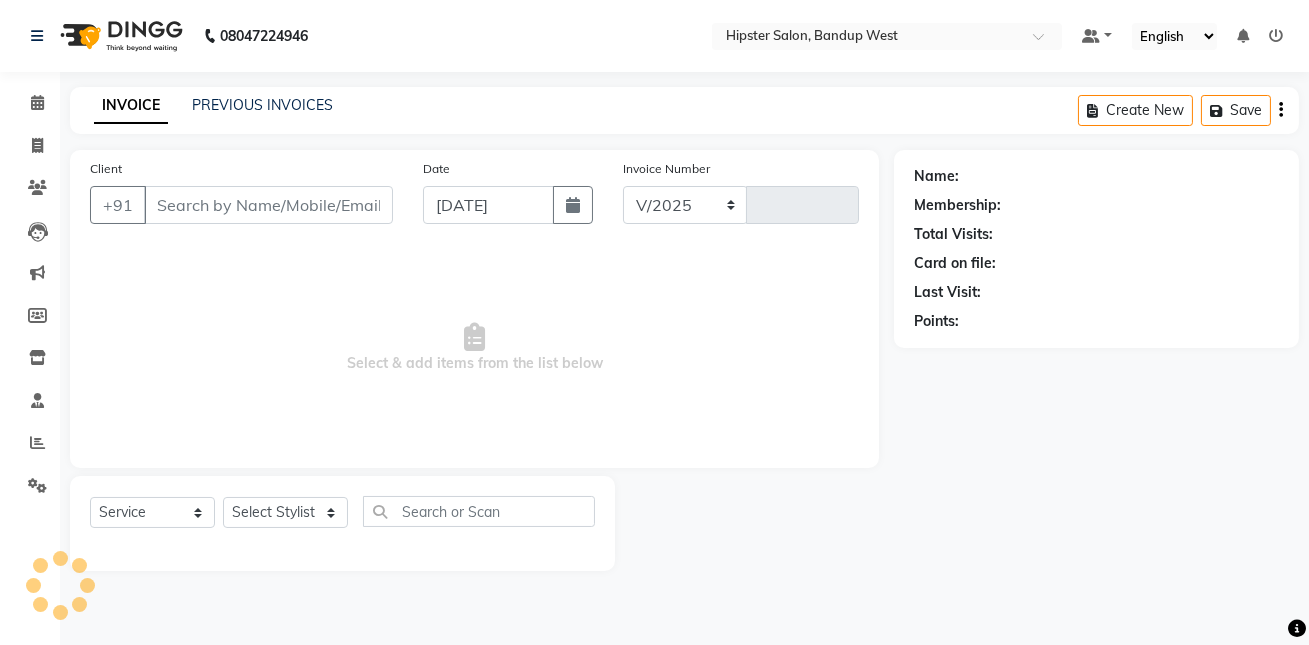 select on "6746" 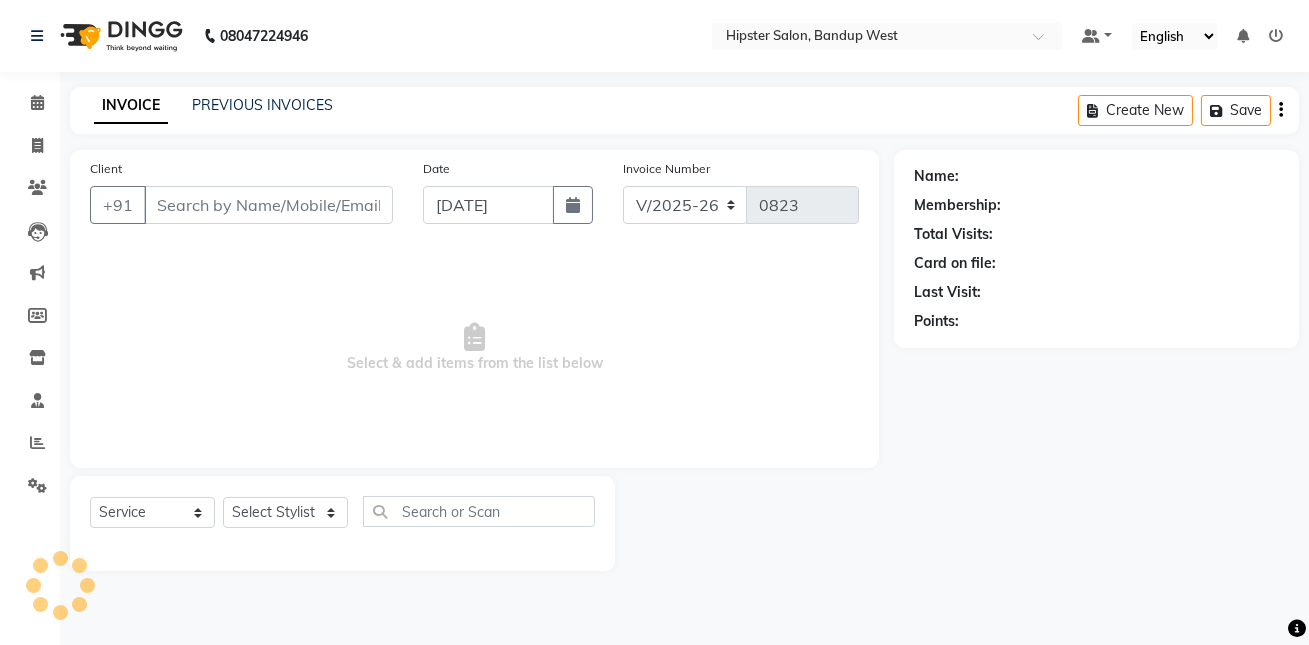 type on "9833819092" 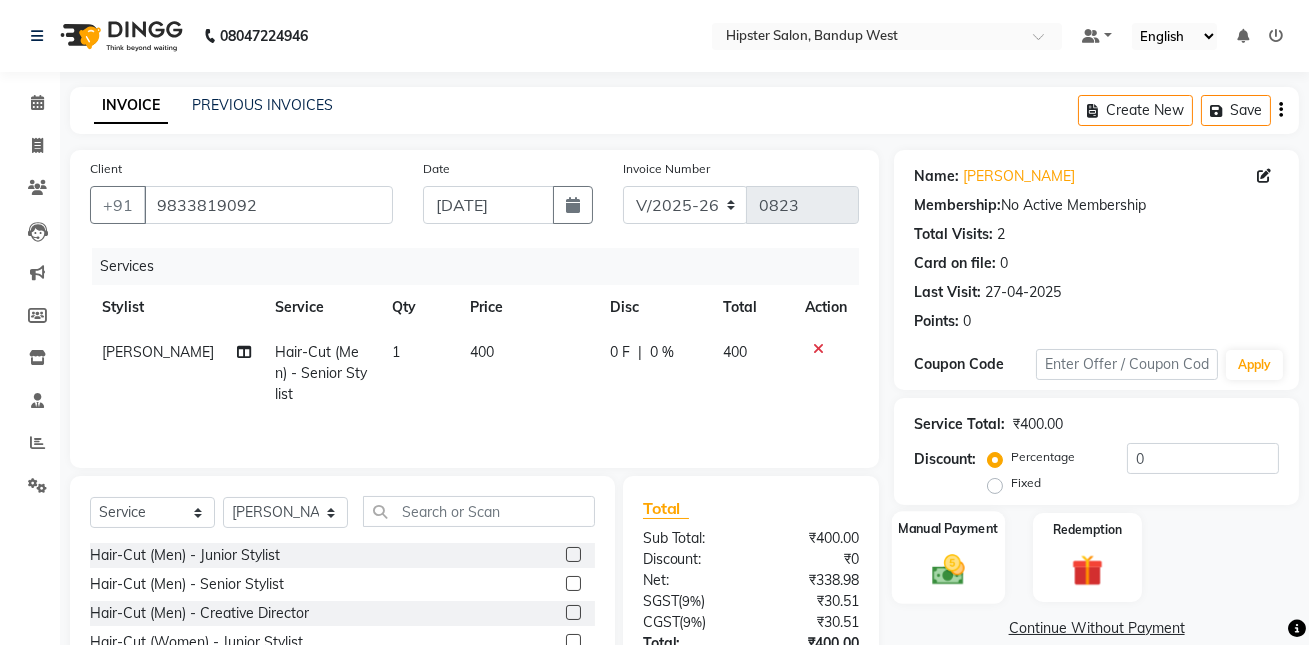 click 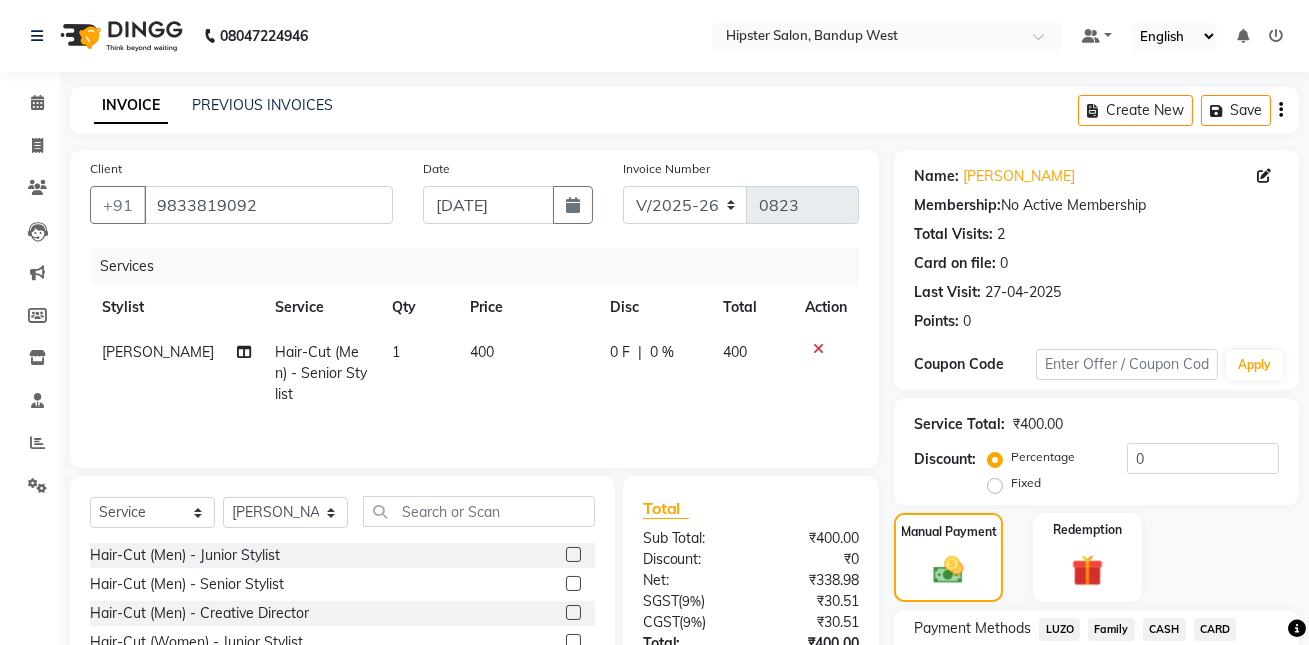 scroll, scrollTop: 156, scrollLeft: 0, axis: vertical 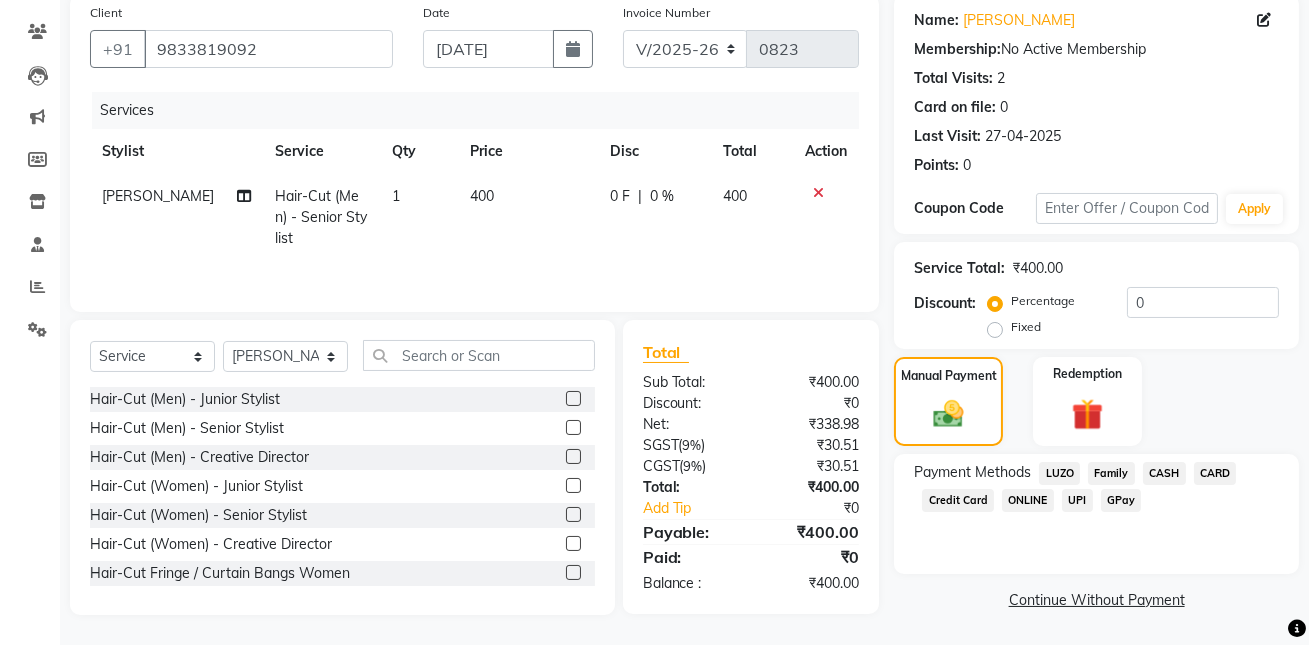 click on "GPay" 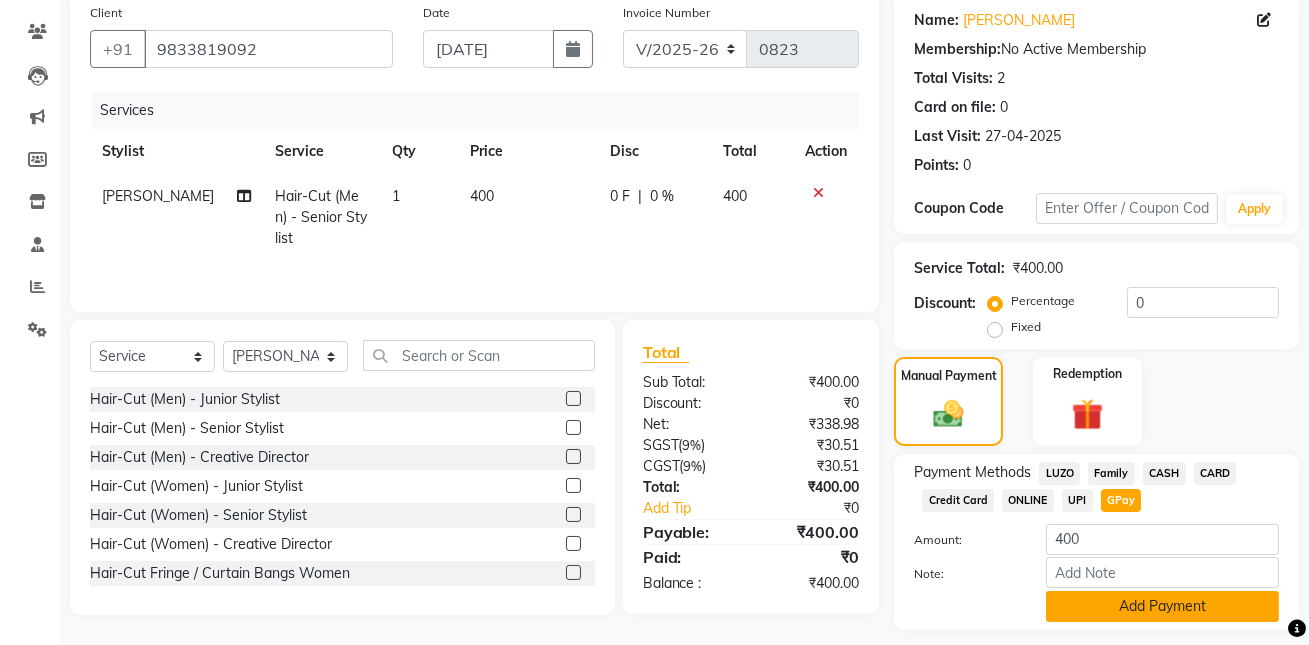 scroll, scrollTop: 211, scrollLeft: 0, axis: vertical 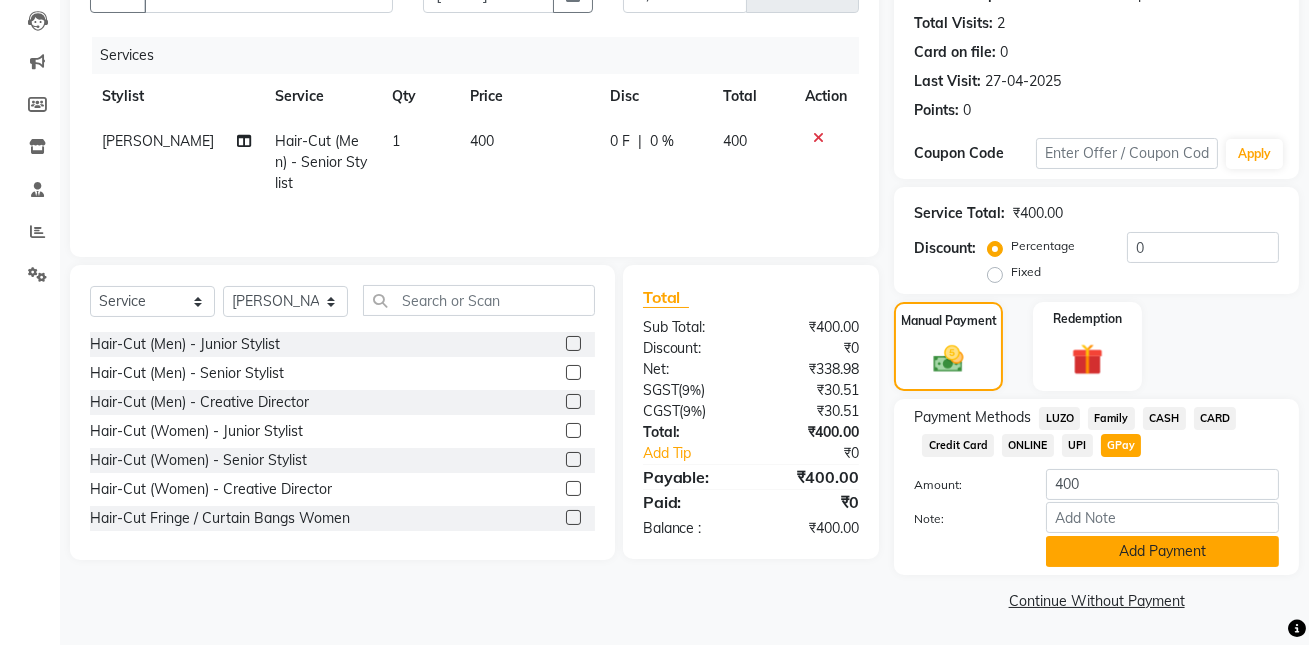 click on "Add Payment" 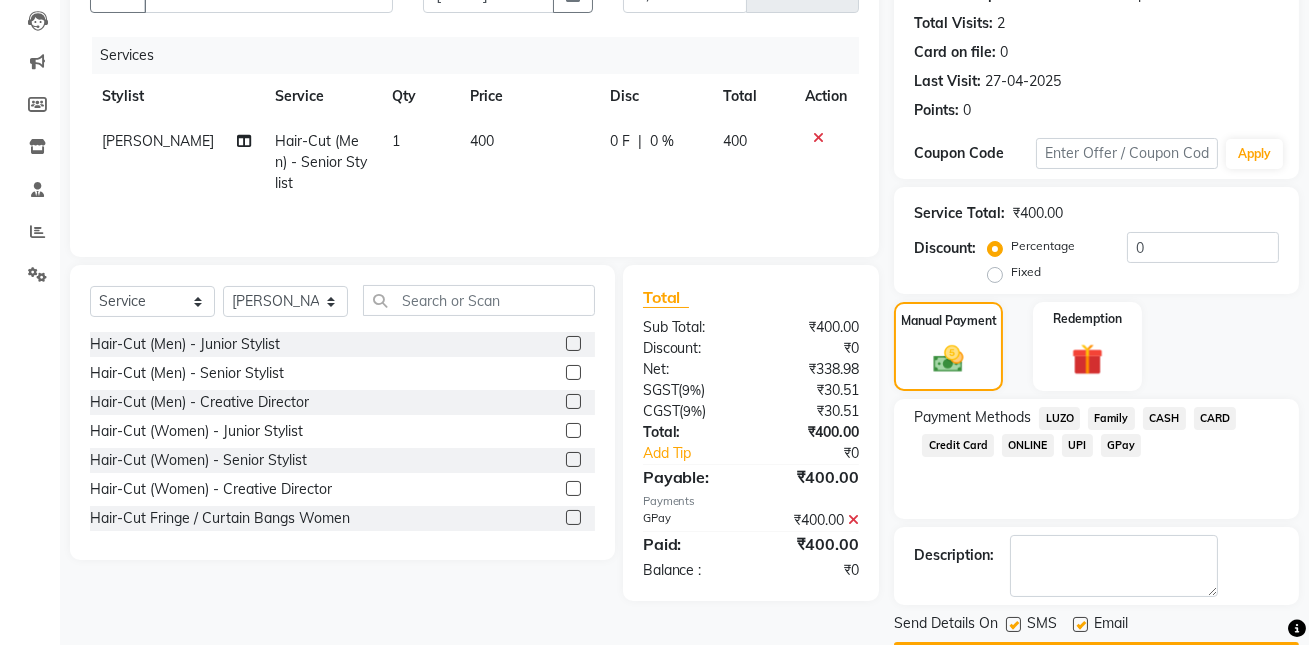 click on "[PERSON_NAME]" 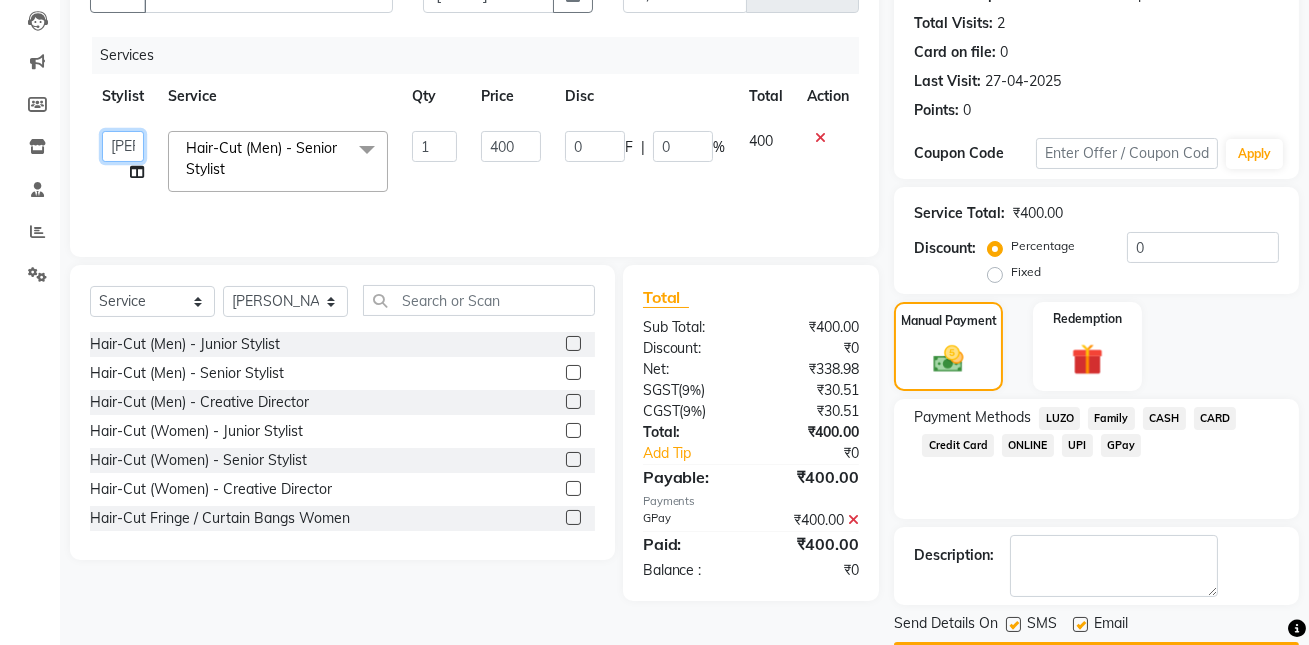 click on "[PERSON_NAME]   anup   [PERSON_NAME] [PERSON_NAME]   lucky   [PERSON_NAME]   meet   [PERSON_NAME]   [PERSON_NAME]   [PERSON_NAME]   [PERSON_NAME]   Shweta   [PERSON_NAME]" 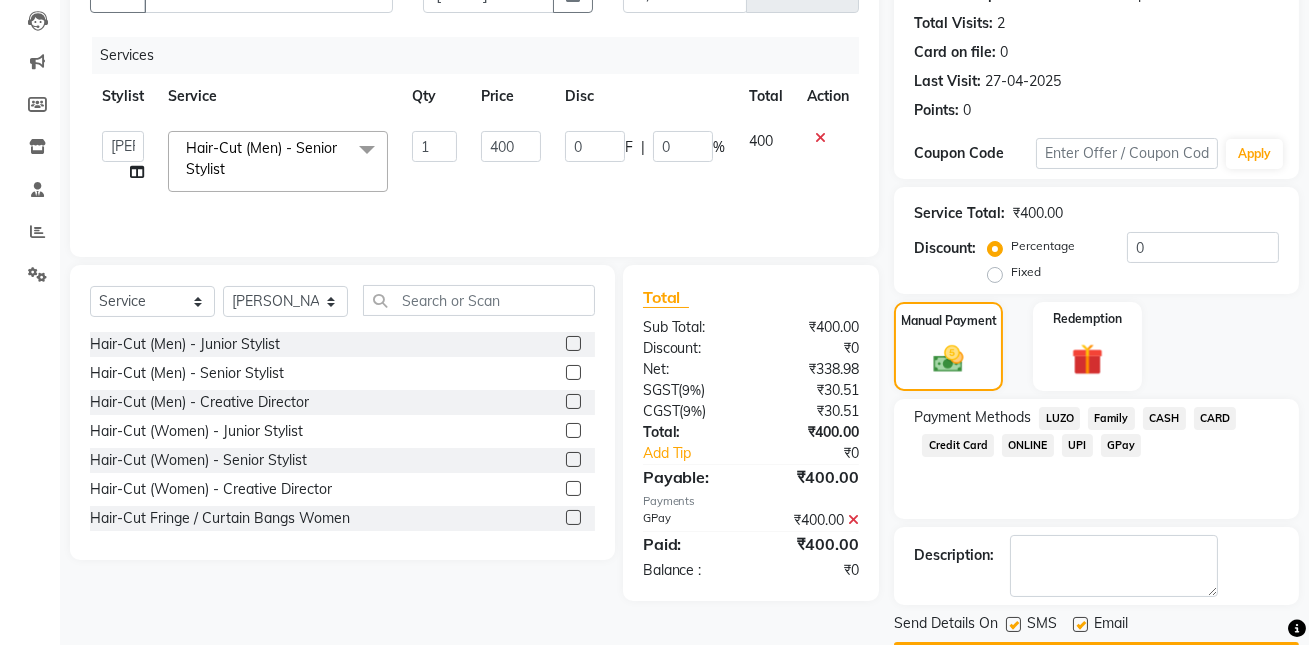 select on "77786" 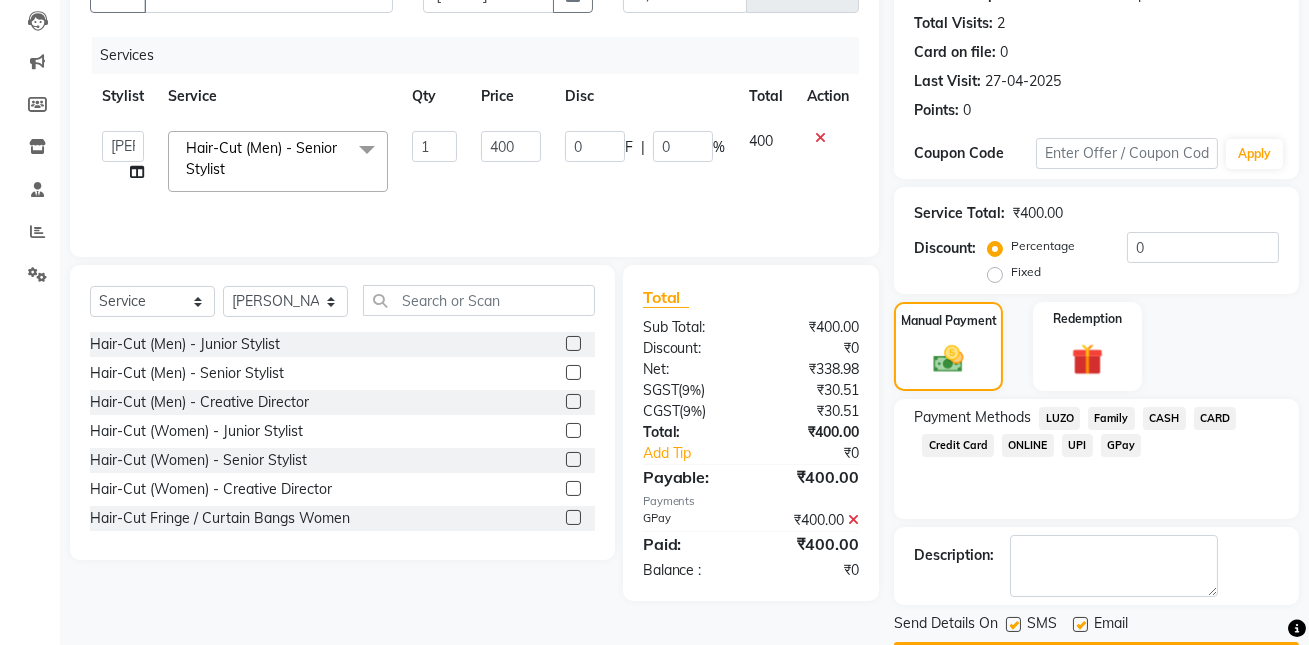 scroll, scrollTop: 267, scrollLeft: 0, axis: vertical 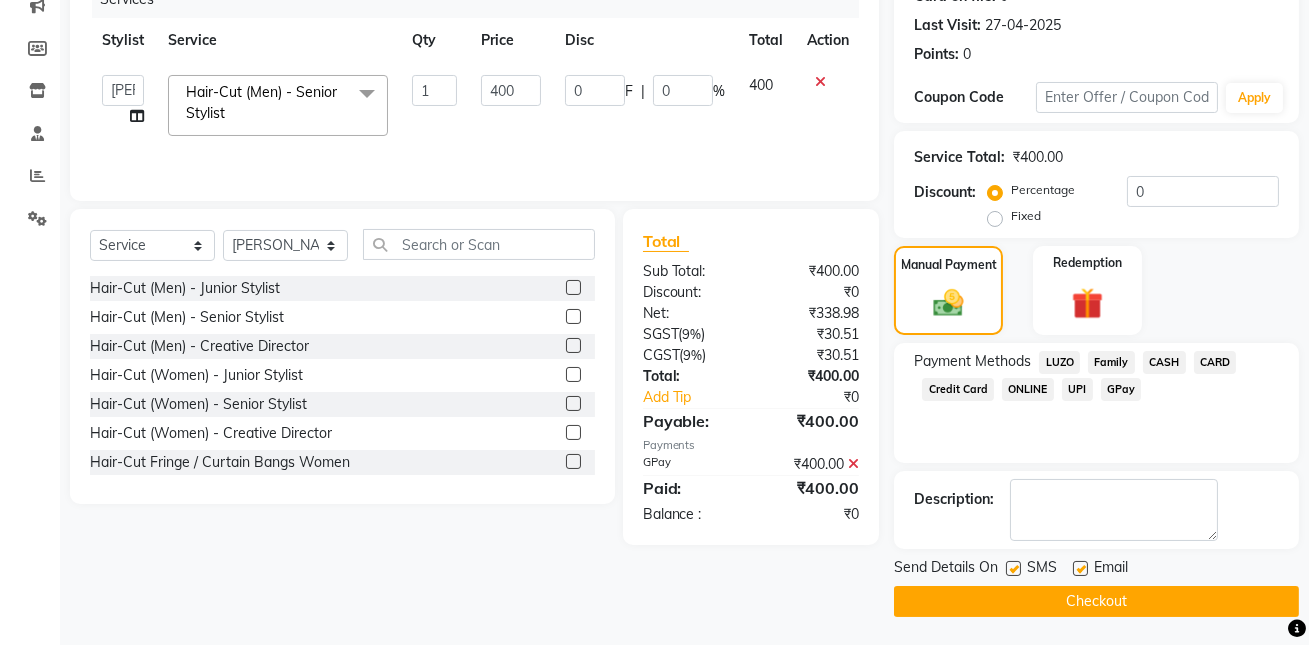 click on "Checkout" 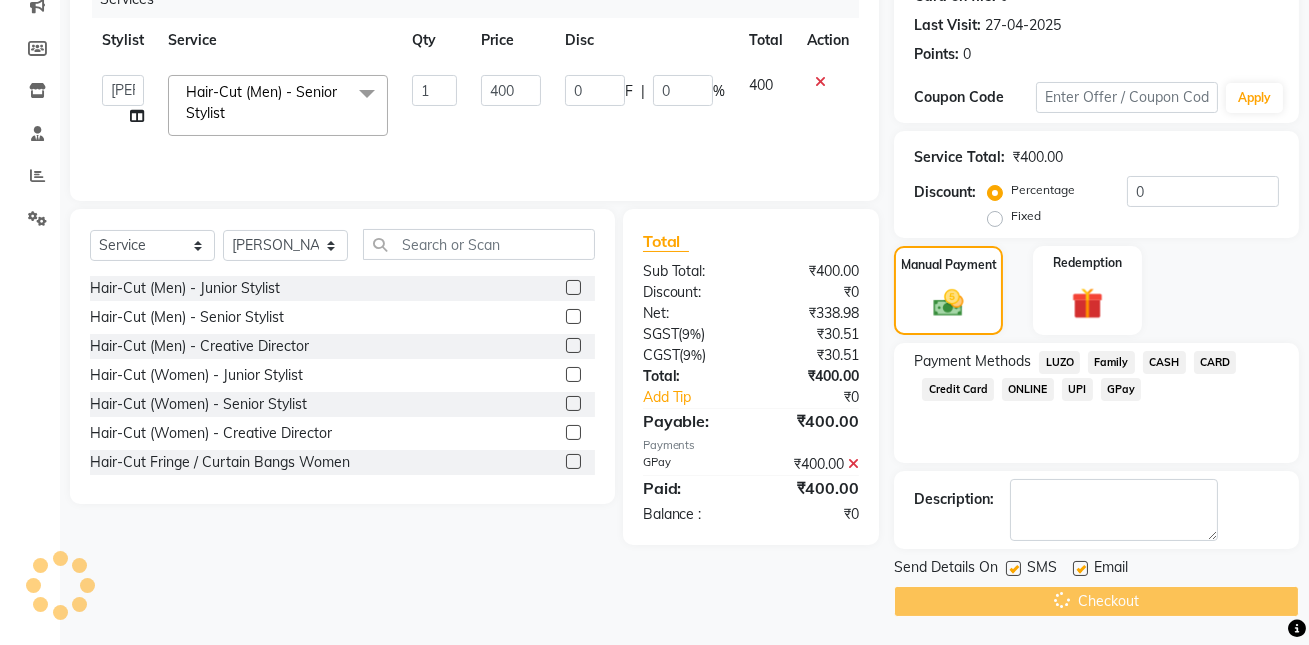 scroll, scrollTop: 0, scrollLeft: 0, axis: both 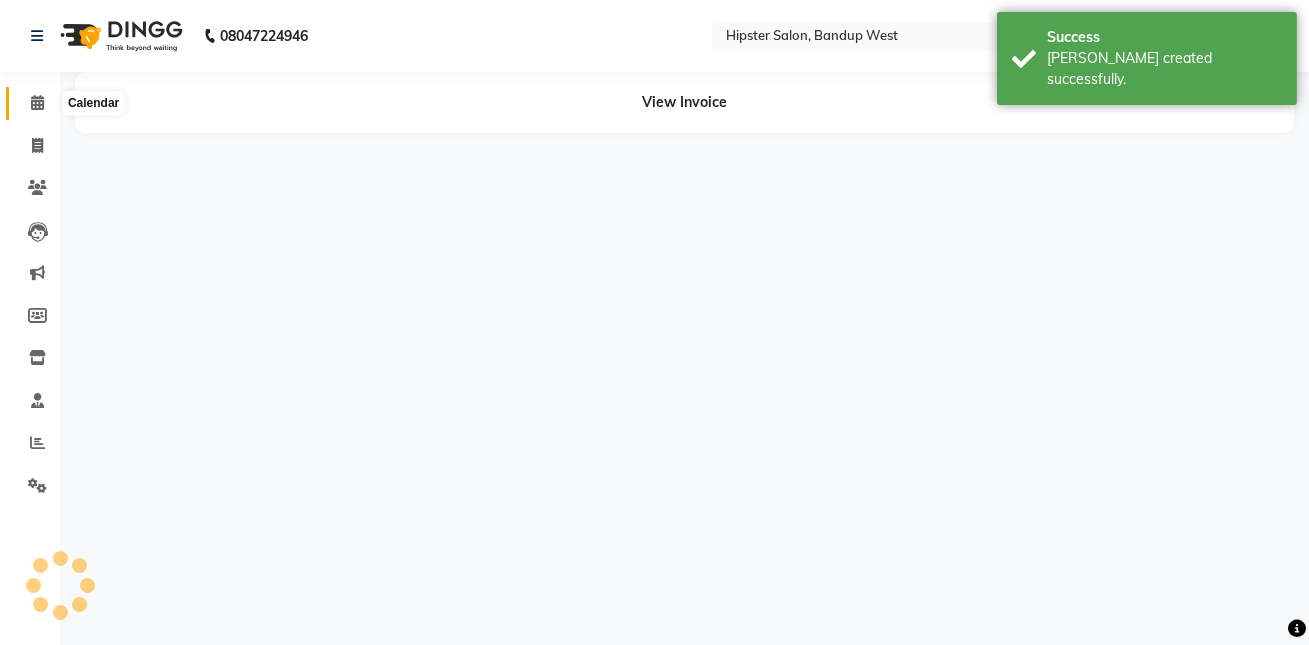 click 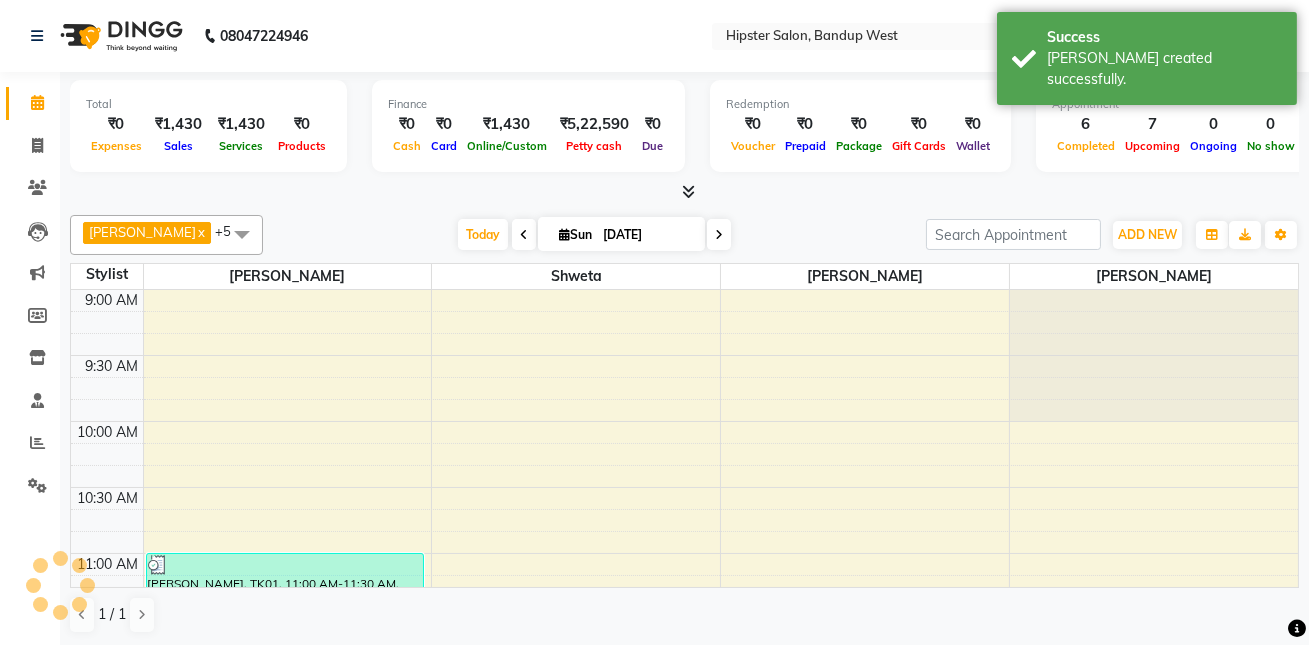 scroll, scrollTop: 0, scrollLeft: 0, axis: both 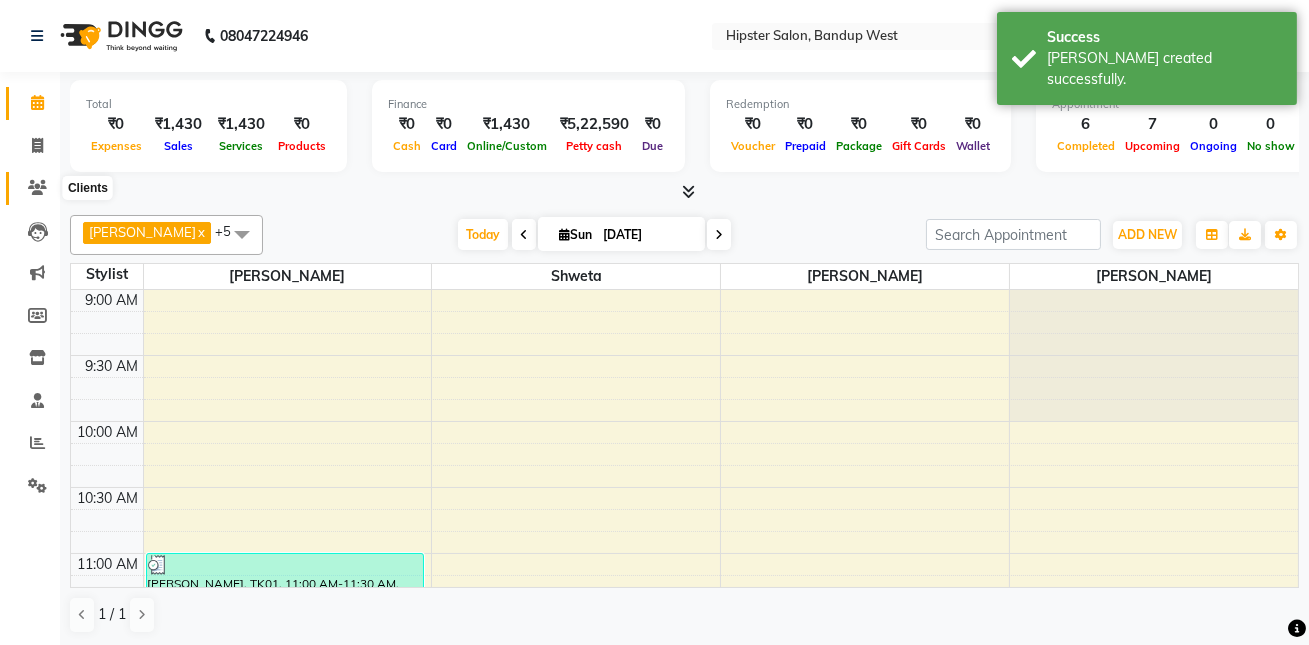 click 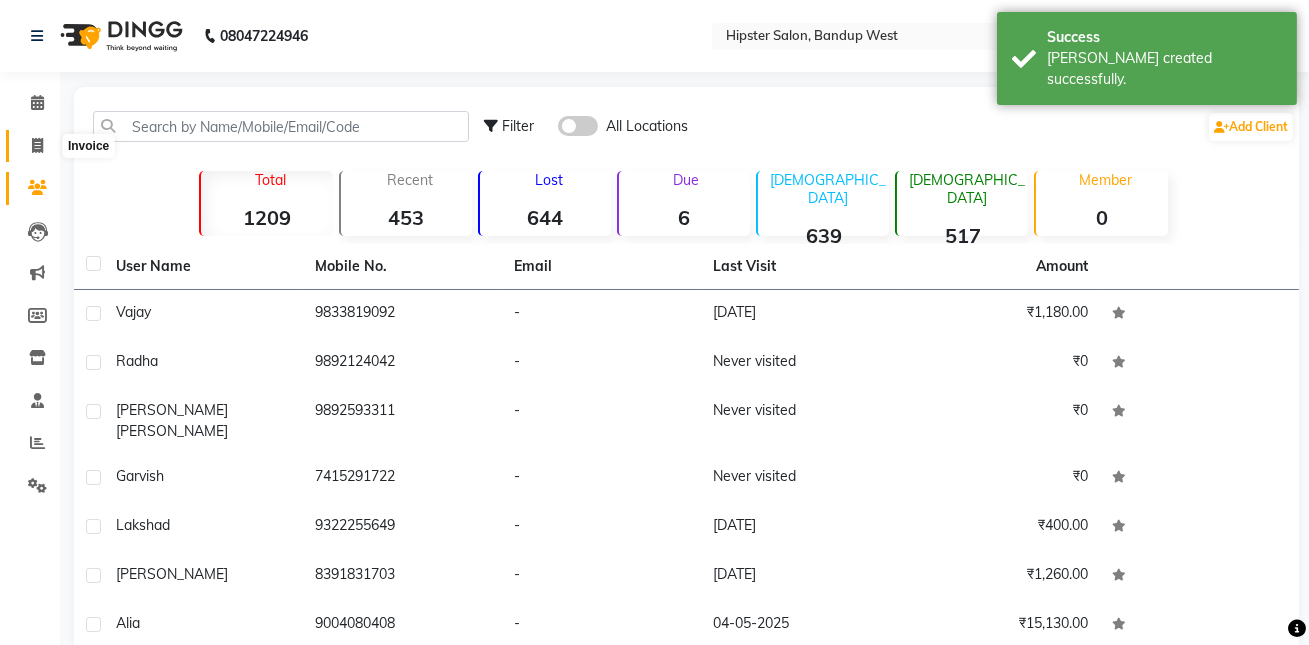 click 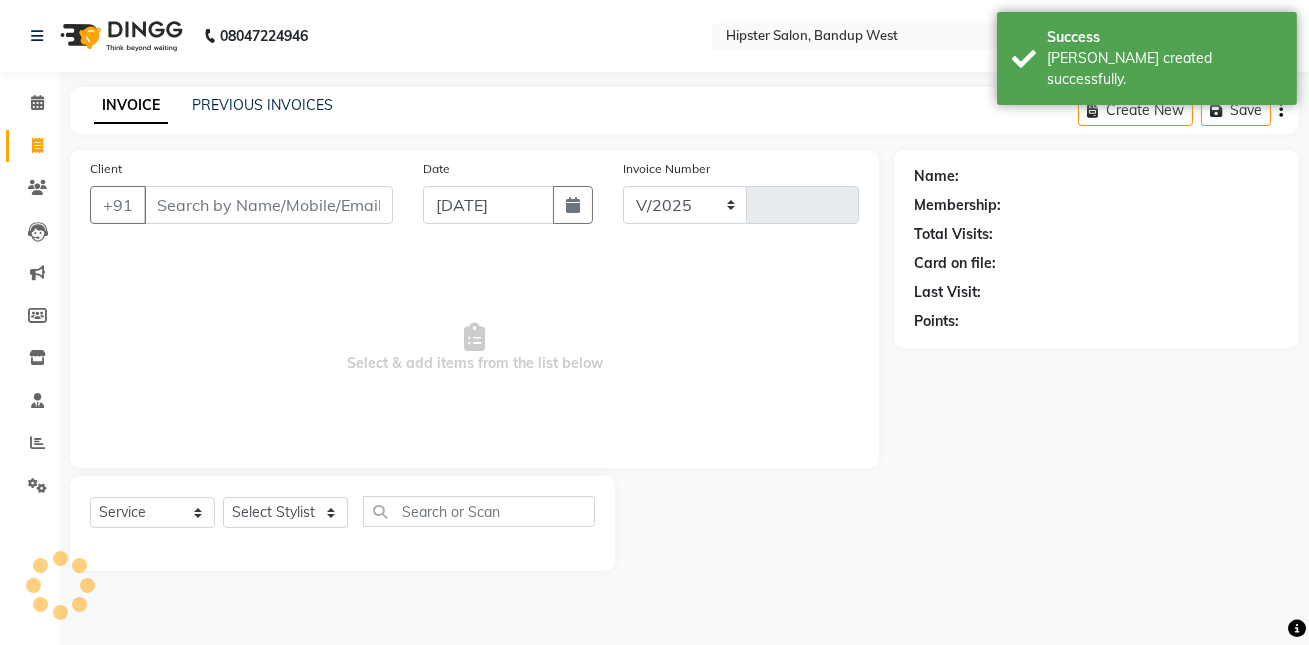 select on "6746" 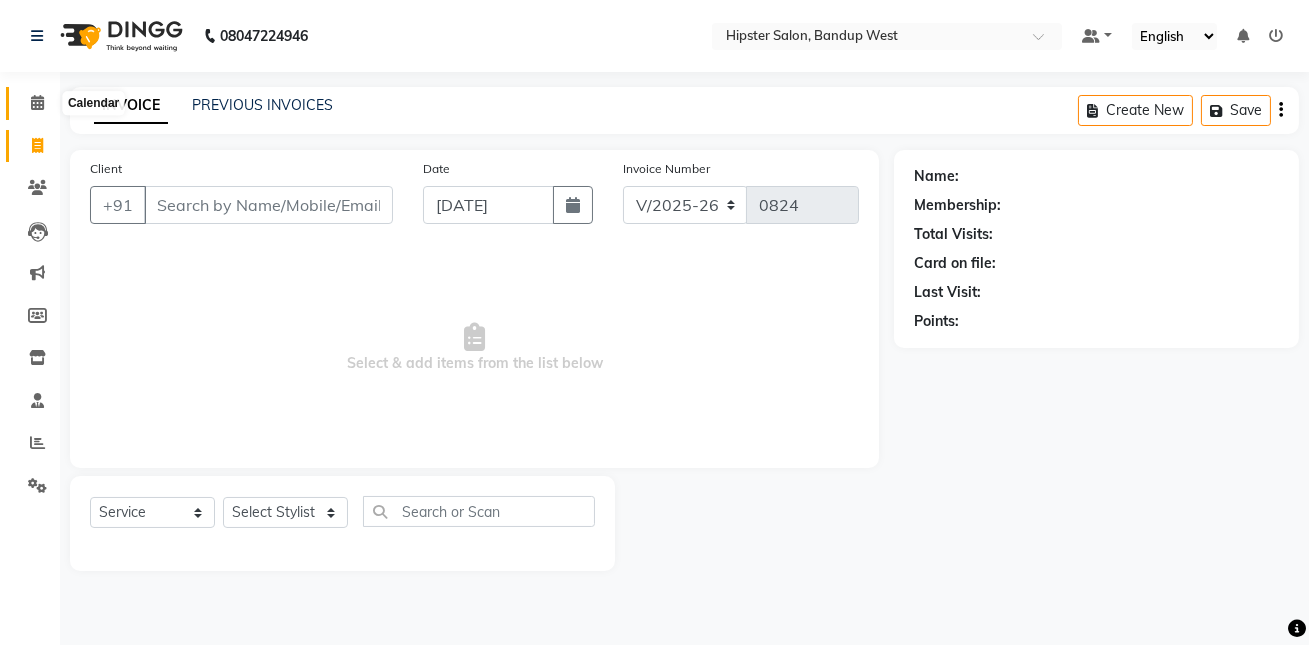 click 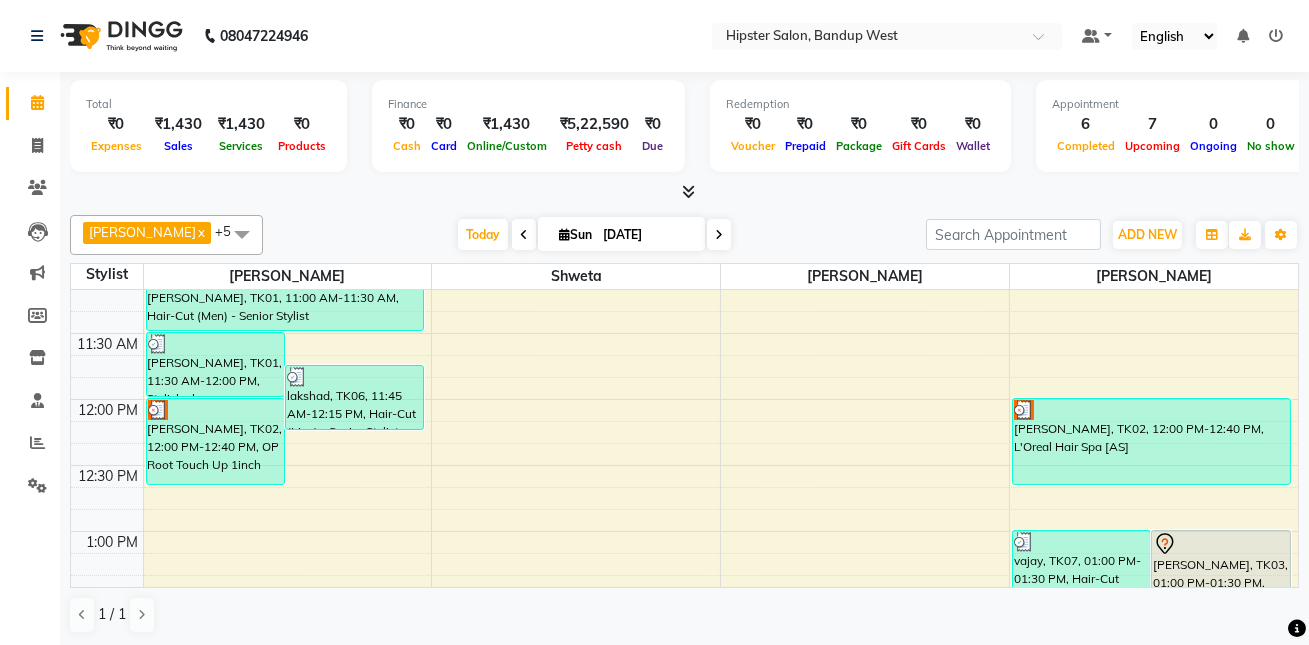 scroll, scrollTop: 287, scrollLeft: 0, axis: vertical 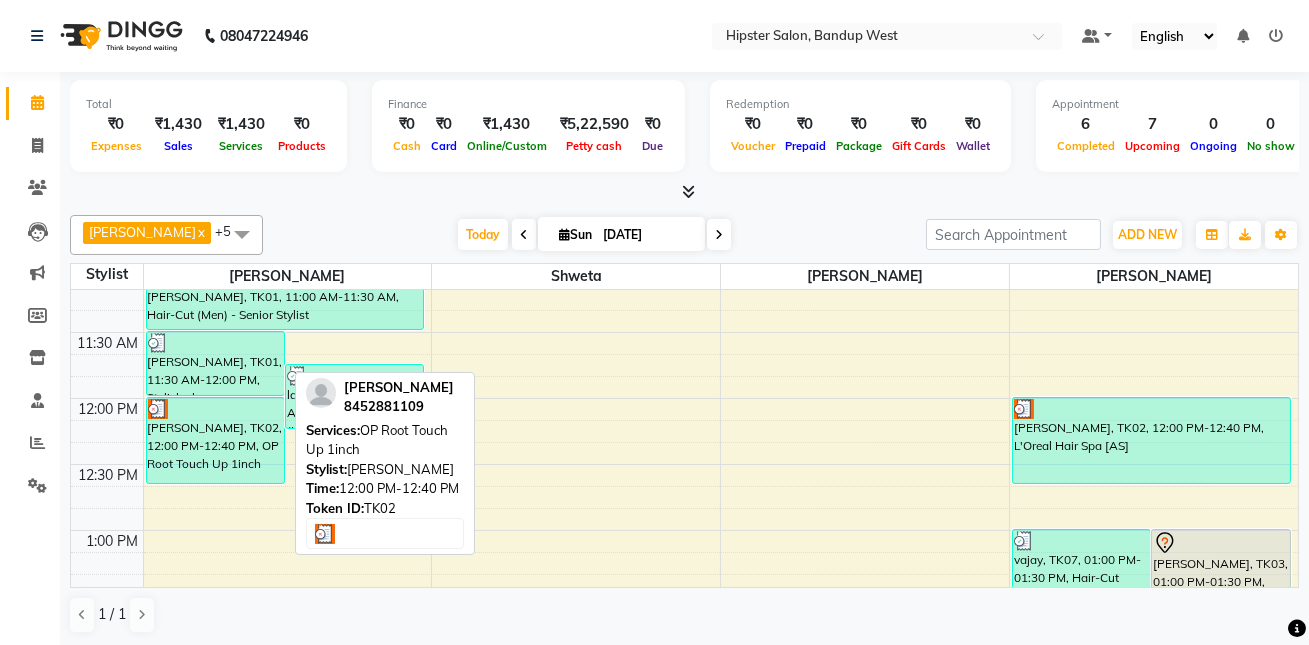 click on "[PERSON_NAME], TK02, 12:00 PM-12:40 PM, OP Root Touch Up 1inch" at bounding box center (215, 440) 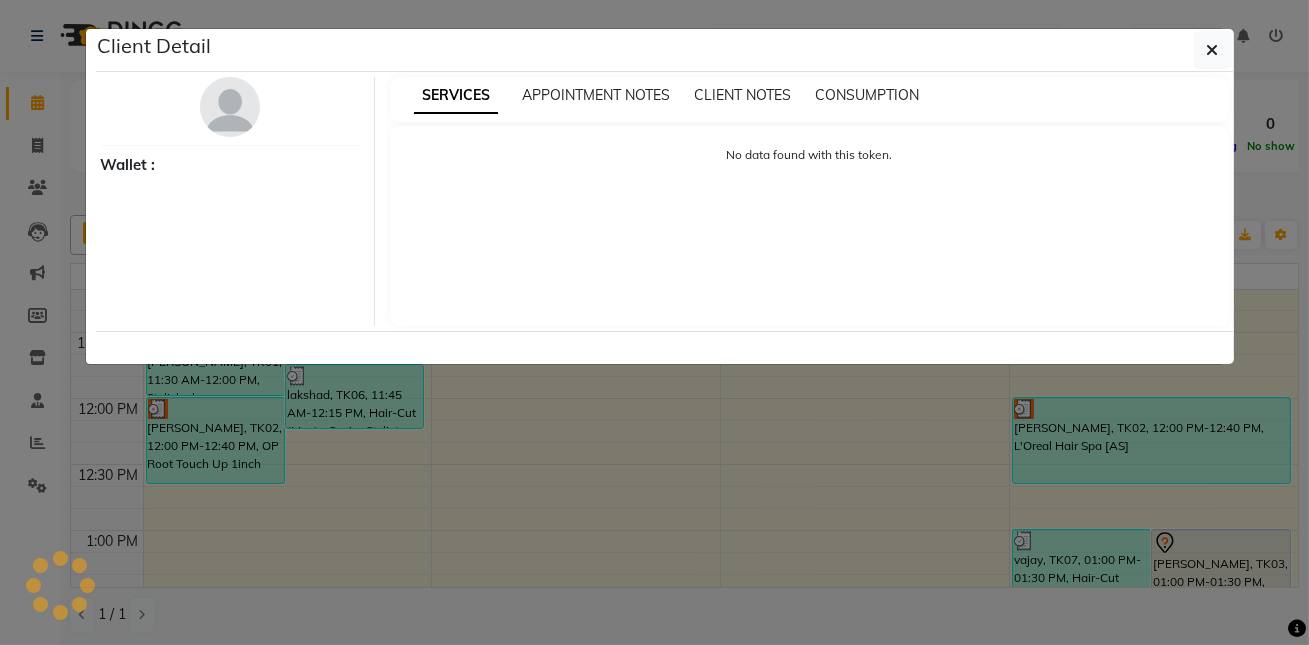 select on "3" 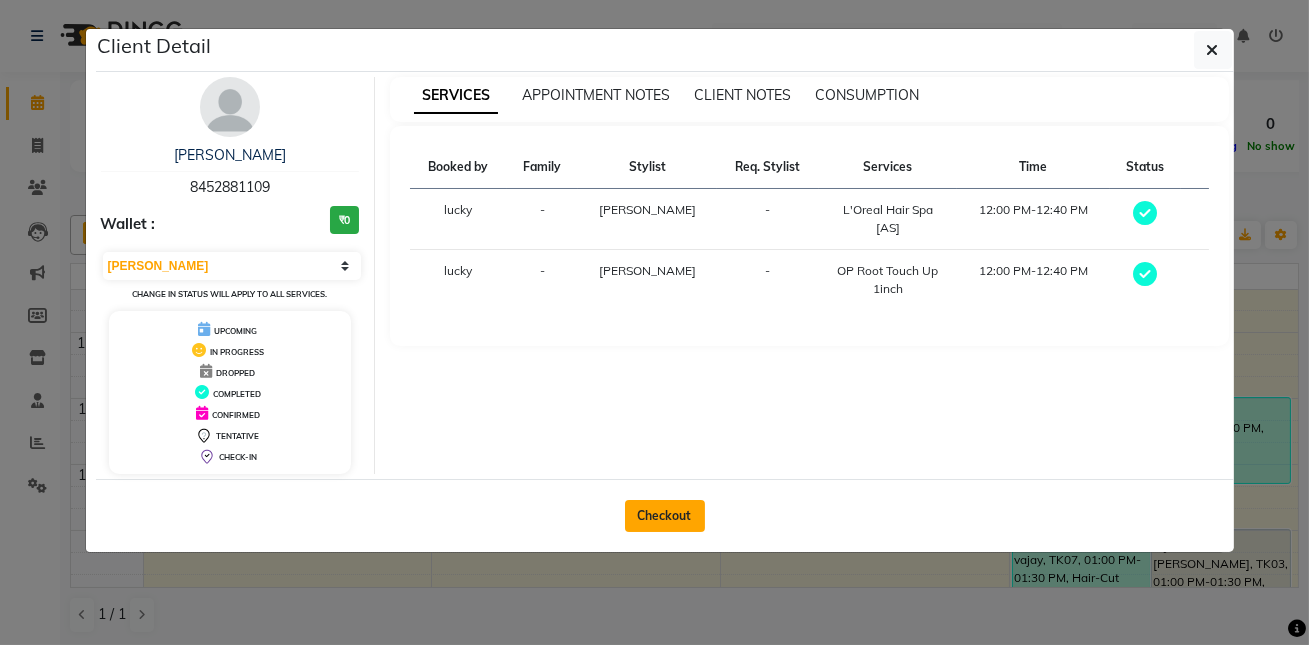 click on "Checkout" 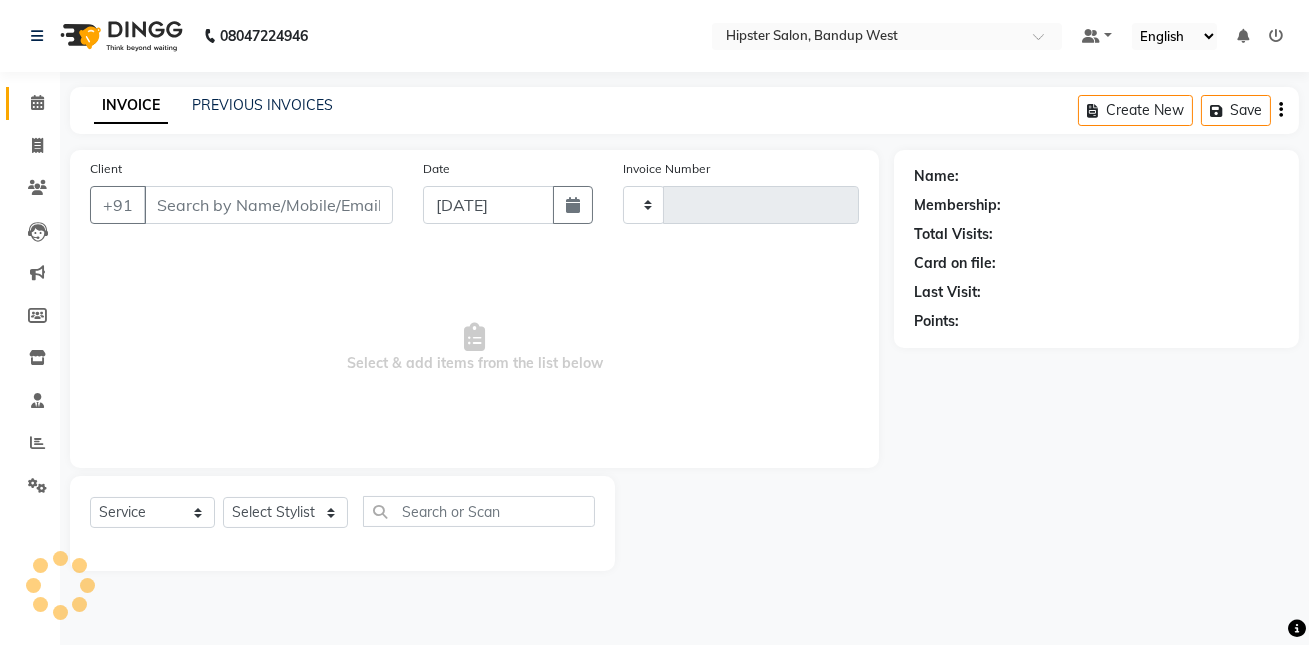 type on "0824" 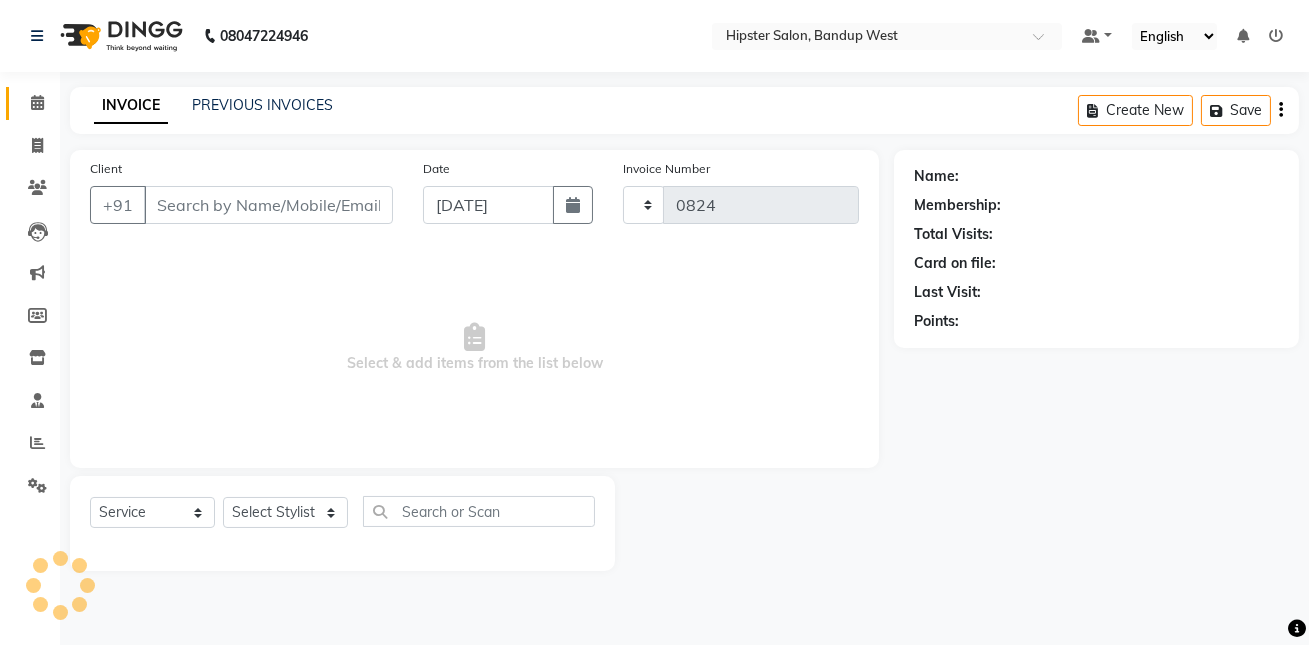 select on "6746" 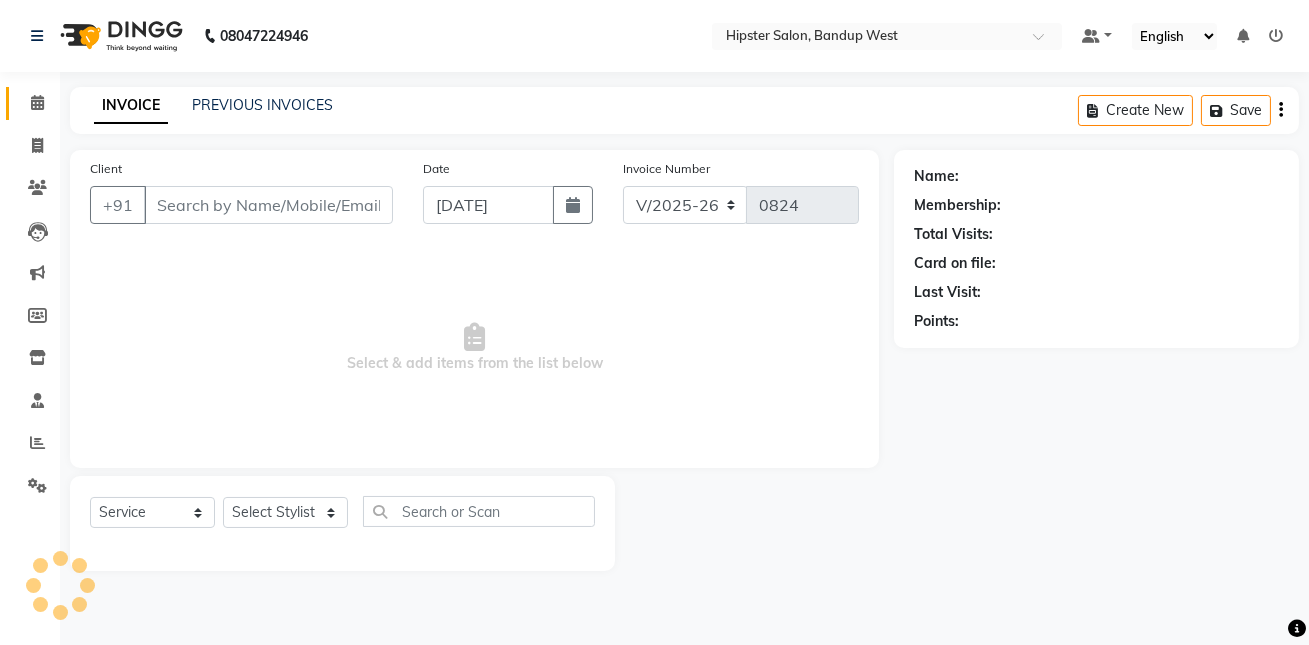 type on "8452881109" 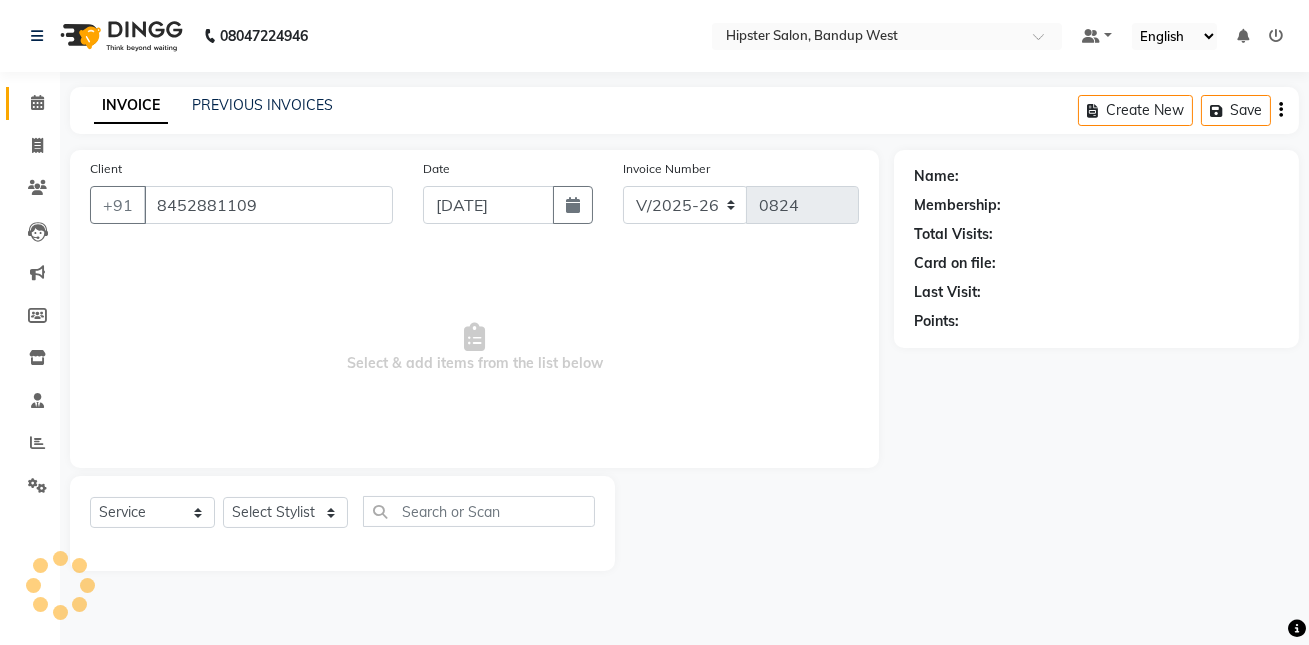 select on "77786" 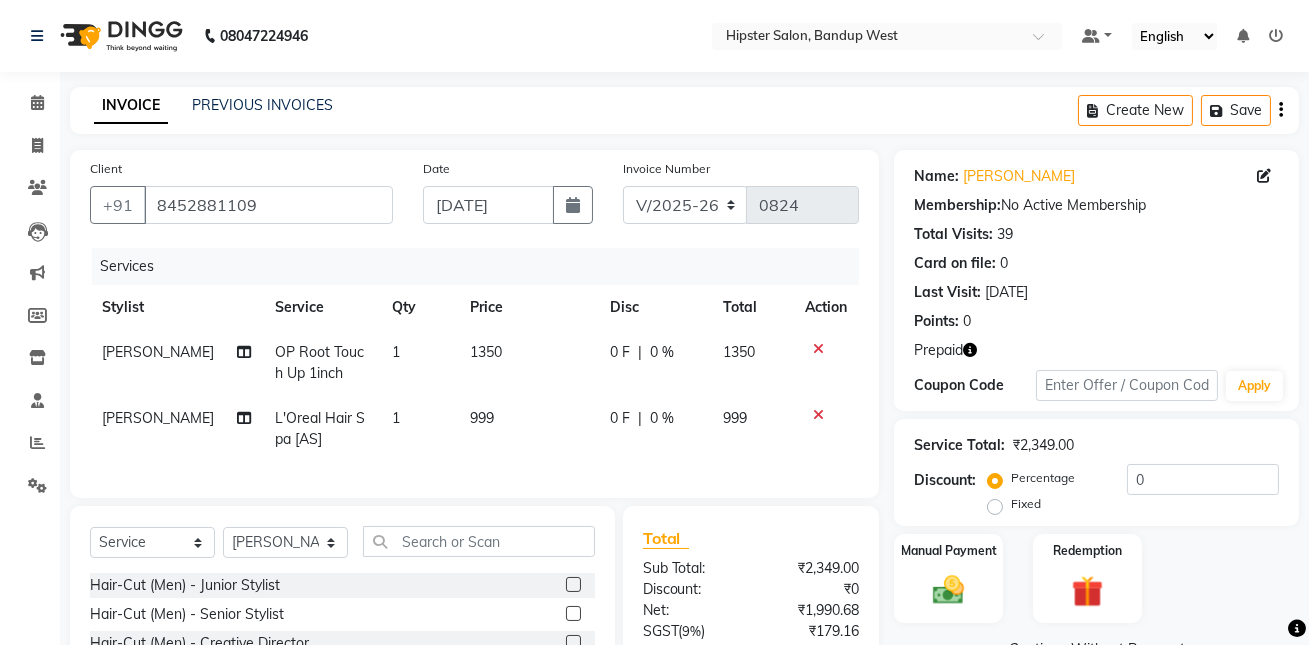click 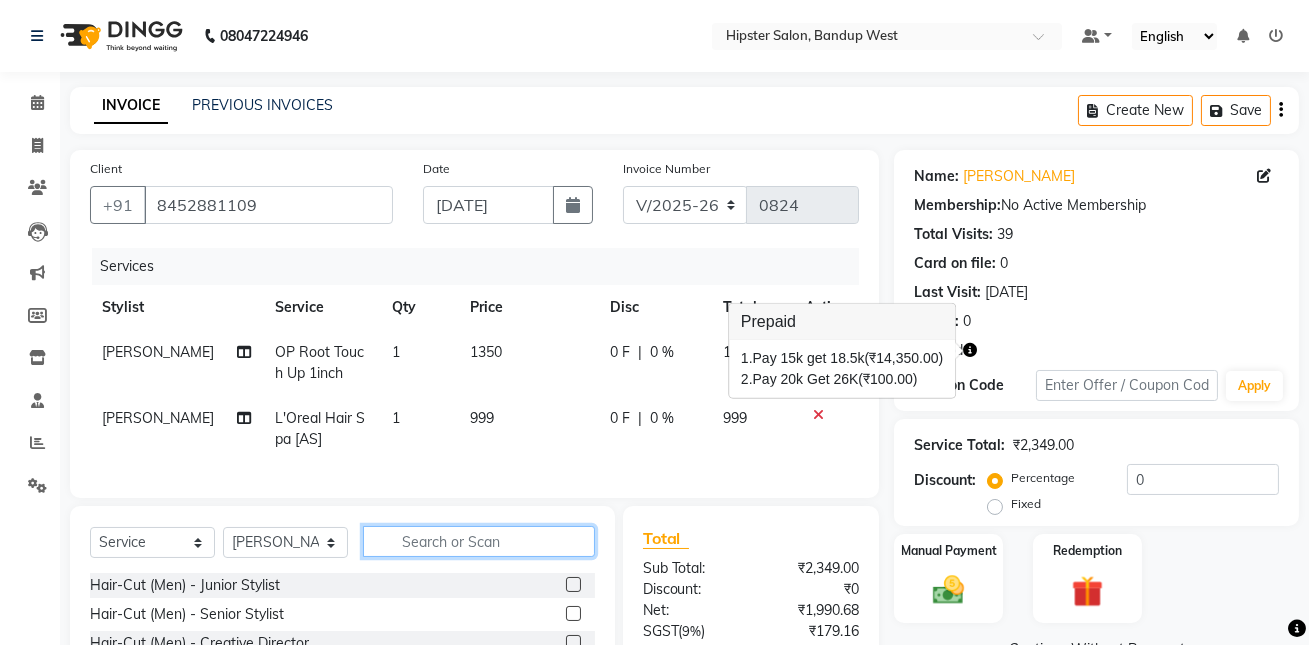 click 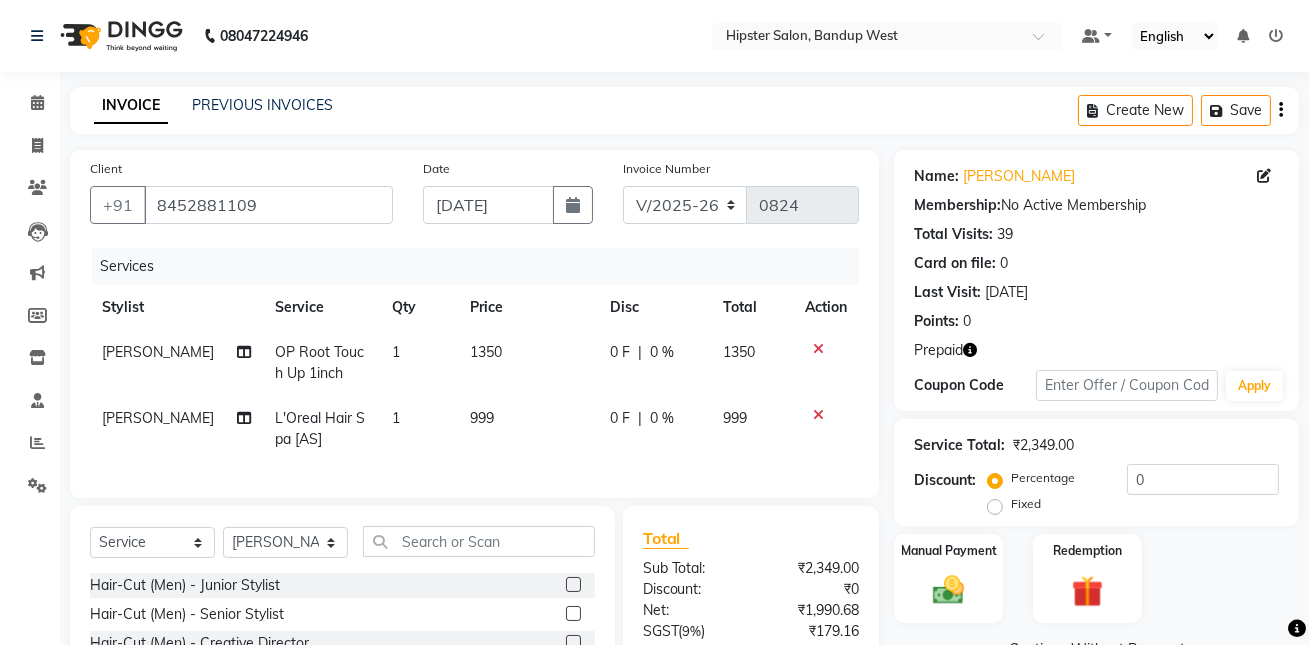 click 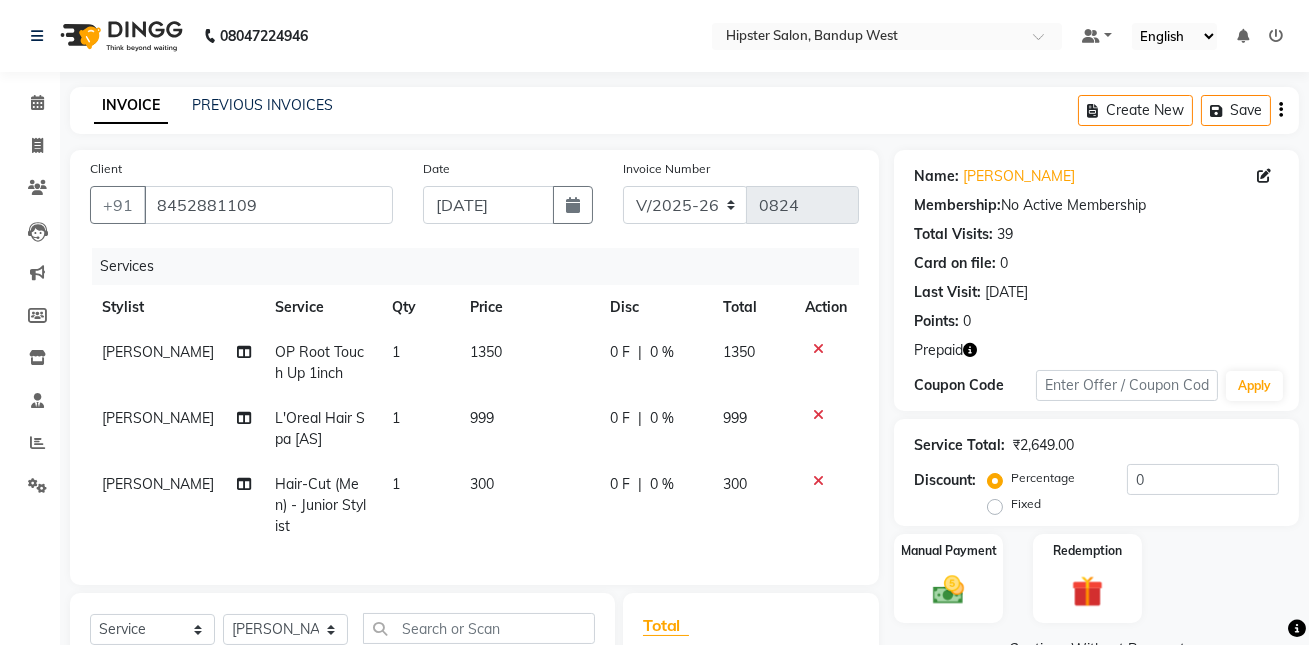 checkbox on "false" 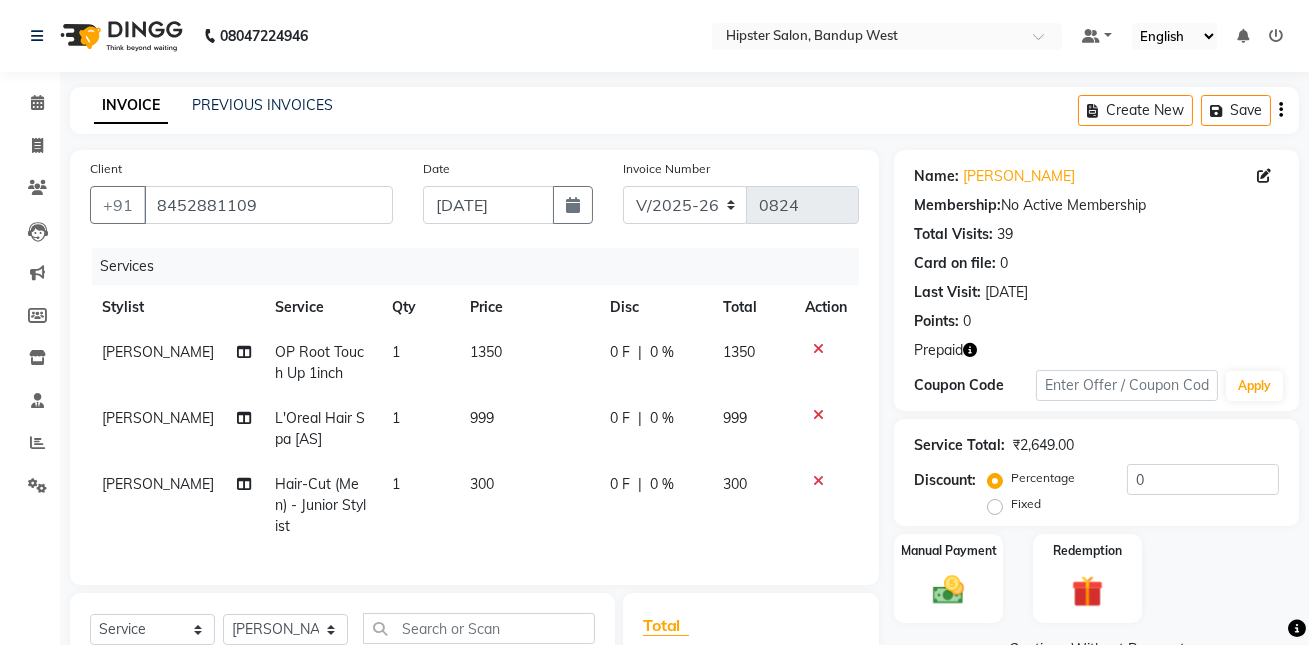 scroll, scrollTop: 171, scrollLeft: 0, axis: vertical 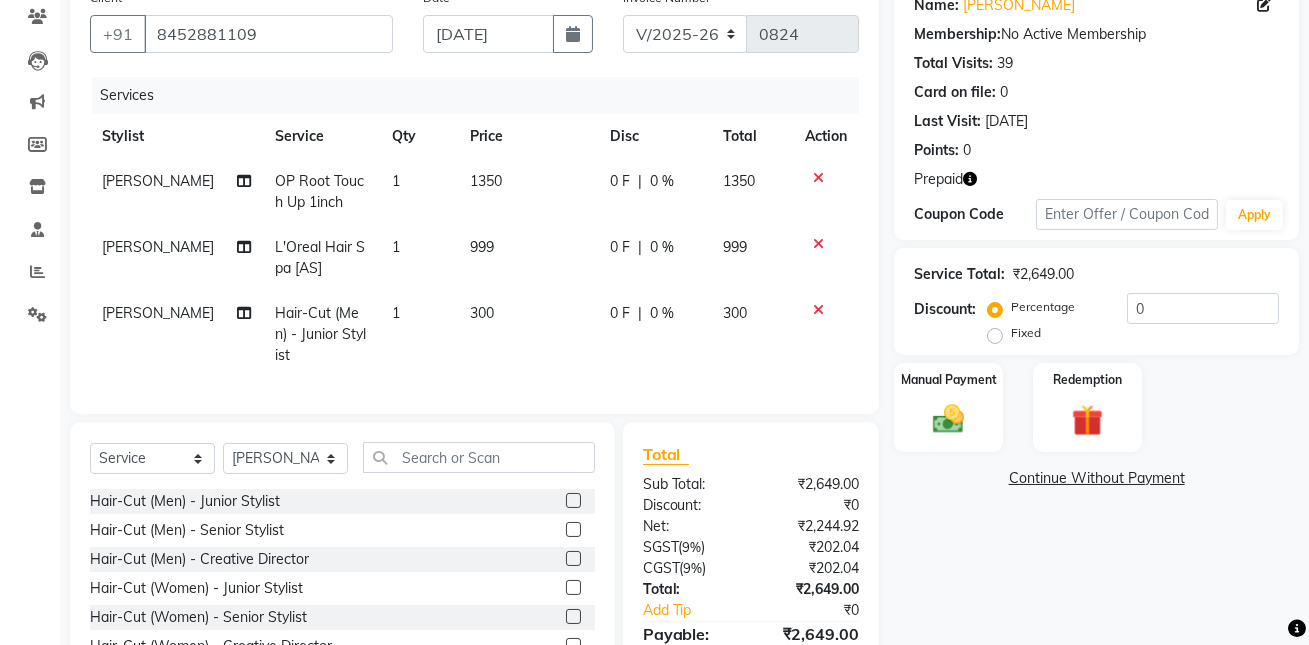 click 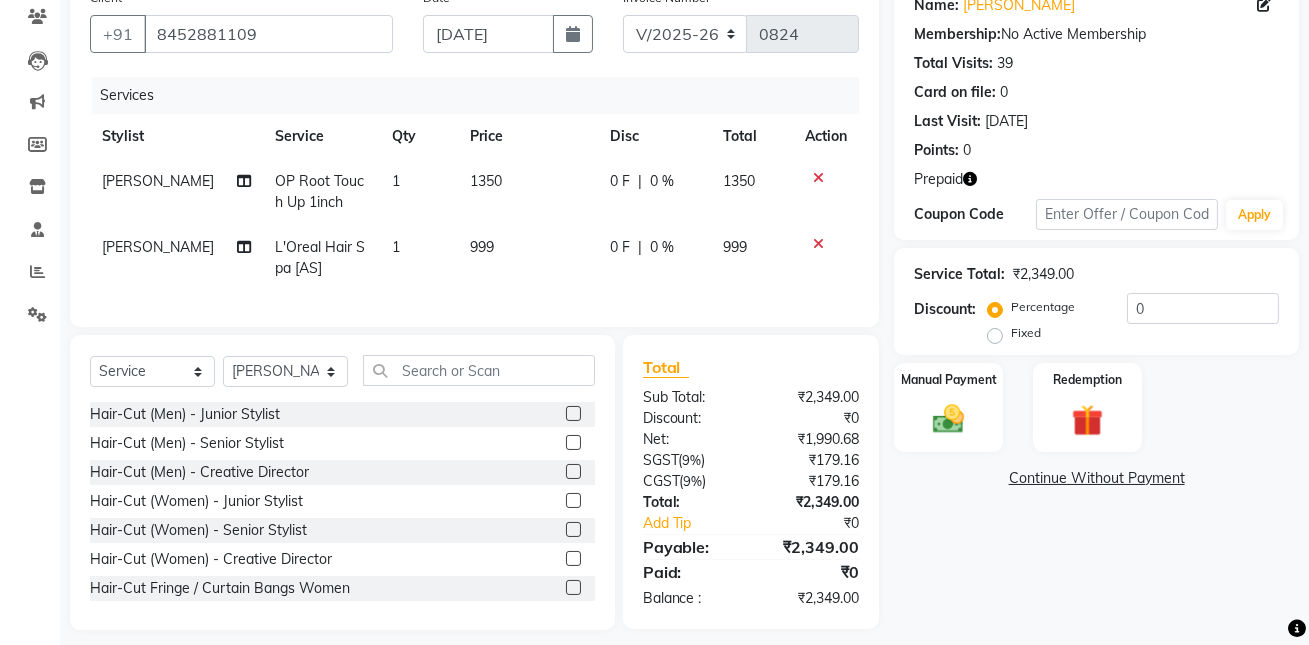 click 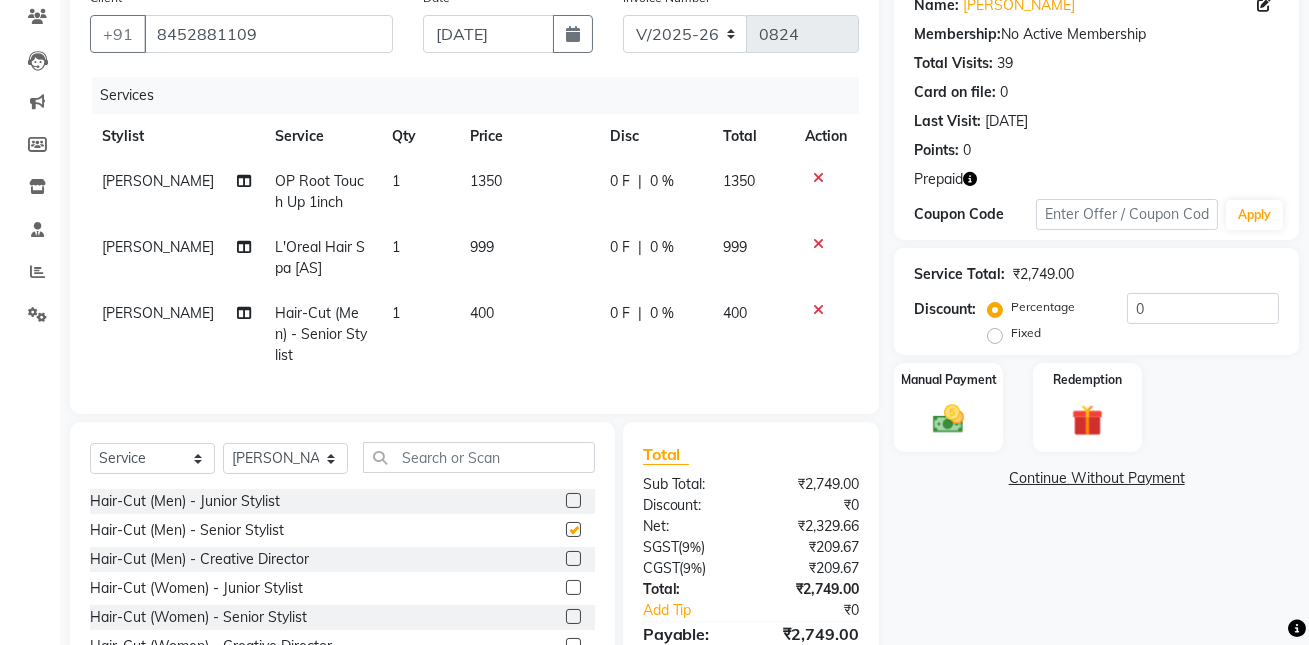 checkbox on "false" 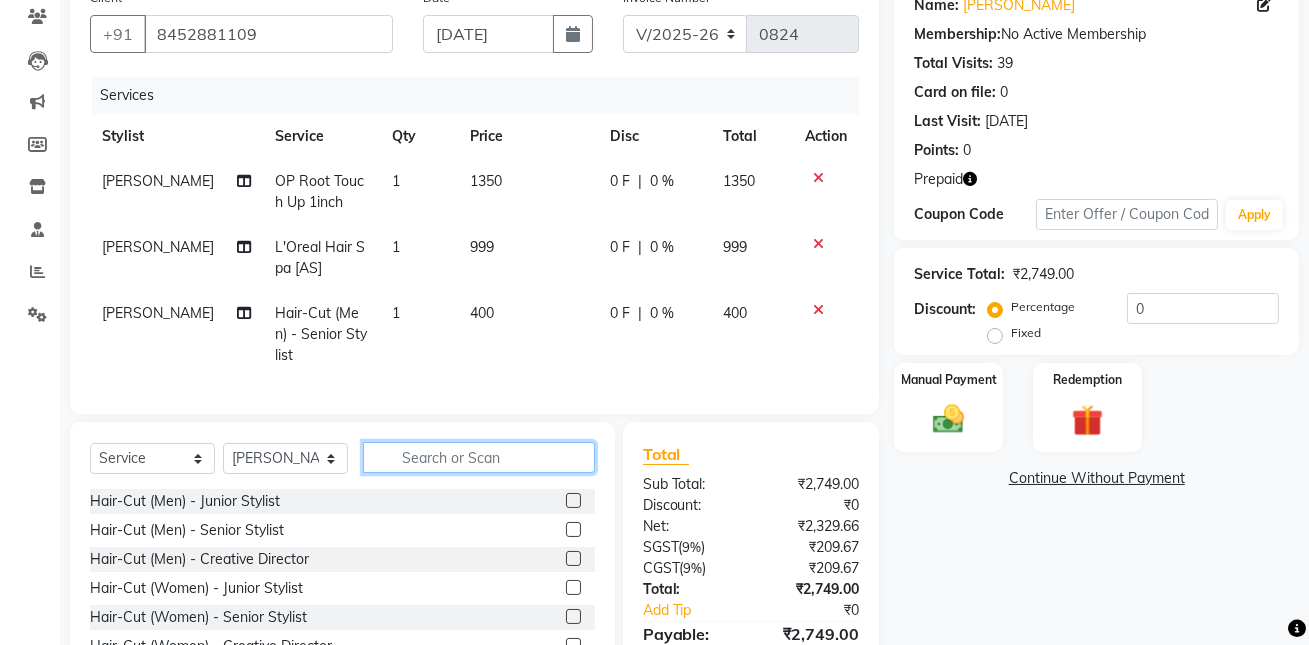click 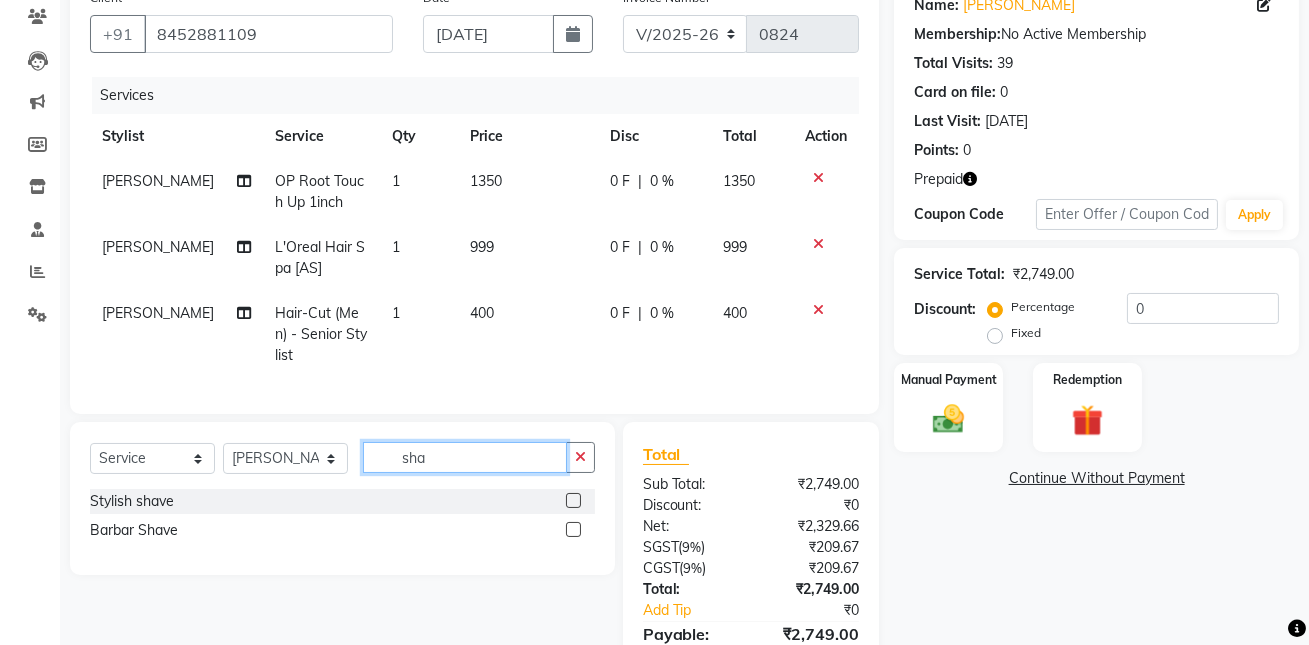 type on "sha" 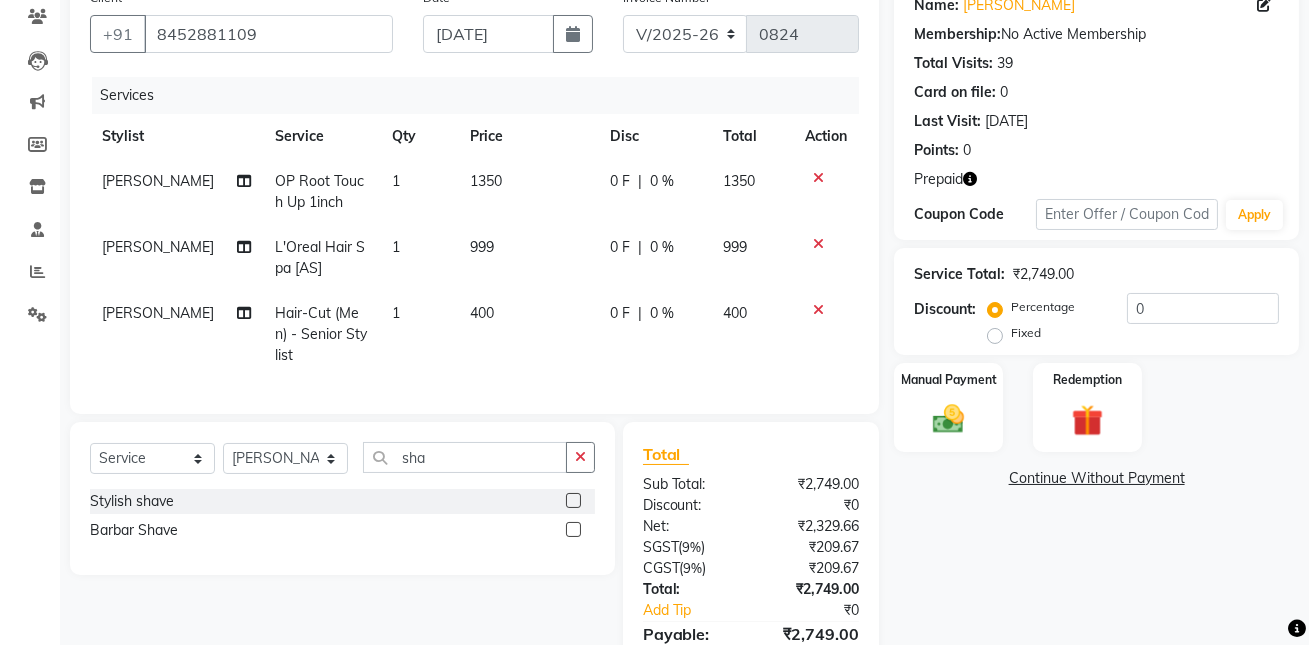click 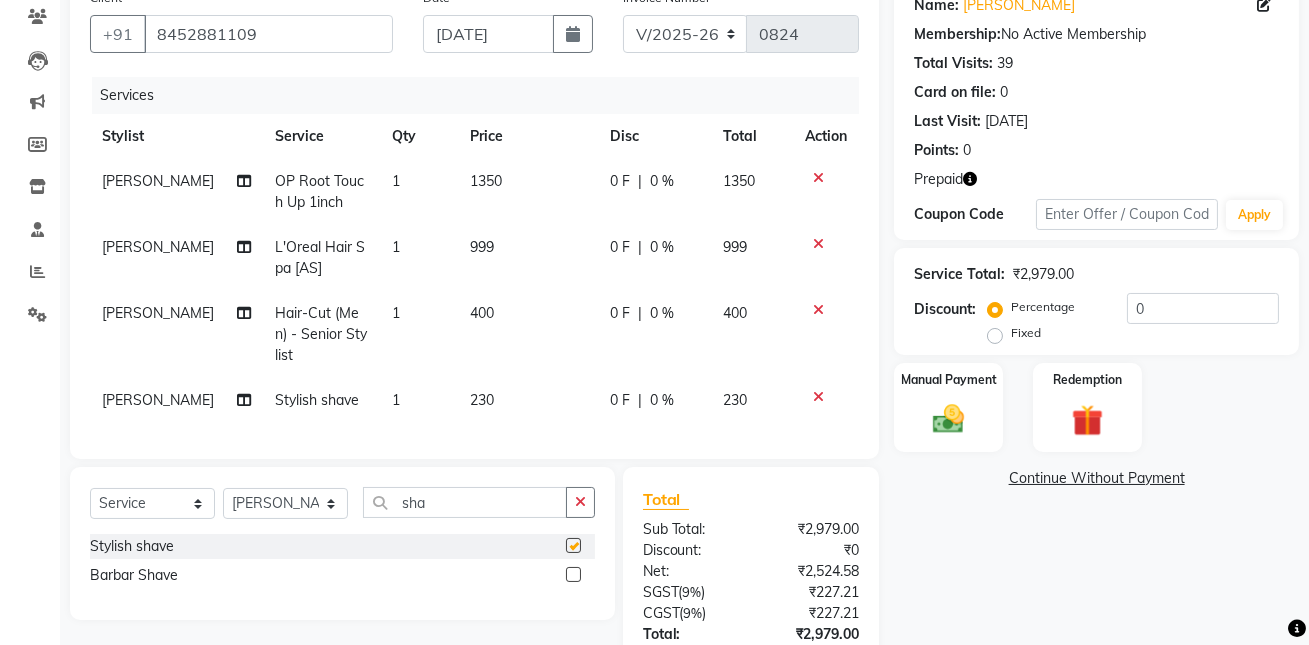 checkbox on "false" 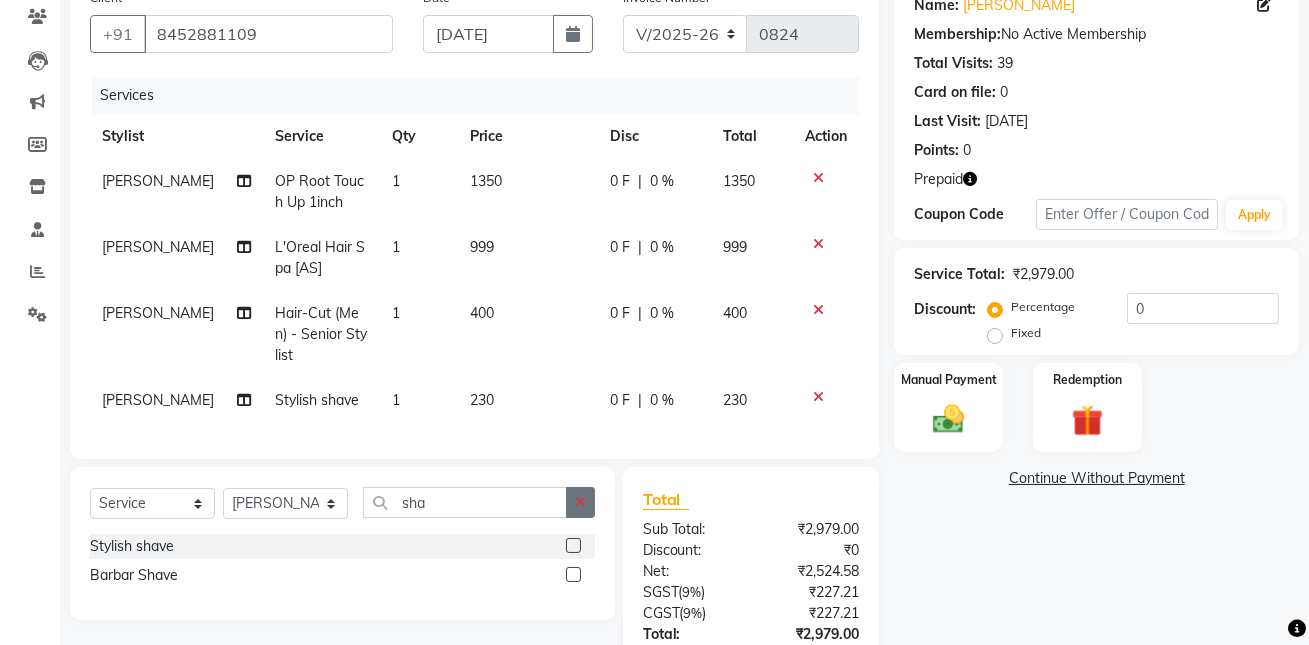 click 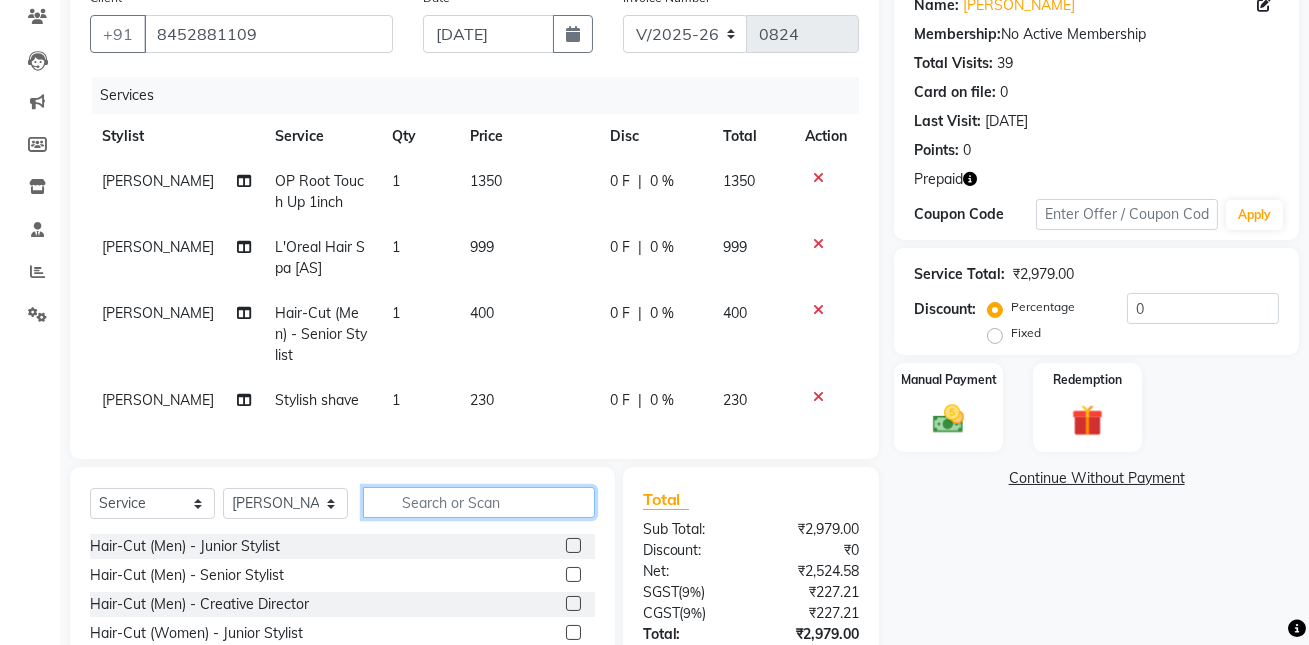 click 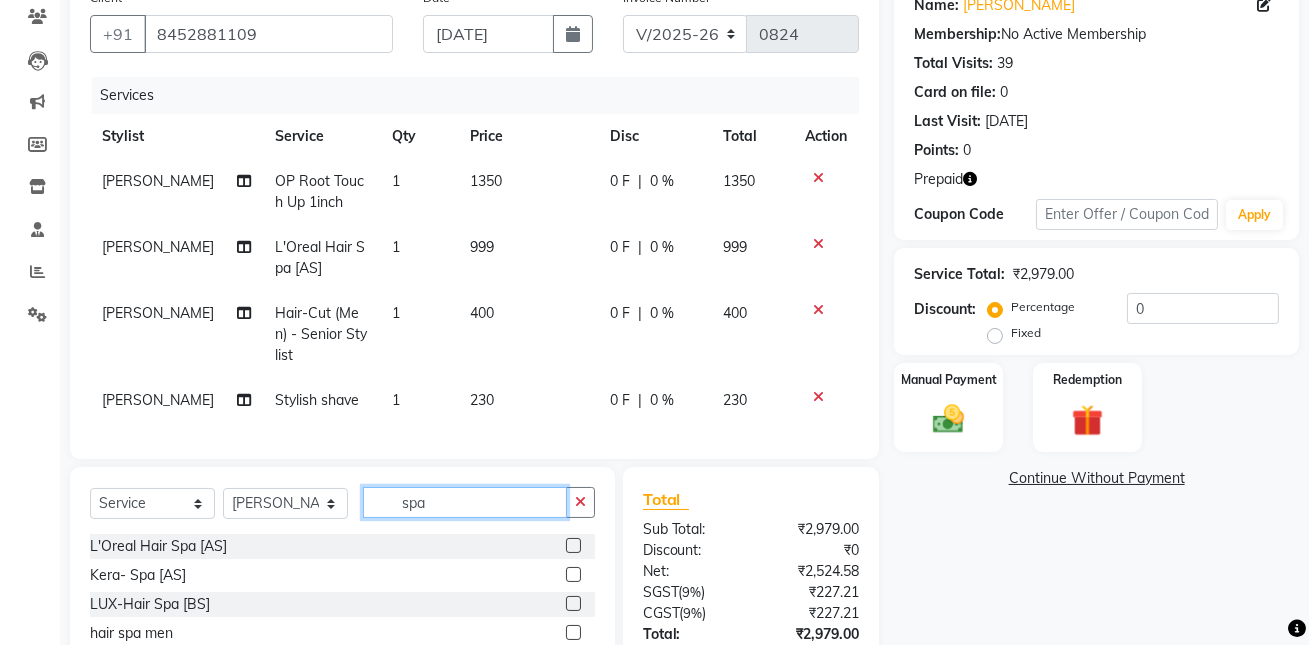 scroll, scrollTop: 297, scrollLeft: 0, axis: vertical 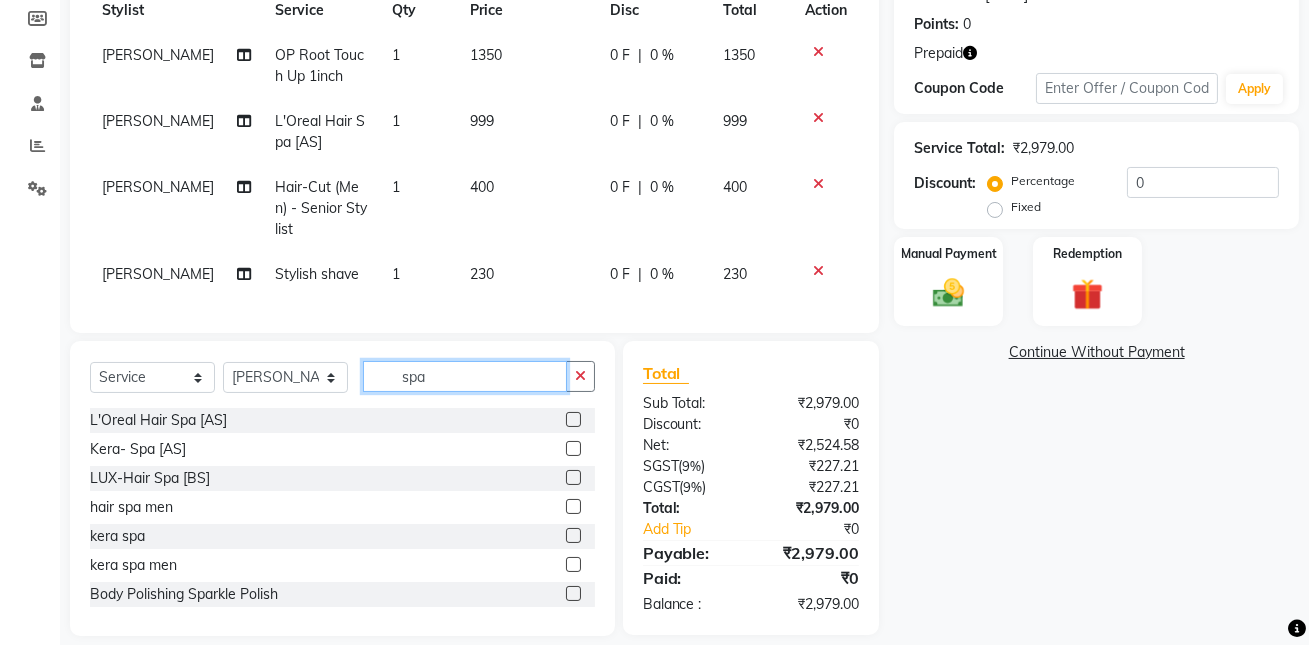 type on "spa" 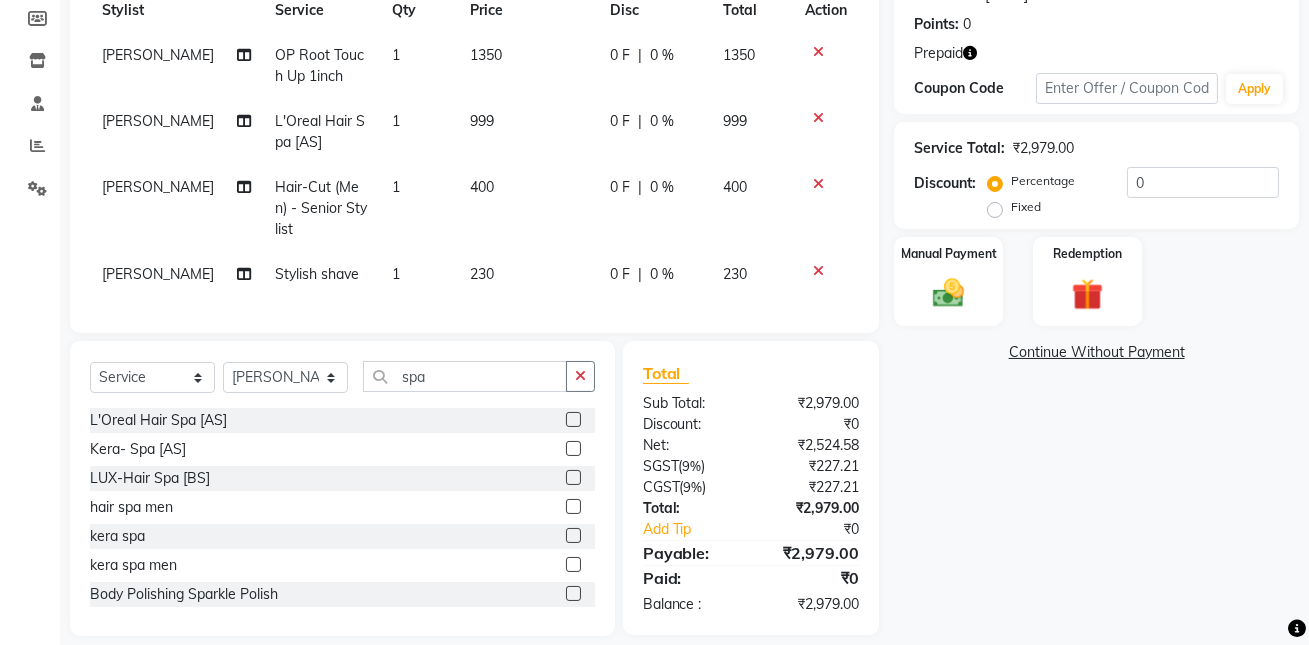 click 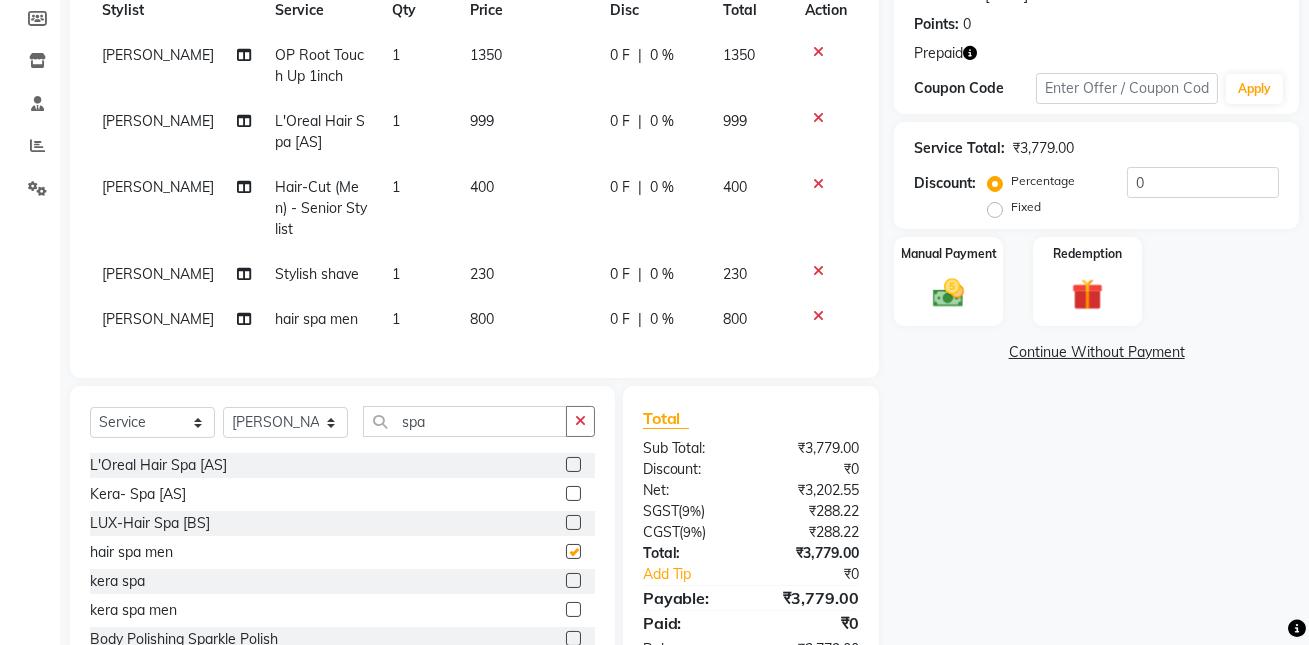 checkbox on "false" 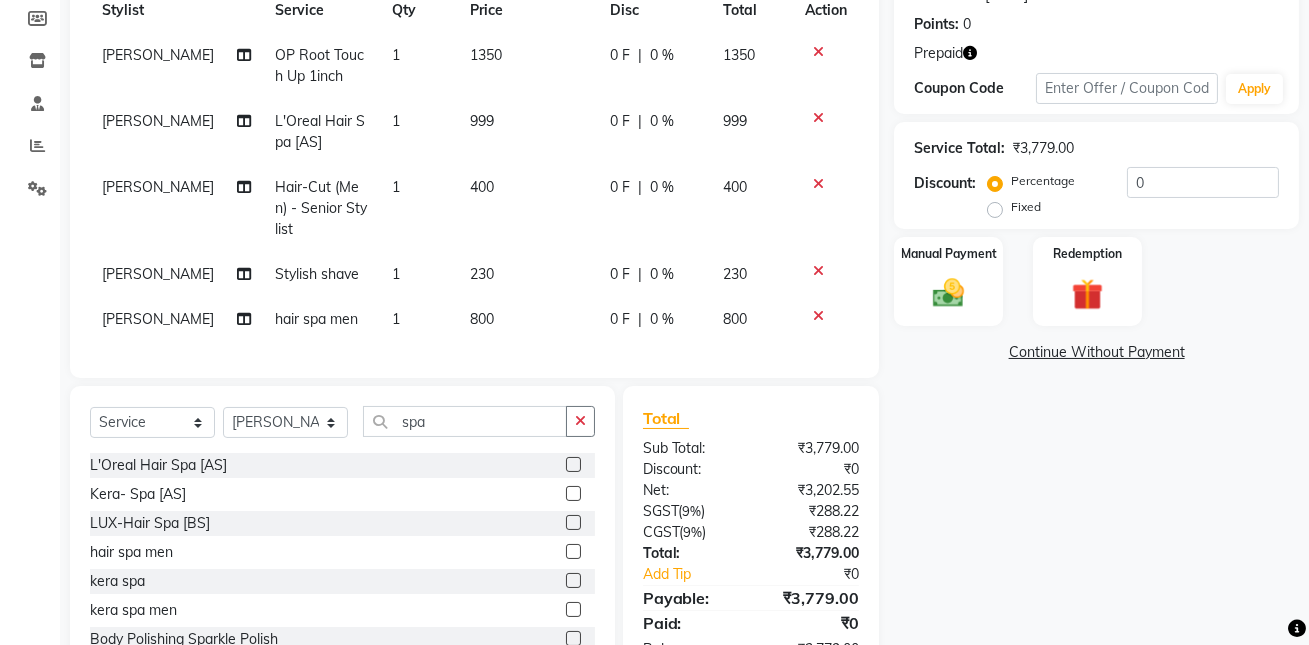 click on "800" 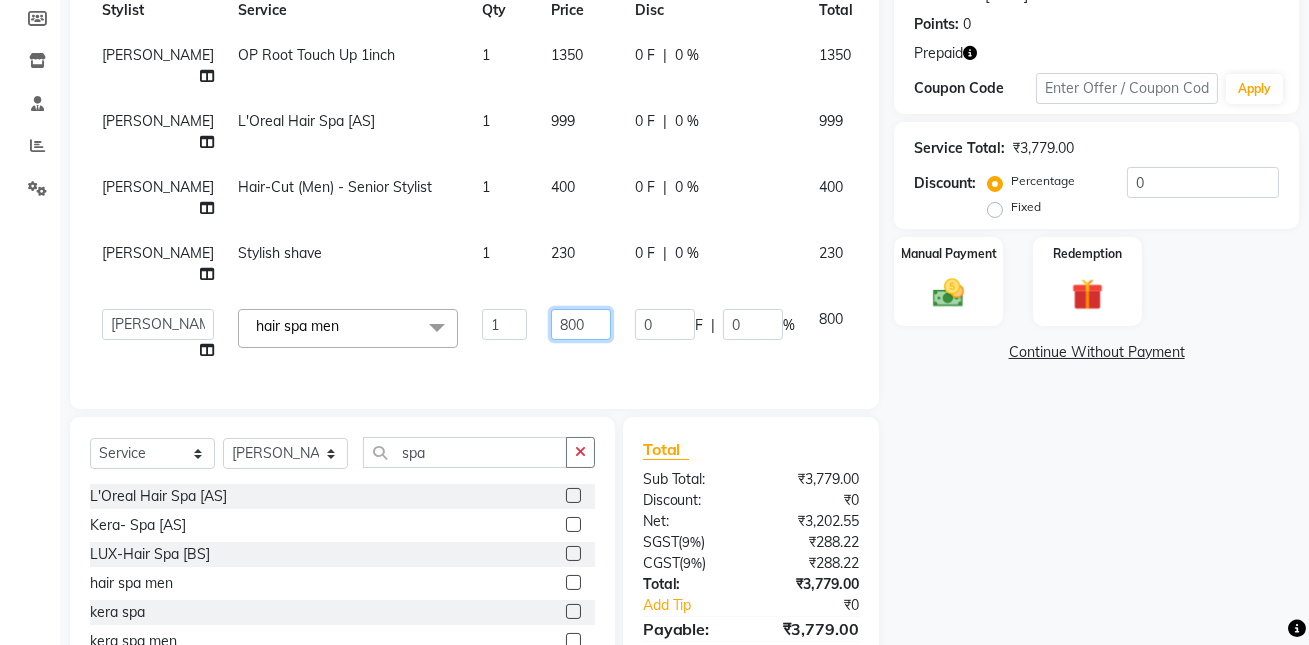 click on "800" 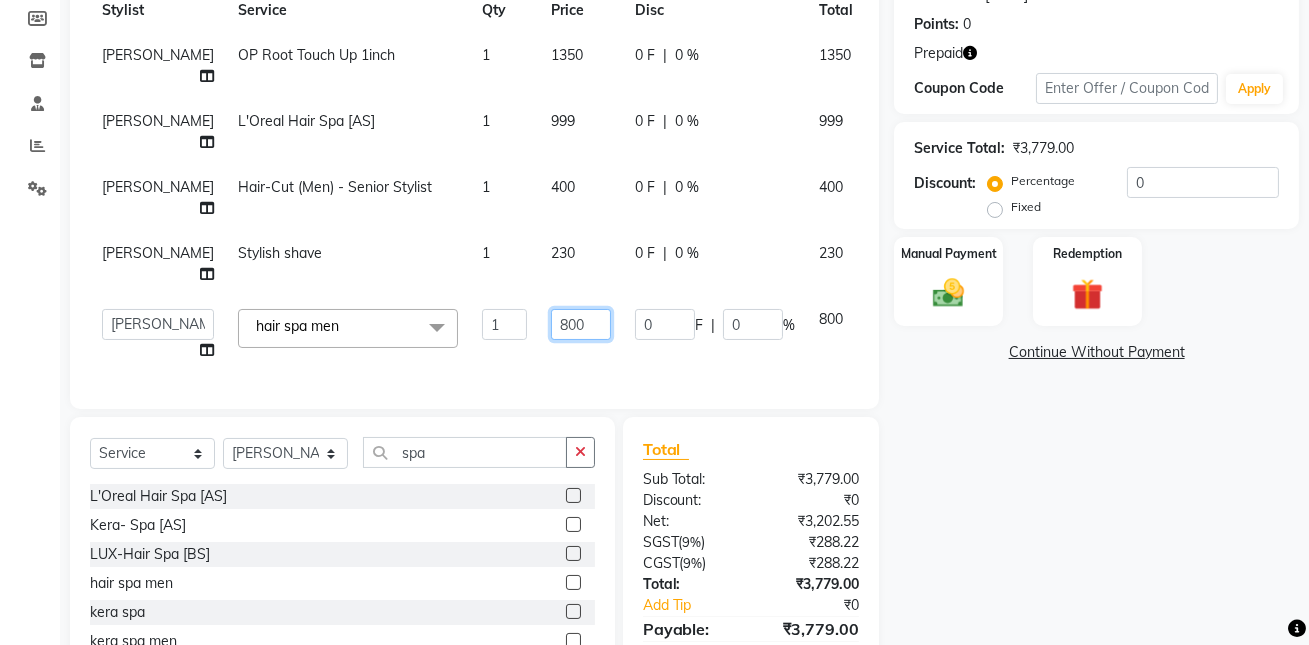 click on "800" 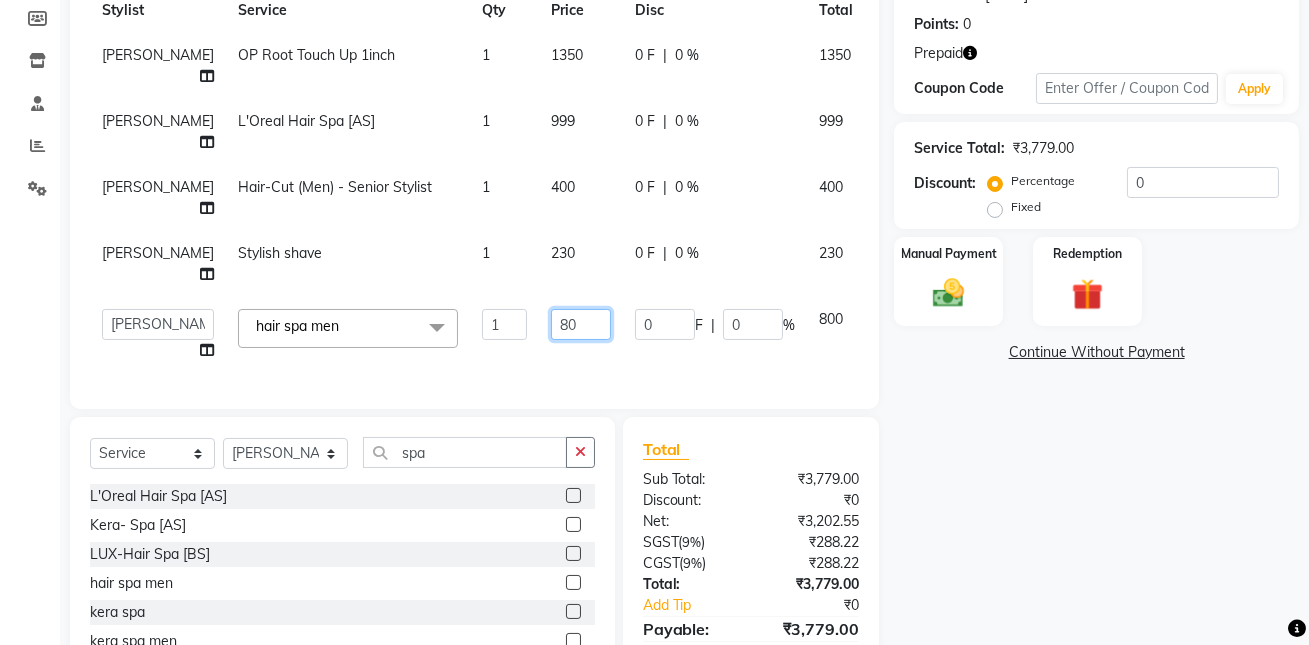 type on "8" 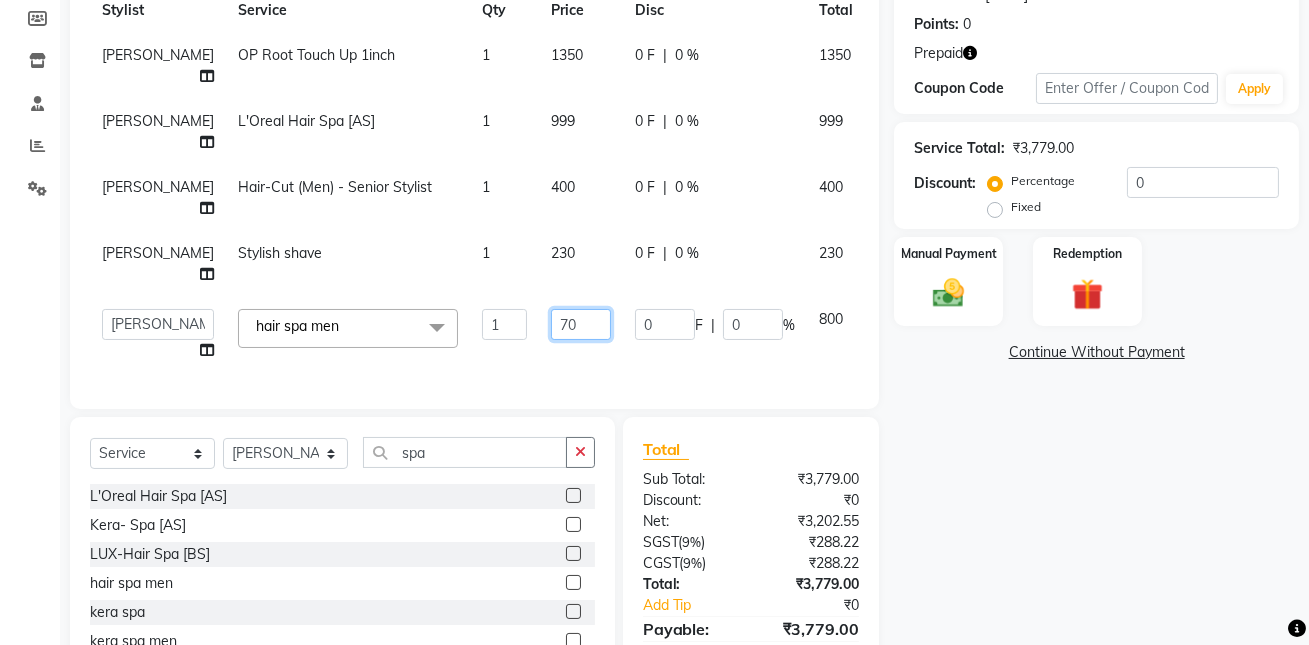 type on "700" 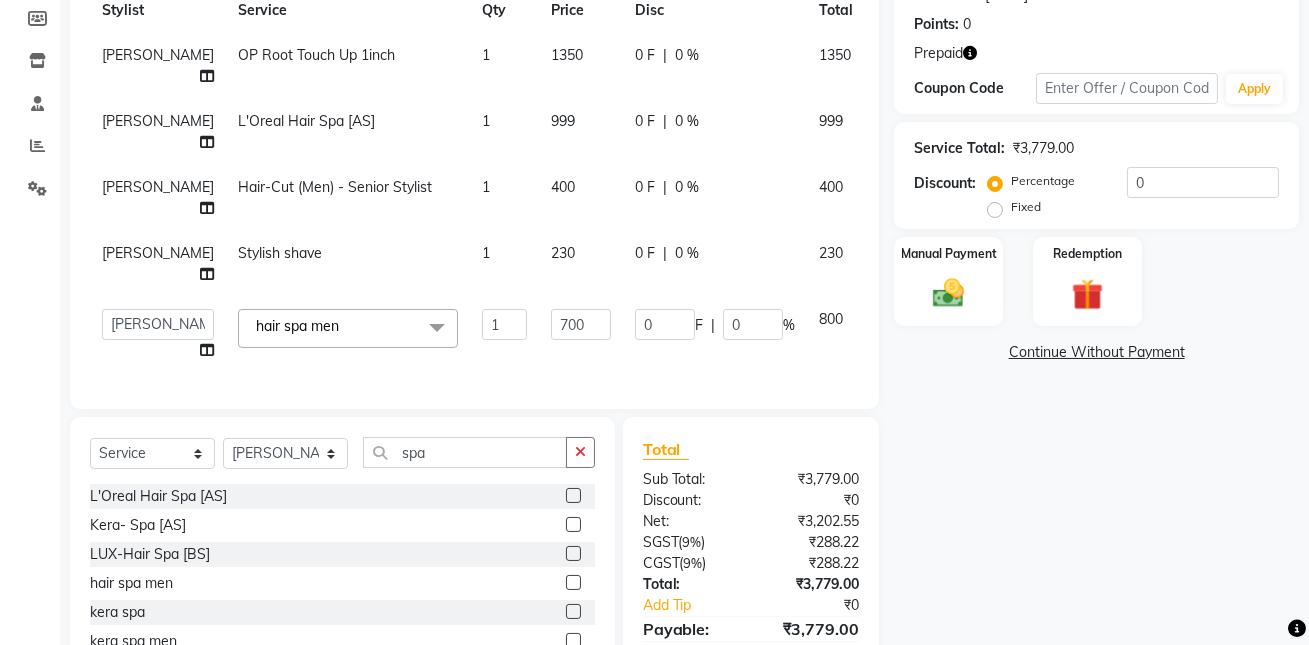 click on "Name: [PERSON_NAME] Membership:  No Active Membership  Total Visits:  39 Card on file:  0 Last Visit:   [DATE] Points:   0  Prepaid Coupon Code Apply Service Total:  ₹3,779.00  Discount:  Percentage   Fixed  0 Manual Payment Redemption  Continue Without Payment" 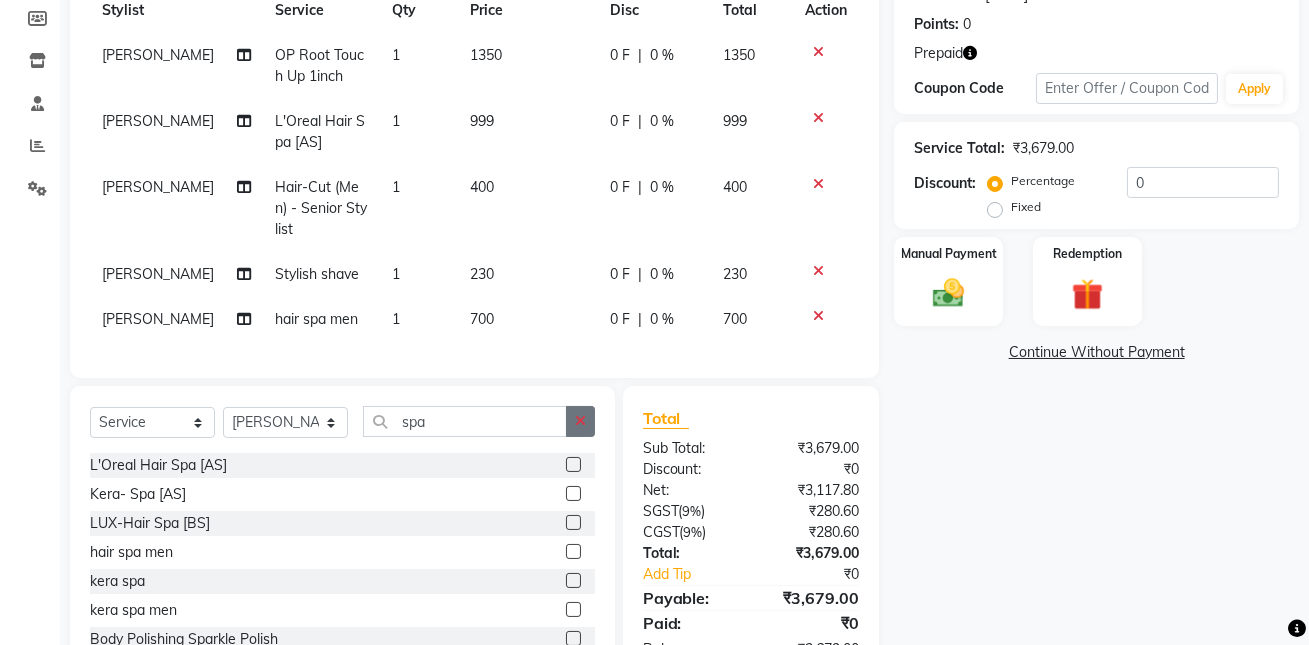 click 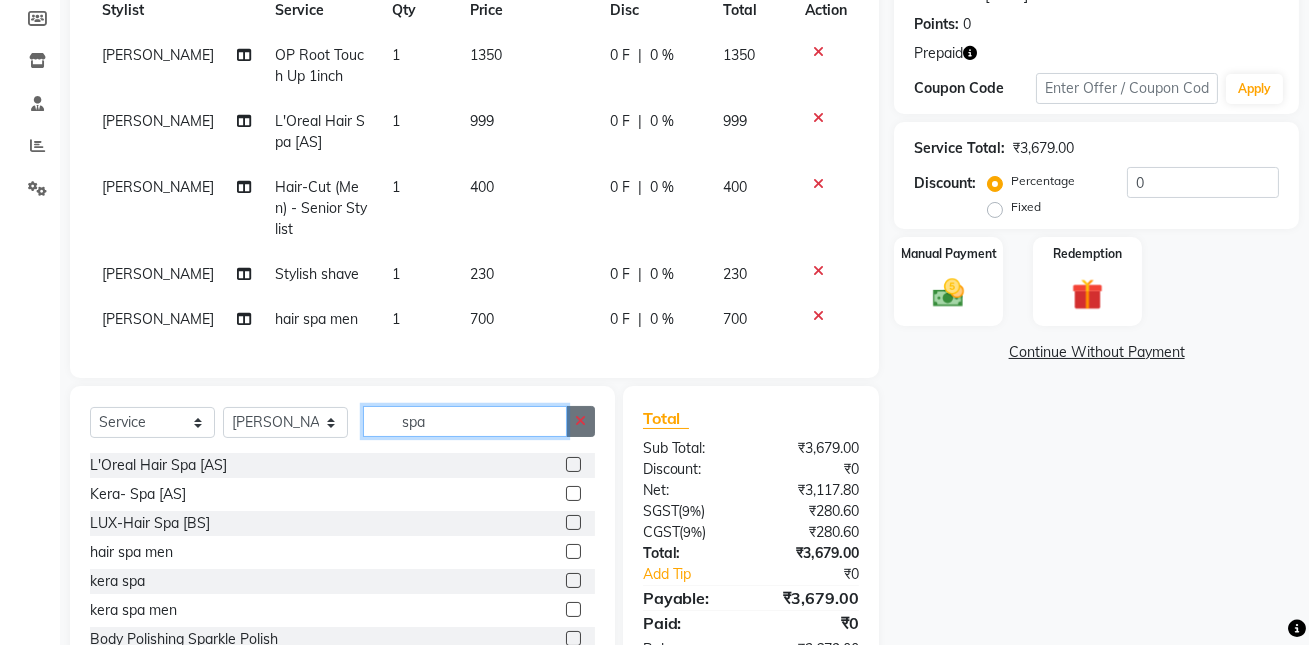 type 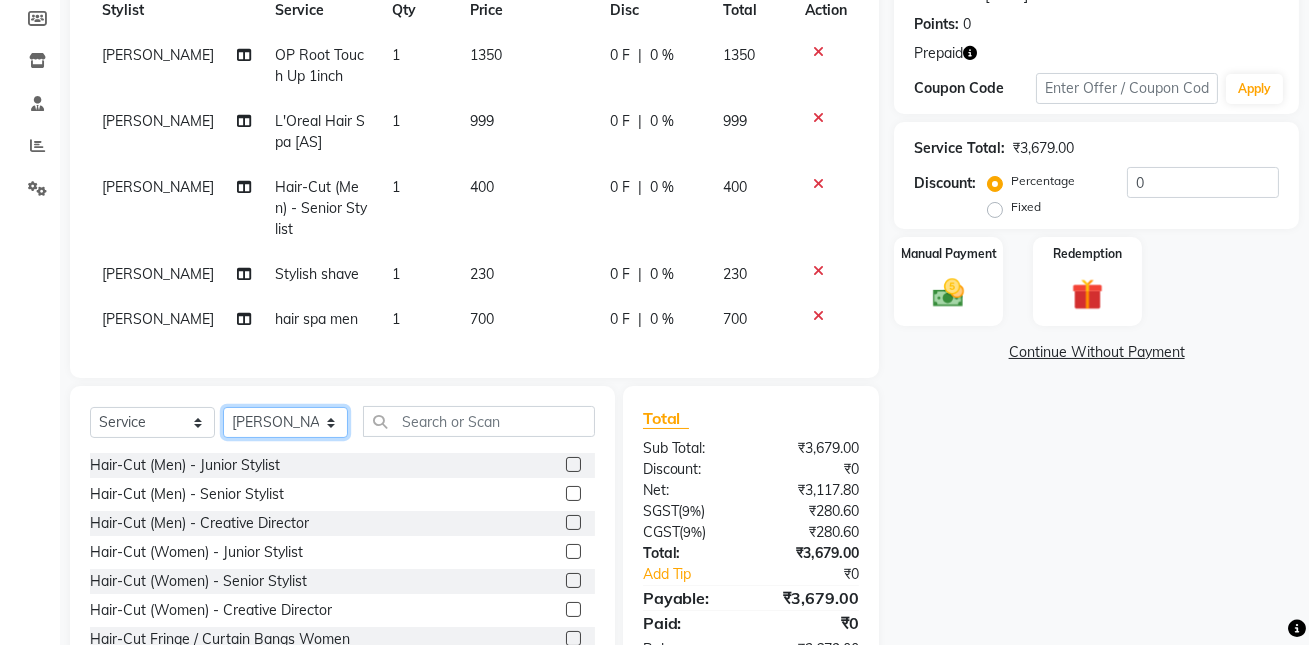 click on "Select Stylist aditya [PERSON_NAME] anup [PERSON_NAME] [PERSON_NAME] lucky [PERSON_NAME] meet [PERSON_NAME] [PERSON_NAME] [PERSON_NAME] [PERSON_NAME] Shweta [PERSON_NAME]" 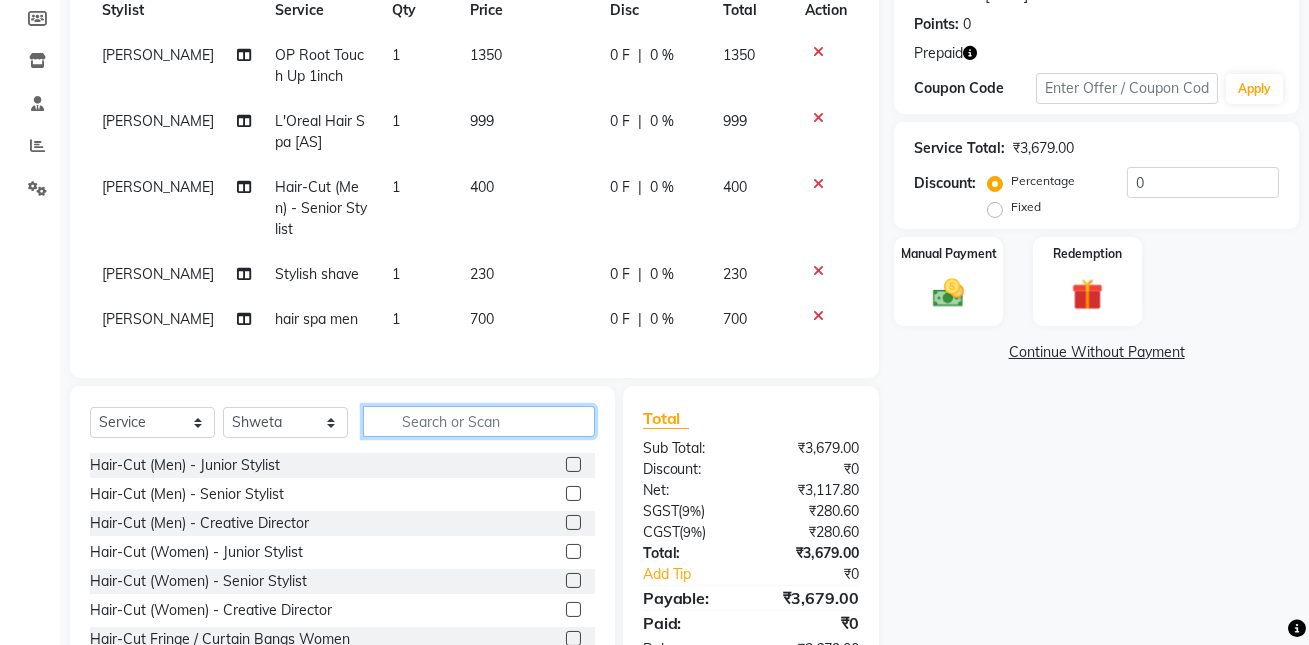 click 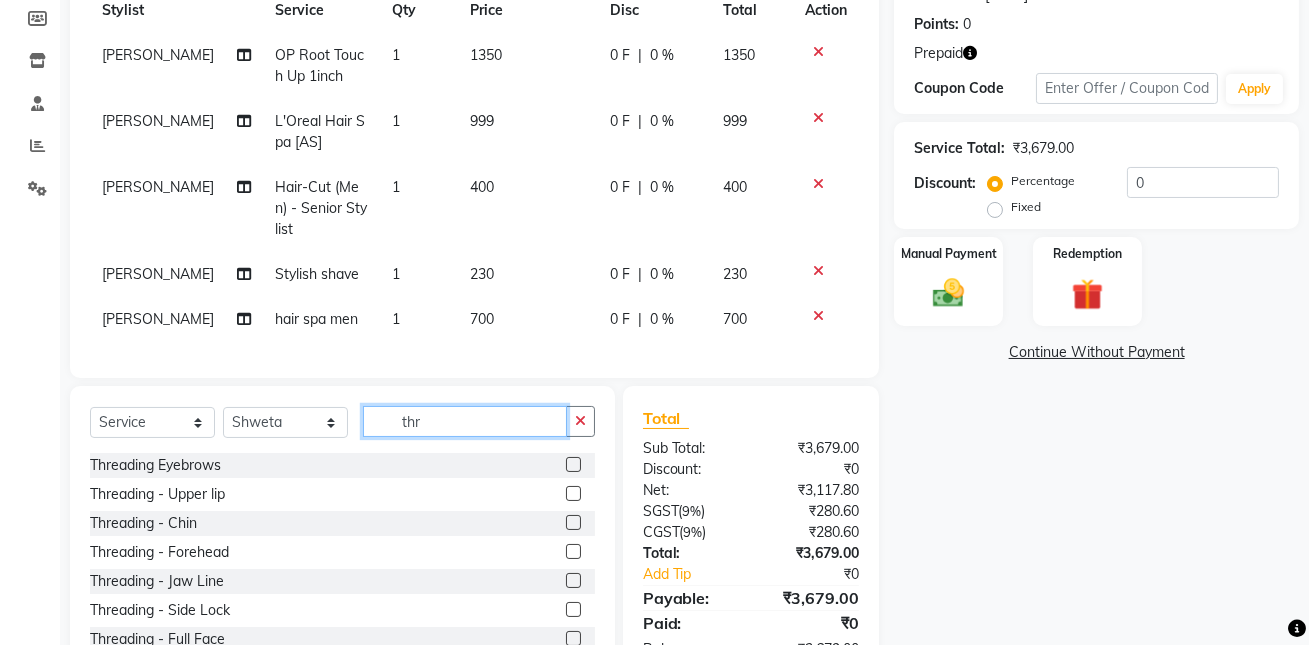 type on "thr" 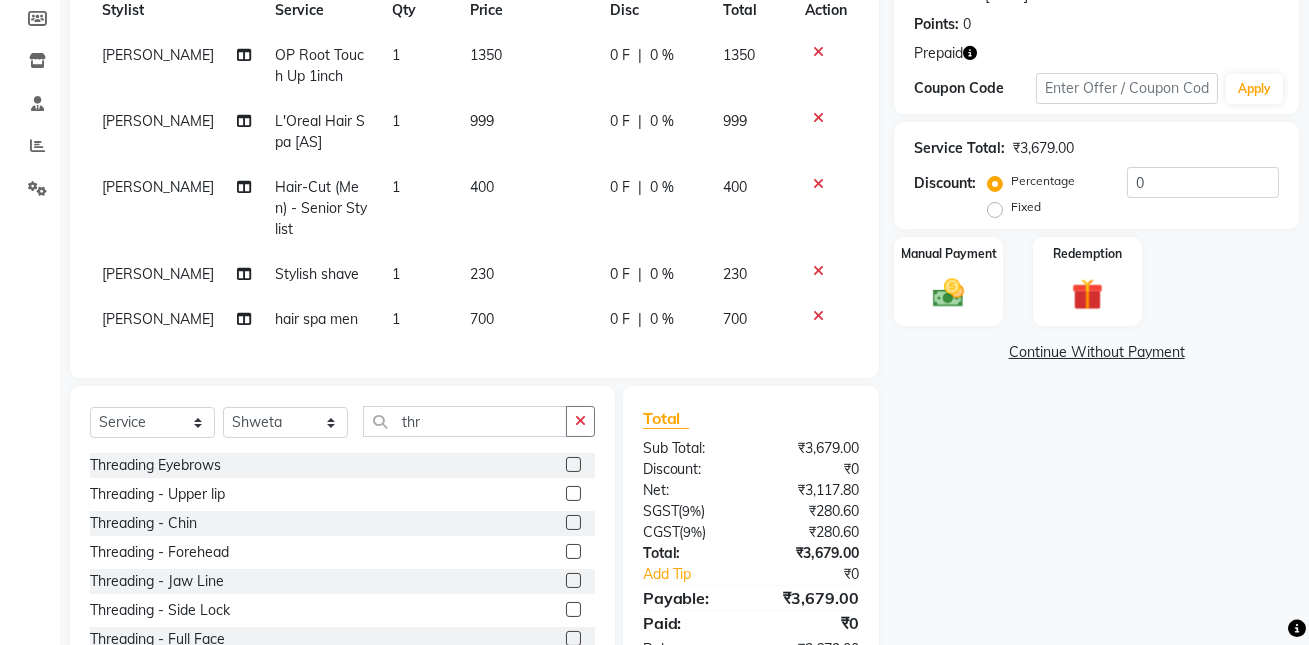 click 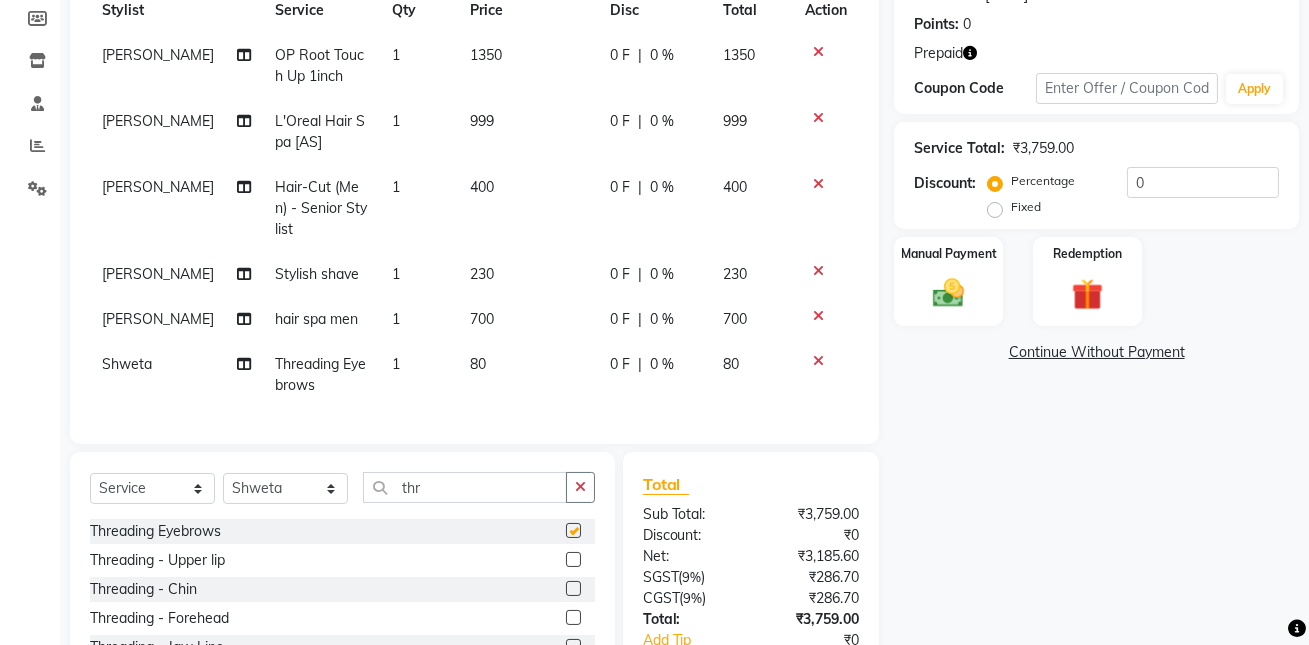 checkbox on "false" 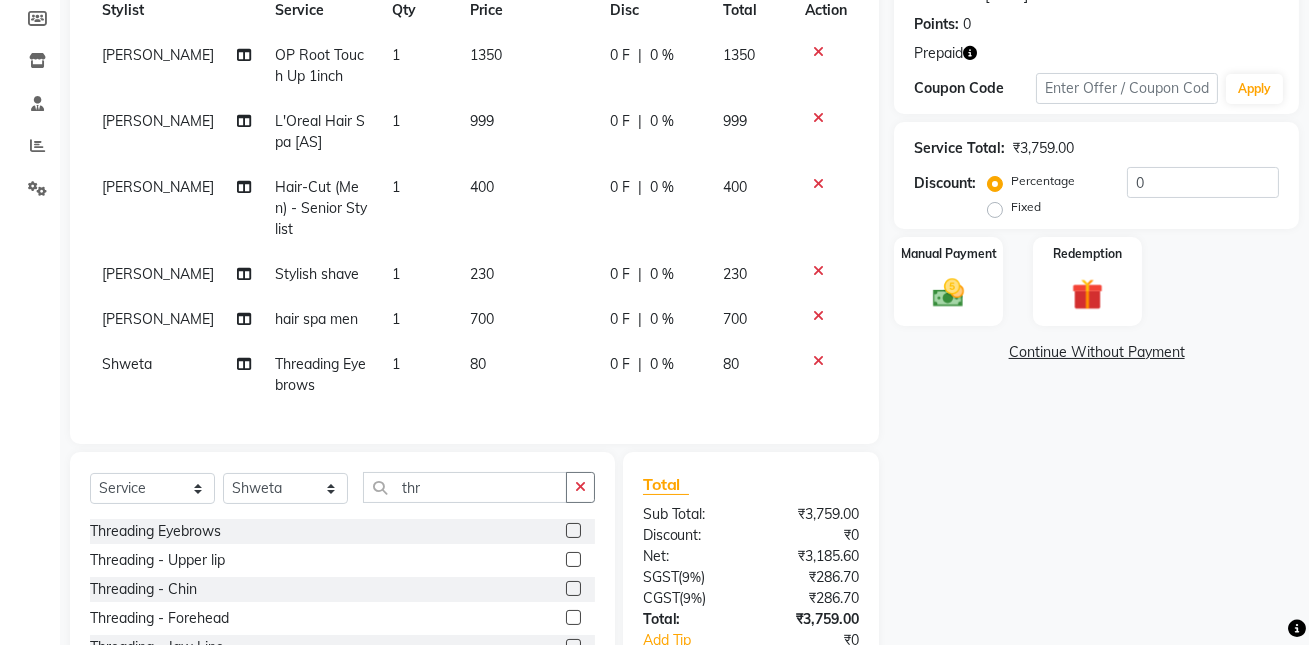 click 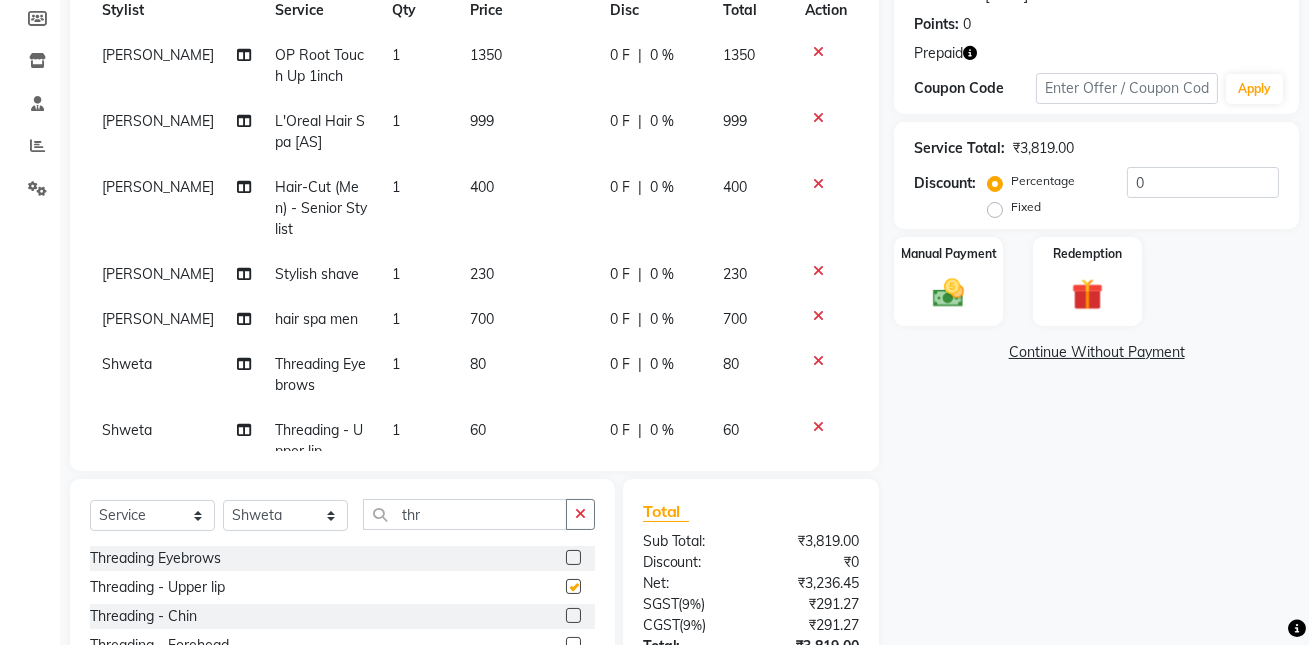 checkbox on "false" 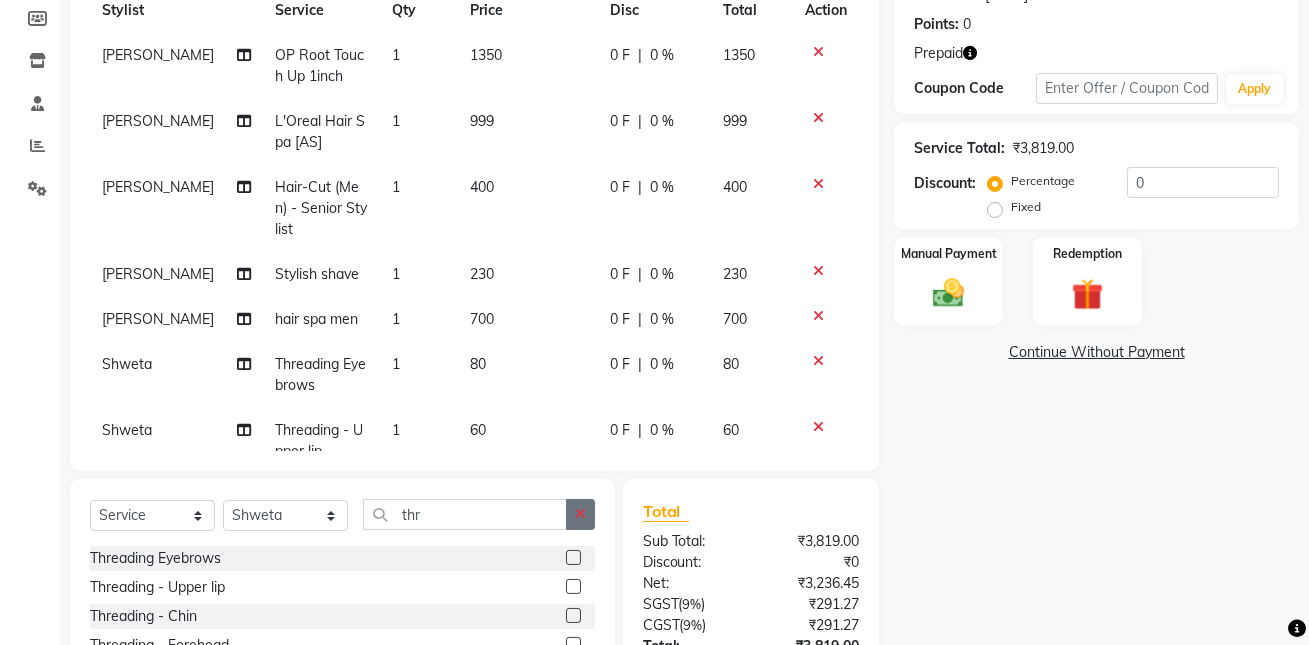 click 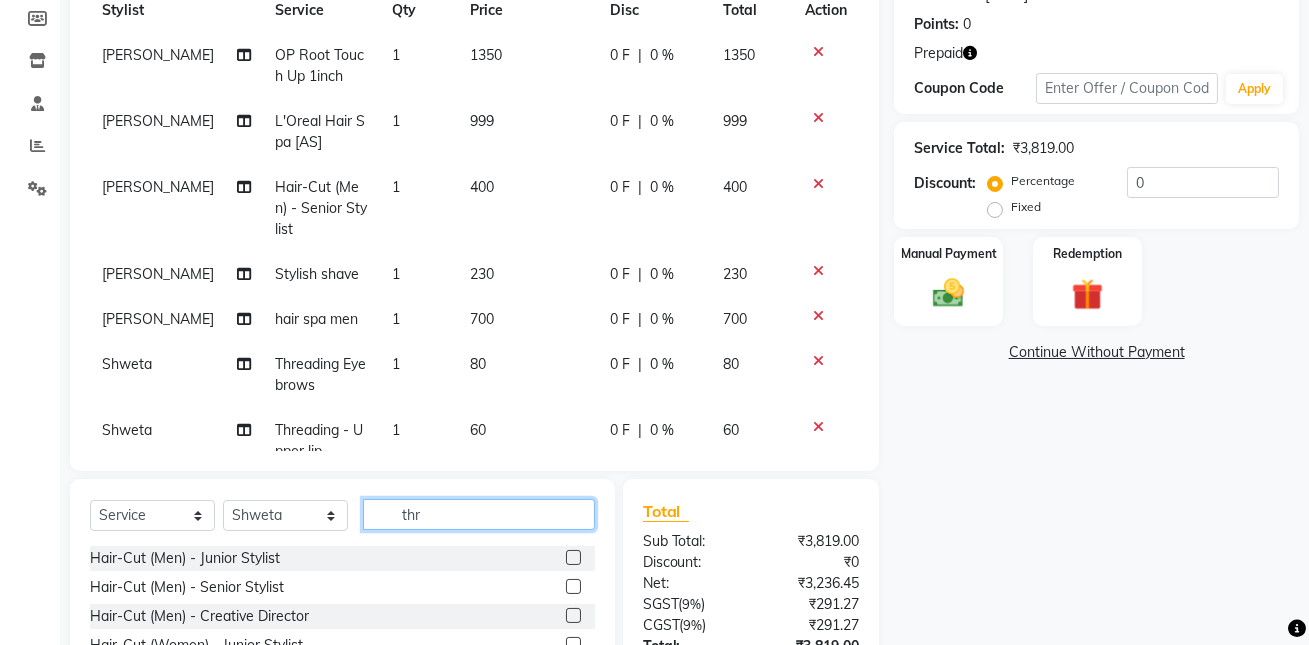type 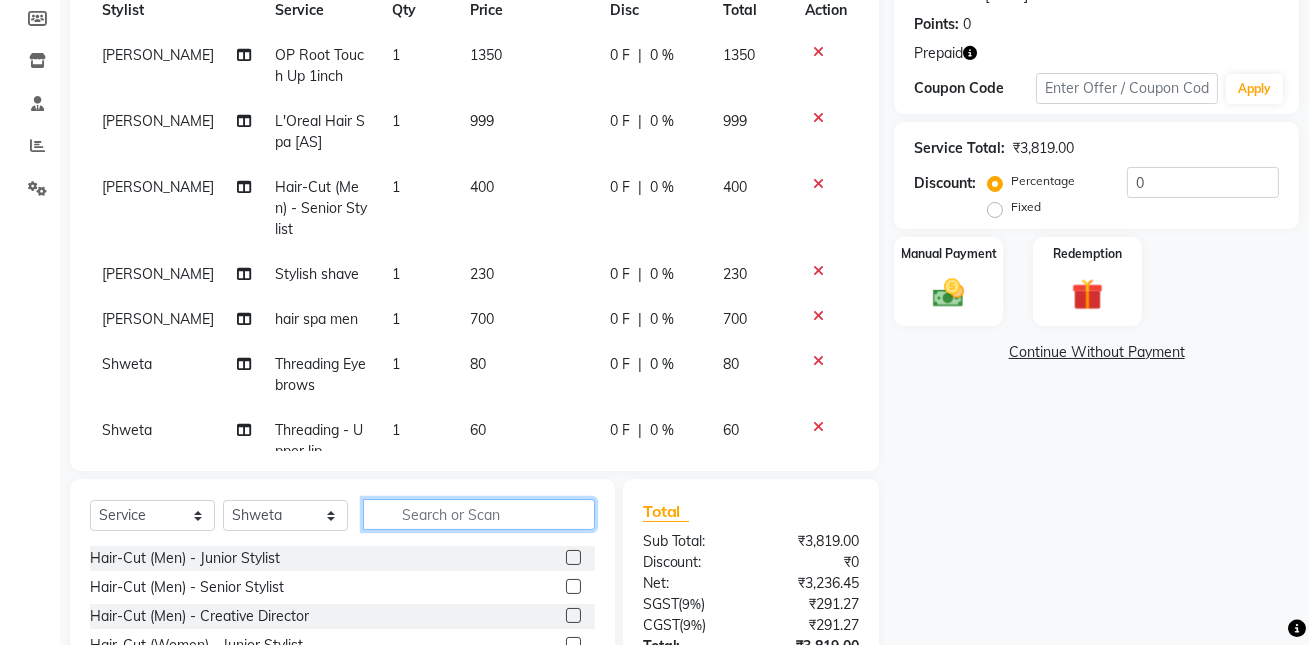 click 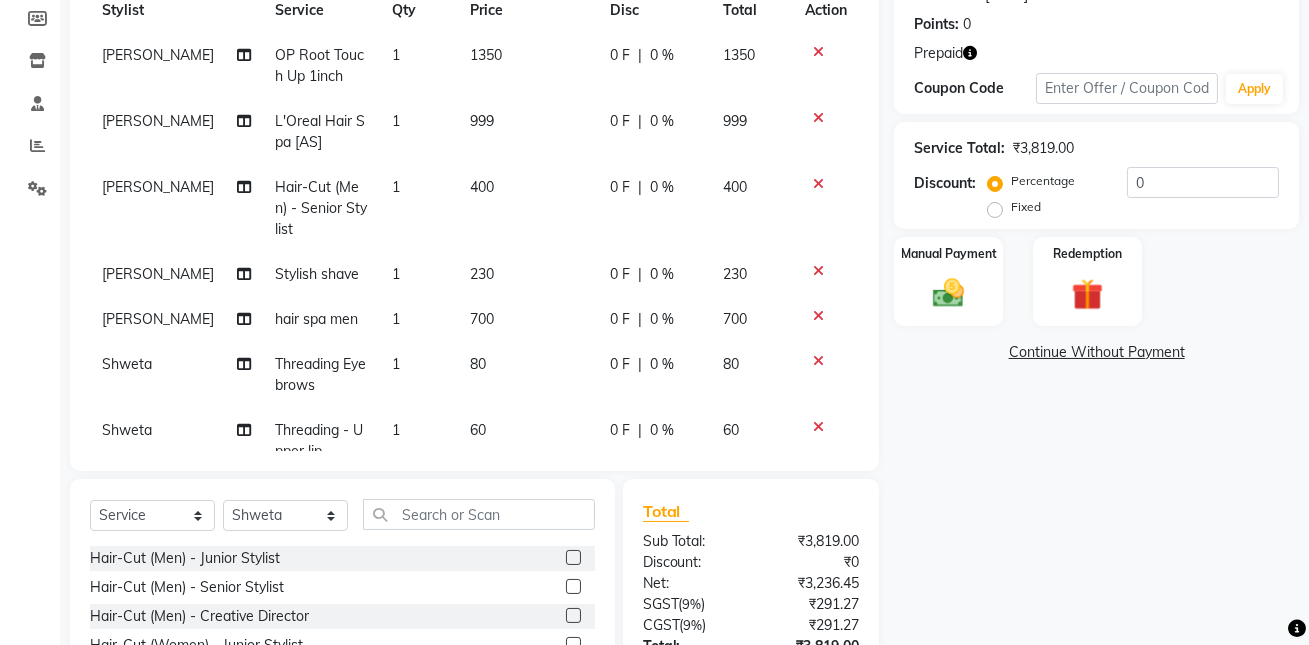 click on "[PERSON_NAME]" 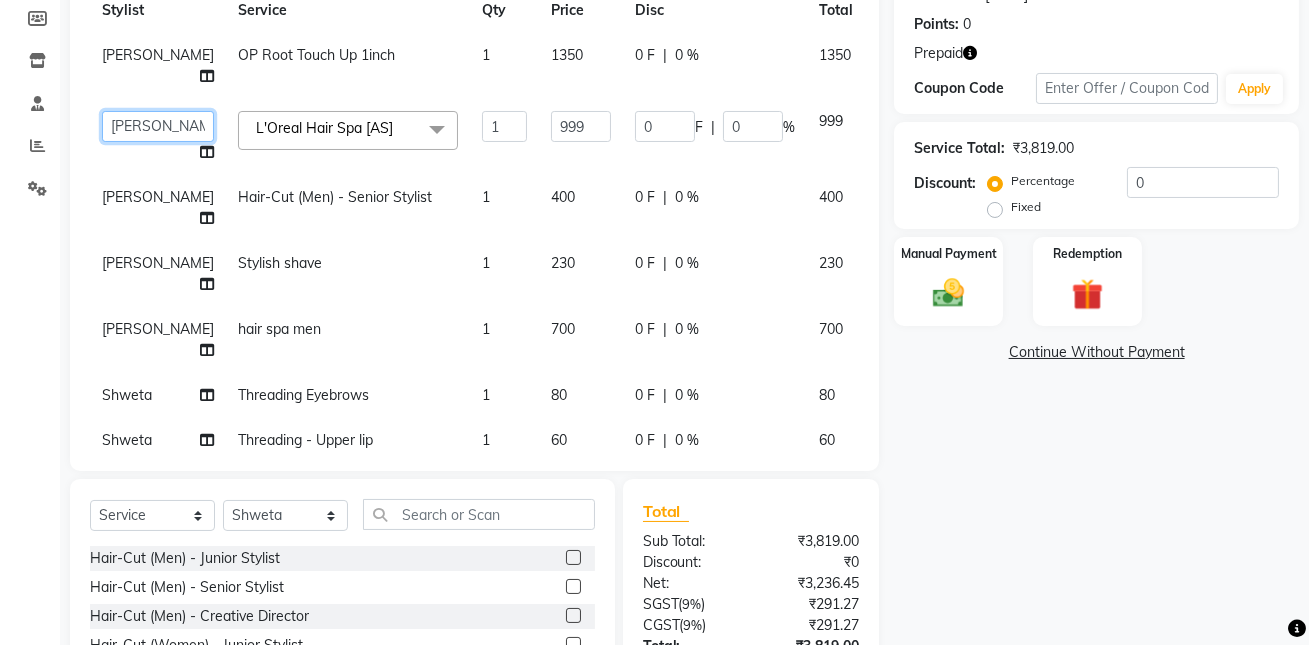 click on "[PERSON_NAME]   anup   [PERSON_NAME] [PERSON_NAME]   lucky   [PERSON_NAME]   meet   [PERSON_NAME]   [PERSON_NAME]   [PERSON_NAME]   [PERSON_NAME]   Shweta   [PERSON_NAME]" 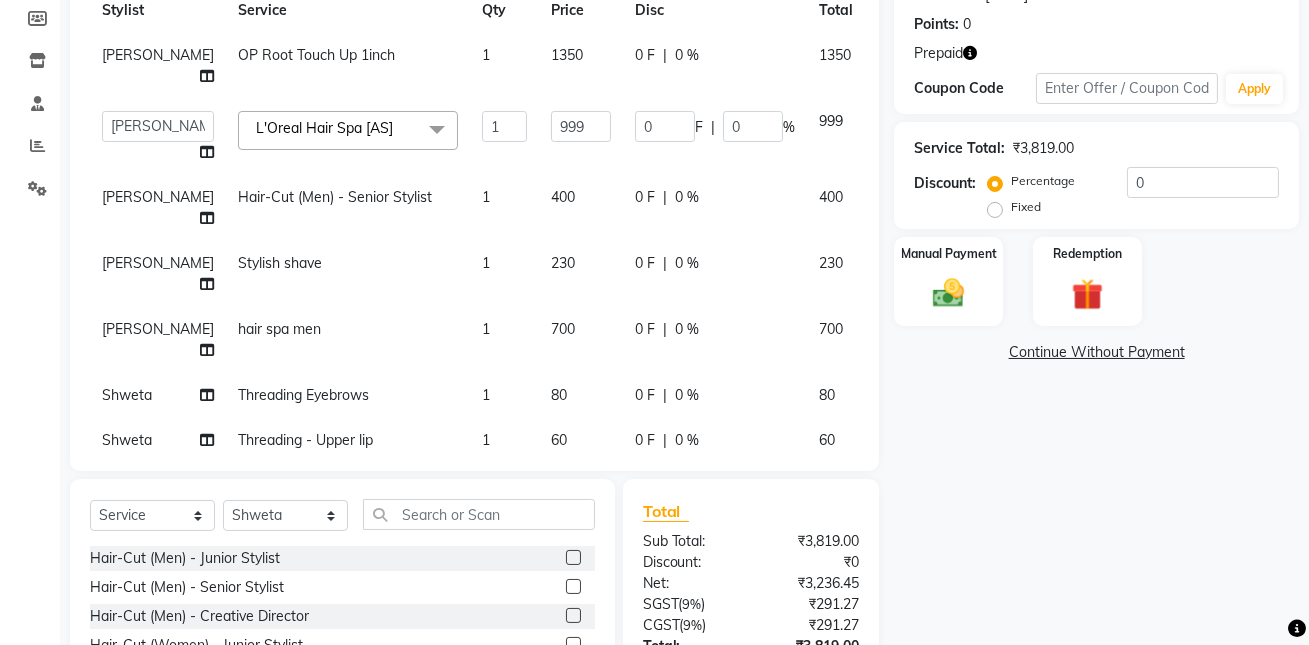click on "[PERSON_NAME] OP Root Touch Up 1inch 1 1350 0 F | 0 % 1350  aditya   [PERSON_NAME]   anup   [PERSON_NAME] [PERSON_NAME]   lucky   [PERSON_NAME]   meet   [PERSON_NAME]   [PERSON_NAME]   [PERSON_NAME]   [PERSON_NAME]   [PERSON_NAME]  L'Oreal Hair Spa [AS]  x Hair-Cut (Men) - Junior Stylist Hair-Cut (Men) - Senior Stylist Hair-Cut (Men) - Creative Director Hair-Cut (Women) - Junior Stylist Hair-Cut (Women) - Senior Stylist Hair-Cut (Women) - Creative Director Hair-Cut Fringe / Curtain Bangs Women Wash & Blast ([DEMOGRAPHIC_DATA]) Keratin Hair Wash & Blast dry ([DEMOGRAPHIC_DATA]) Wash & Blast dry ([DEMOGRAPHIC_DATA]) L'Oreal Hair Spa [AS] [MEDICAL_DATA] Control Scalp Treatment Olaplex Standalone [AS] Kera- Spa [AS] LUX-Hair Spa [BS] hair spa men olaplex men L'Oreal Power Dose Power Mix Anti [MEDICAL_DATA] Treatment power mix men Rejuvenating Head Massage Coconut Oil [[DEMOGRAPHIC_DATA]] Rejuvenating Head Massage Aroma Oil [[DEMOGRAPHIC_DATA]] Rejuvenating Head Massage Argan Oil [[DEMOGRAPHIC_DATA]] Rejuvenating Head Massage Coconut Oil [[DEMOGRAPHIC_DATA]] Rejuvenating Head Massage Aroma Oil [[DEMOGRAPHIC_DATA]] OP Root Touch Up 1inch OP Balayage 1" 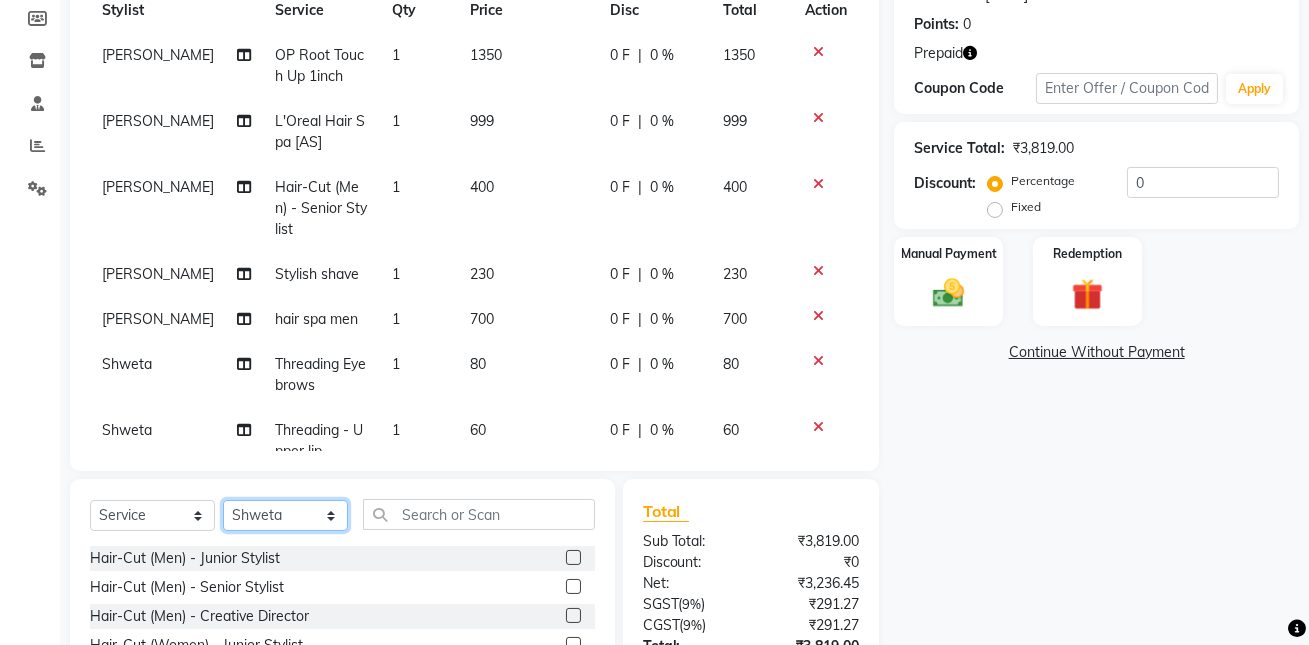 click on "Select Stylist aditya [PERSON_NAME] anup [PERSON_NAME] [PERSON_NAME] lucky [PERSON_NAME] meet [PERSON_NAME] [PERSON_NAME] [PERSON_NAME] [PERSON_NAME] Shweta [PERSON_NAME]" 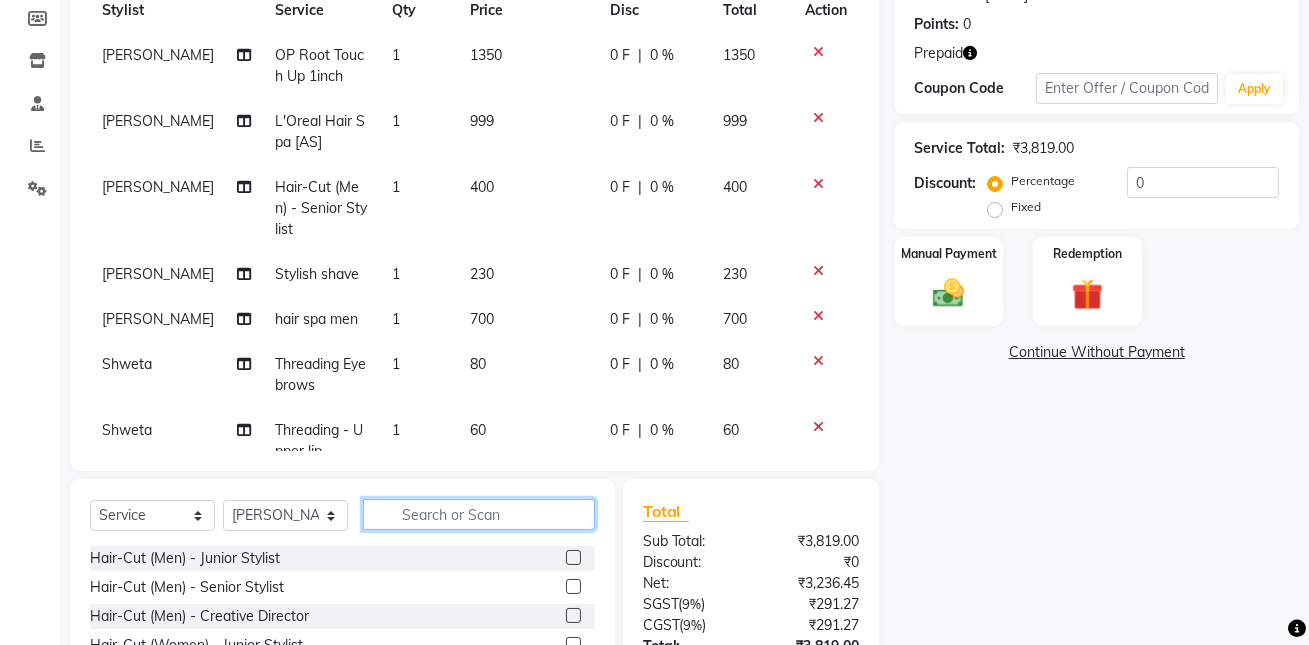 click 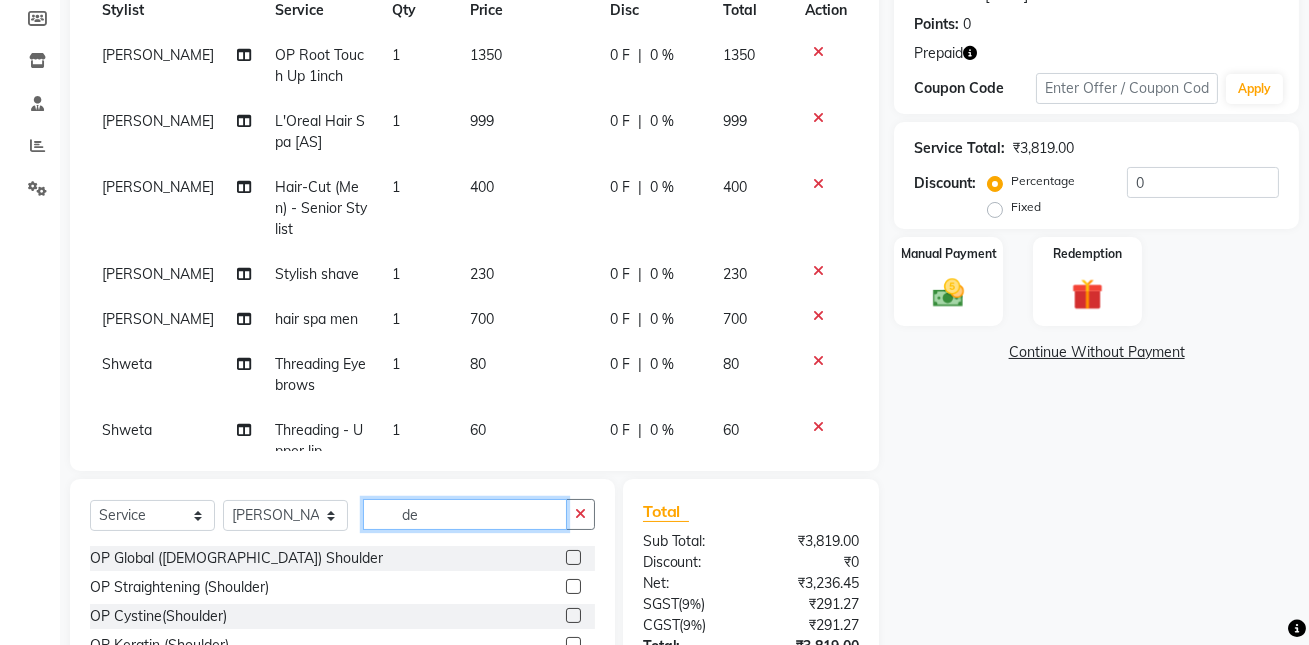 scroll, scrollTop: 456, scrollLeft: 0, axis: vertical 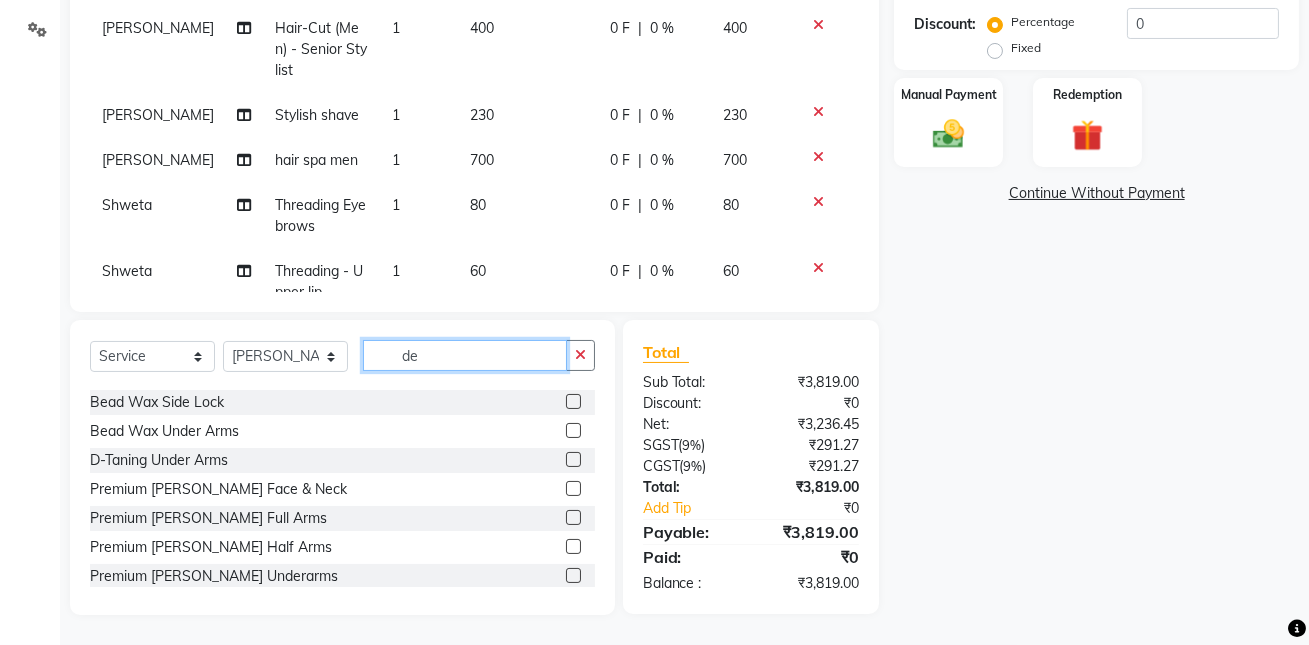 type on "d" 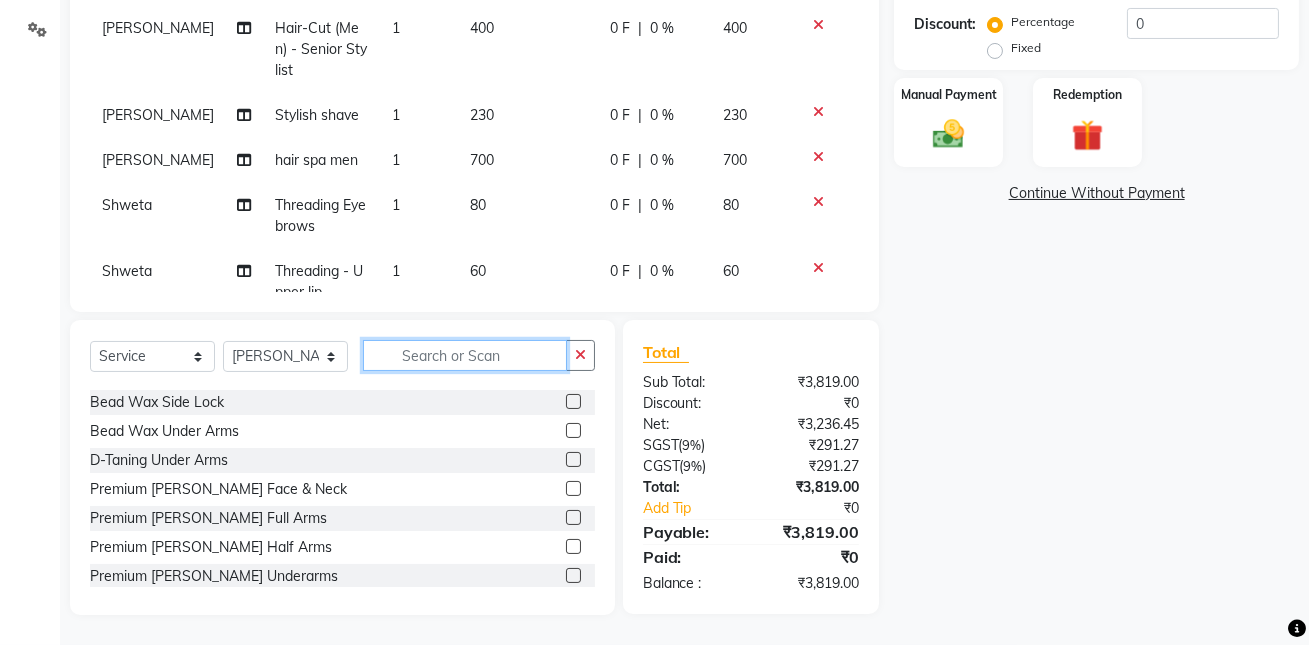 scroll, scrollTop: 1250, scrollLeft: 0, axis: vertical 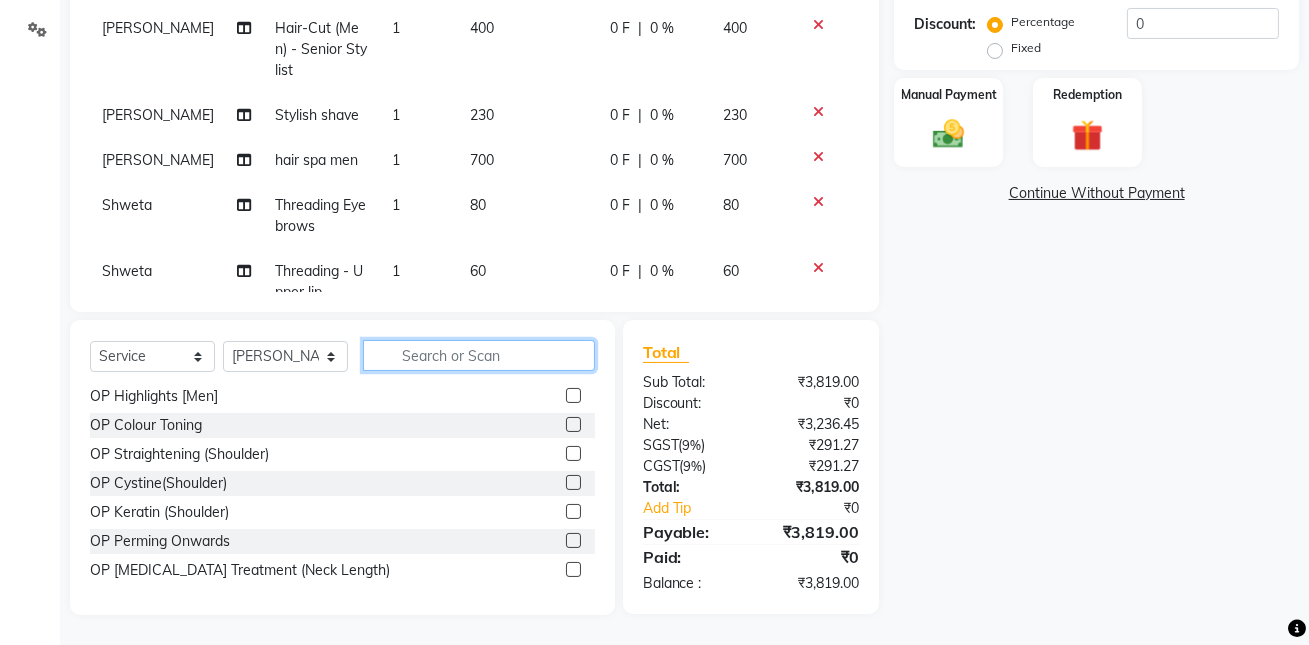 type on "o" 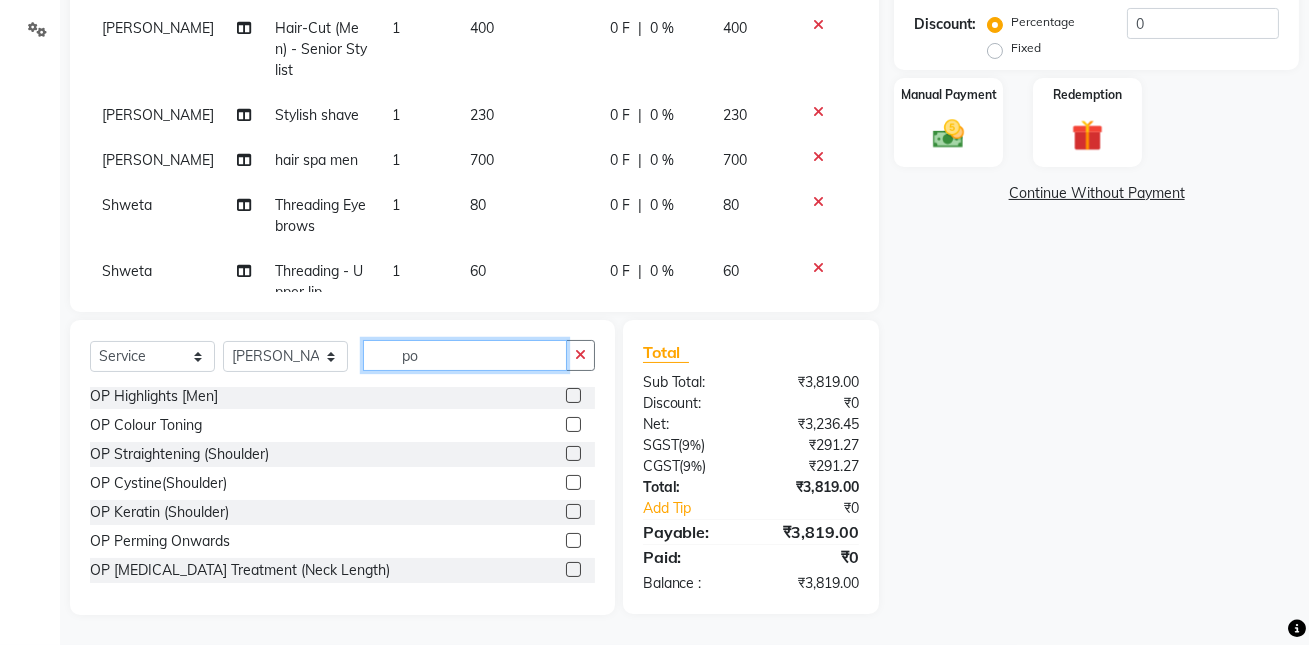 scroll, scrollTop: 466, scrollLeft: 0, axis: vertical 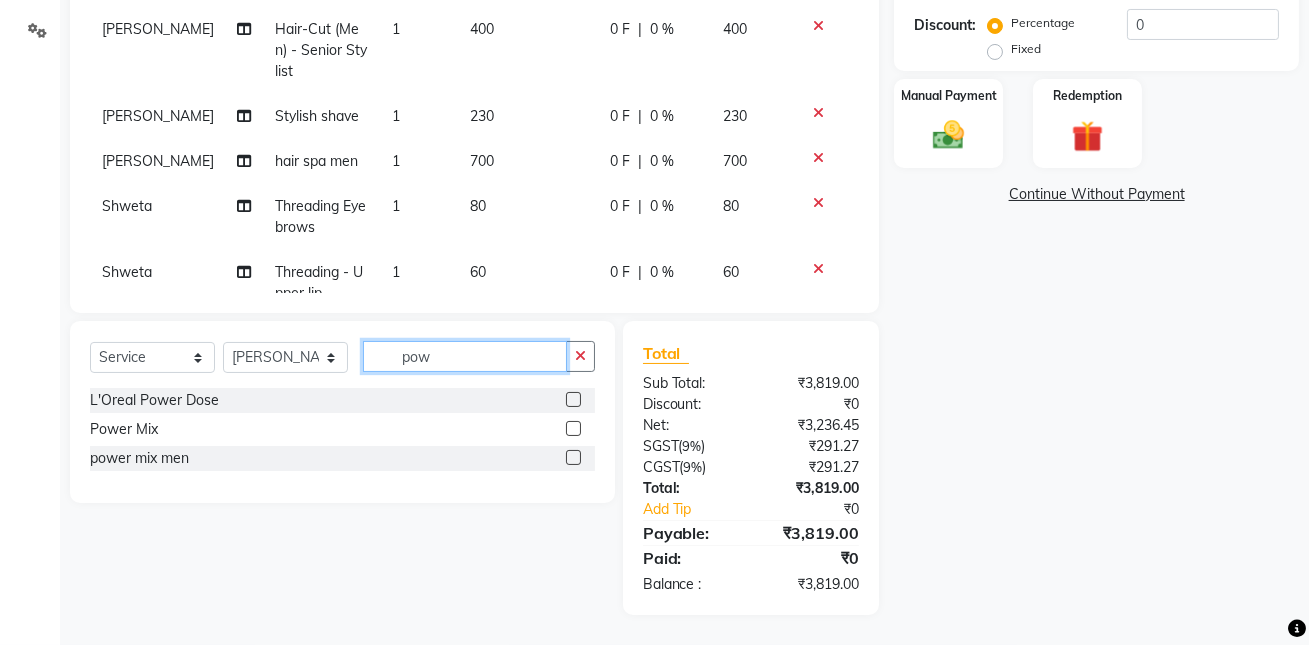 type on "pow" 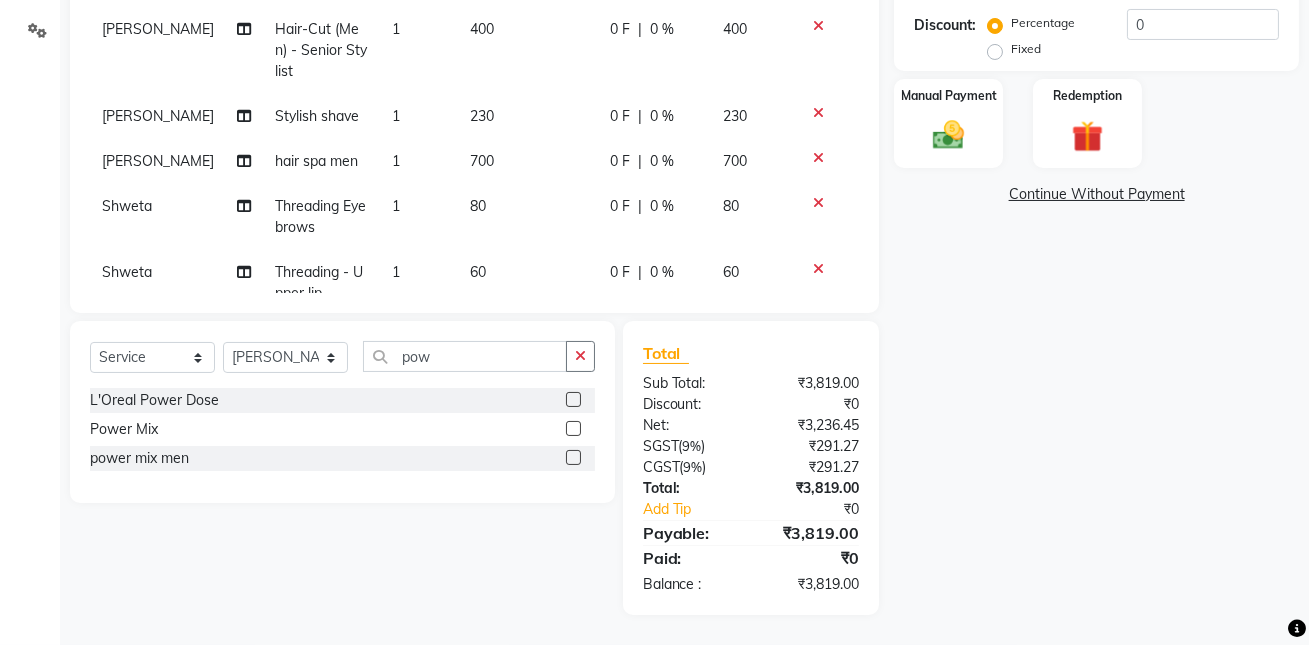 click 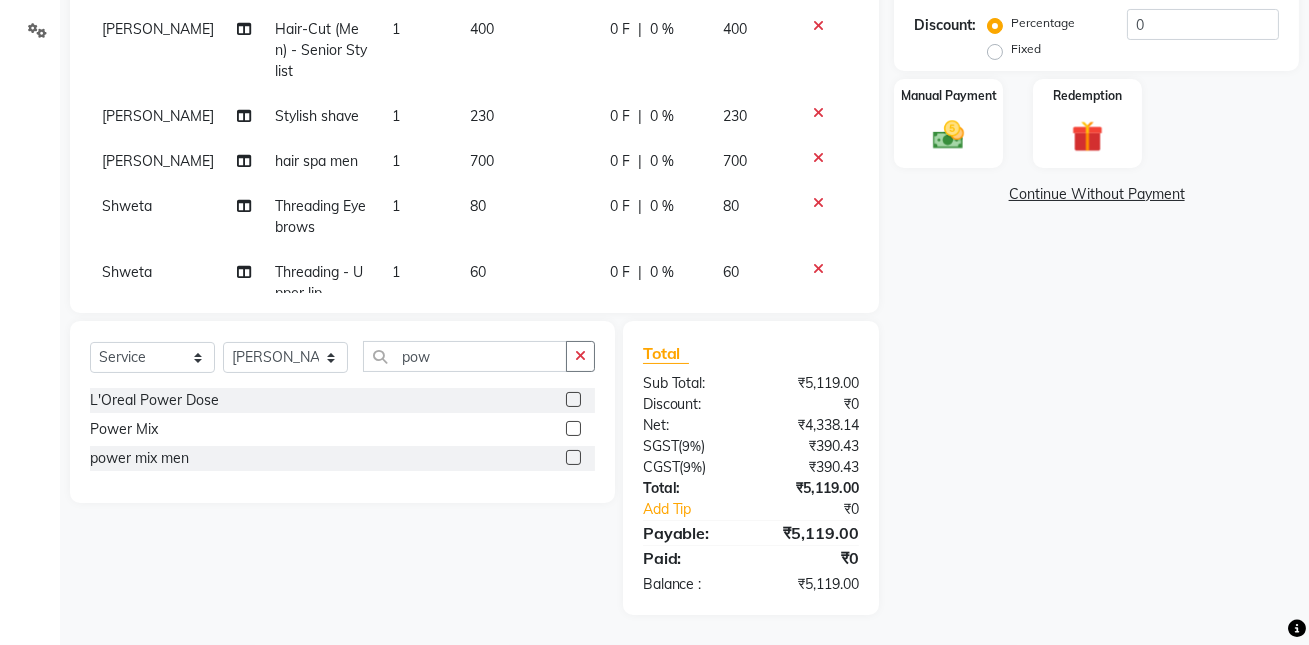 click 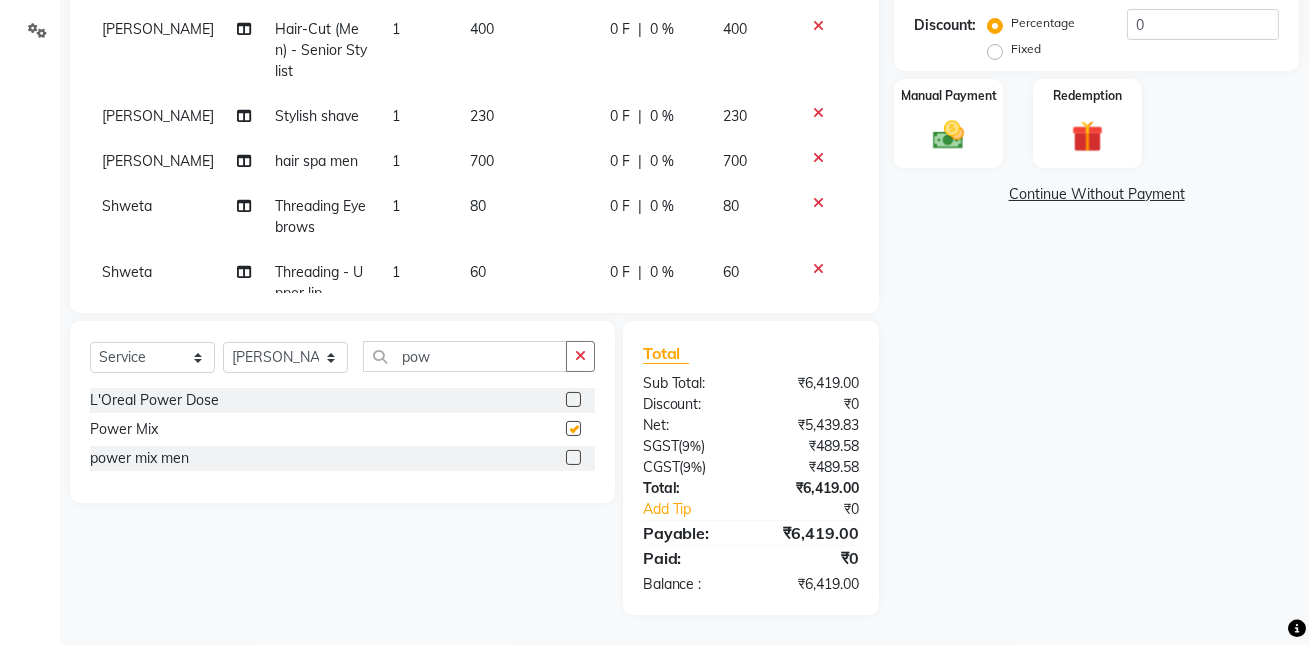 checkbox on "false" 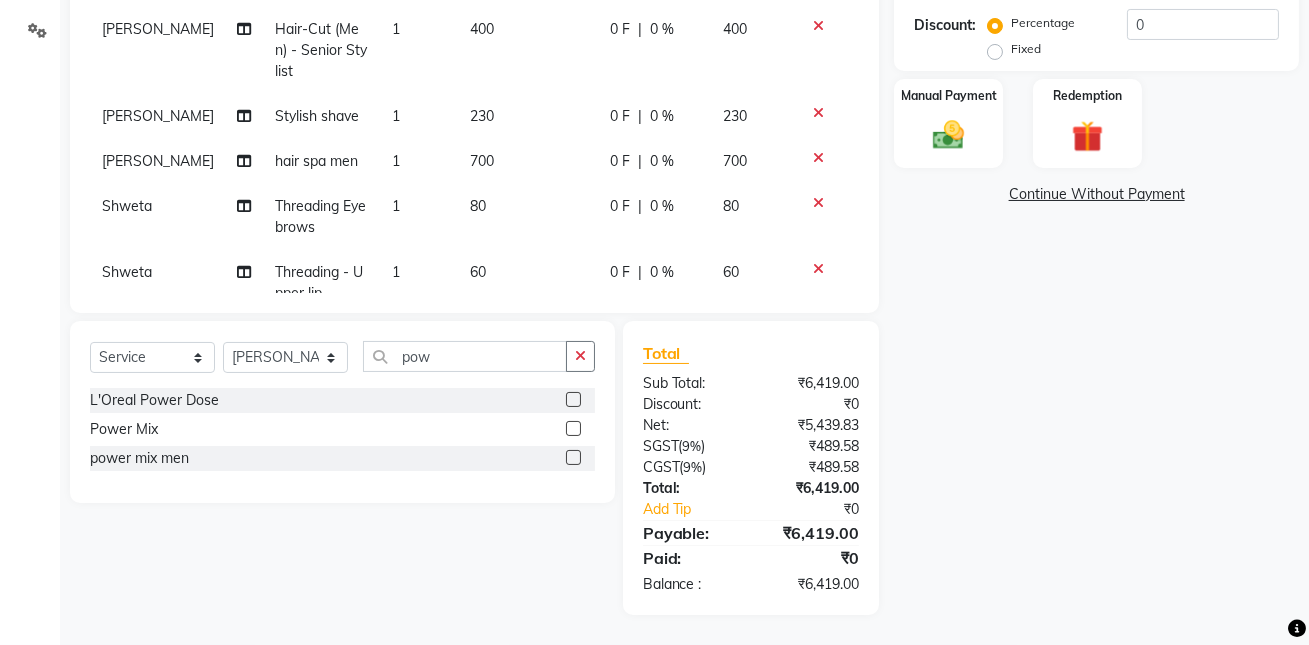 scroll, scrollTop: 108, scrollLeft: 0, axis: vertical 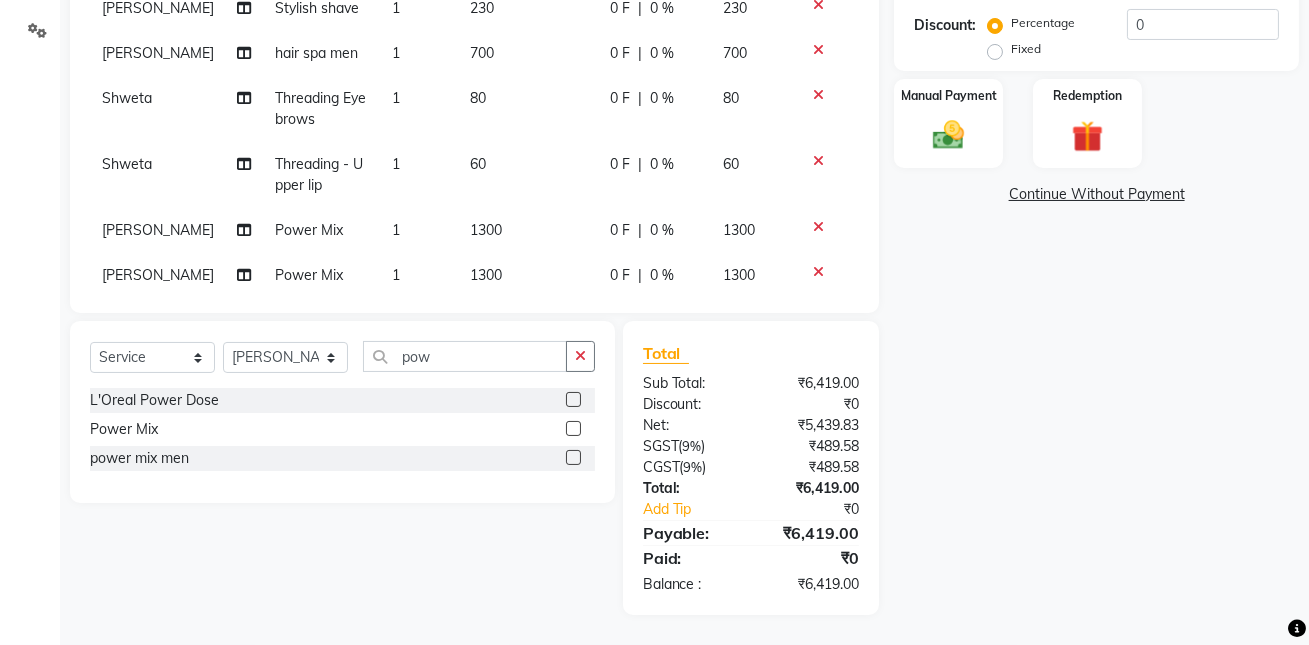 click 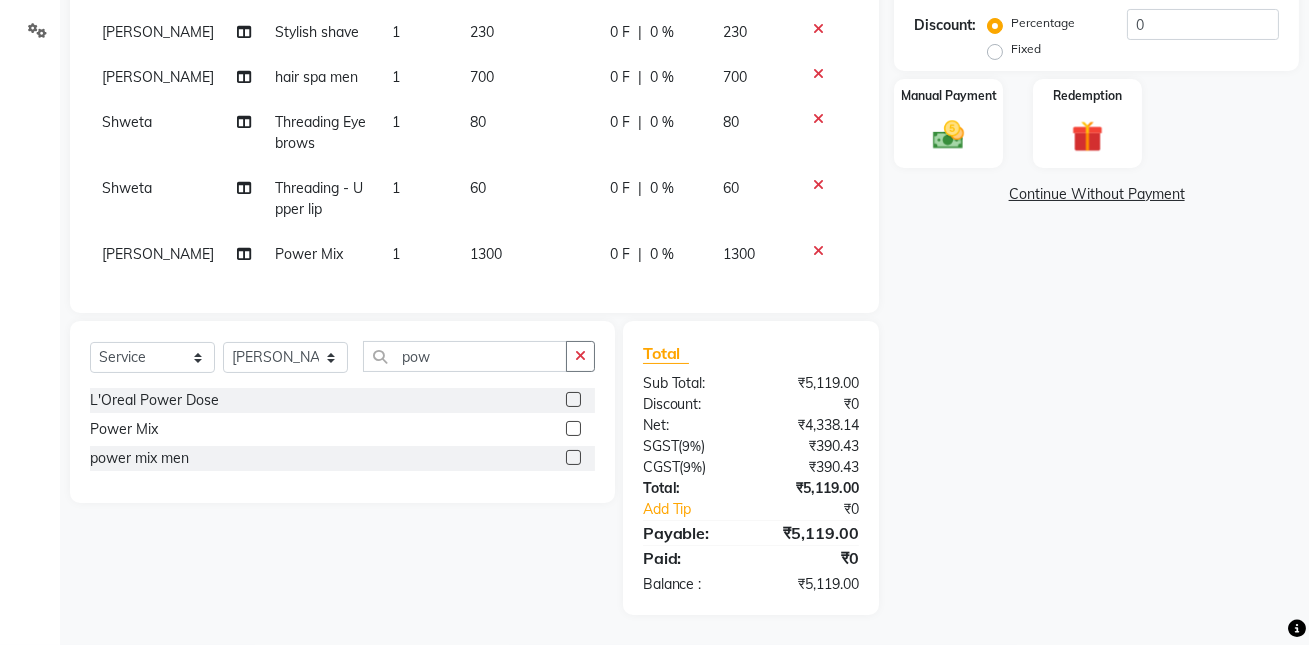 scroll, scrollTop: 62, scrollLeft: 0, axis: vertical 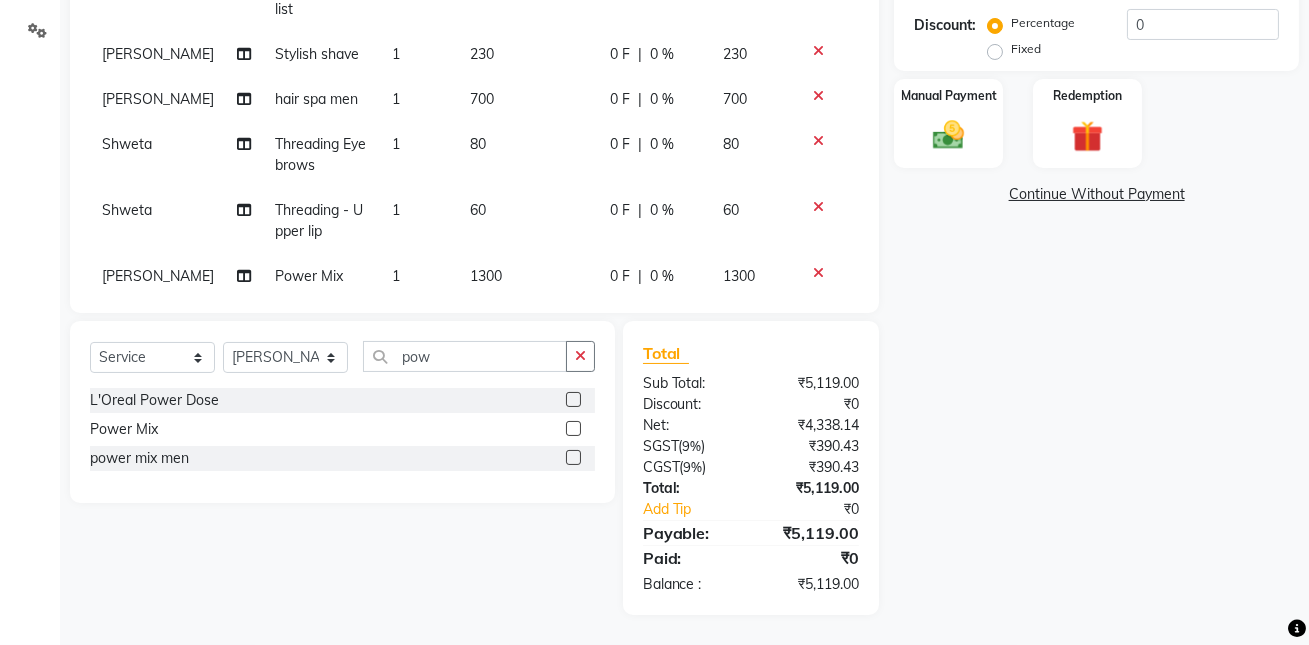 click on "1300" 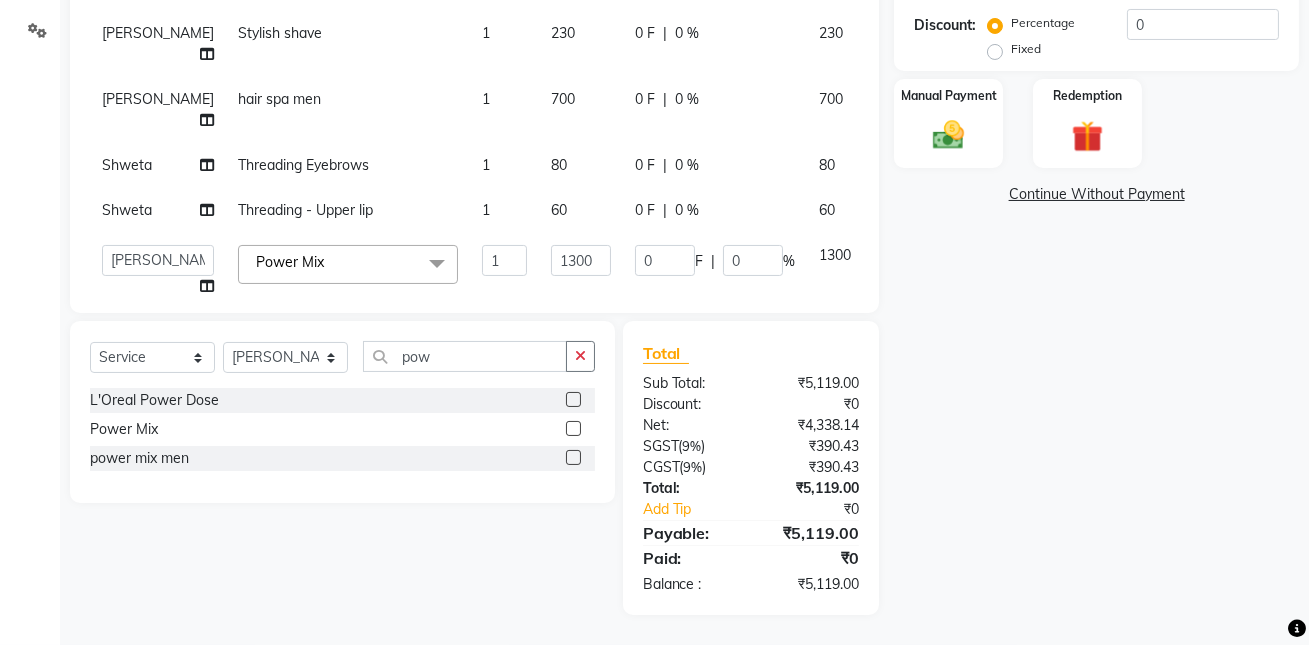 scroll, scrollTop: 108, scrollLeft: 0, axis: vertical 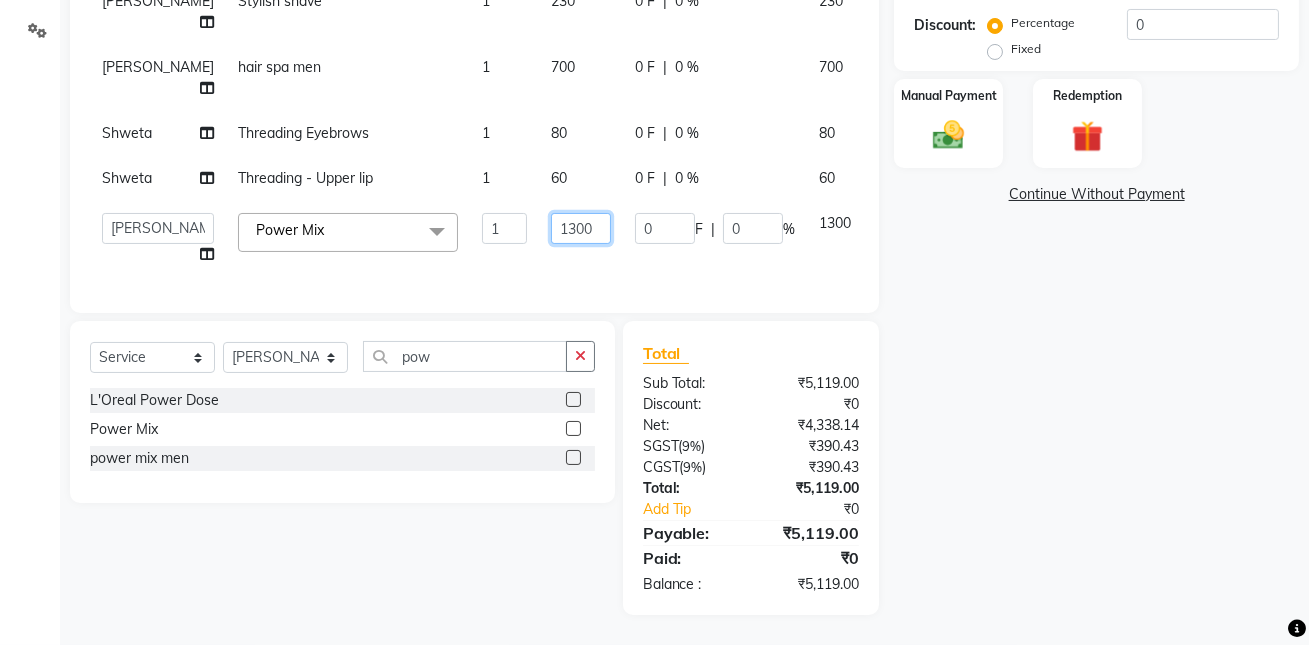 click on "1300" 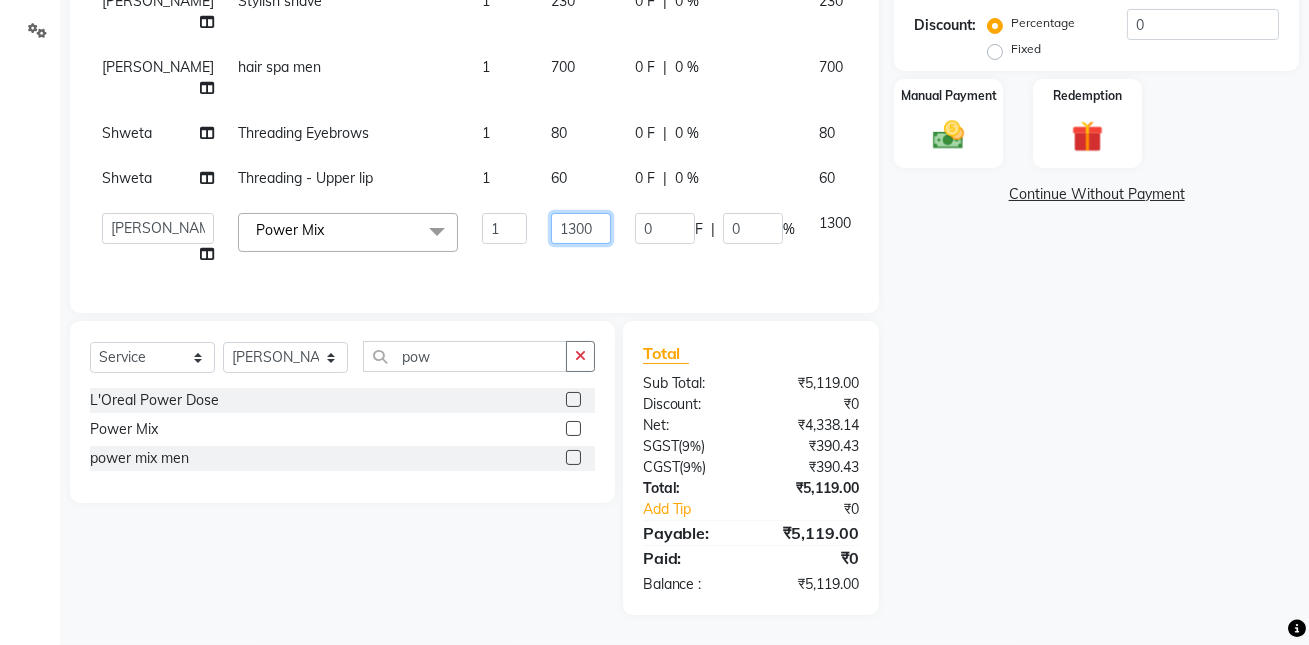 click on "1300" 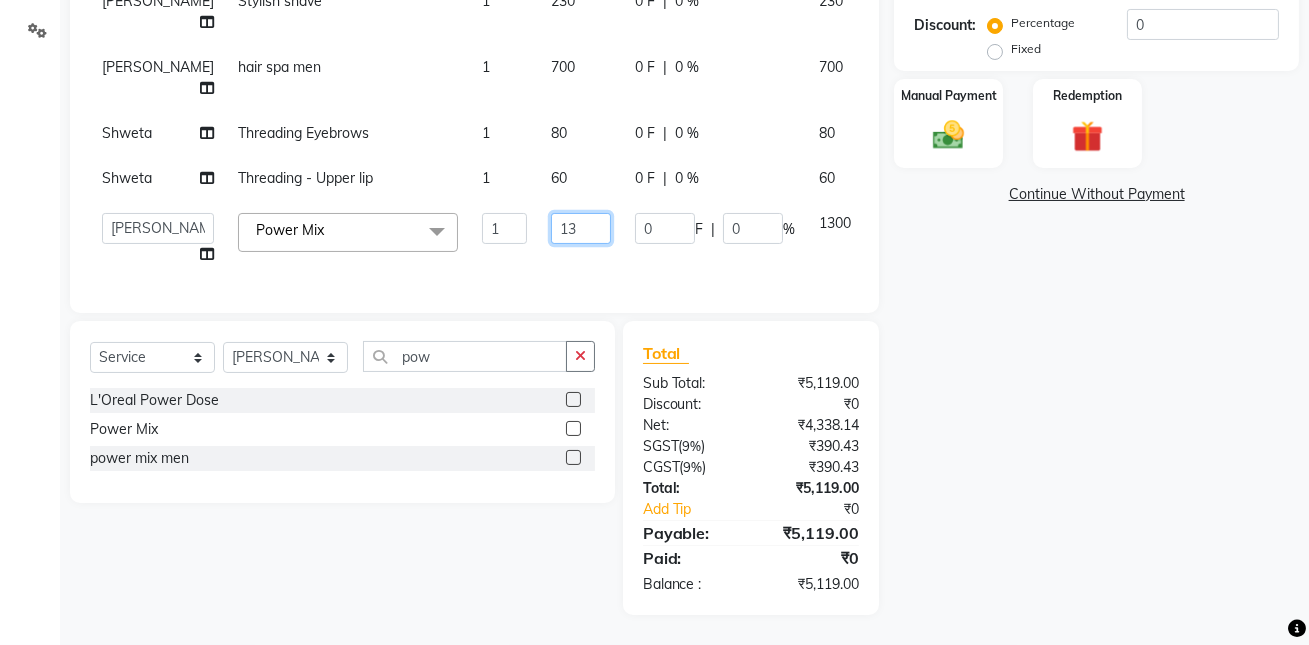 type on "1" 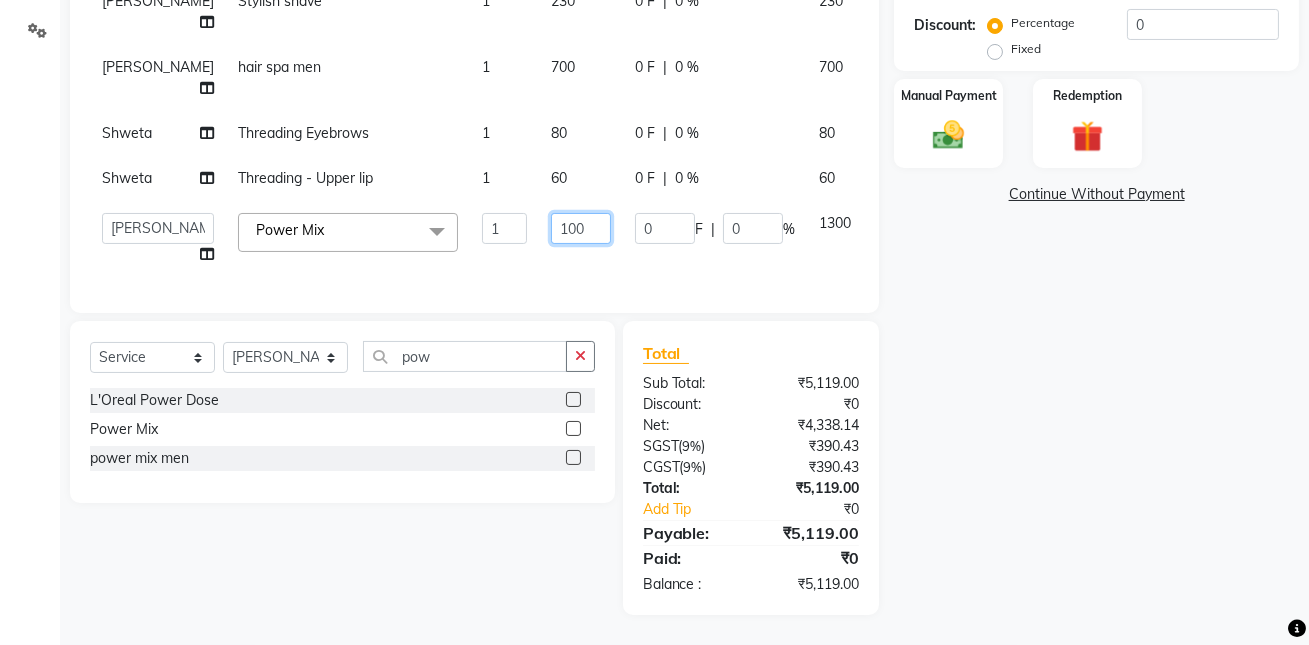 type on "1000" 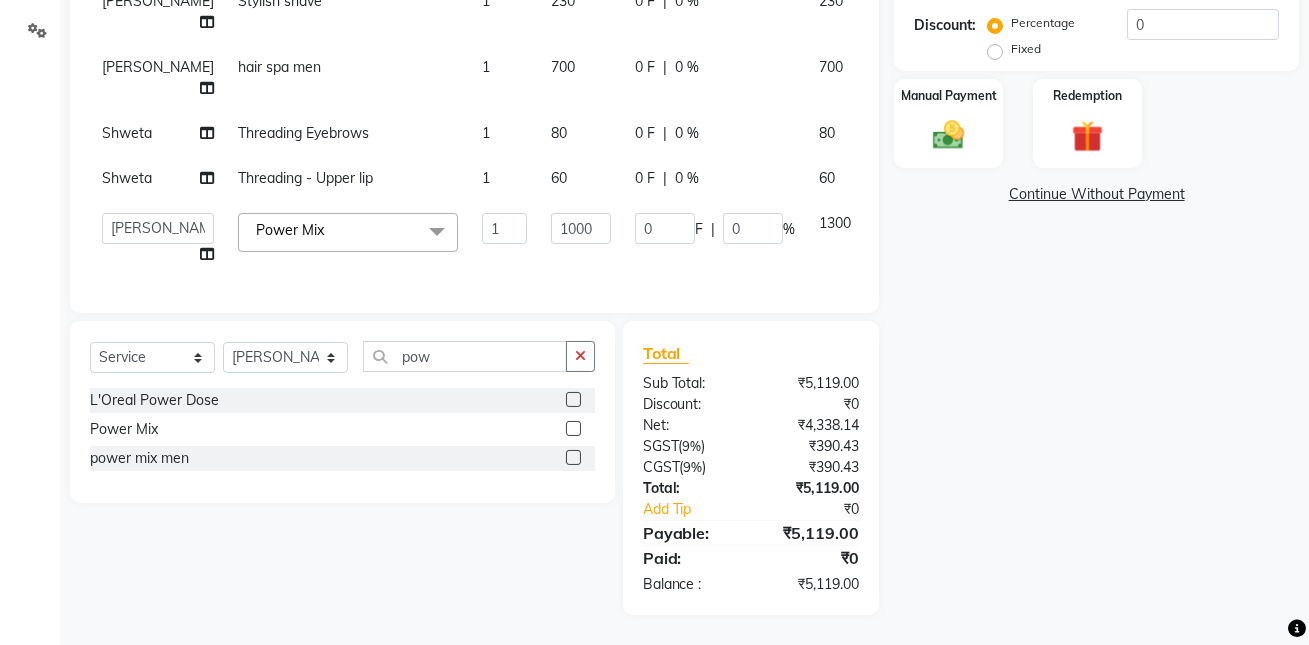 click on "Name: [PERSON_NAME] Membership:  No Active Membership  Total Visits:  39 Card on file:  0 Last Visit:   [DATE] Points:   0  Prepaid Coupon Code Apply Service Total:  ₹5,119.00  Discount:  Percentage   Fixed  0 Manual Payment Redemption  Continue Without Payment" 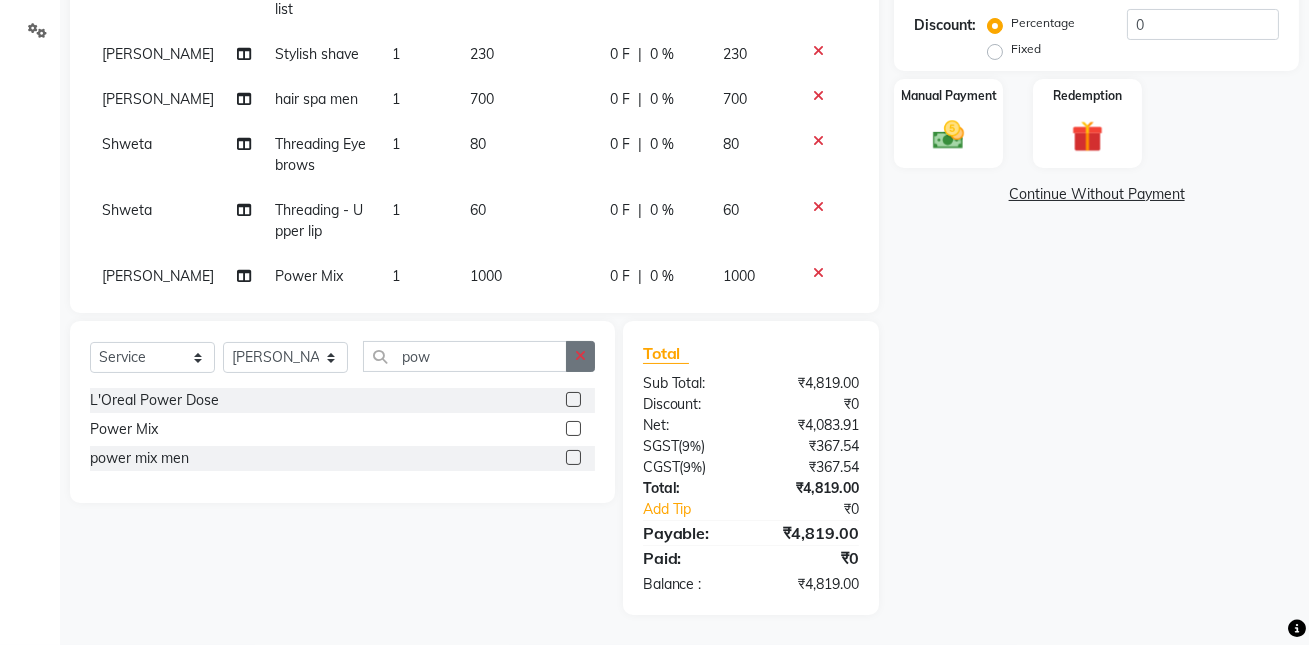 click 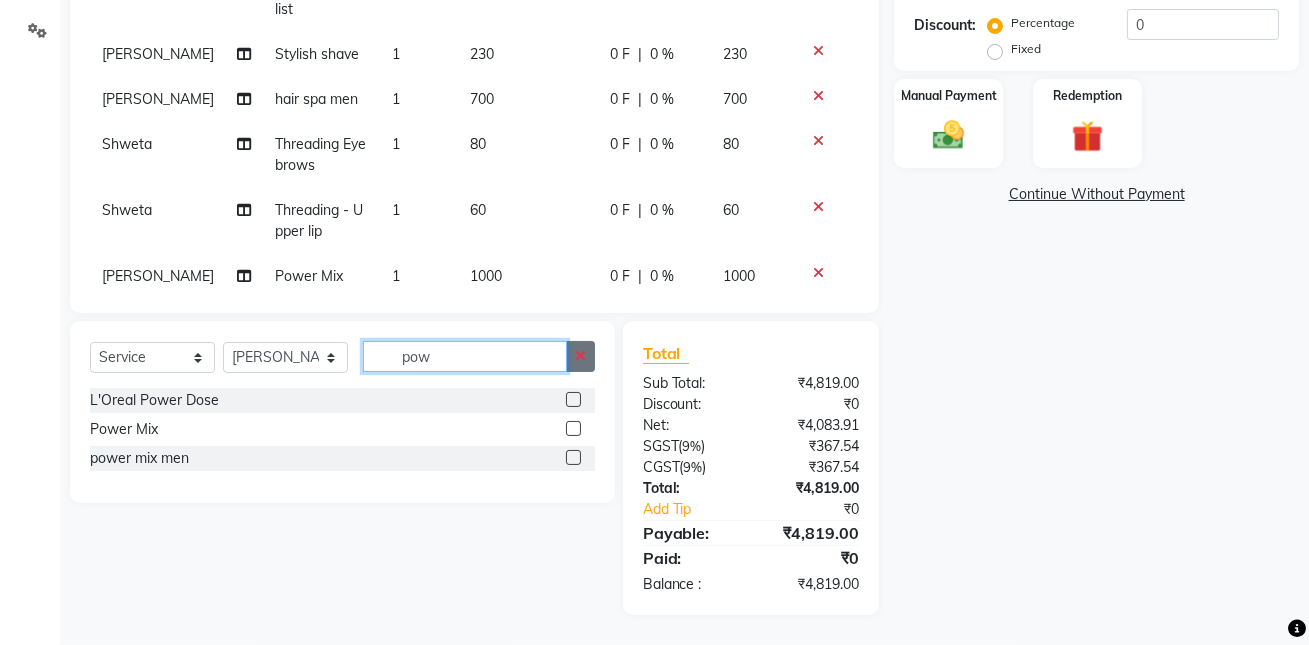 type 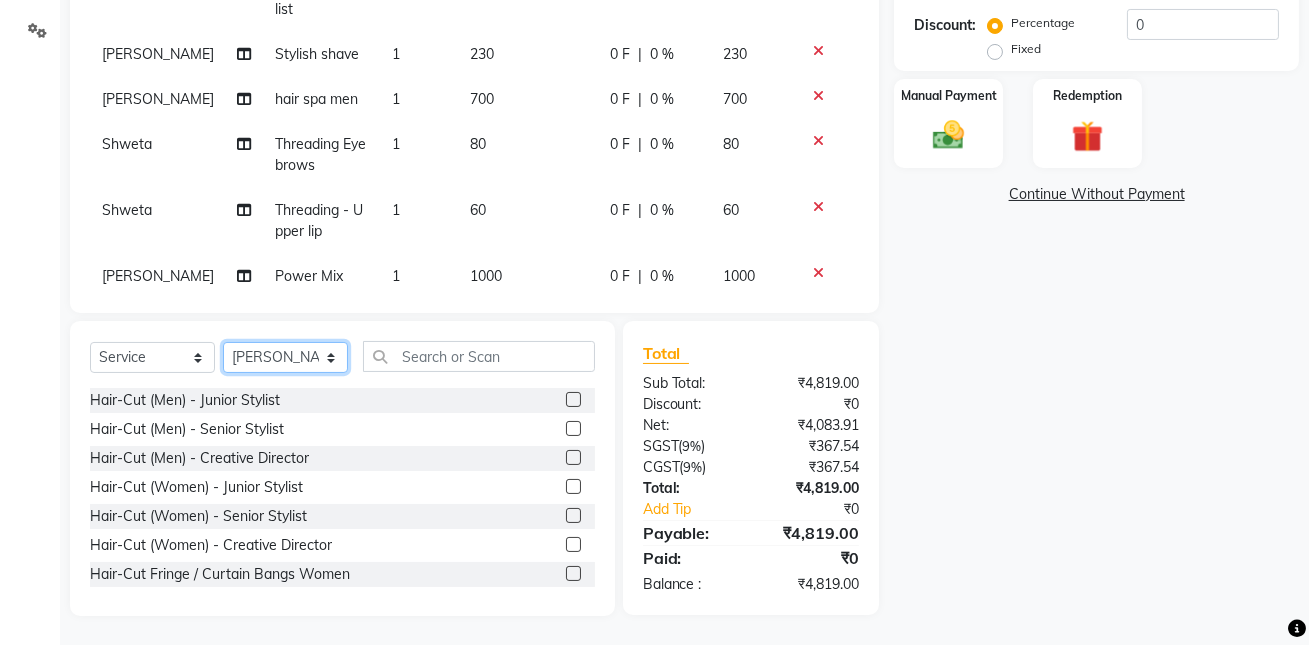 click on "Select Stylist aditya [PERSON_NAME] anup [PERSON_NAME] [PERSON_NAME] lucky [PERSON_NAME] meet [PERSON_NAME] [PERSON_NAME] [PERSON_NAME] [PERSON_NAME] Shweta [PERSON_NAME]" 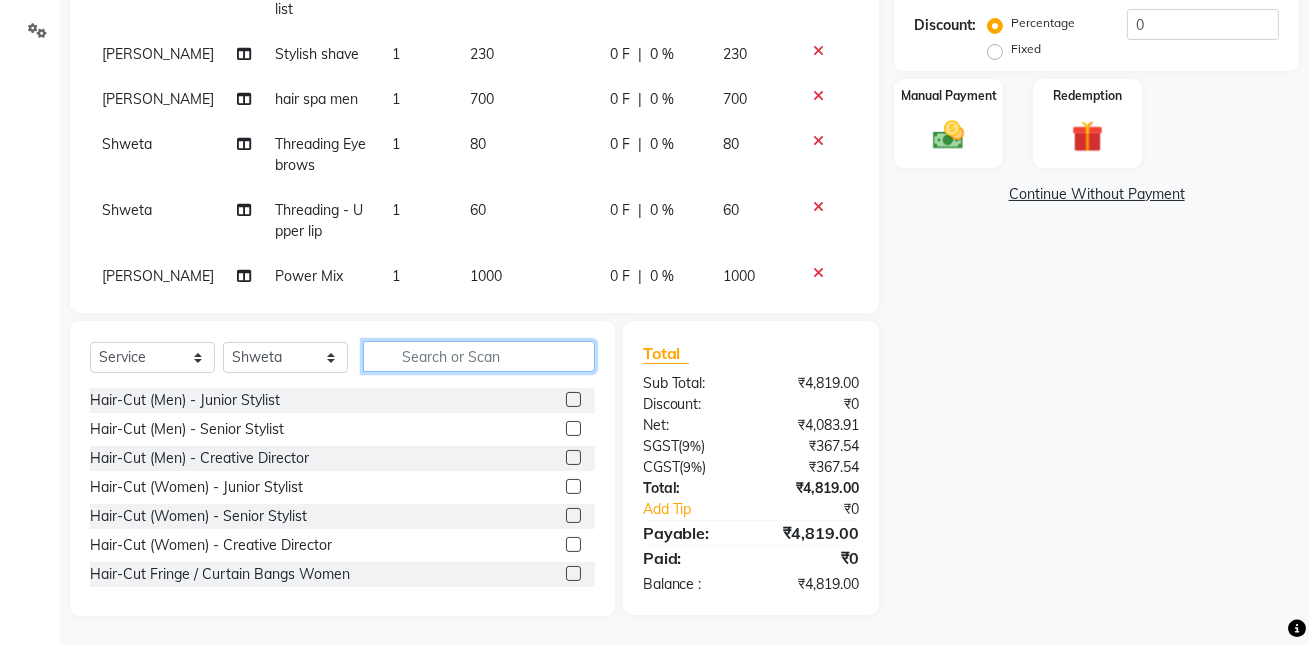 click 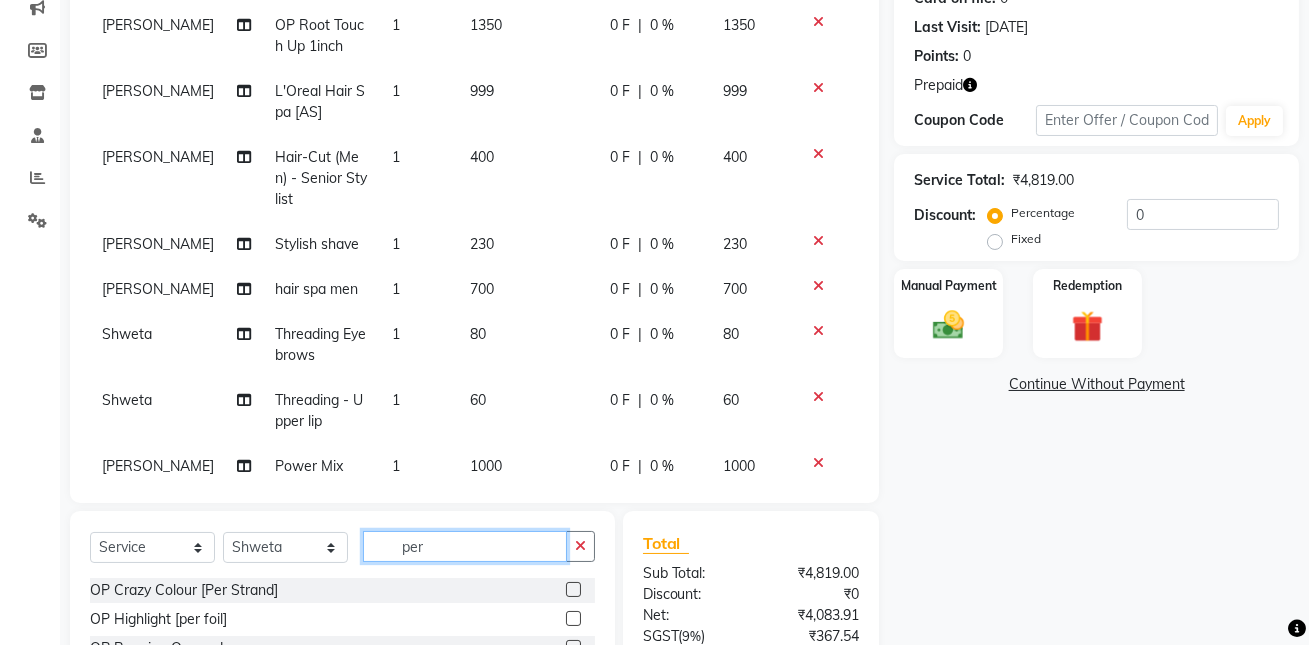 scroll, scrollTop: 456, scrollLeft: 0, axis: vertical 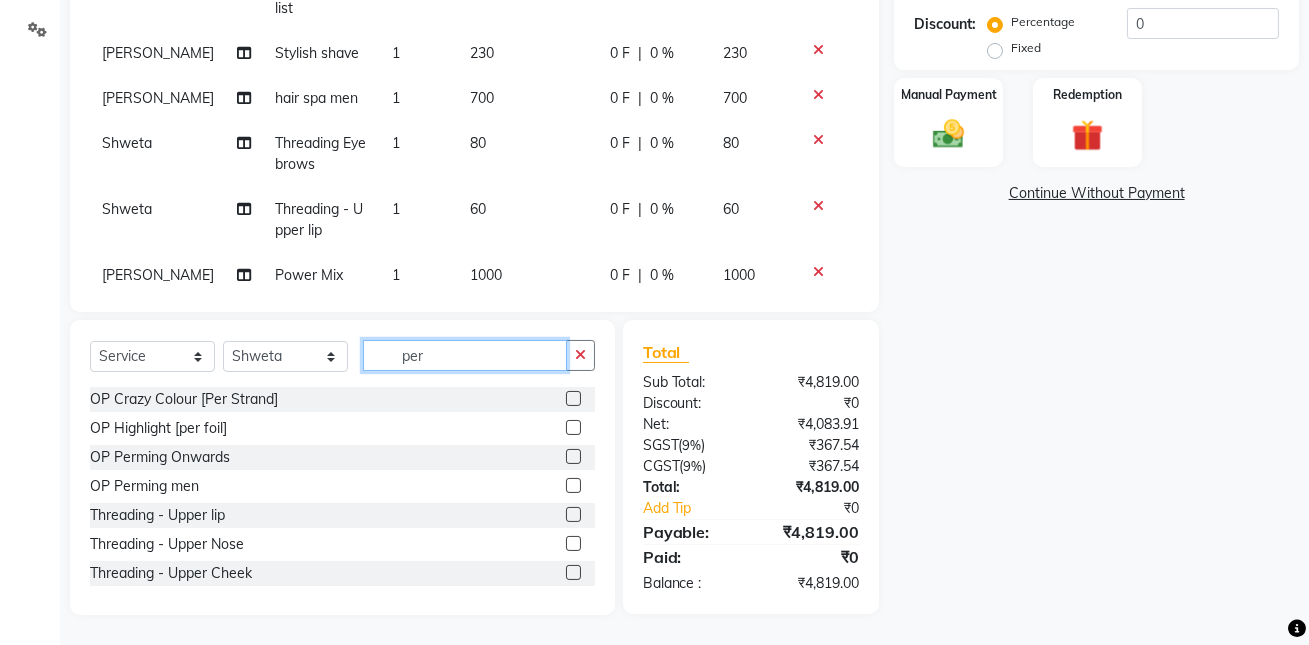 click on "per" 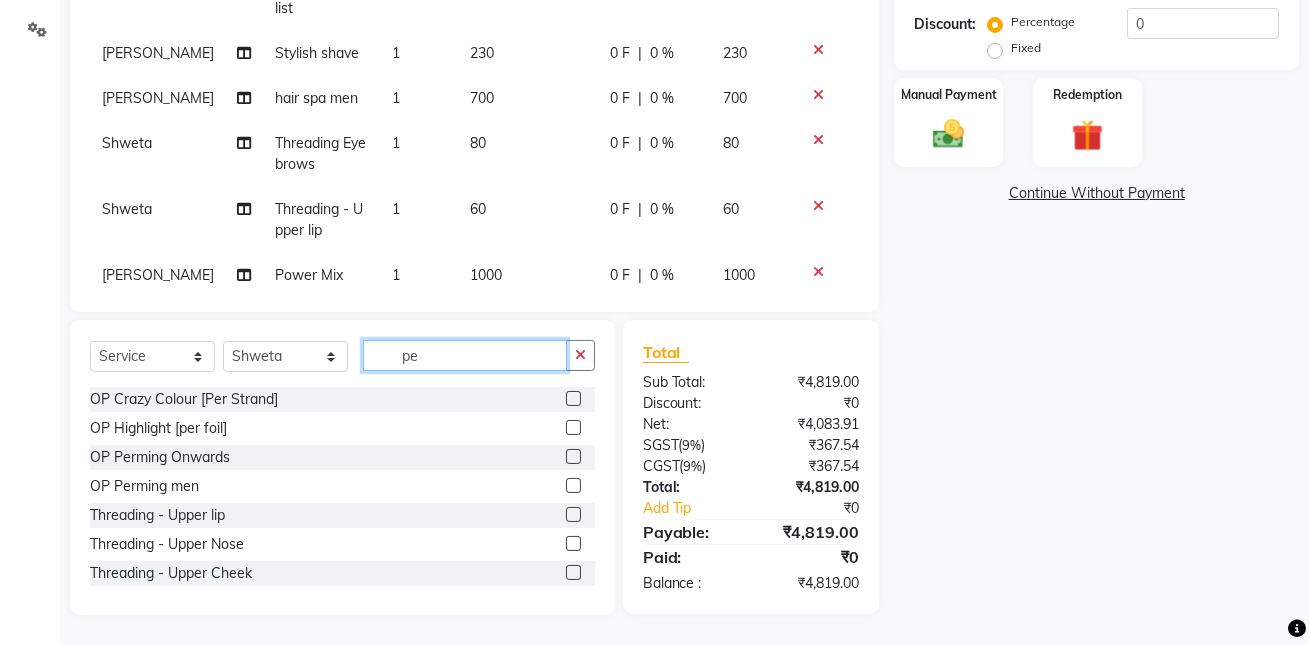type on "p" 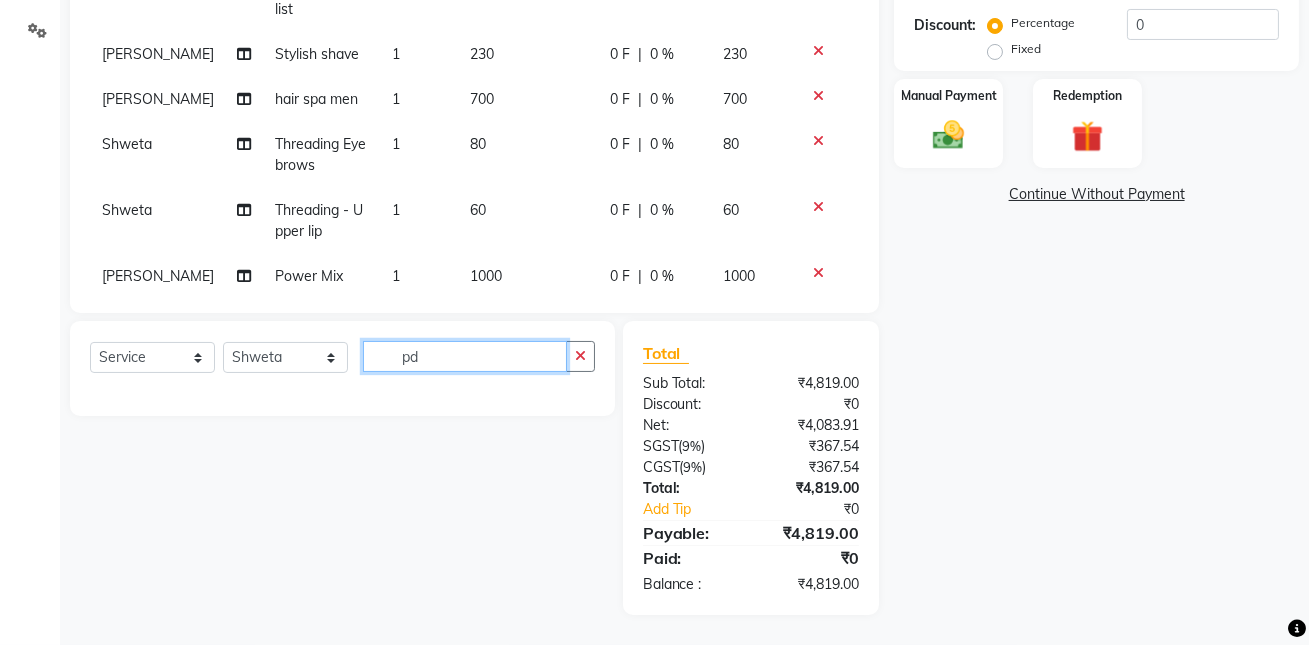 scroll, scrollTop: 455, scrollLeft: 0, axis: vertical 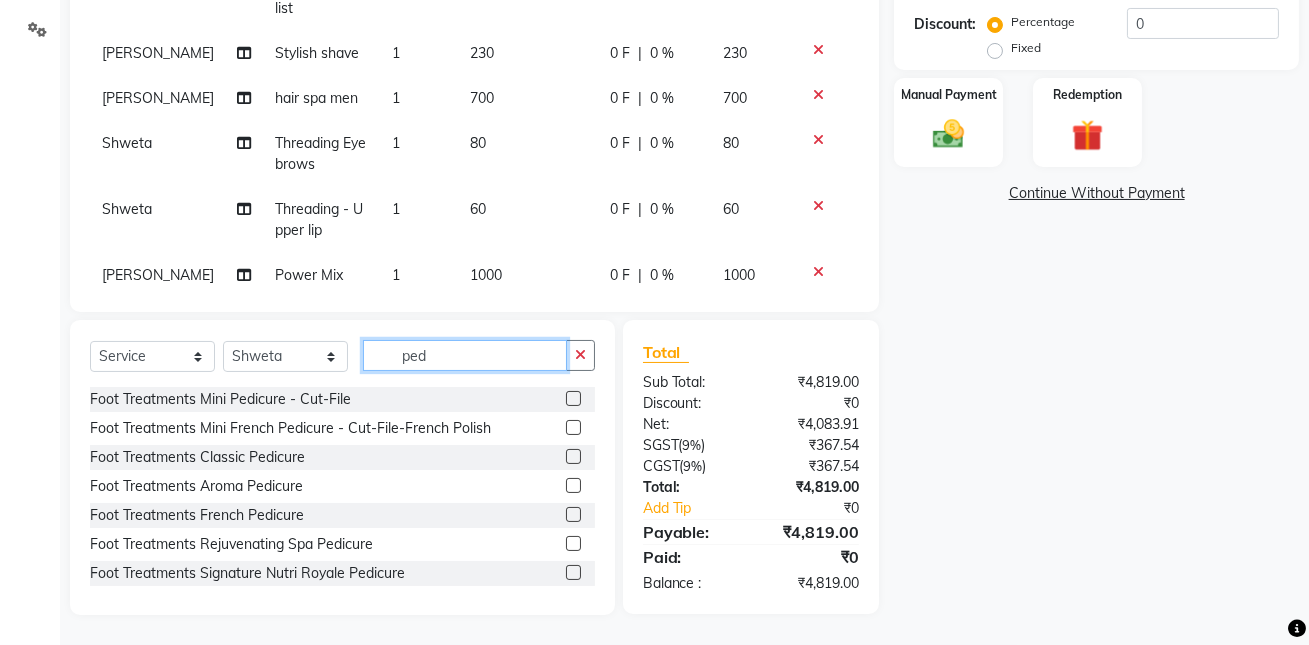 type on "ped" 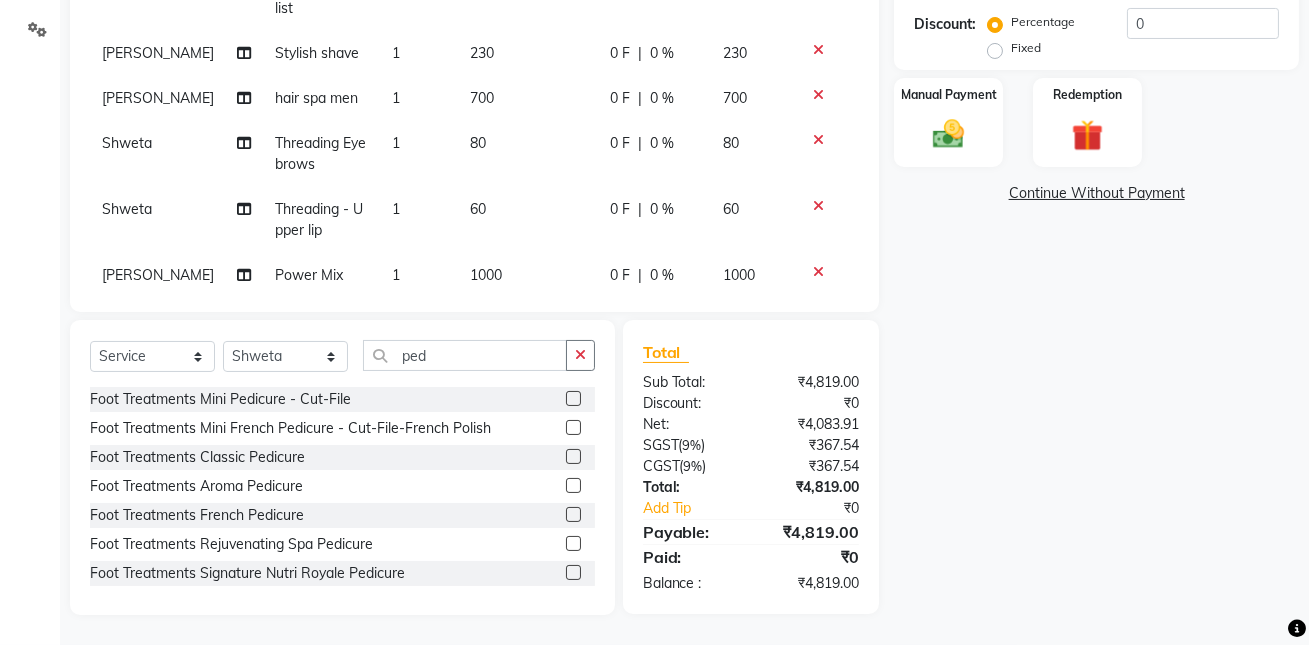 click 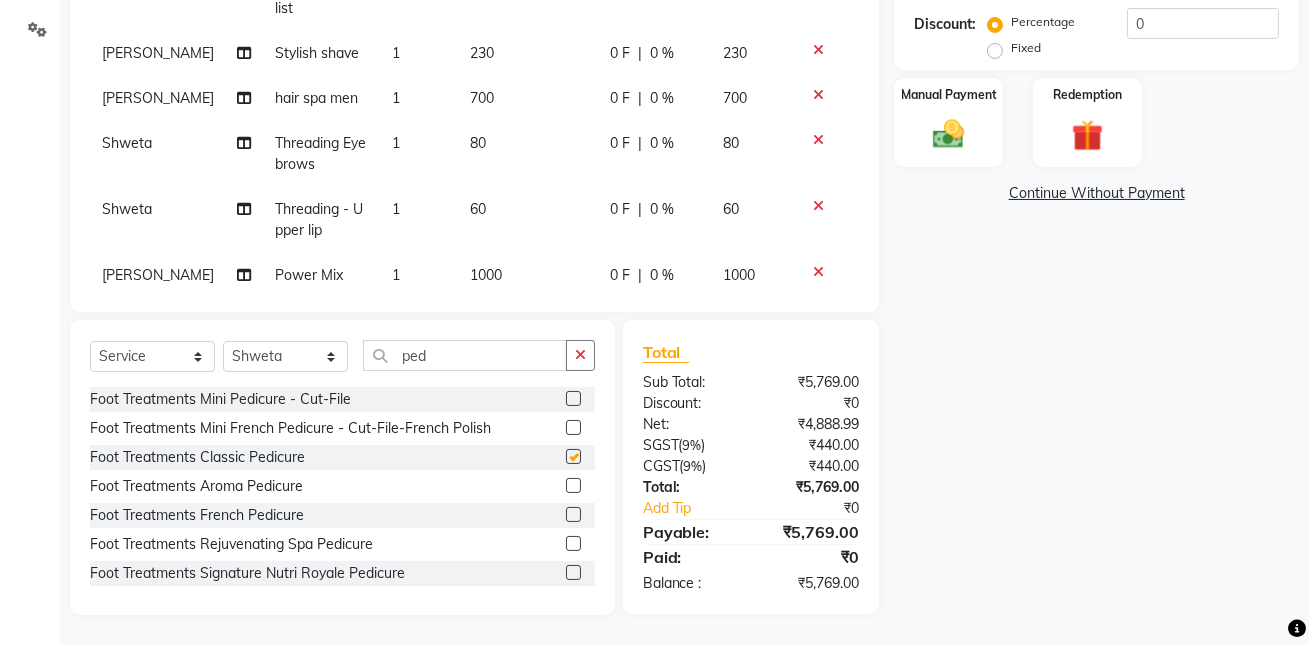 scroll, scrollTop: 108, scrollLeft: 0, axis: vertical 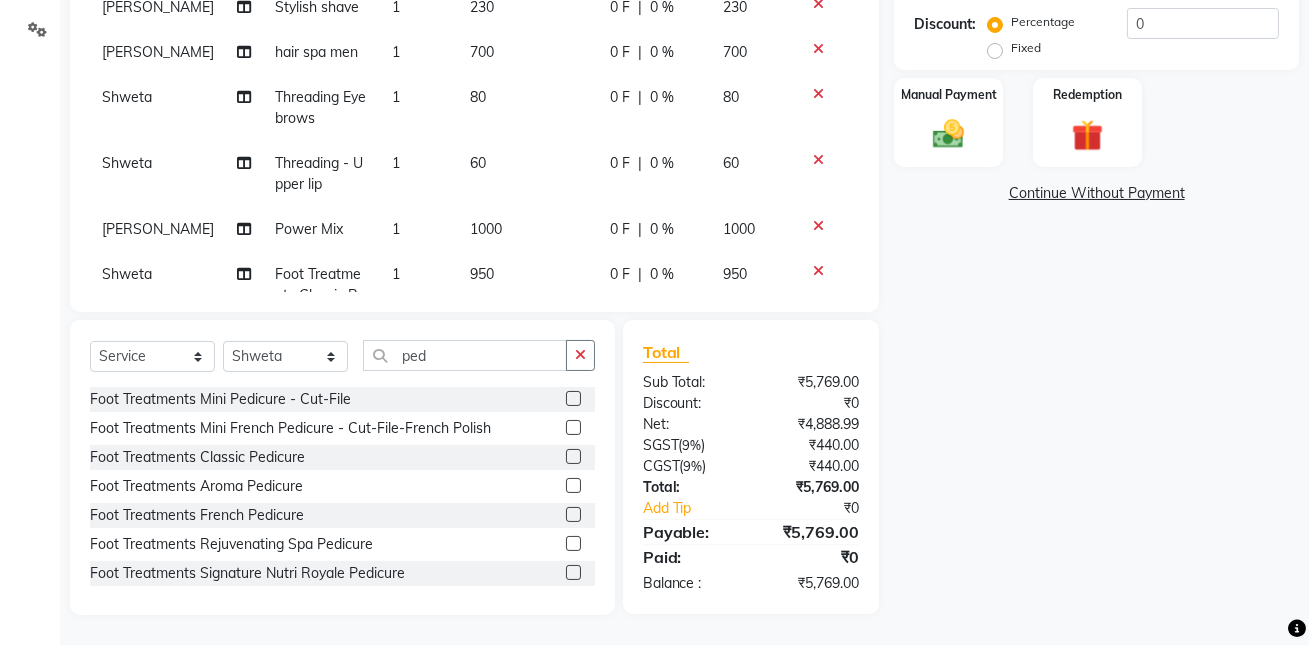 checkbox on "false" 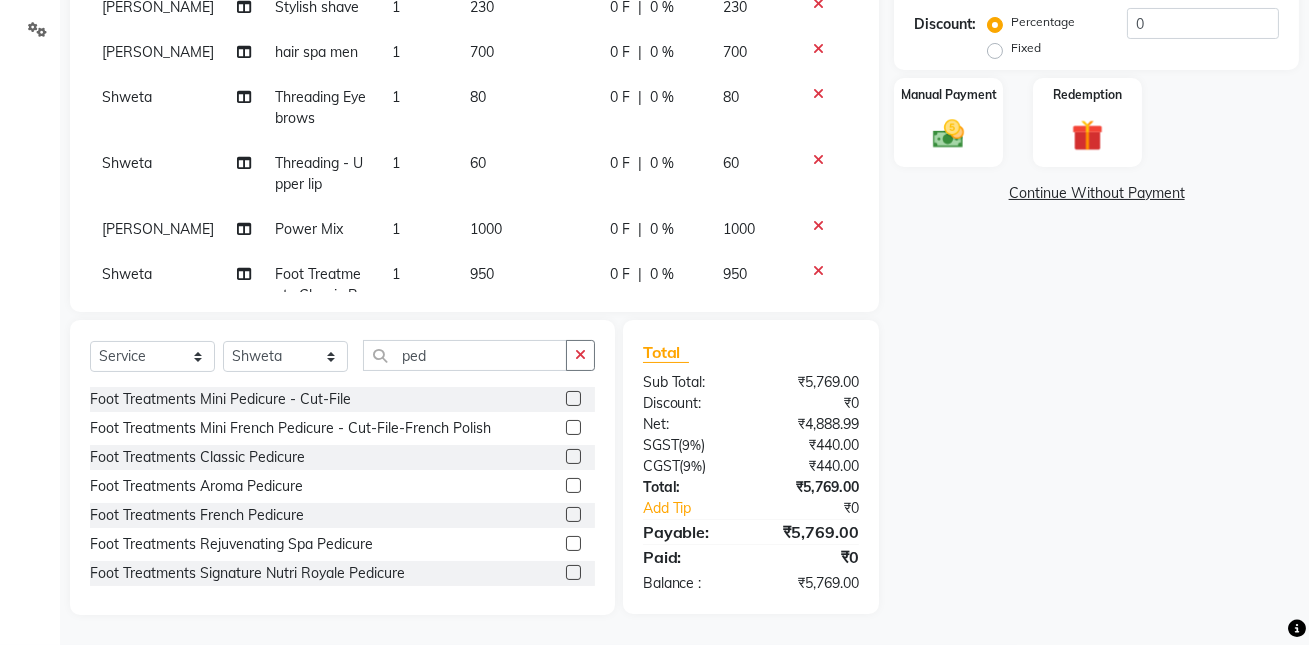 click on "950" 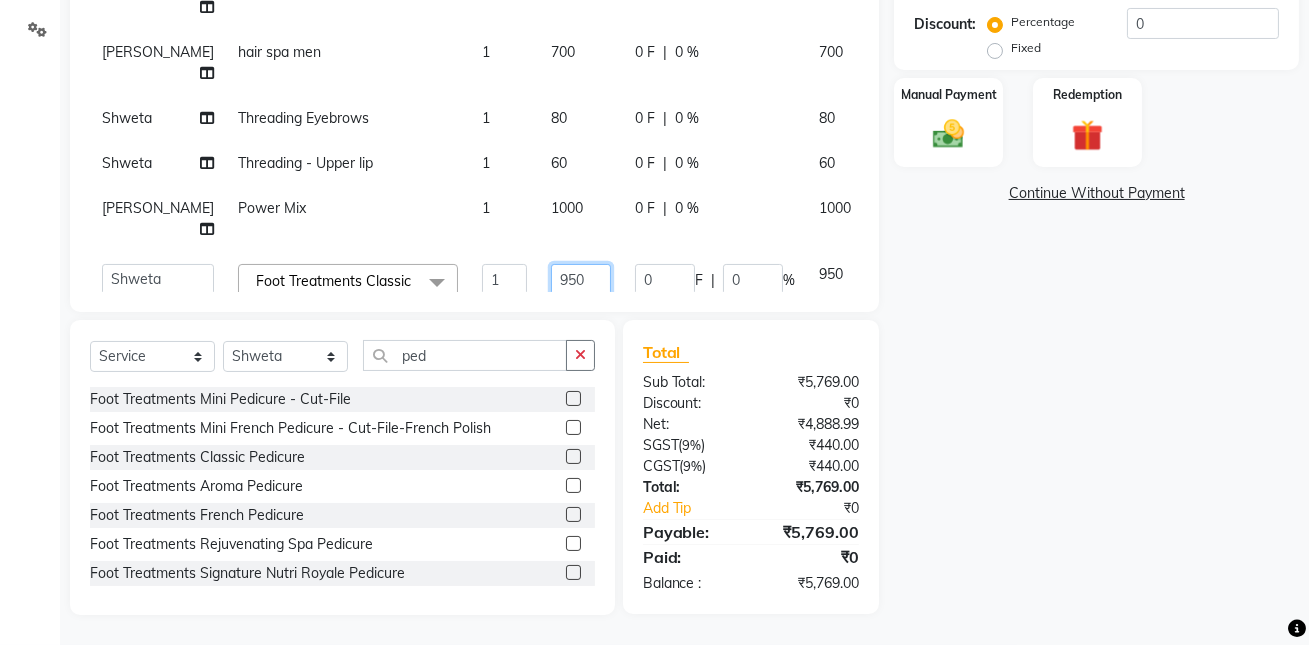 click on "950" 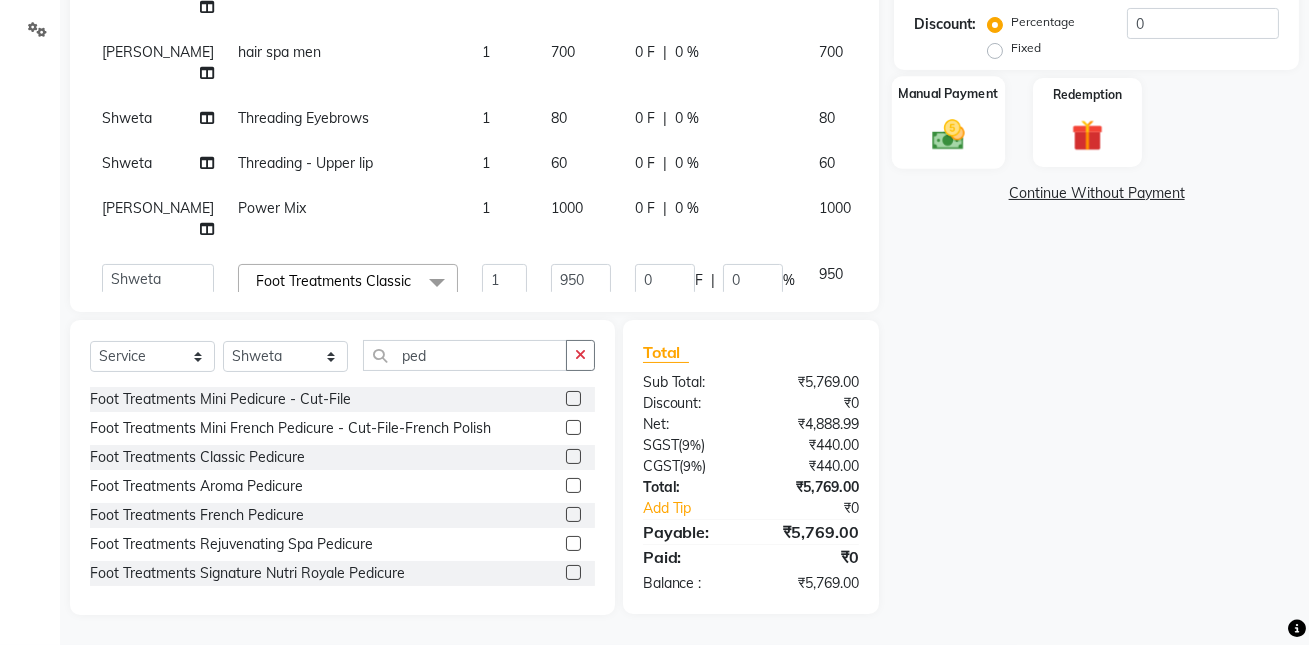 click 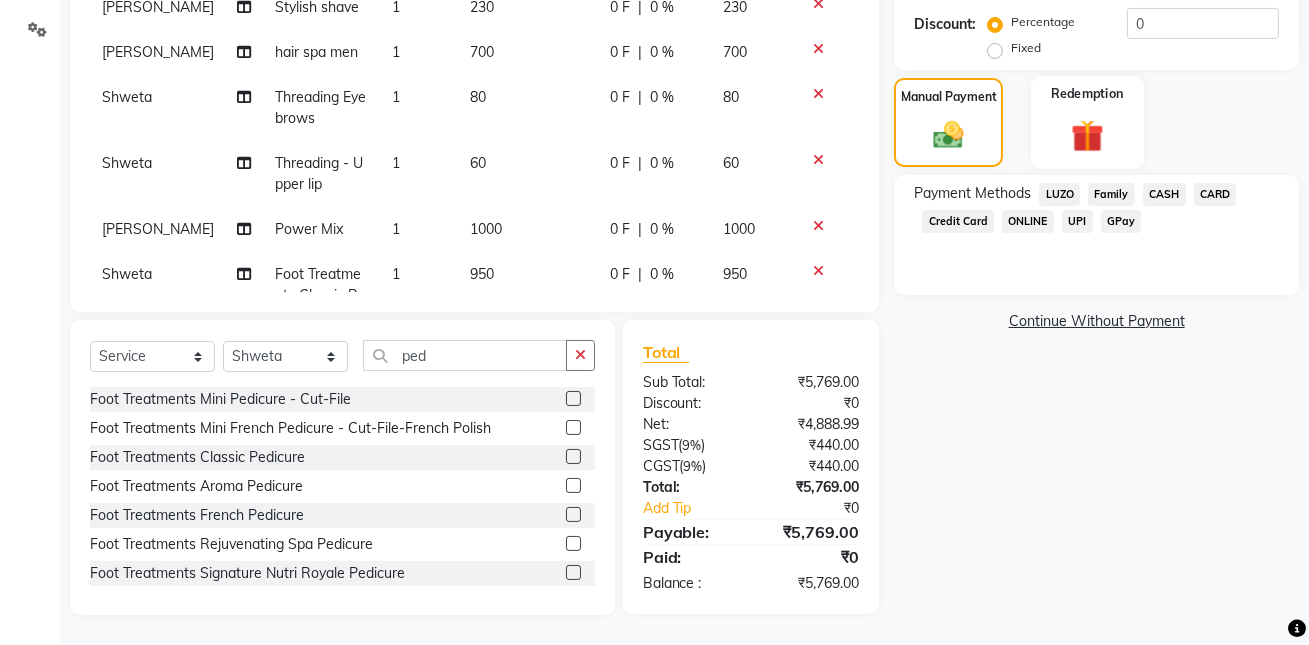 click 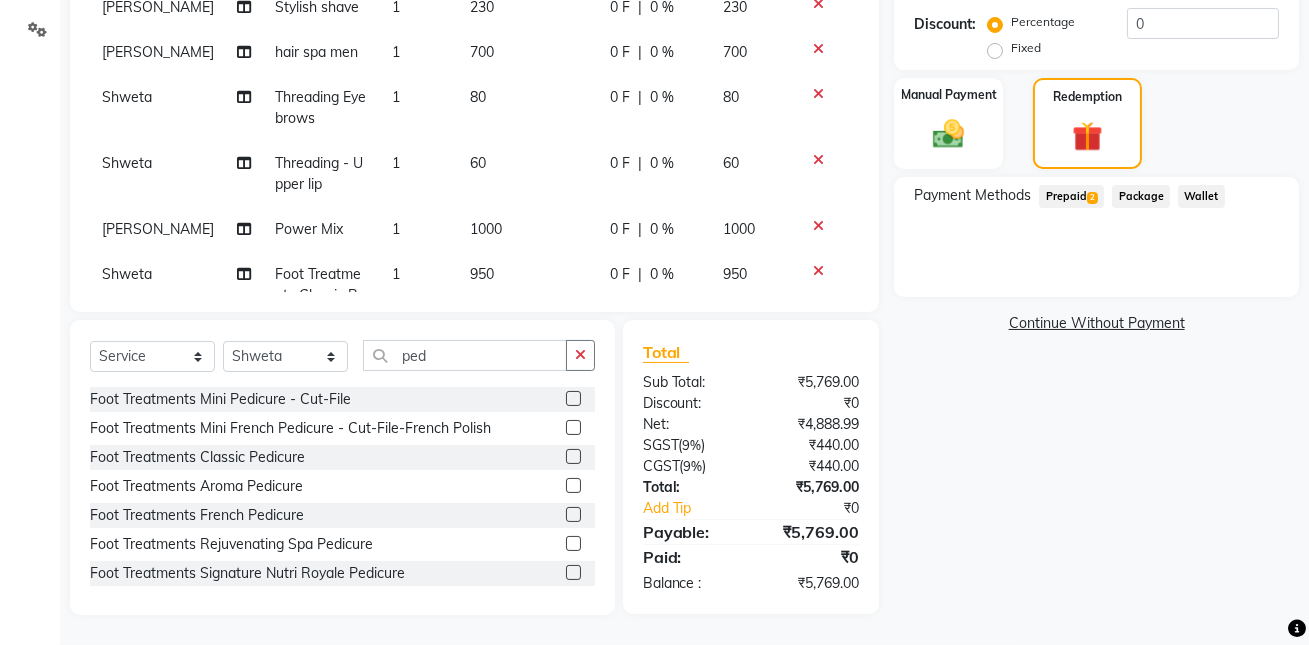 click on "Prepaid  2" 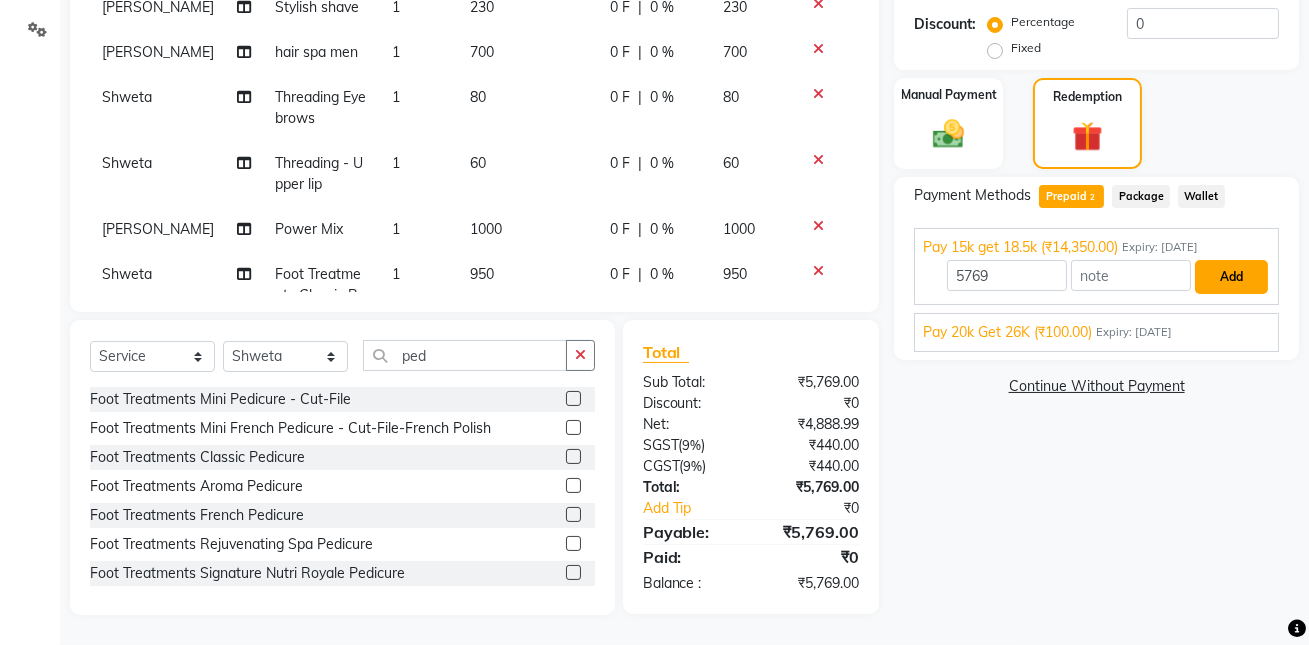 click on "Add" at bounding box center [1231, 277] 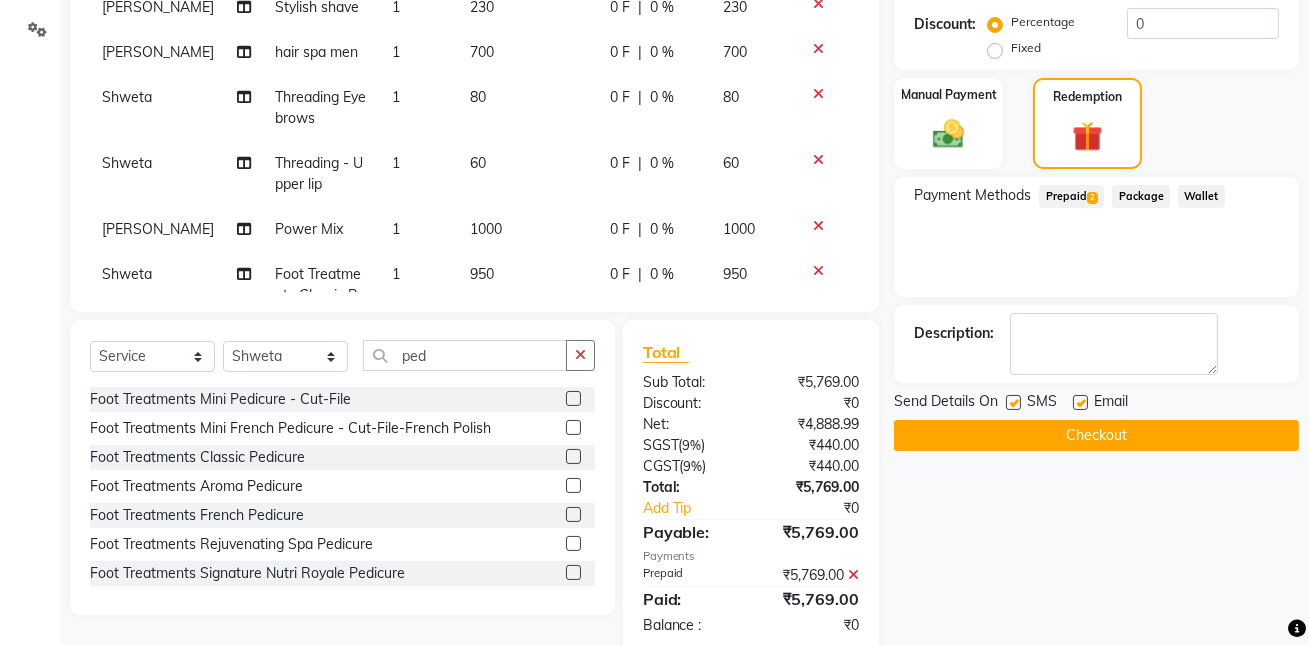 click on "Checkout" 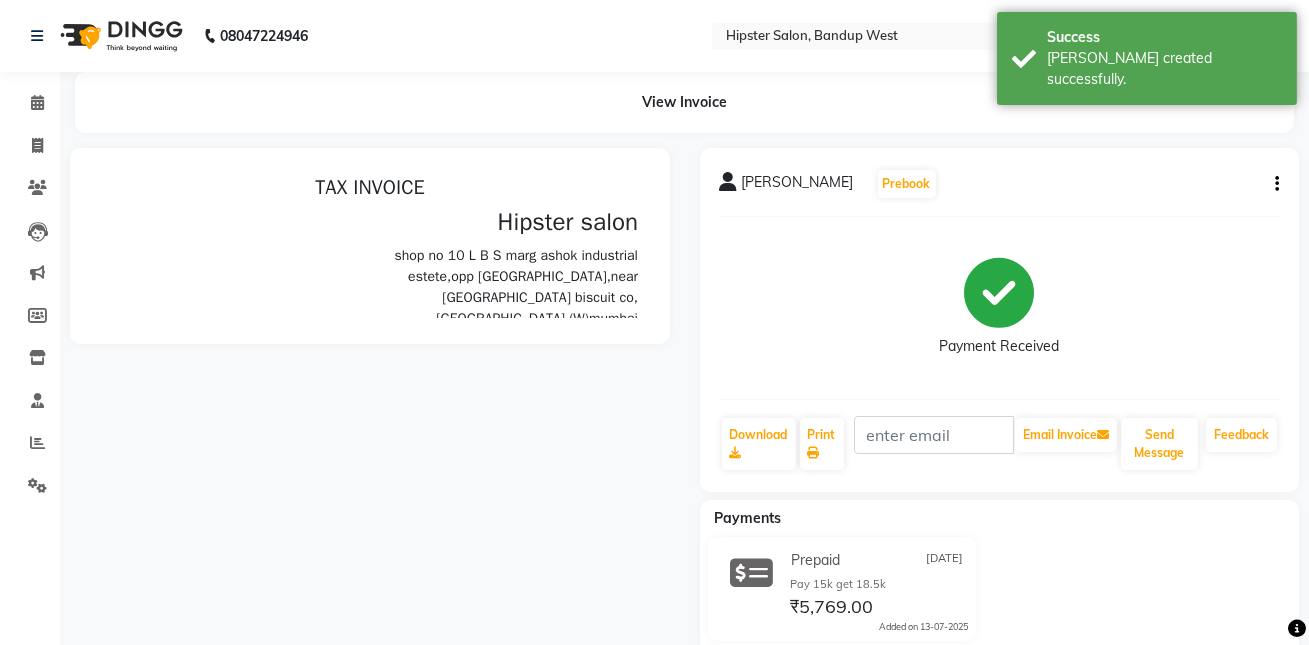 scroll, scrollTop: 0, scrollLeft: 0, axis: both 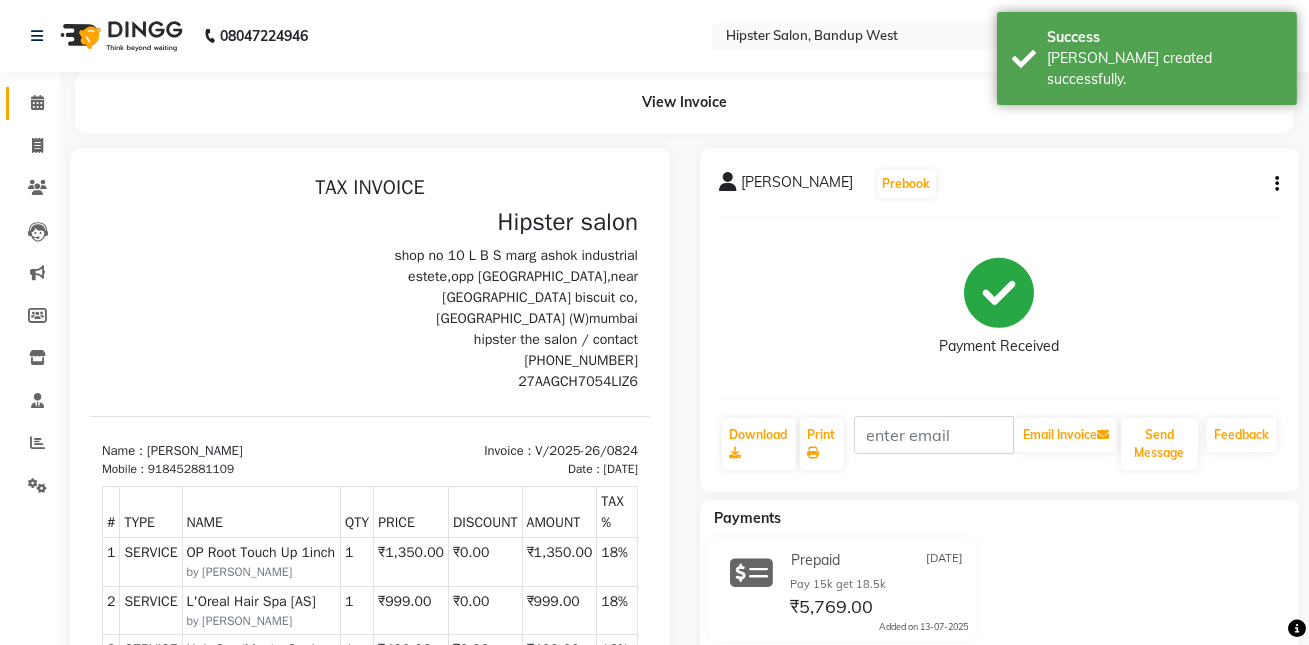 click 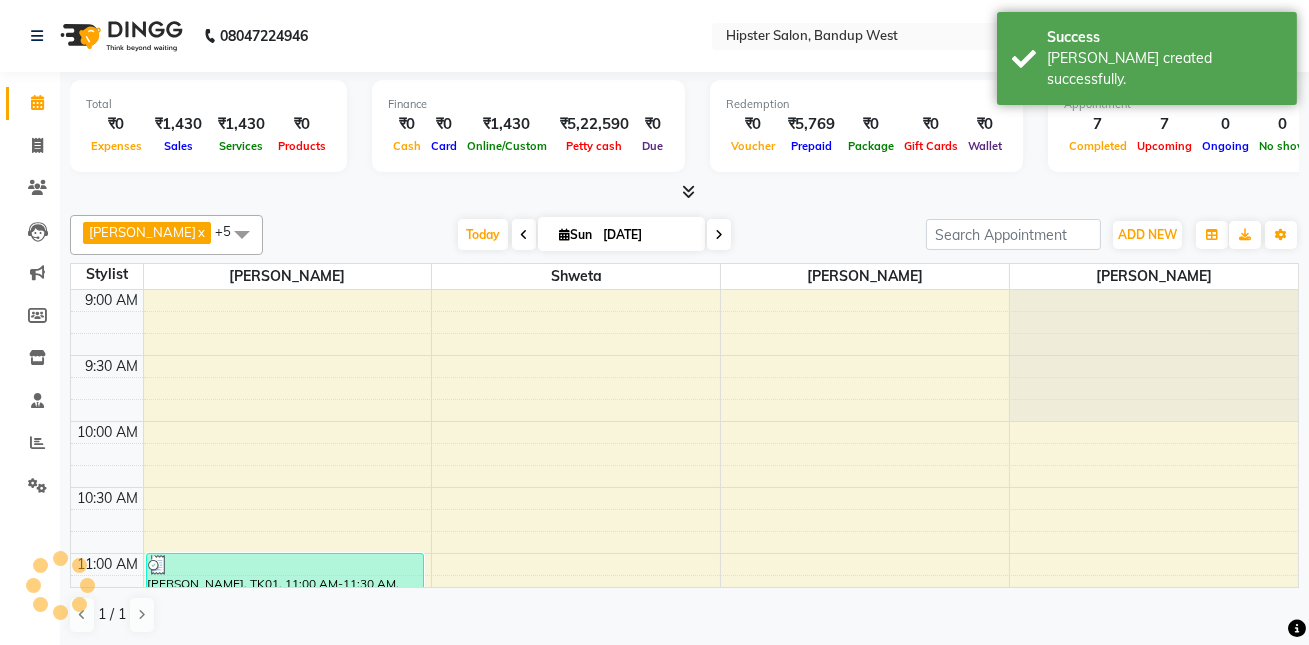 scroll, scrollTop: 0, scrollLeft: 0, axis: both 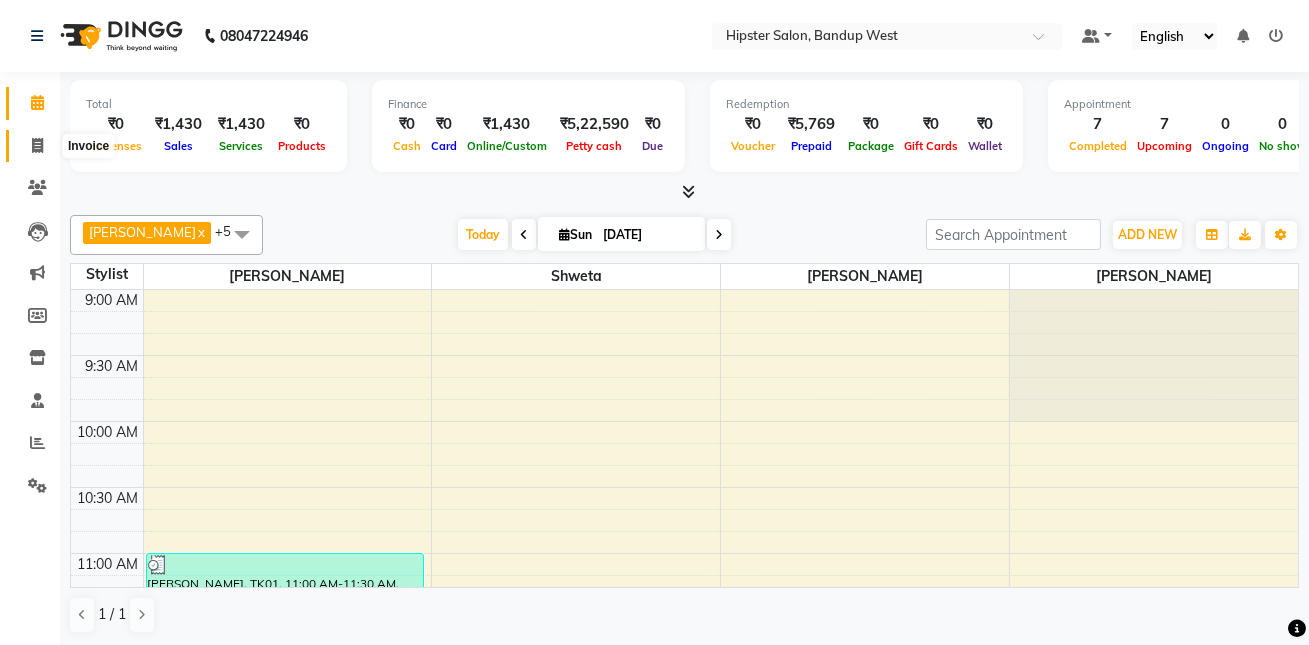 click 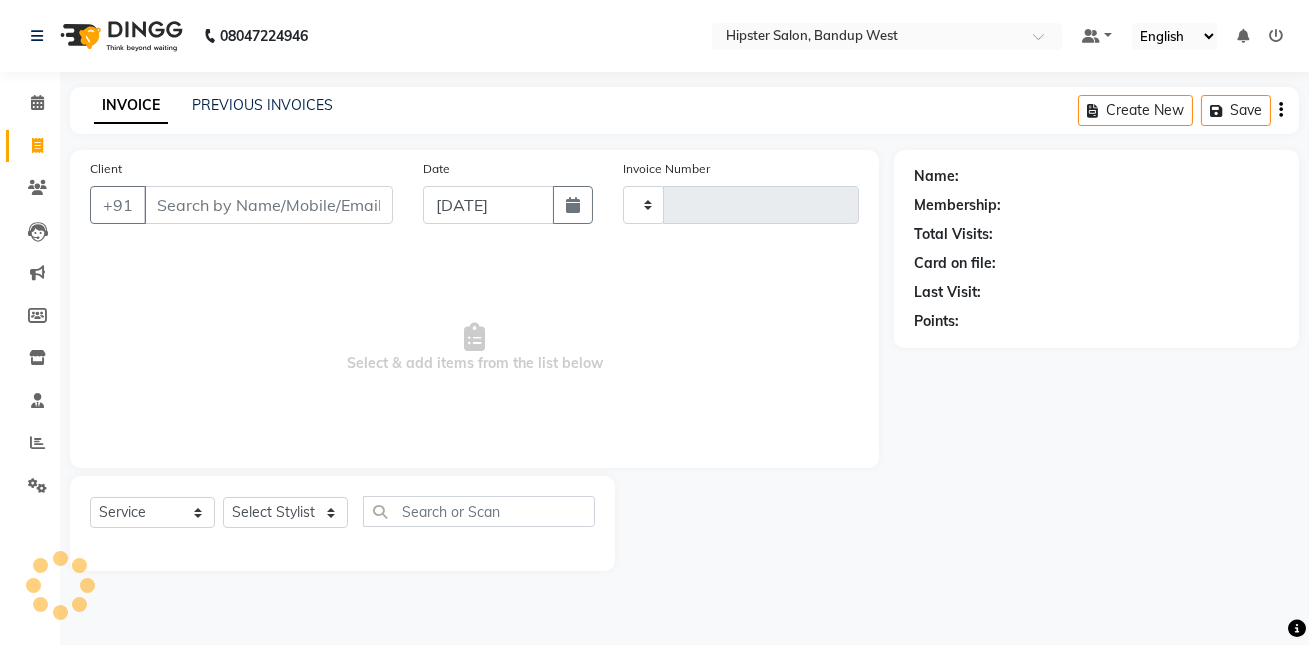 type on "0825" 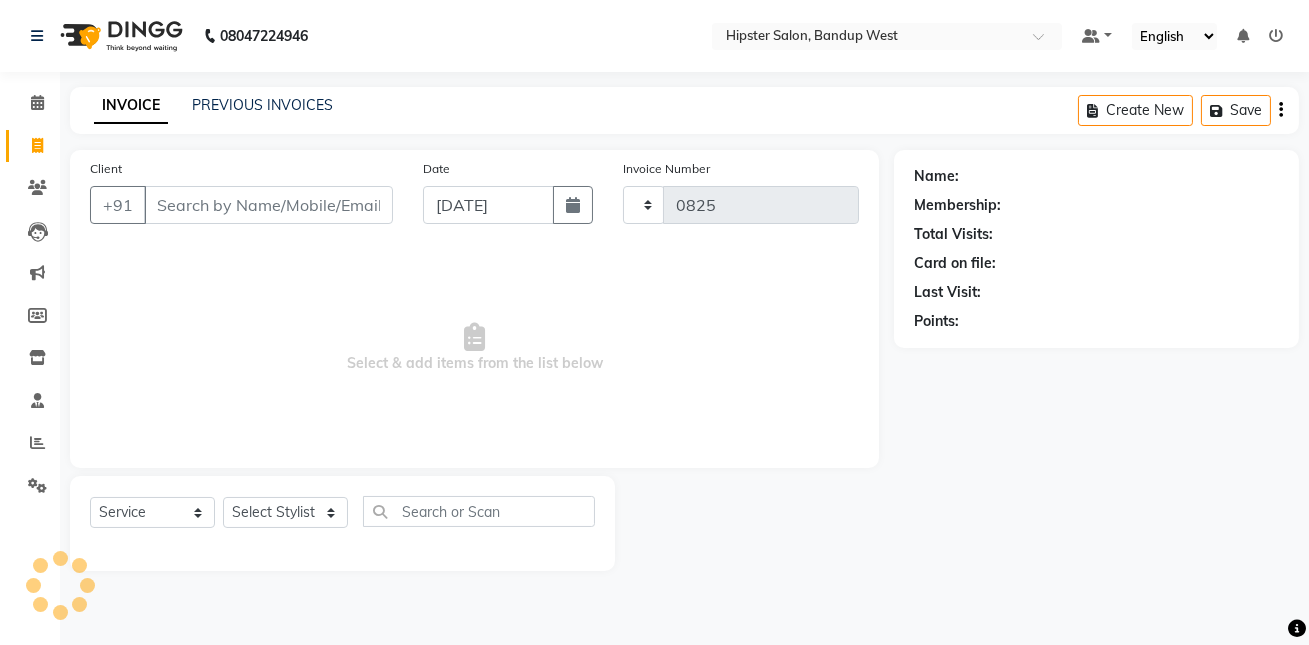 select on "6746" 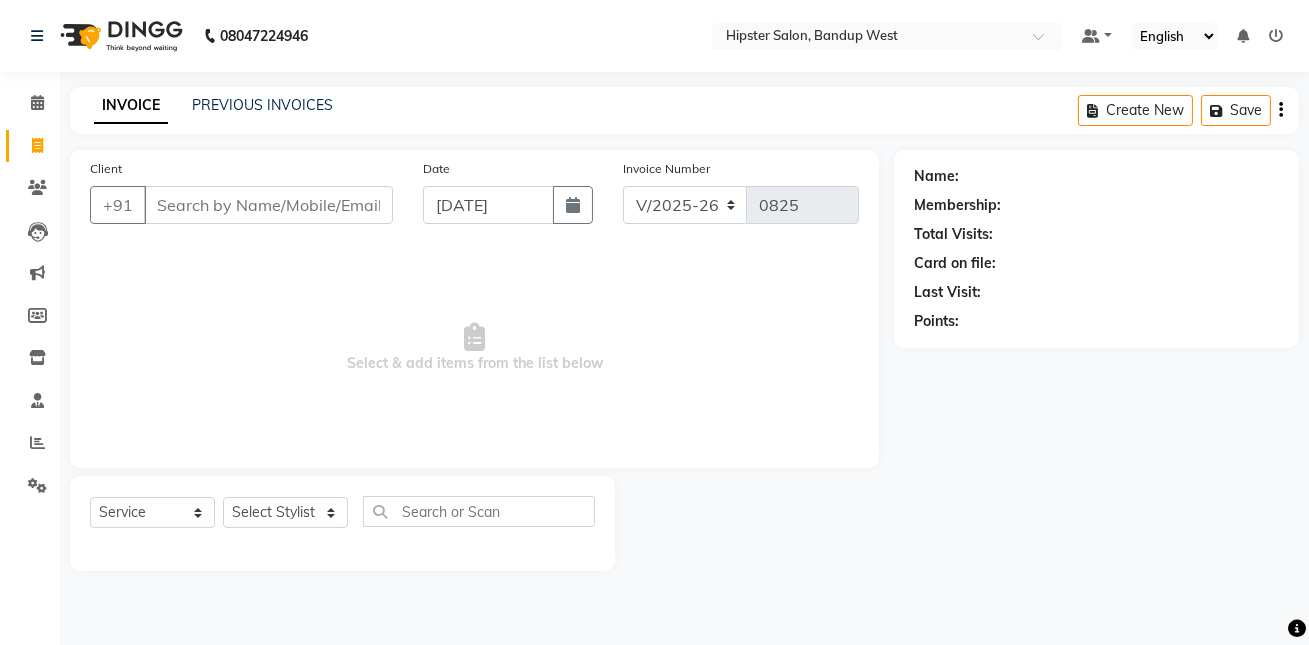 click on "Client" at bounding box center [268, 205] 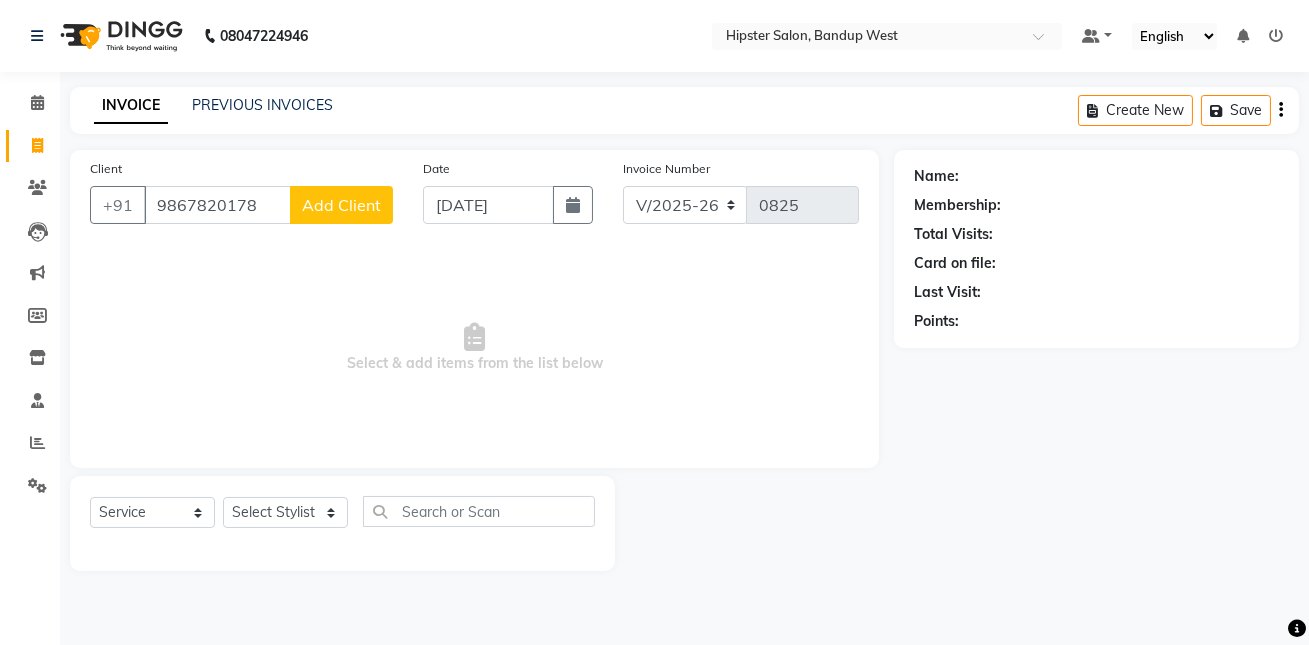 type on "9867820178" 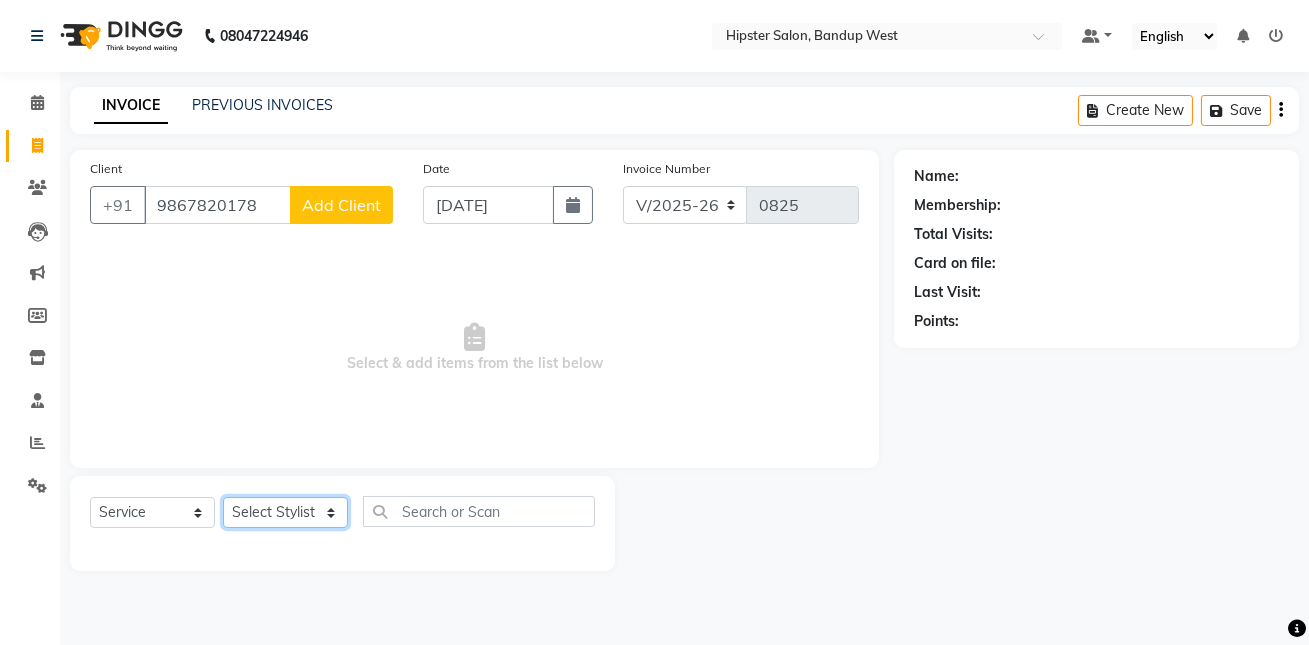 click on "Select Stylist aditya [PERSON_NAME] anup [PERSON_NAME] [PERSON_NAME] lucky [PERSON_NAME] meet [PERSON_NAME] [PERSON_NAME] [PERSON_NAME] [PERSON_NAME] Shweta [PERSON_NAME]" 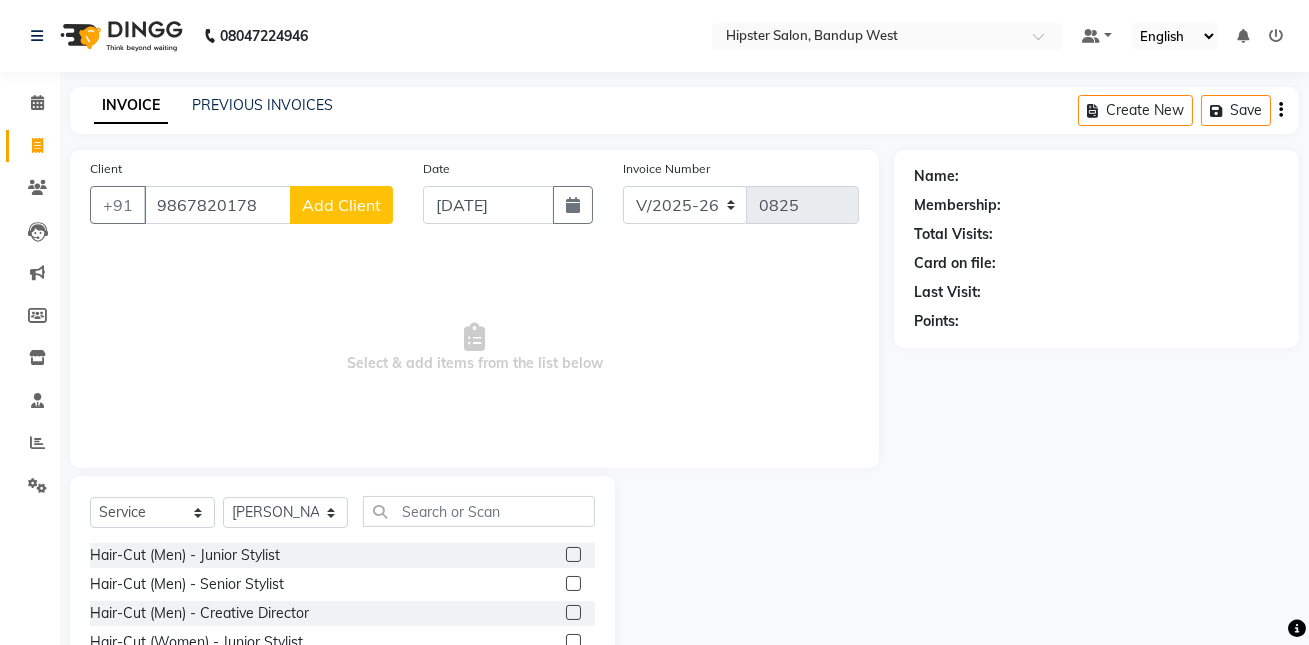 click on "Hair-Cut (Men) - Senior Stylist" 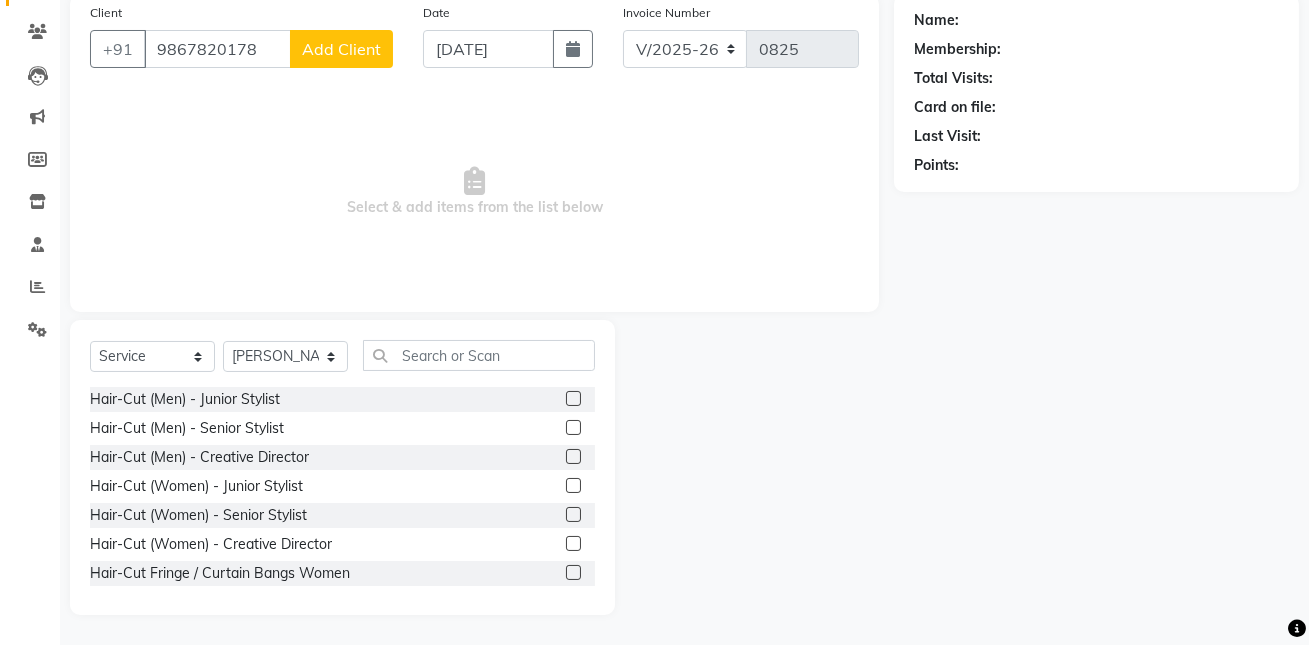 click 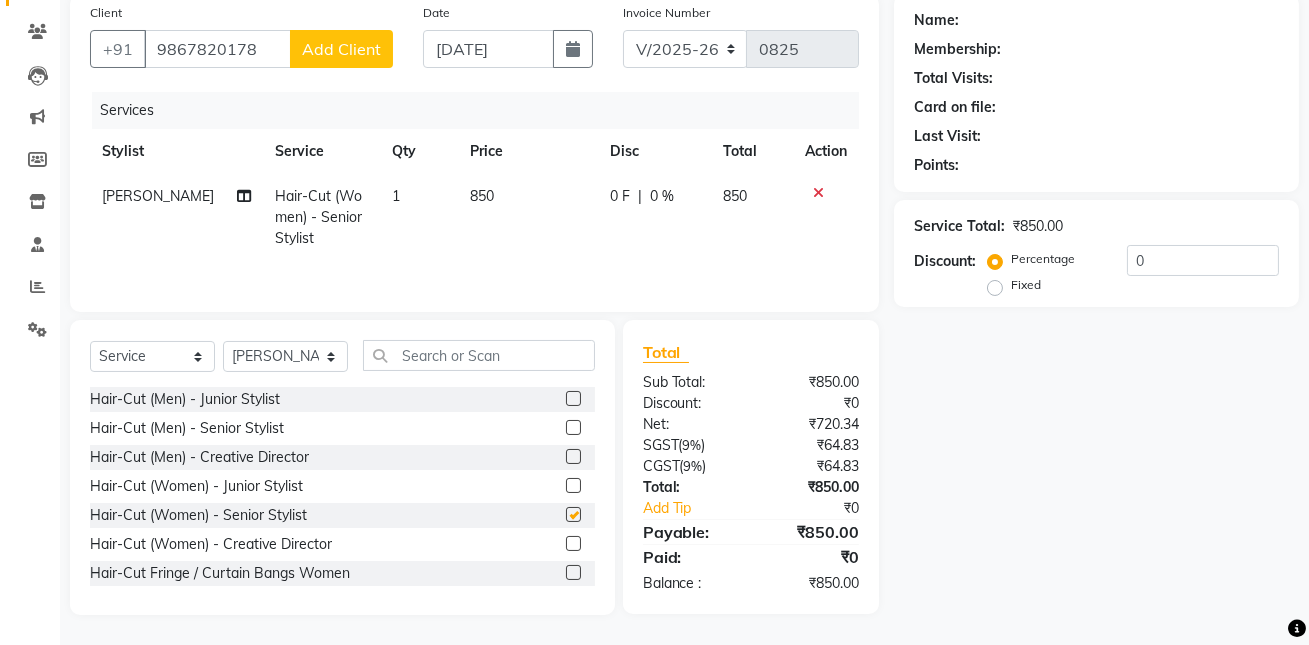 checkbox on "false" 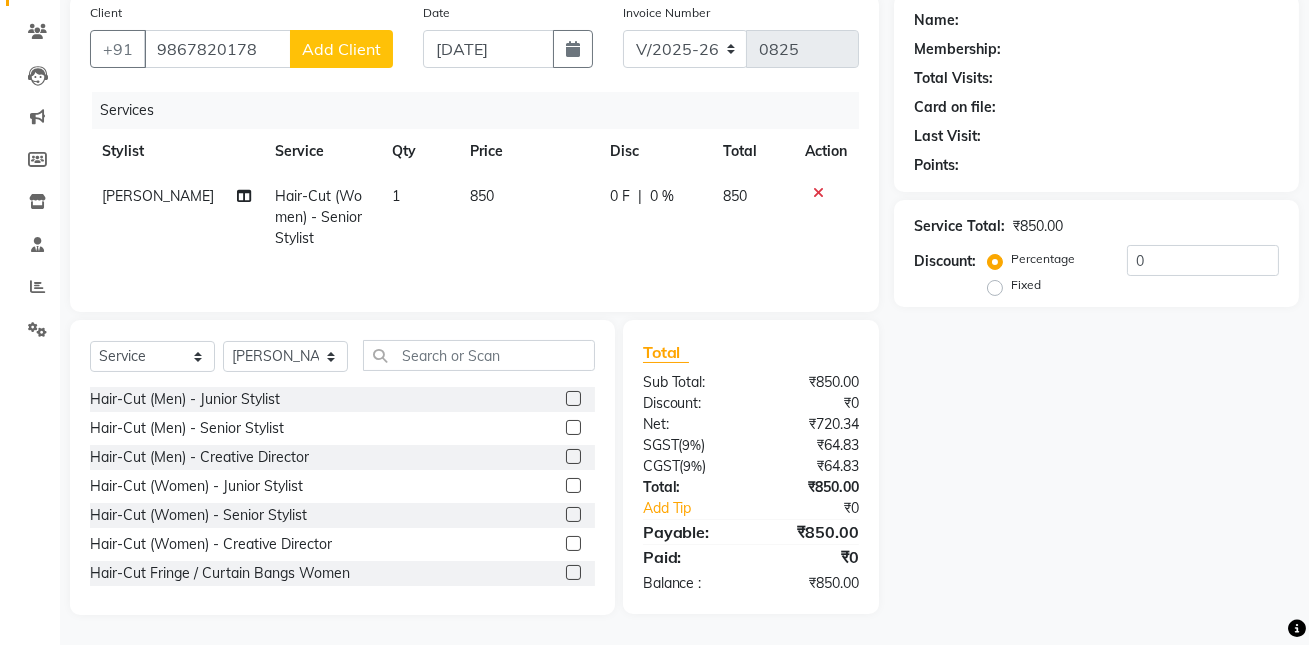 click on "Add Client" 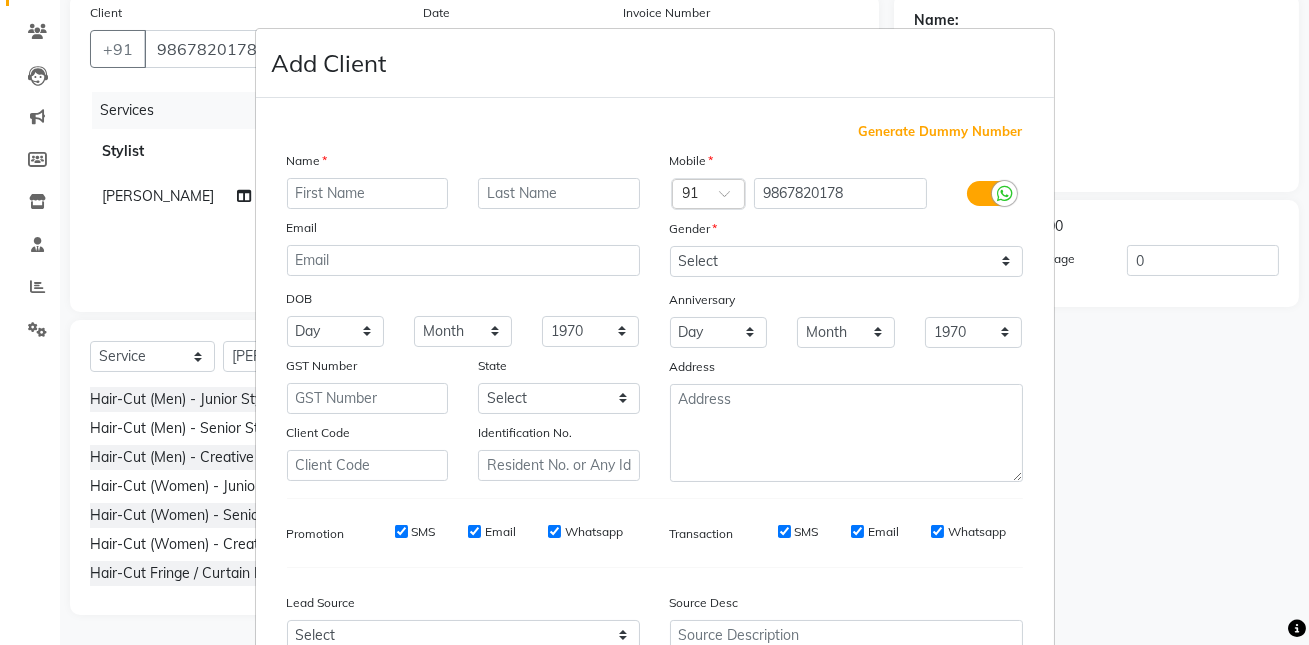 click at bounding box center (368, 193) 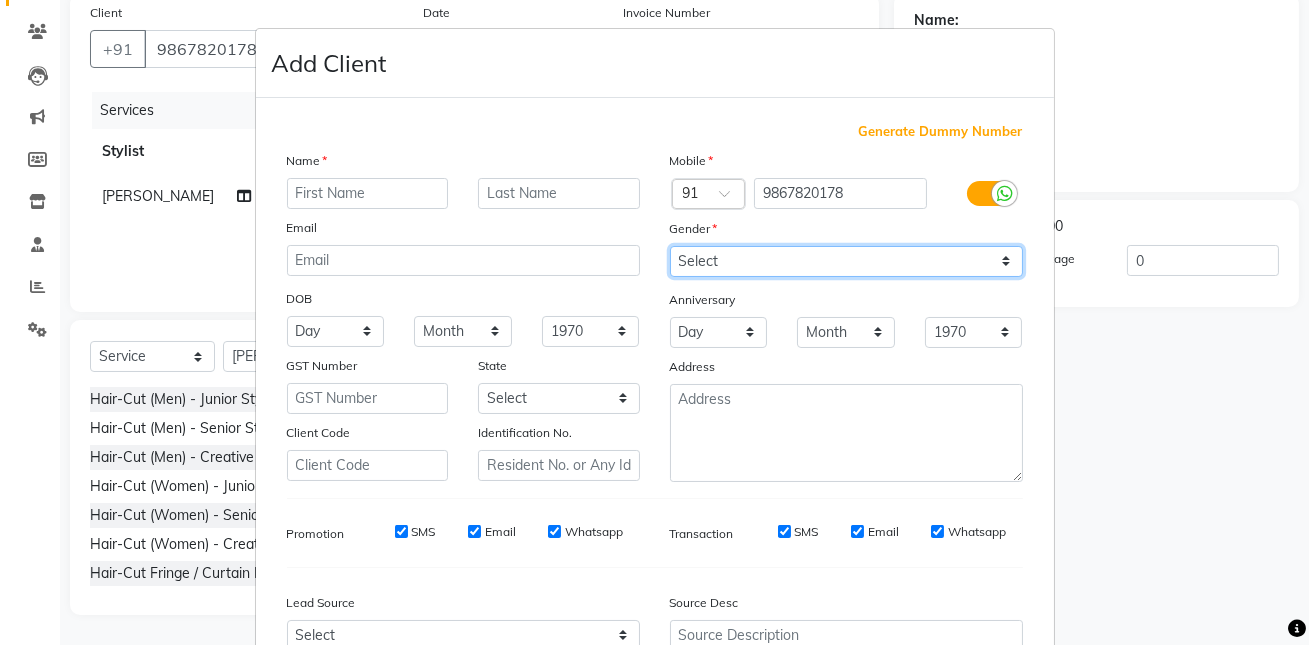 click on "Select [DEMOGRAPHIC_DATA] [DEMOGRAPHIC_DATA] Other Prefer Not To Say" at bounding box center [846, 261] 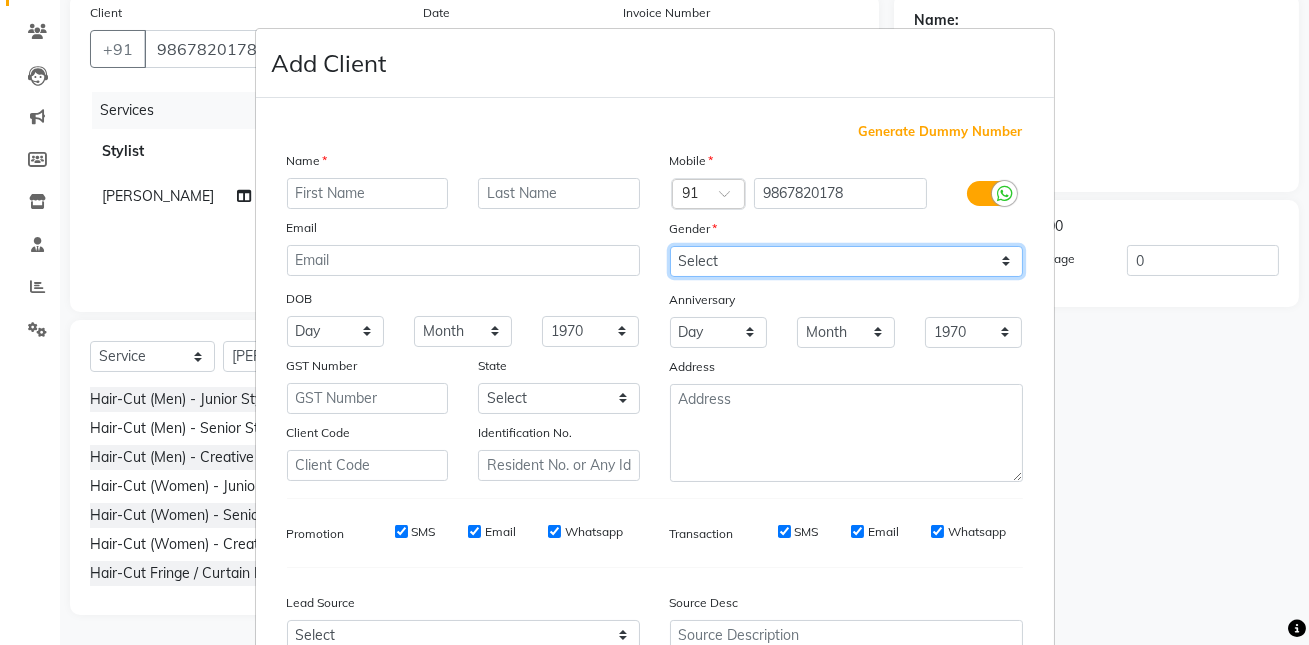 select on "[DEMOGRAPHIC_DATA]" 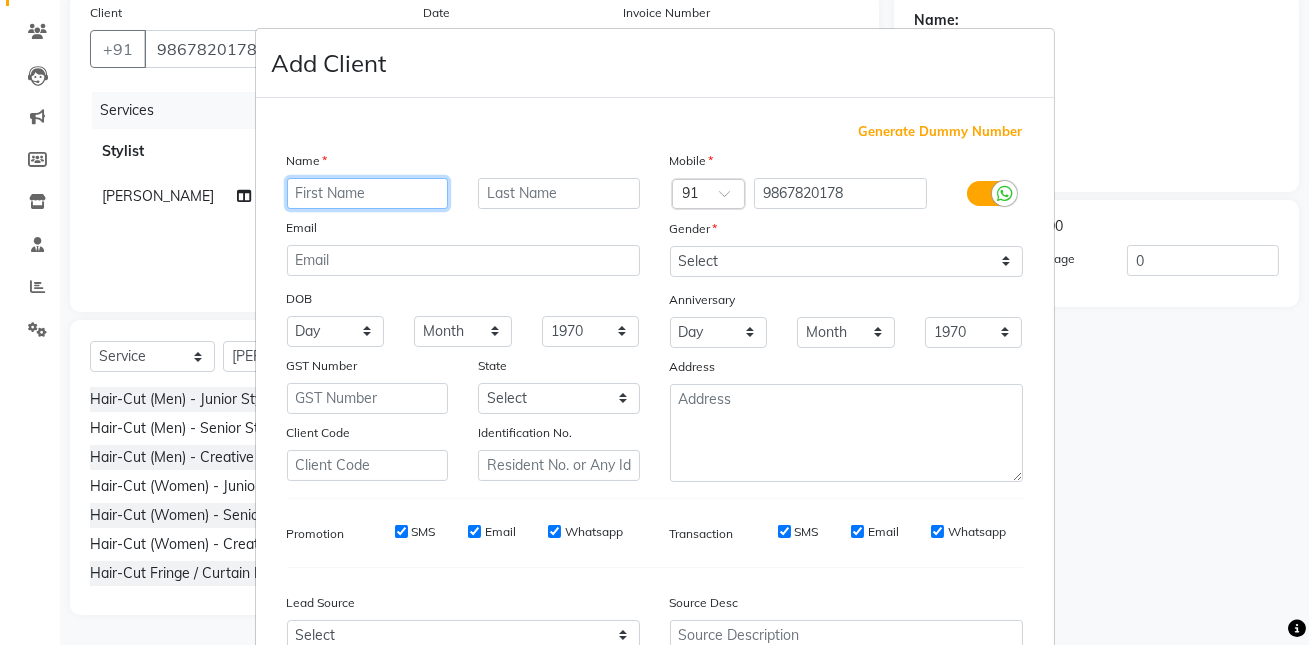 click at bounding box center (368, 193) 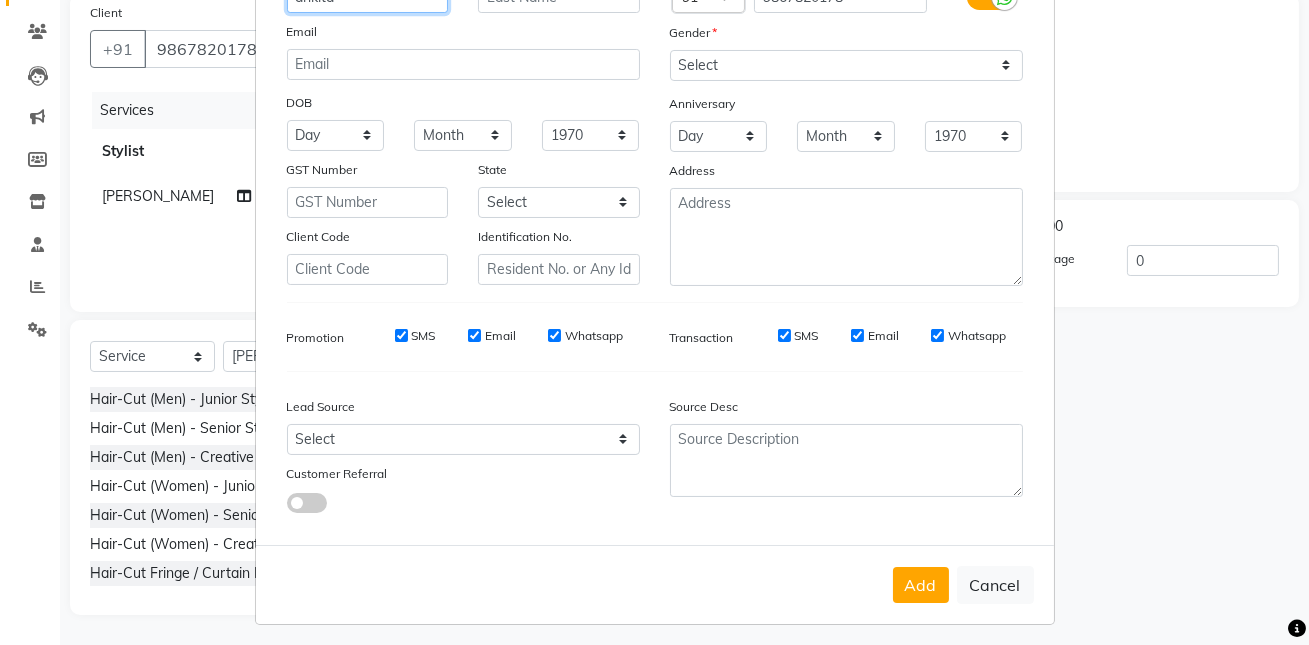 scroll, scrollTop: 208, scrollLeft: 0, axis: vertical 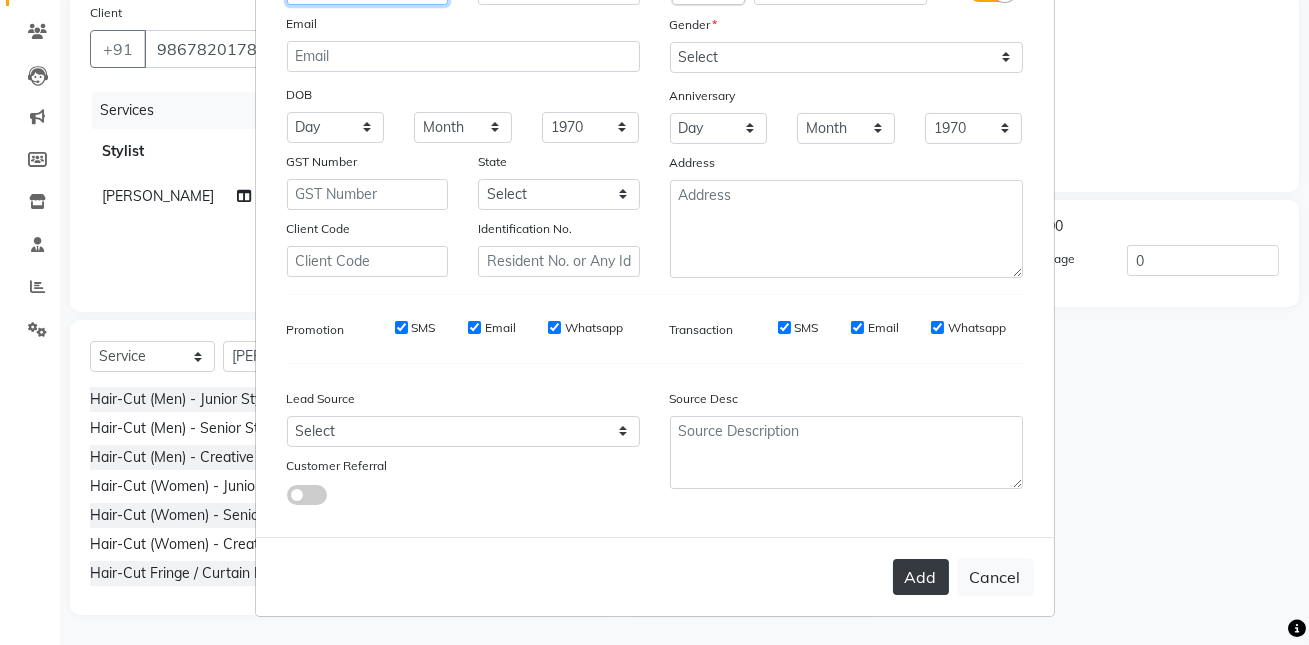type on "ankita" 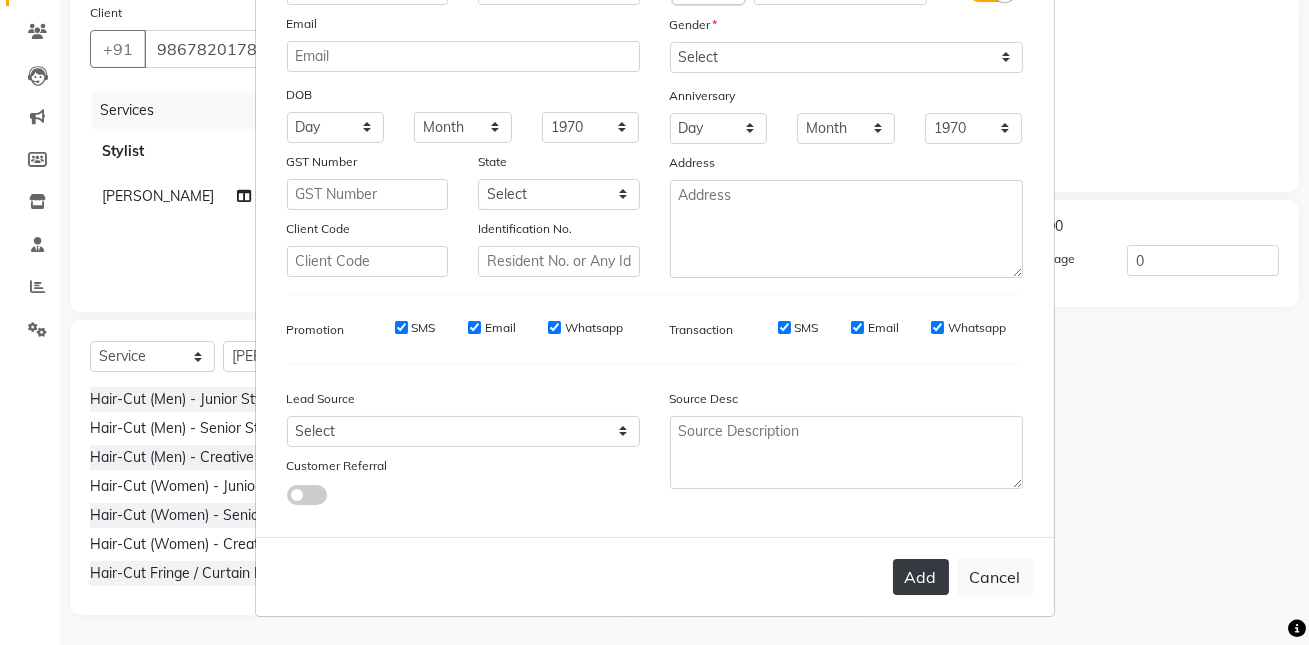 click on "Add" at bounding box center (921, 577) 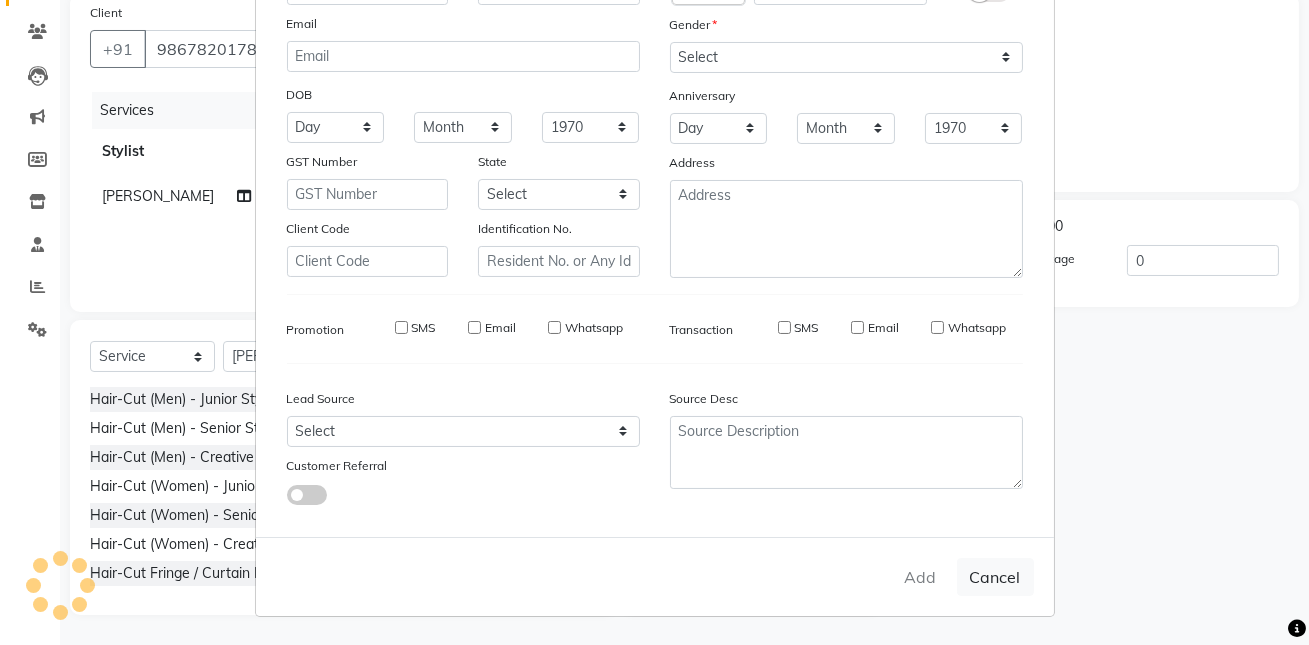 type 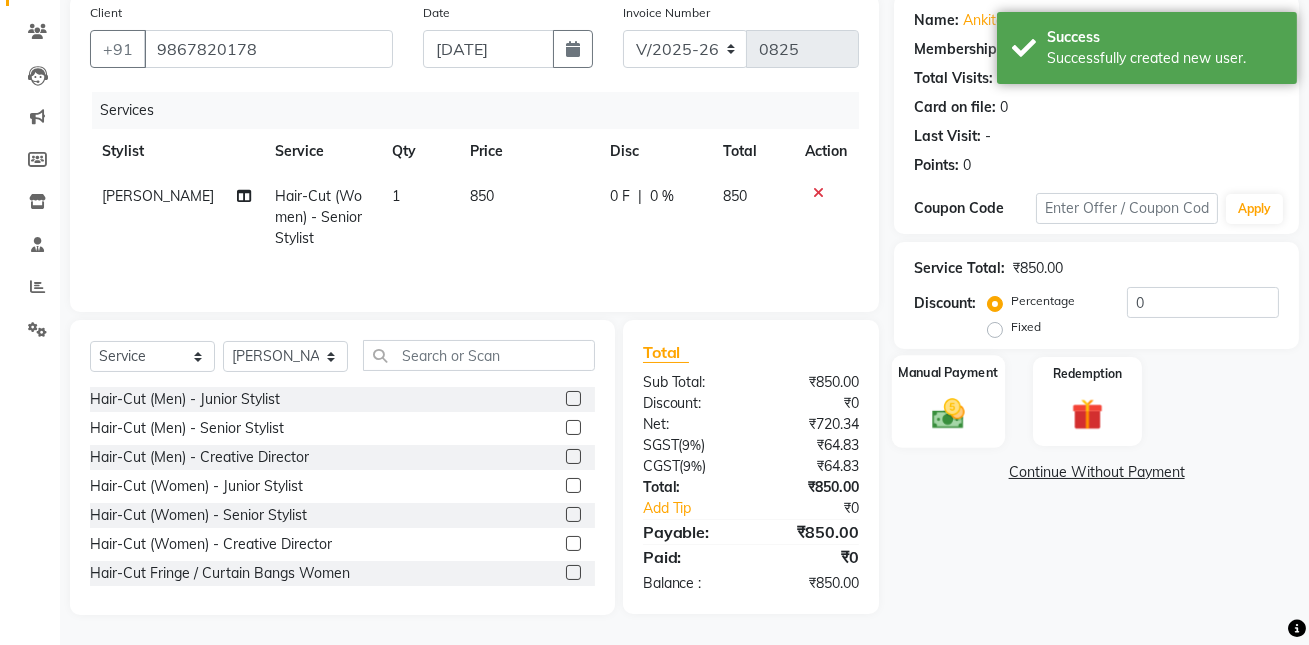 click 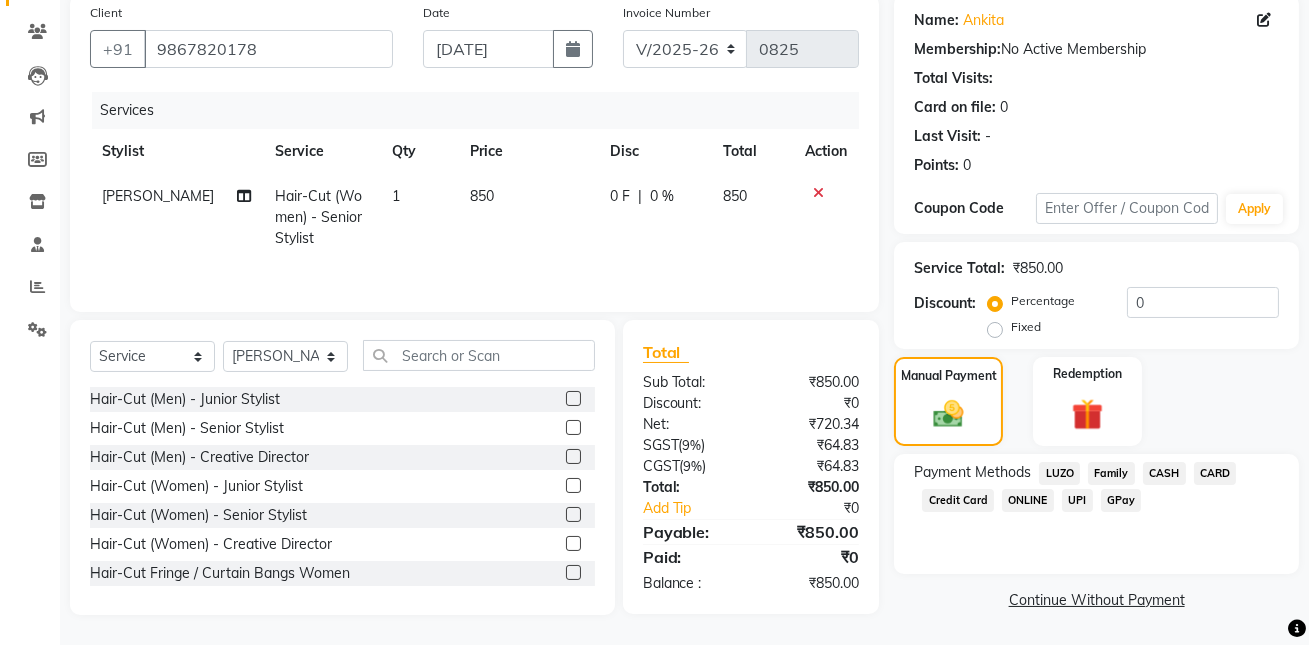 click on "GPay" 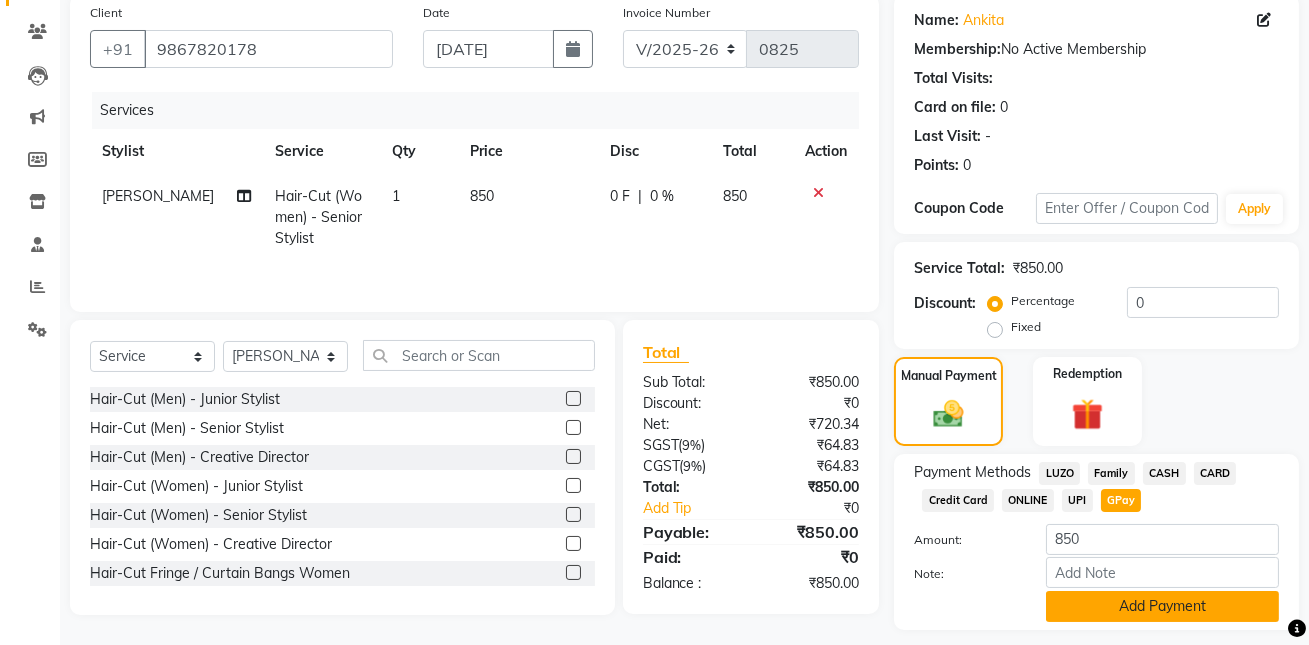 scroll, scrollTop: 211, scrollLeft: 0, axis: vertical 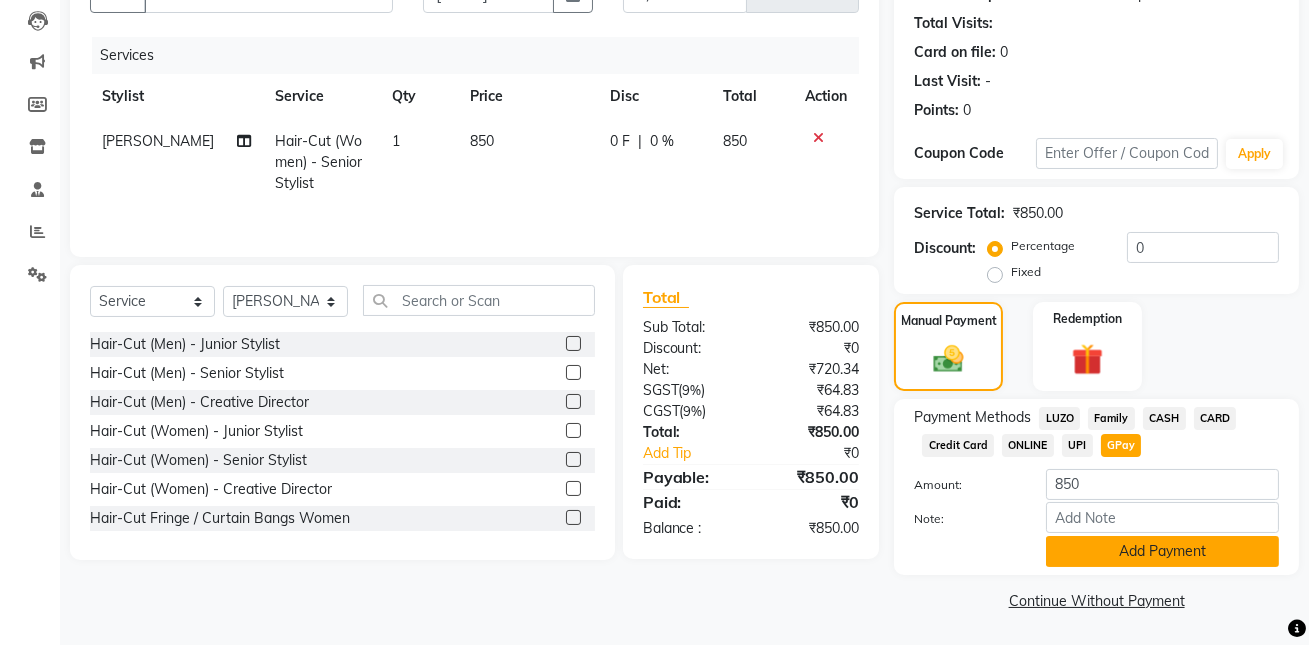 click on "Add Payment" 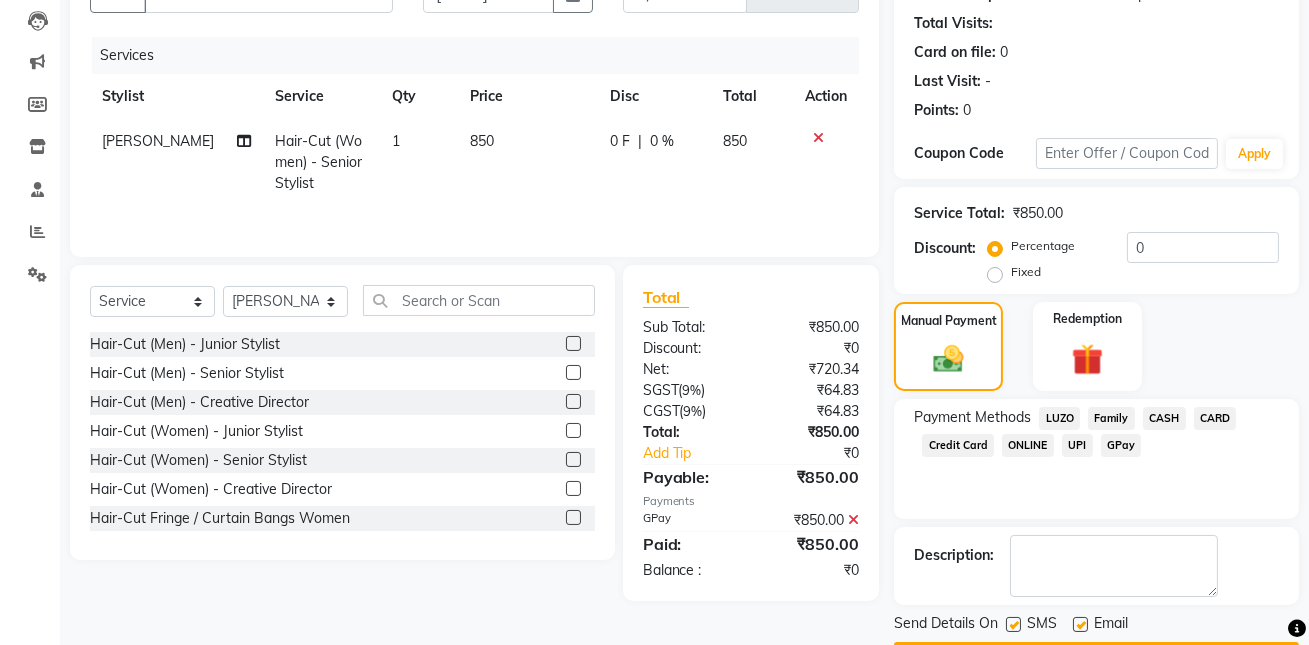 scroll, scrollTop: 267, scrollLeft: 0, axis: vertical 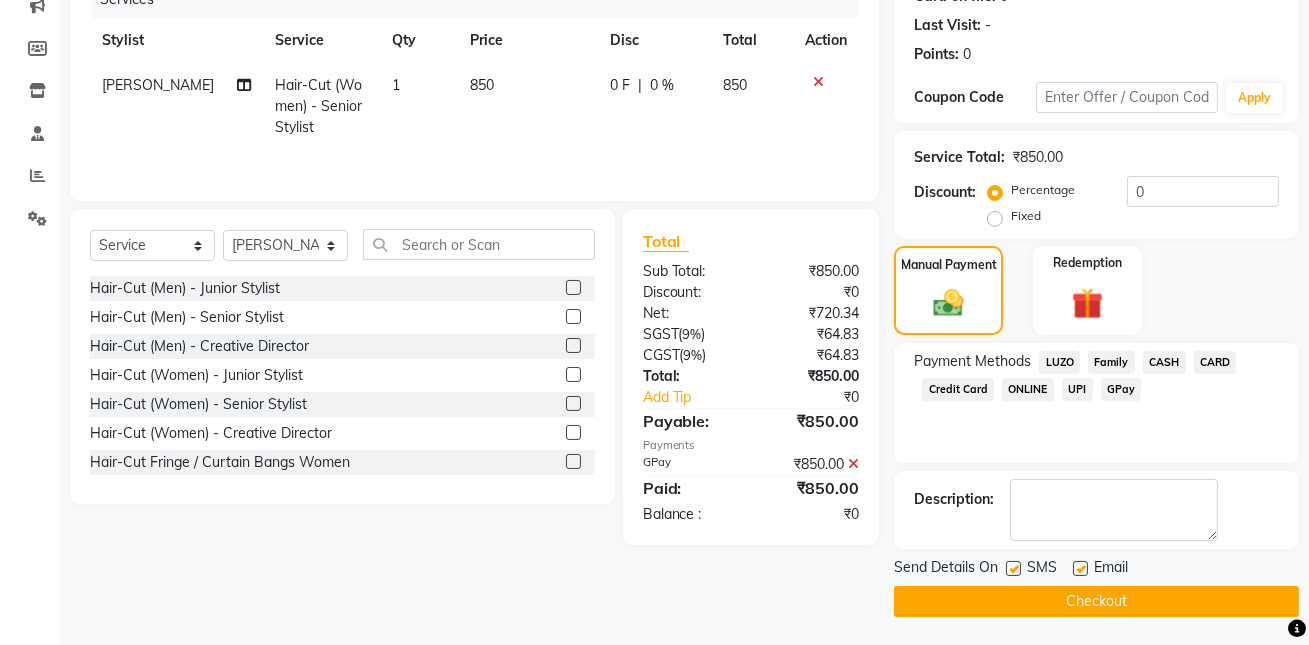 click on "Checkout" 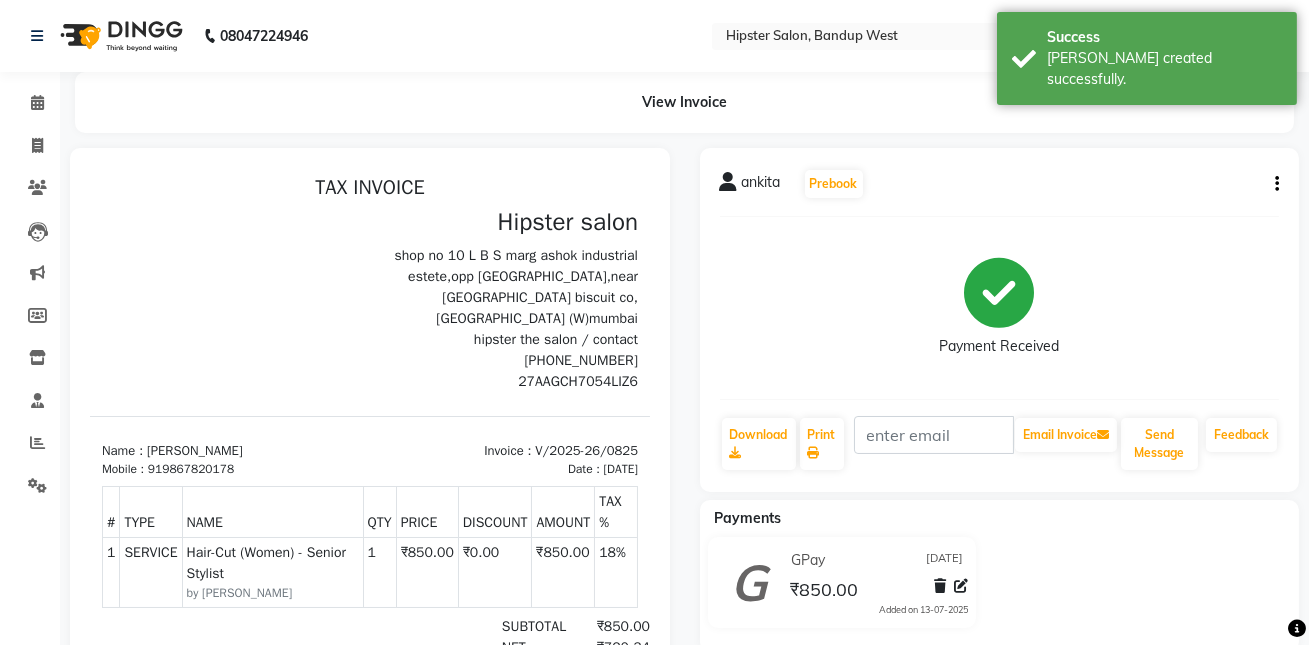 scroll, scrollTop: 0, scrollLeft: 0, axis: both 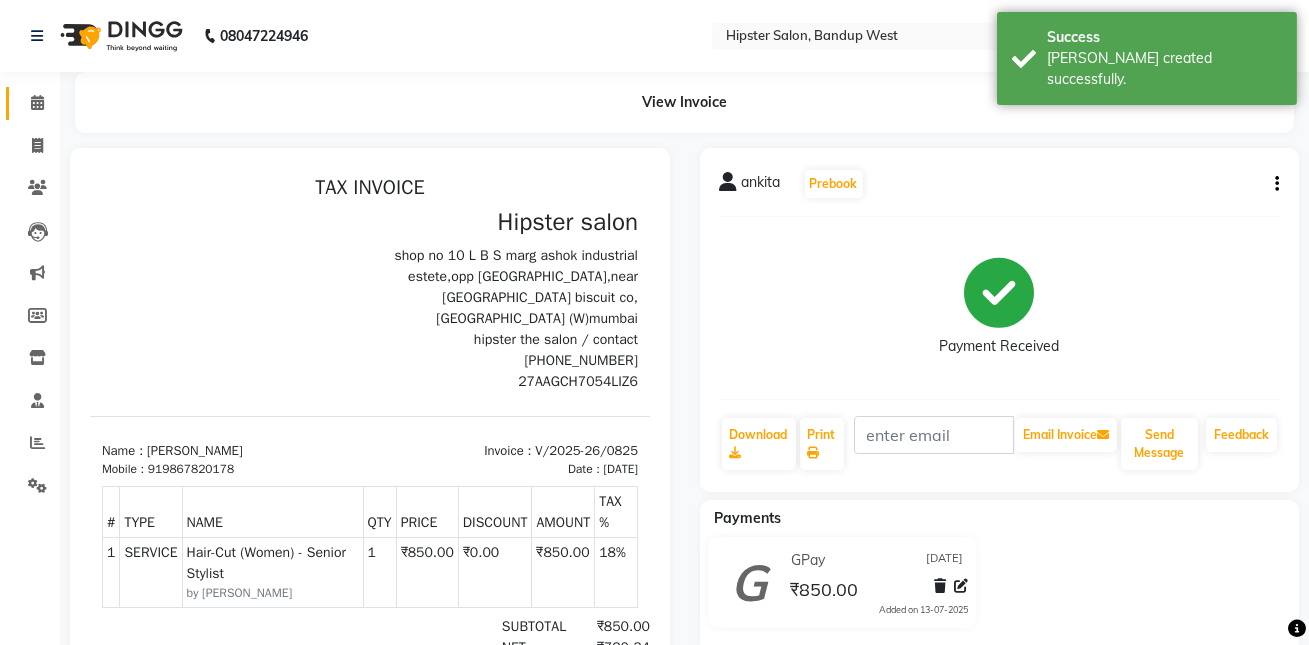 click 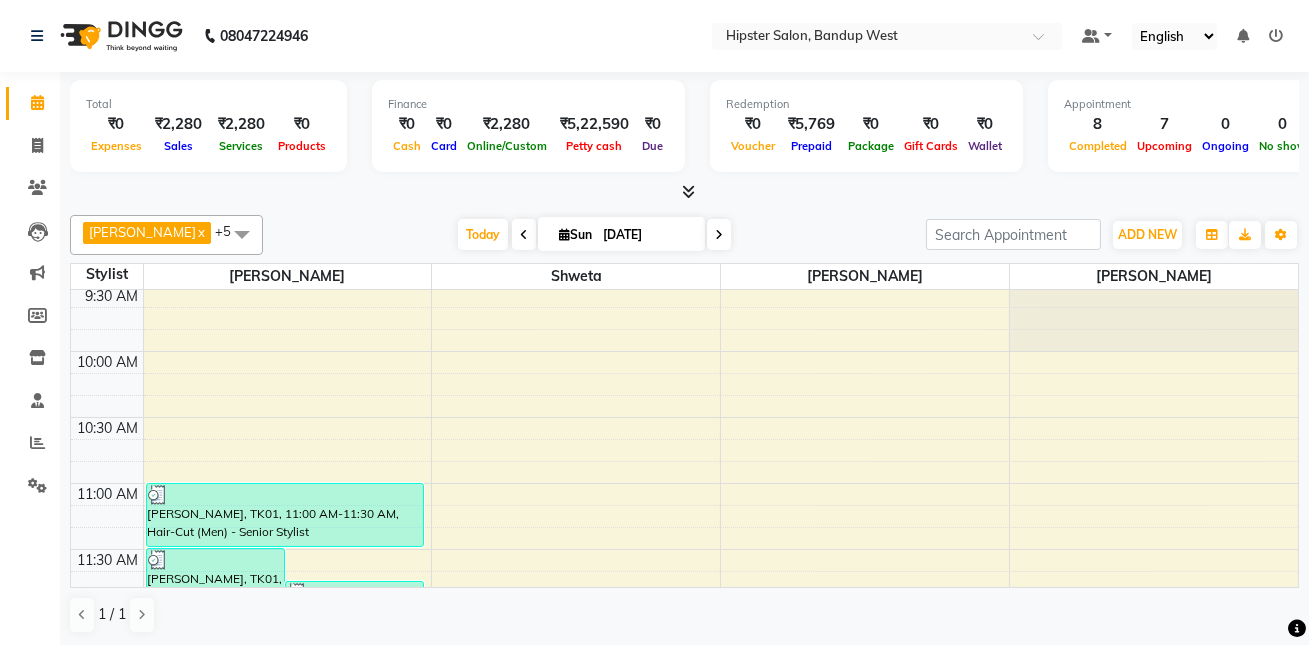 scroll, scrollTop: 0, scrollLeft: 0, axis: both 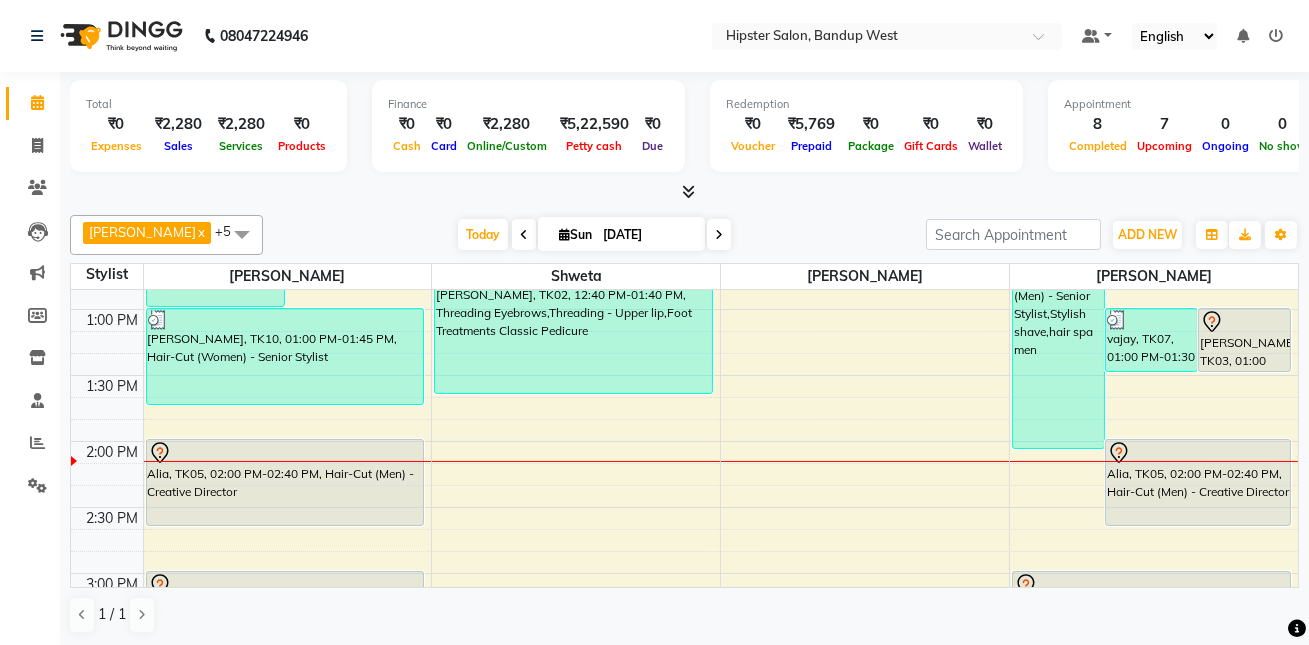 click at bounding box center (720, 386) 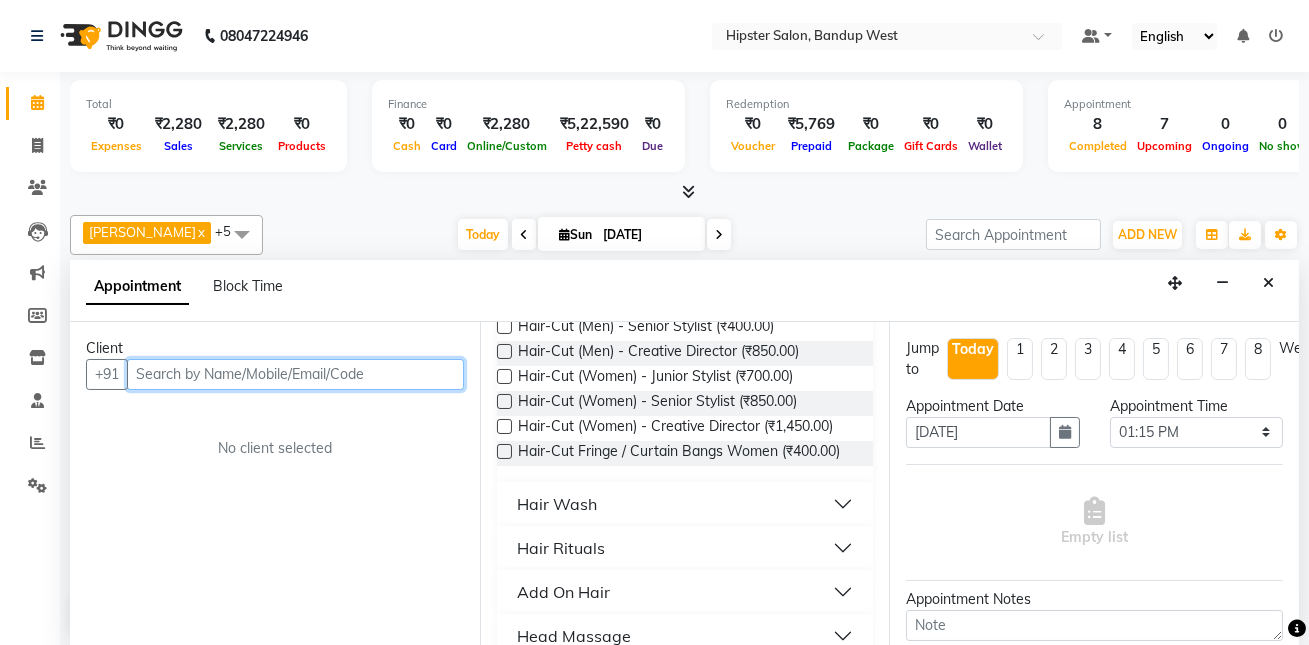 scroll, scrollTop: 0, scrollLeft: 0, axis: both 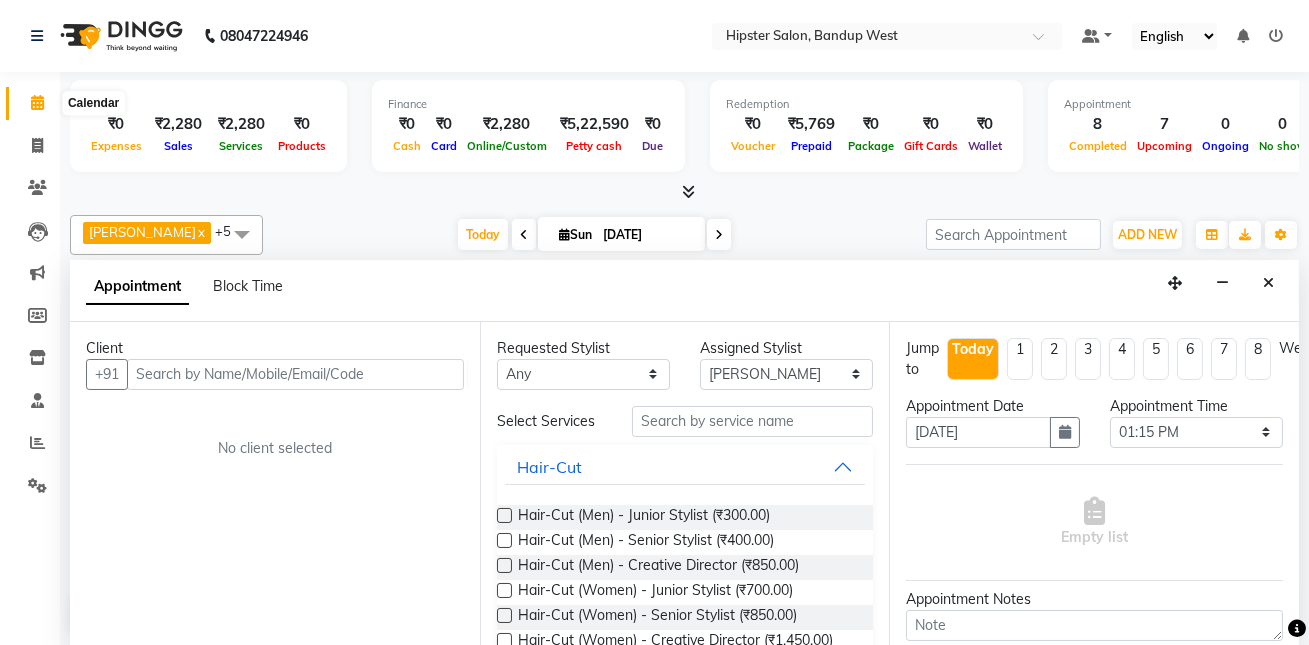 click 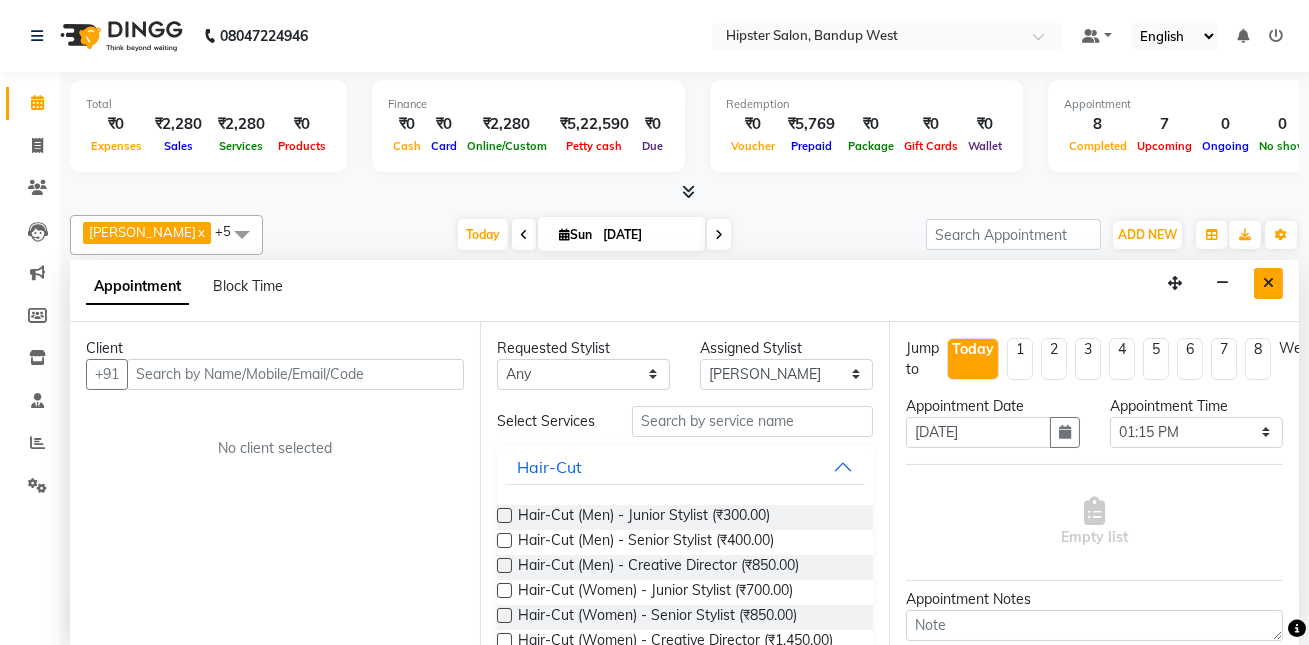 click at bounding box center (1268, 283) 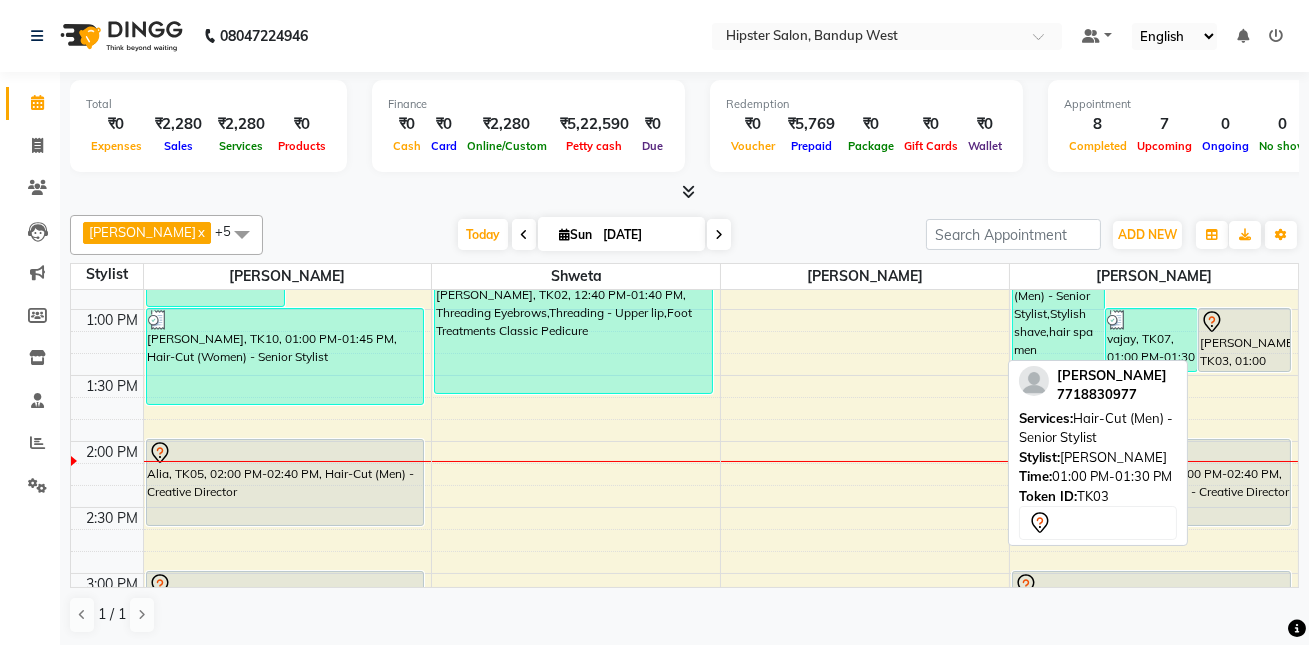 click on "[PERSON_NAME], TK03, 01:00 PM-01:30 PM, Hair-Cut (Men) - Senior Stylist" at bounding box center (1244, 340) 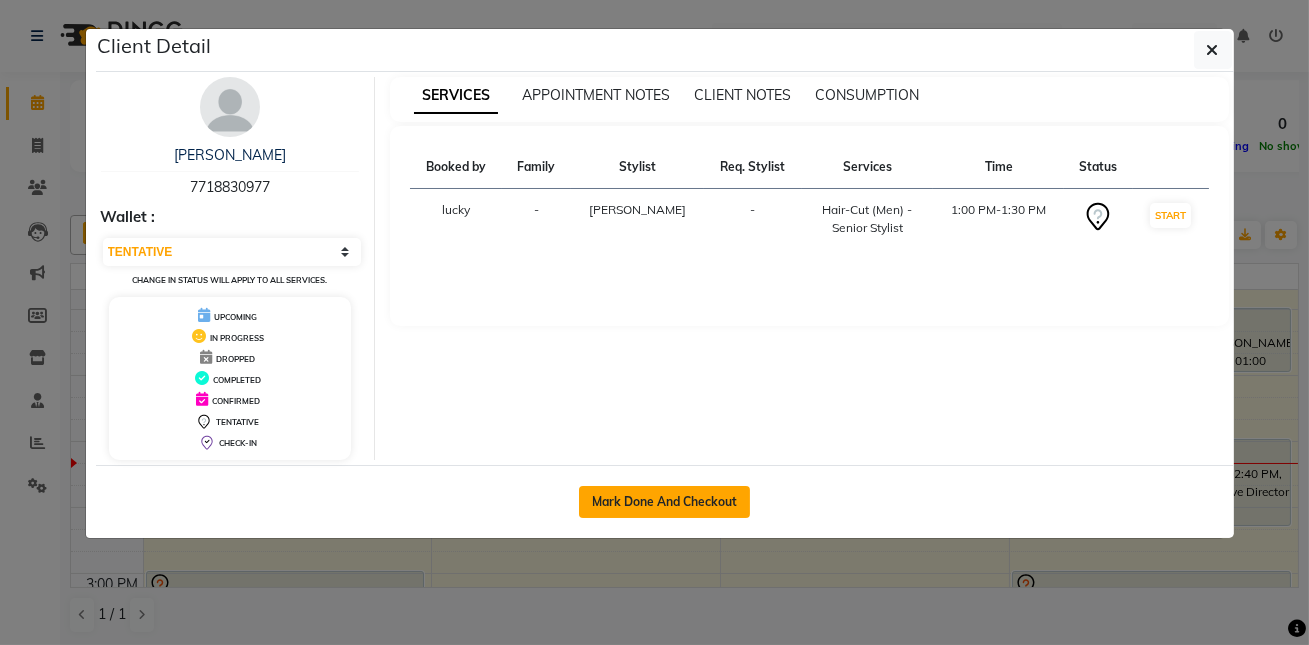 click on "Mark Done And Checkout" 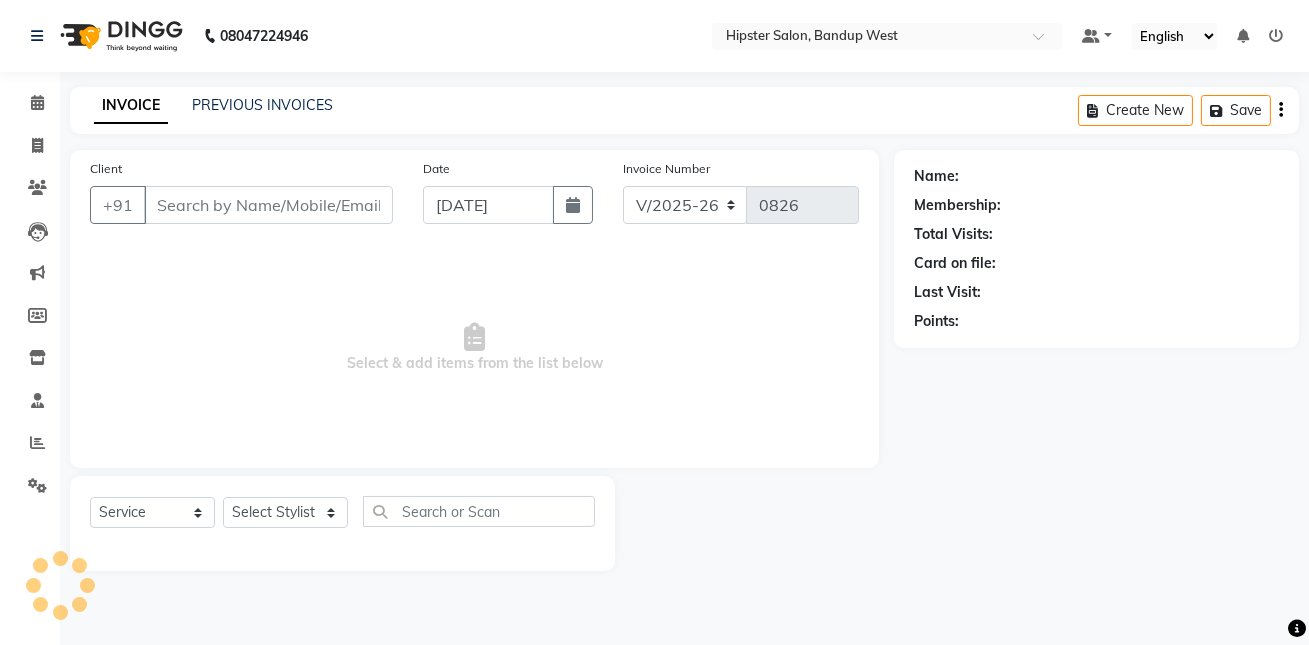 scroll, scrollTop: 0, scrollLeft: 0, axis: both 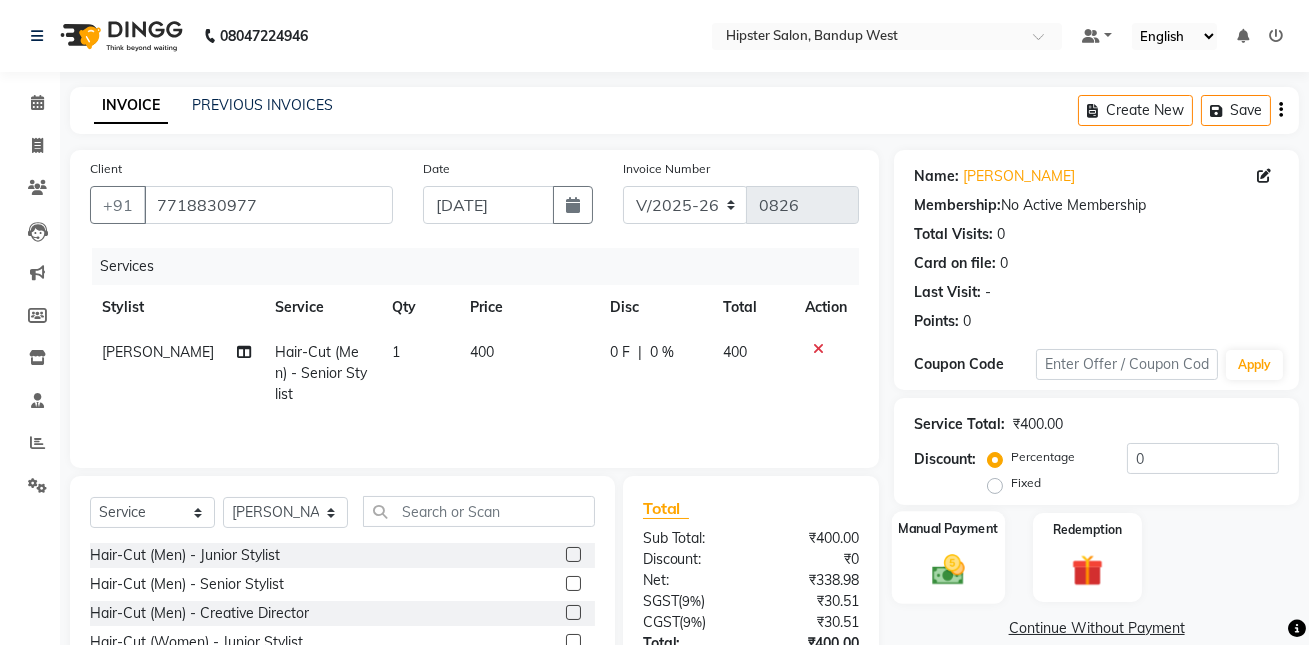 click 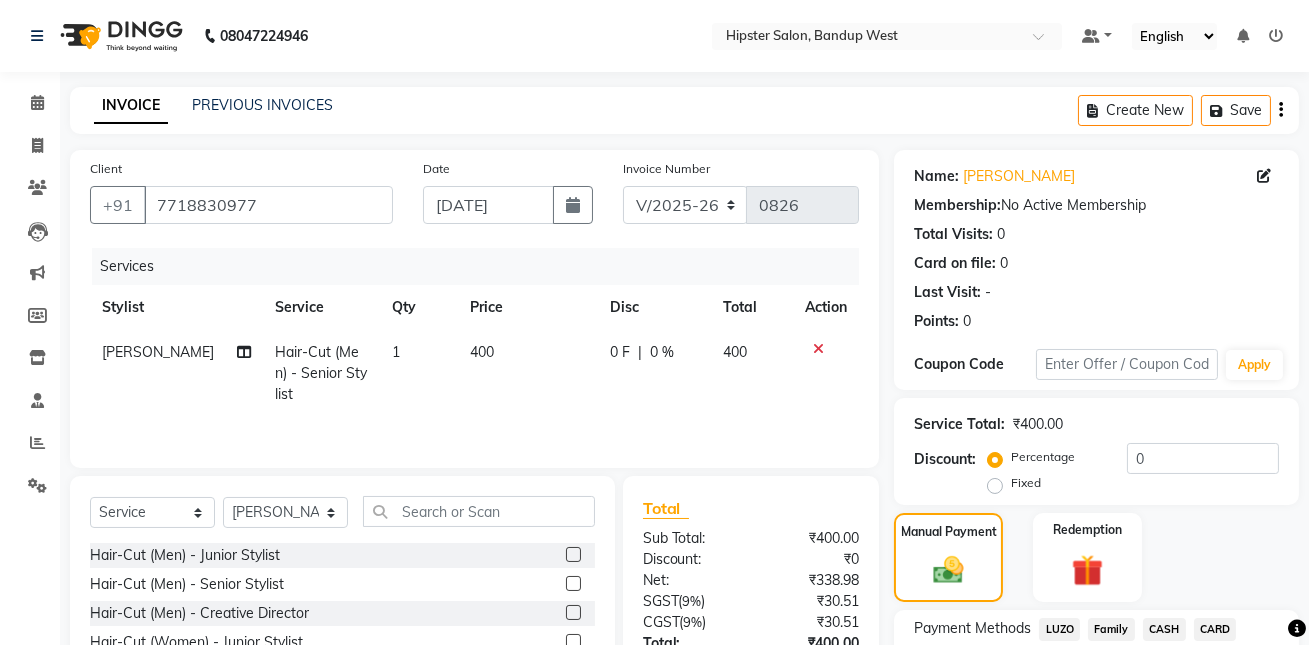 scroll, scrollTop: 156, scrollLeft: 0, axis: vertical 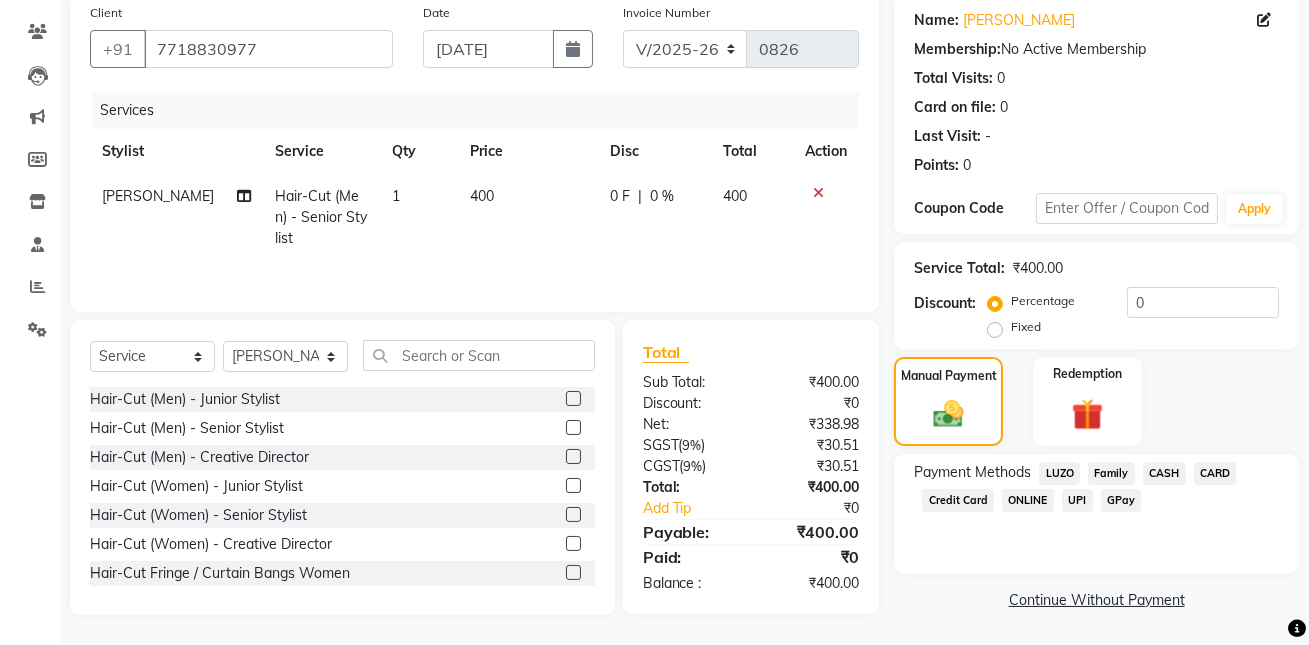 click on "GPay" 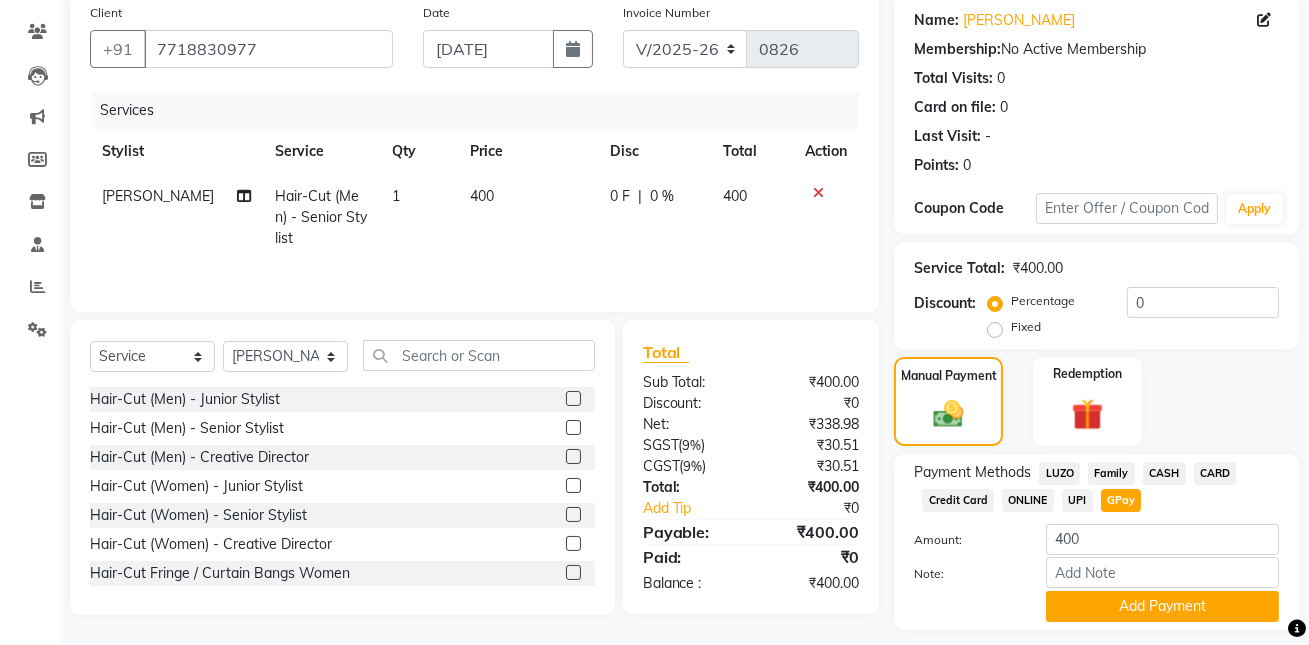 scroll, scrollTop: 211, scrollLeft: 0, axis: vertical 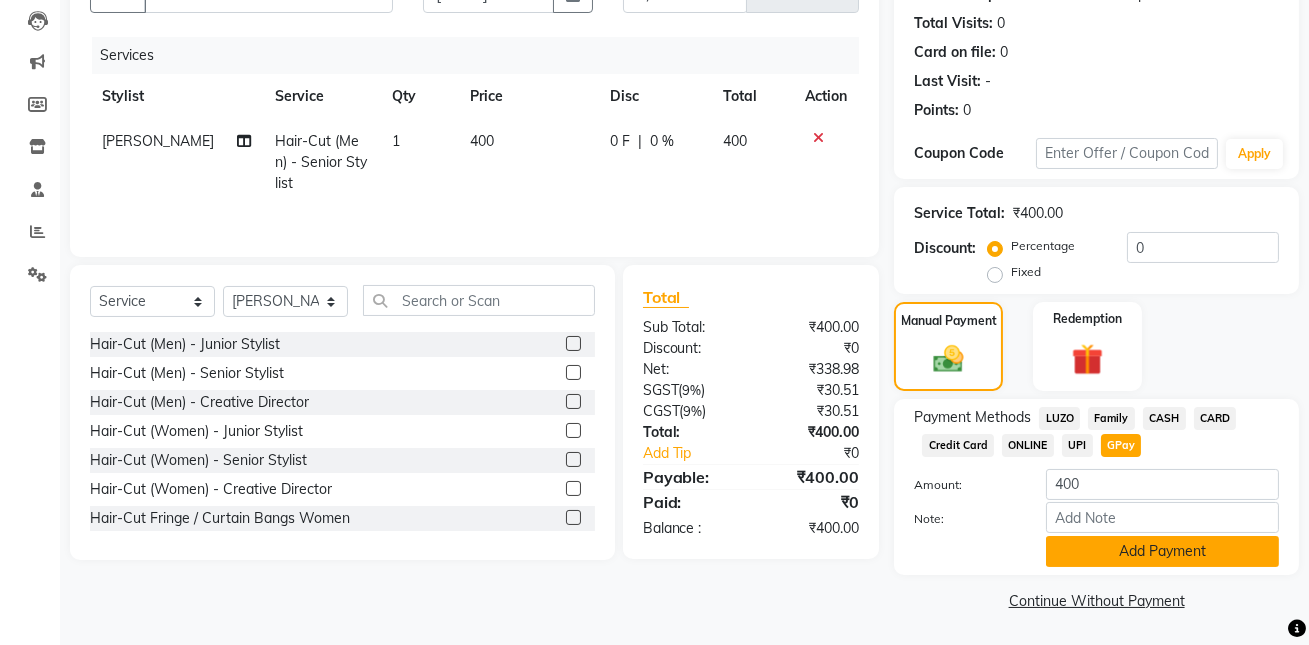 click on "Add Payment" 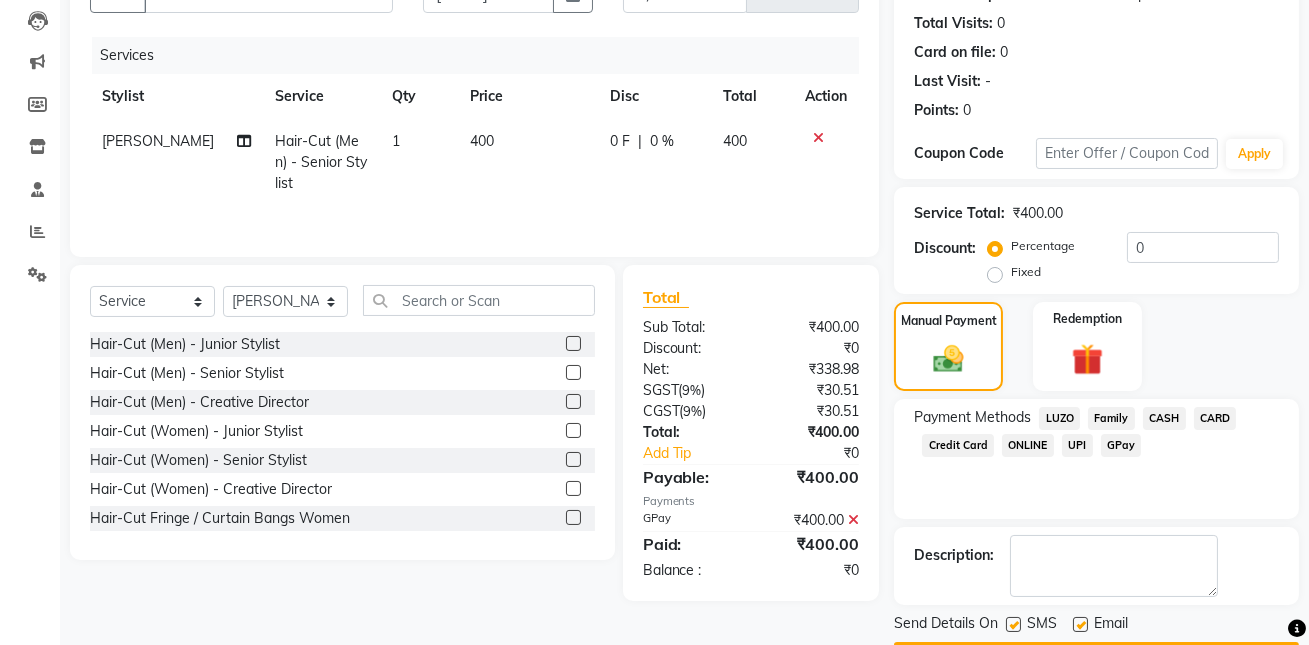 scroll, scrollTop: 267, scrollLeft: 0, axis: vertical 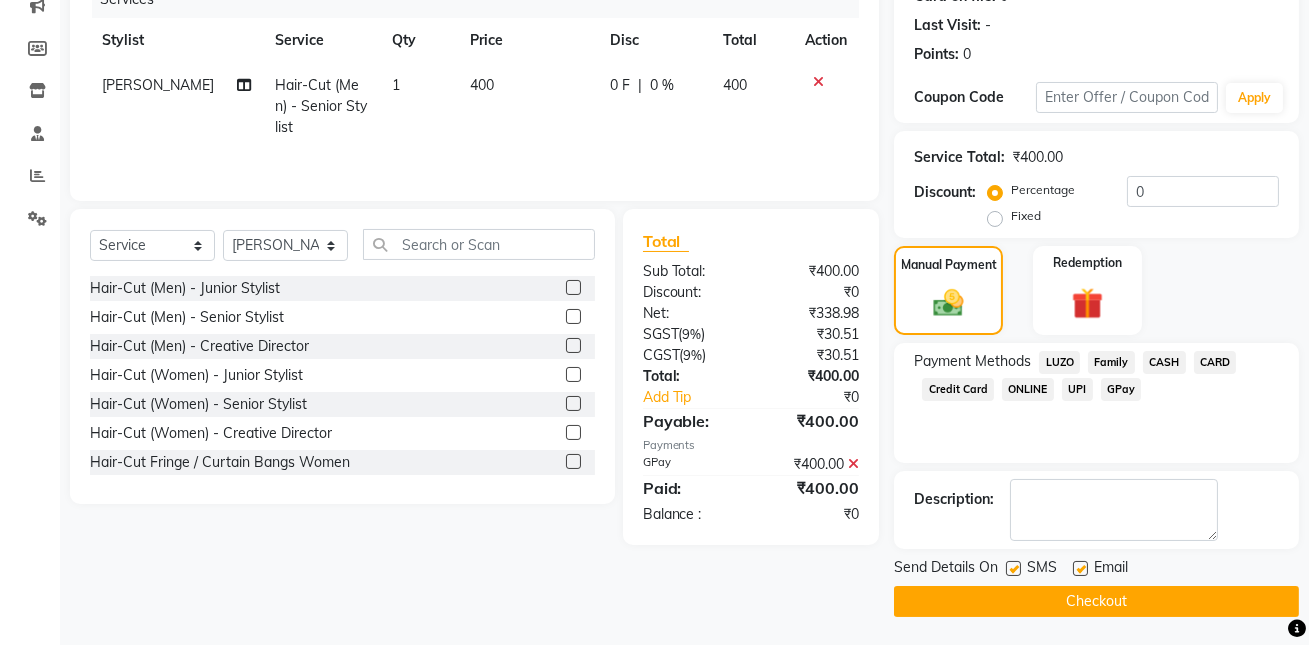 click on "Checkout" 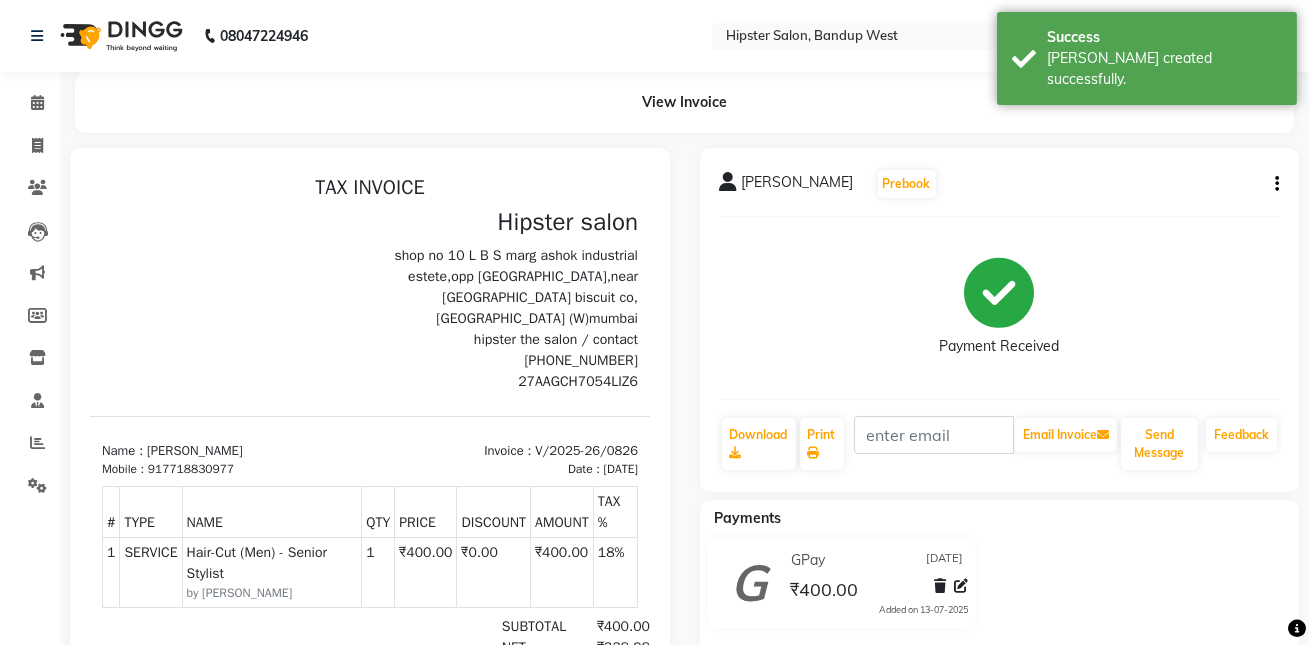 scroll, scrollTop: 0, scrollLeft: 0, axis: both 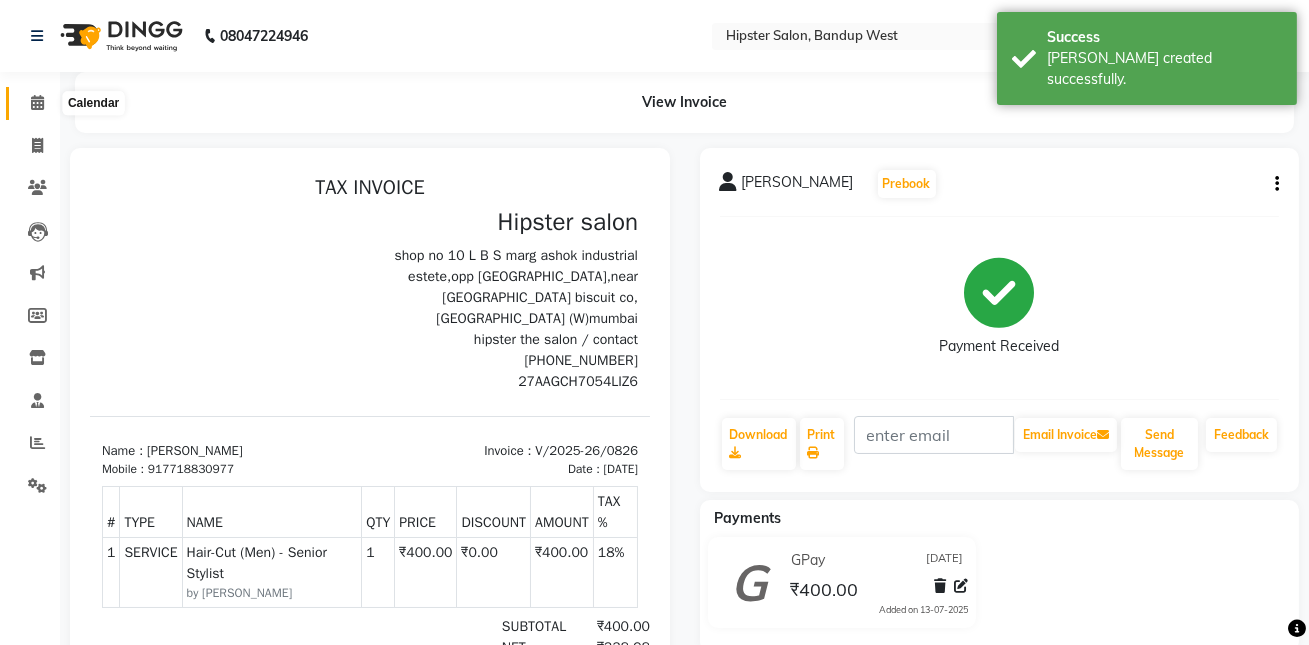 click 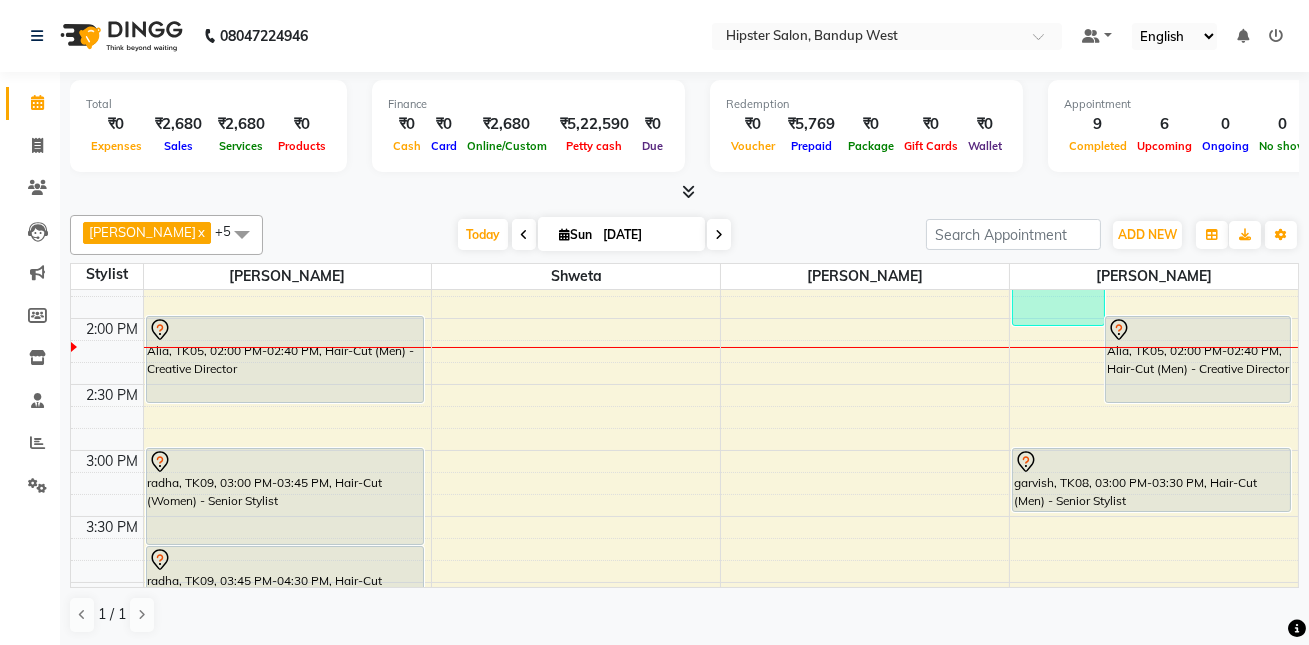 scroll, scrollTop: 623, scrollLeft: 0, axis: vertical 